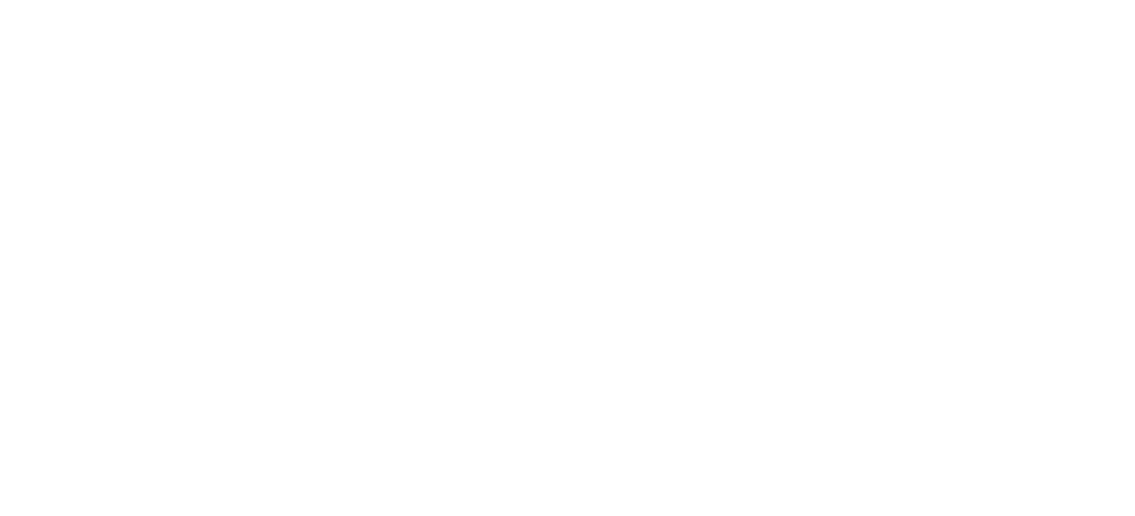 scroll, scrollTop: 0, scrollLeft: 0, axis: both 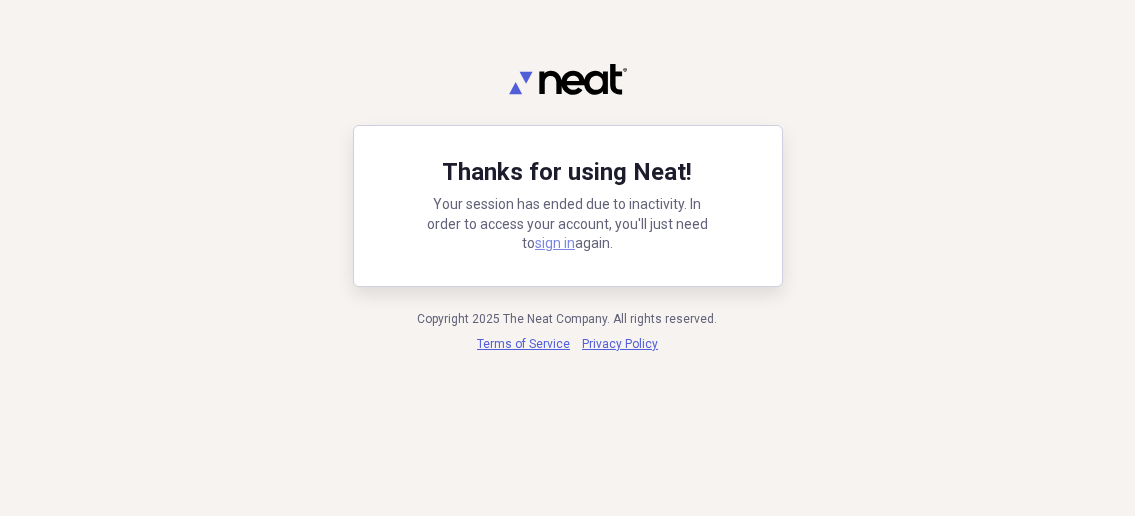 click on "sign in" at bounding box center (555, 243) 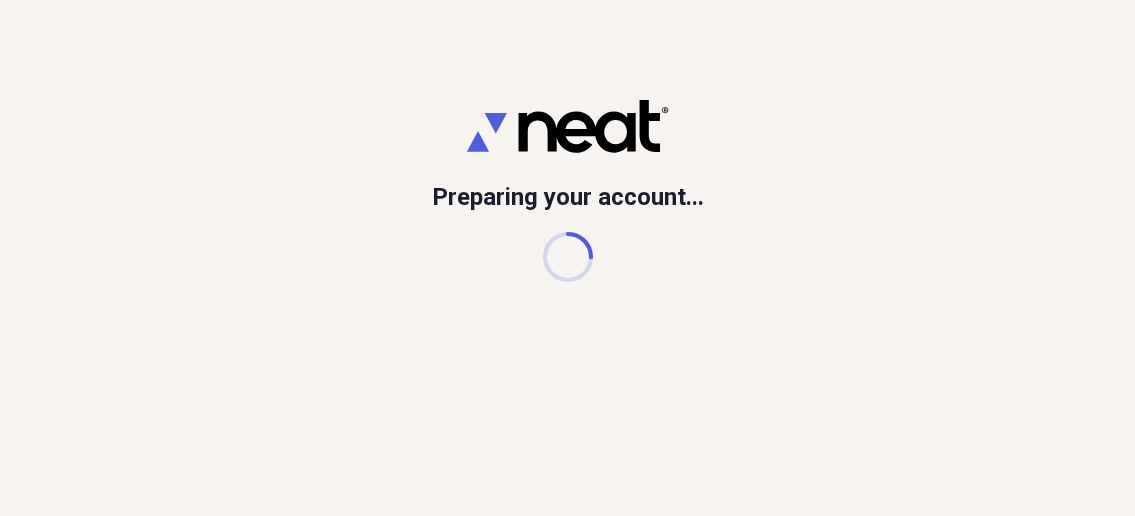 scroll, scrollTop: 0, scrollLeft: 0, axis: both 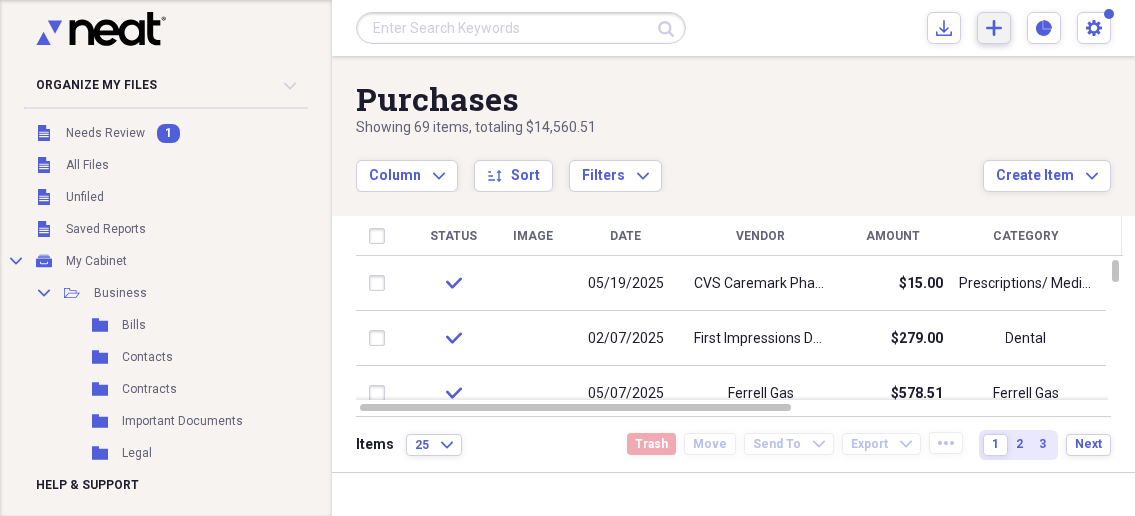 click on "Add" 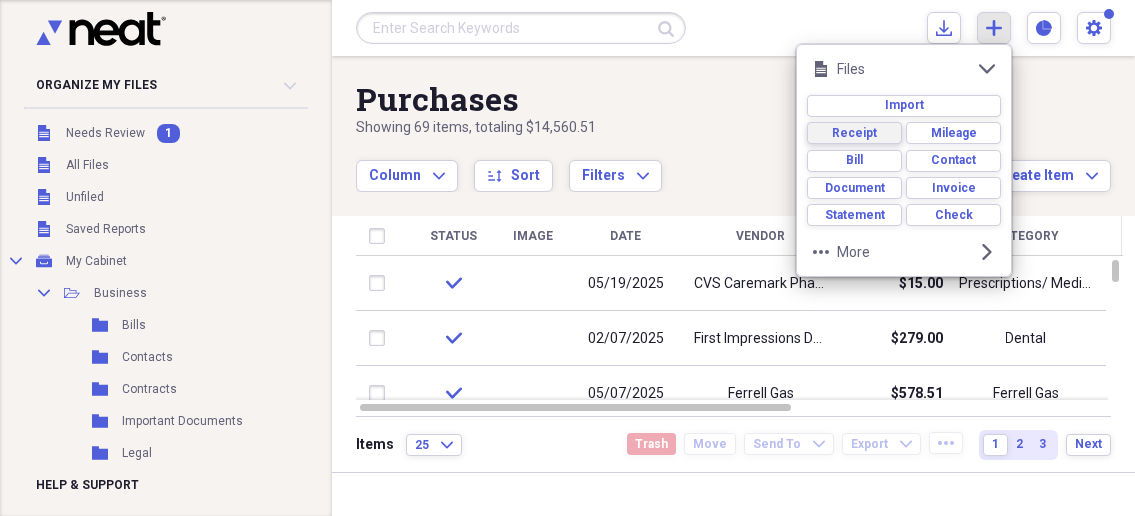 click on "Receipt" at bounding box center (854, 133) 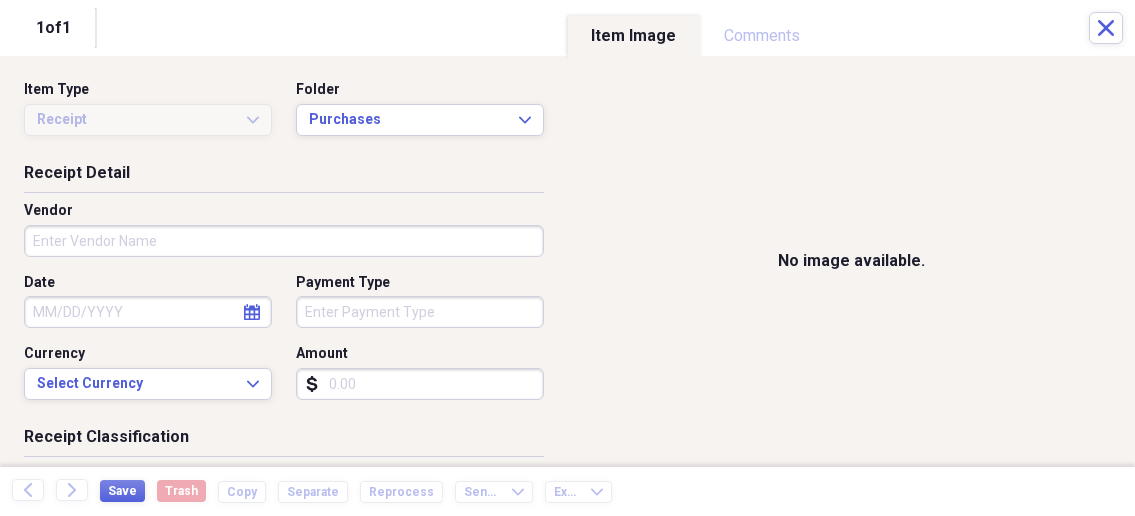 click on "Vendor" at bounding box center (284, 241) 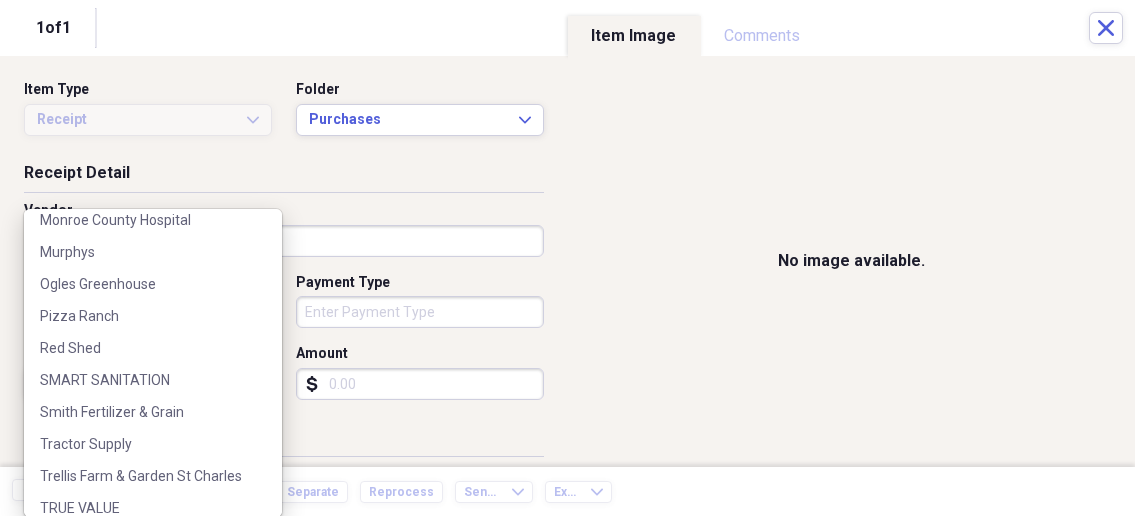 scroll, scrollTop: 635, scrollLeft: 0, axis: vertical 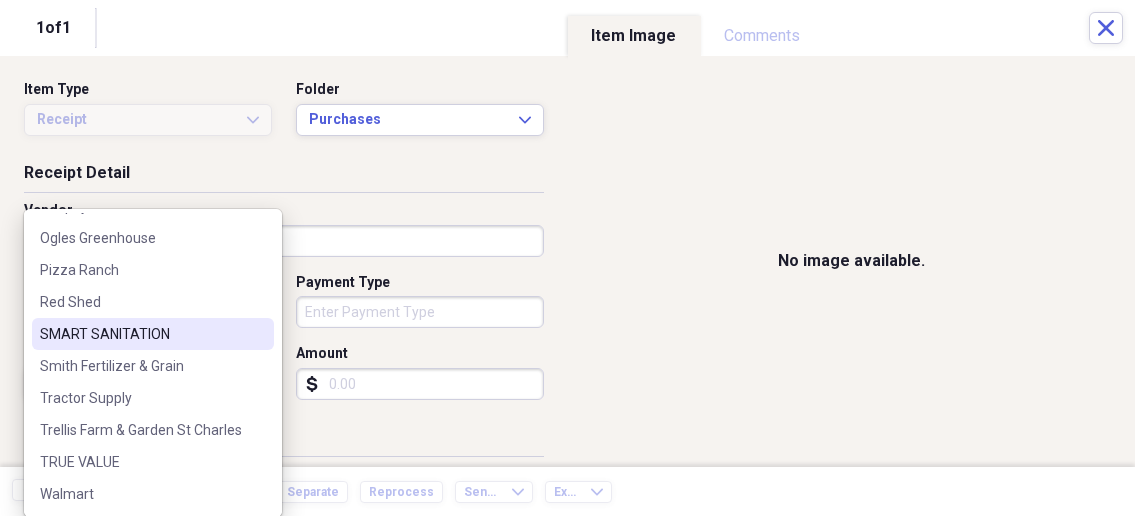 click on "SMART SANITATION" at bounding box center [141, 334] 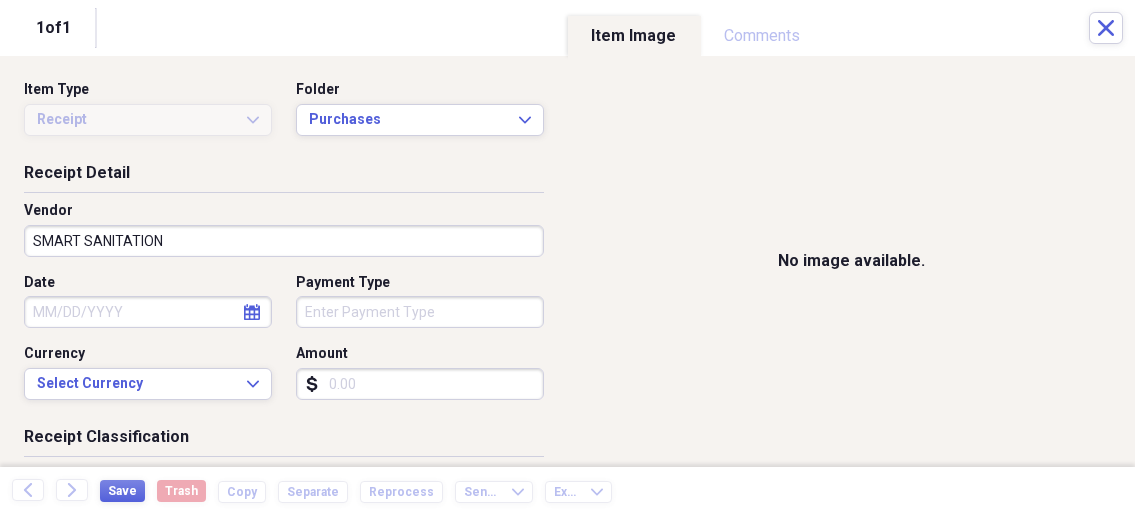 click on "Date" at bounding box center [148, 312] 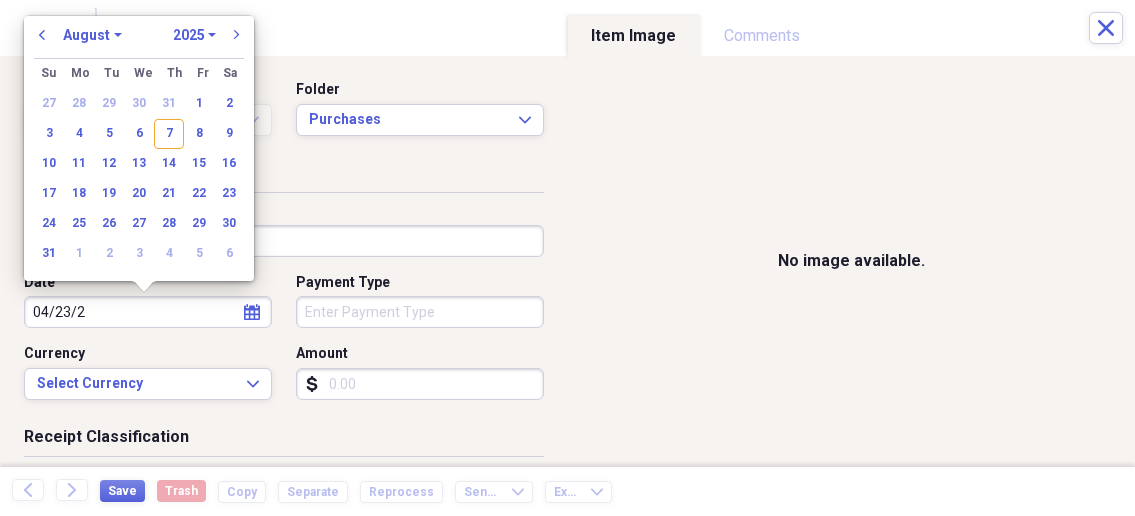 type on "04/23/20" 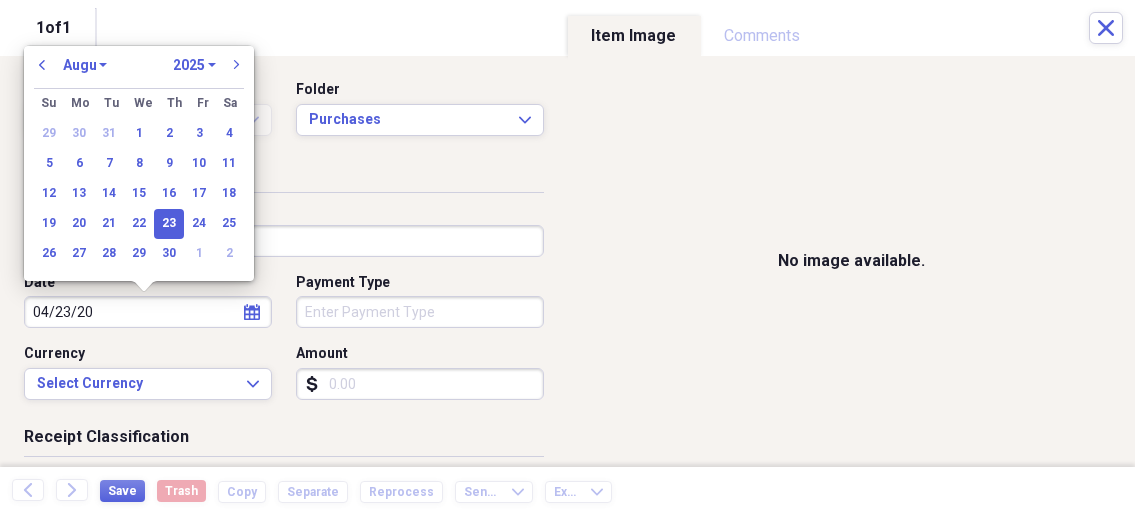 select on "3" 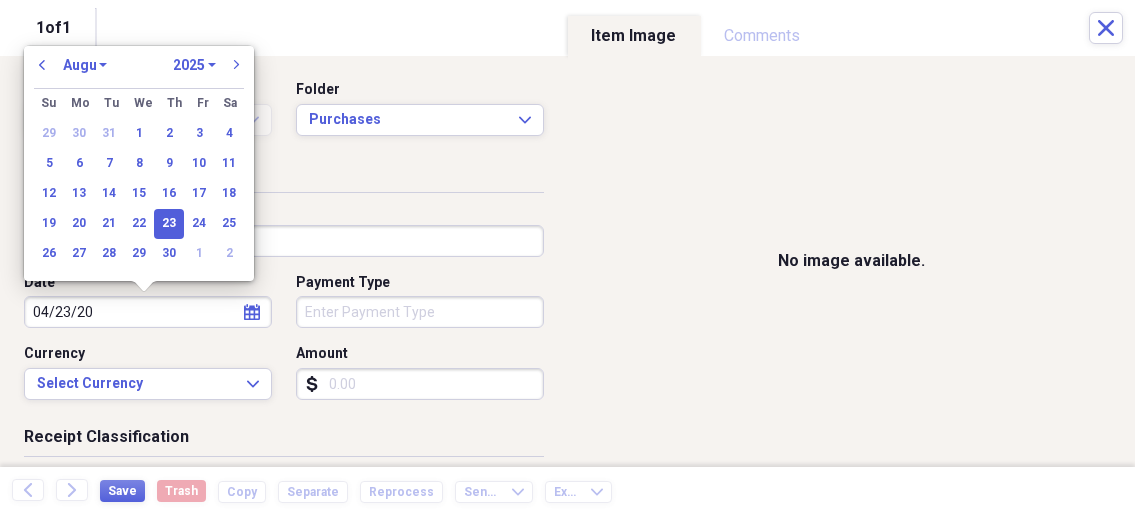 select on "2020" 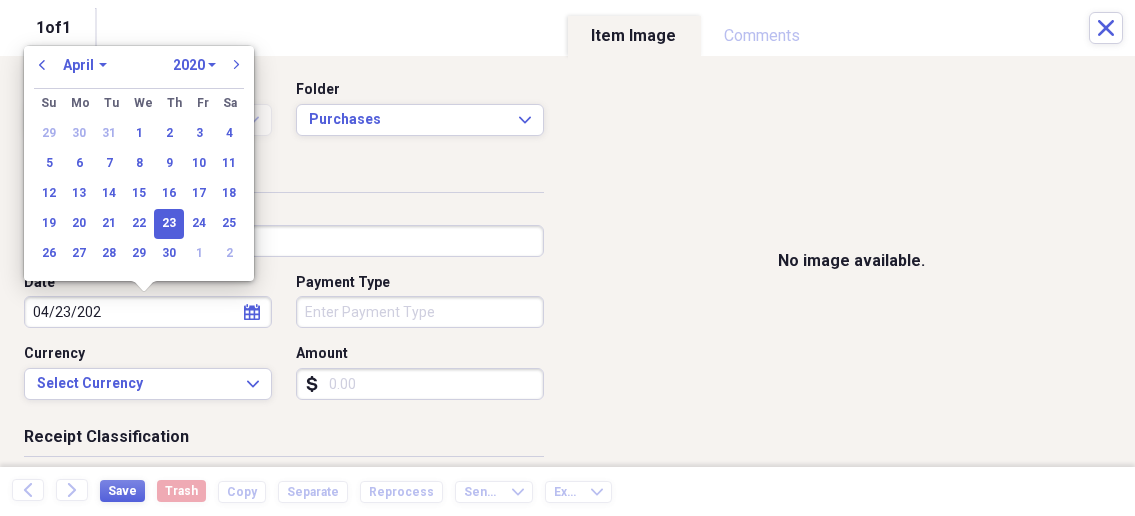 type on "04/23/2025" 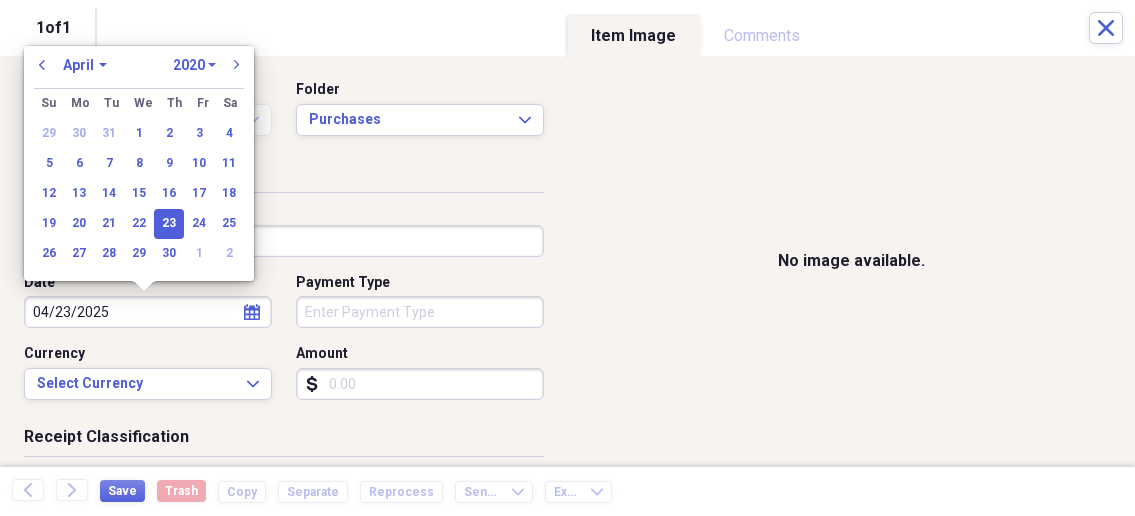 select on "2025" 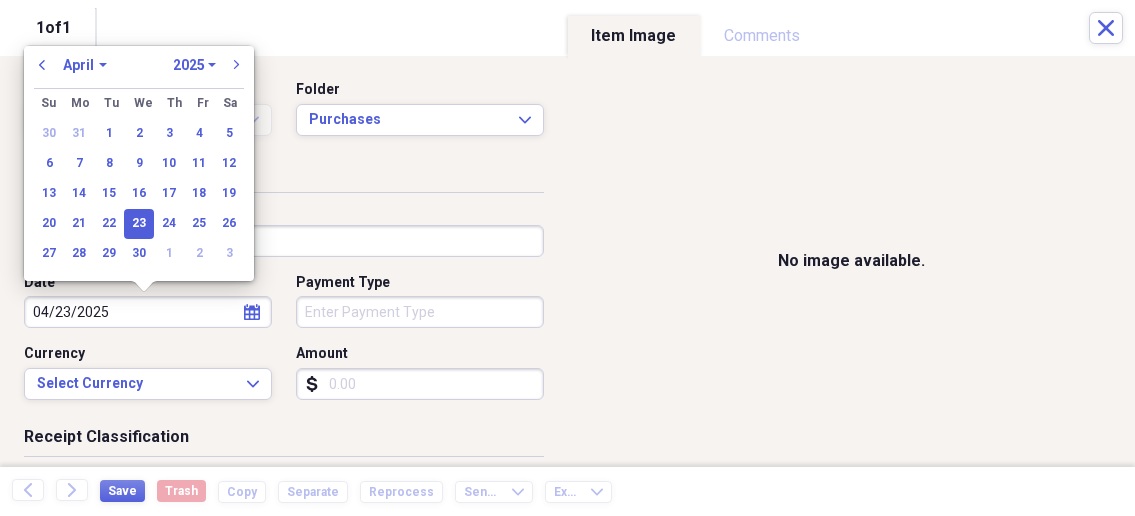 drag, startPoint x: 125, startPoint y: 309, endPoint x: 15, endPoint y: 312, distance: 110.0409 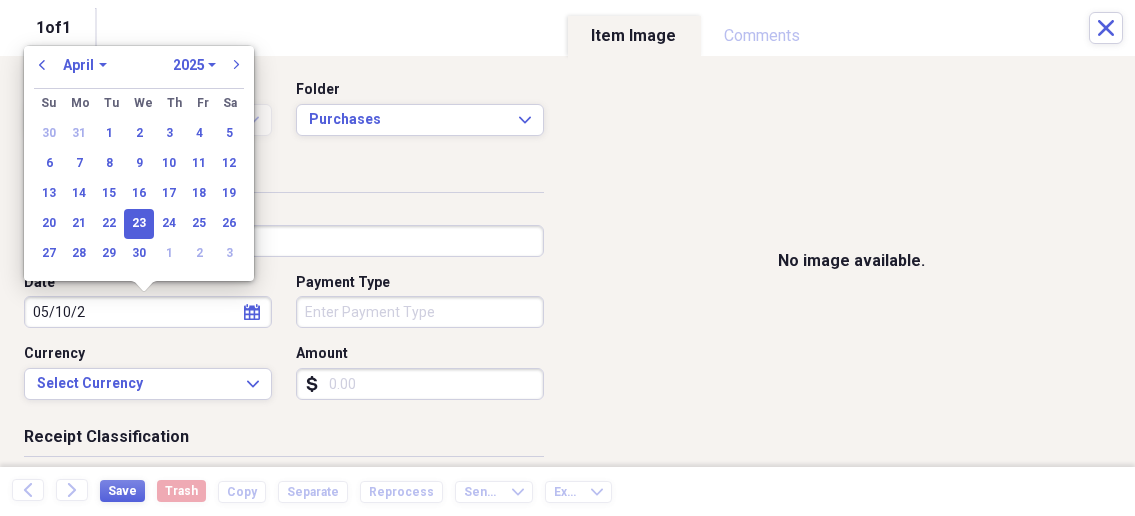type on "05/10/20" 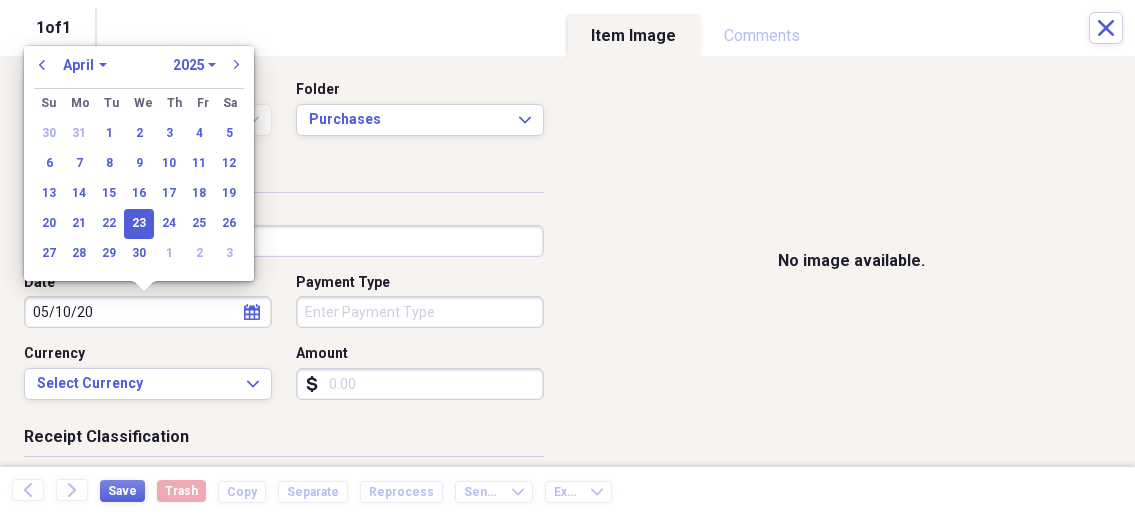 select on "4" 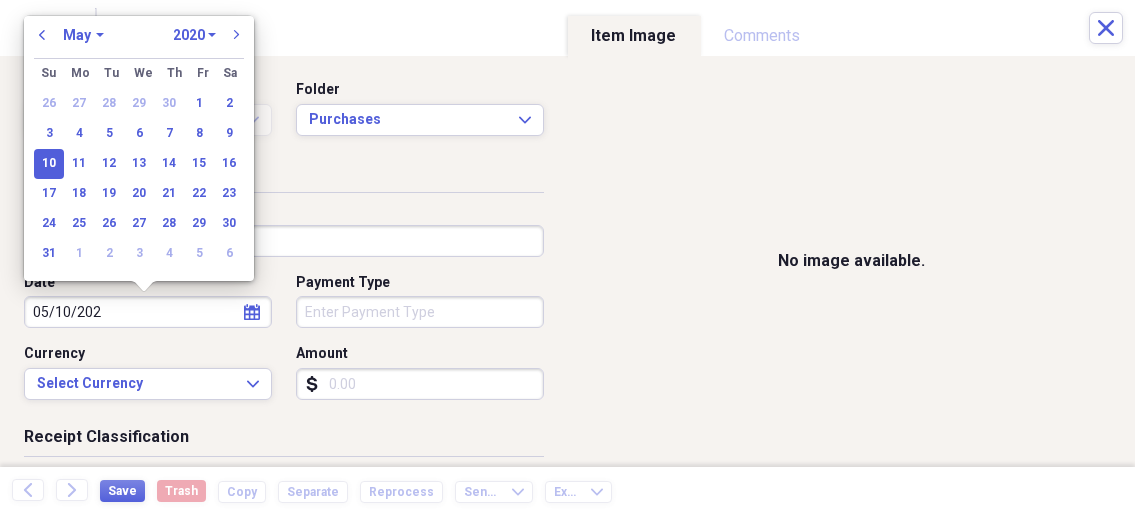 type on "05/10/2025" 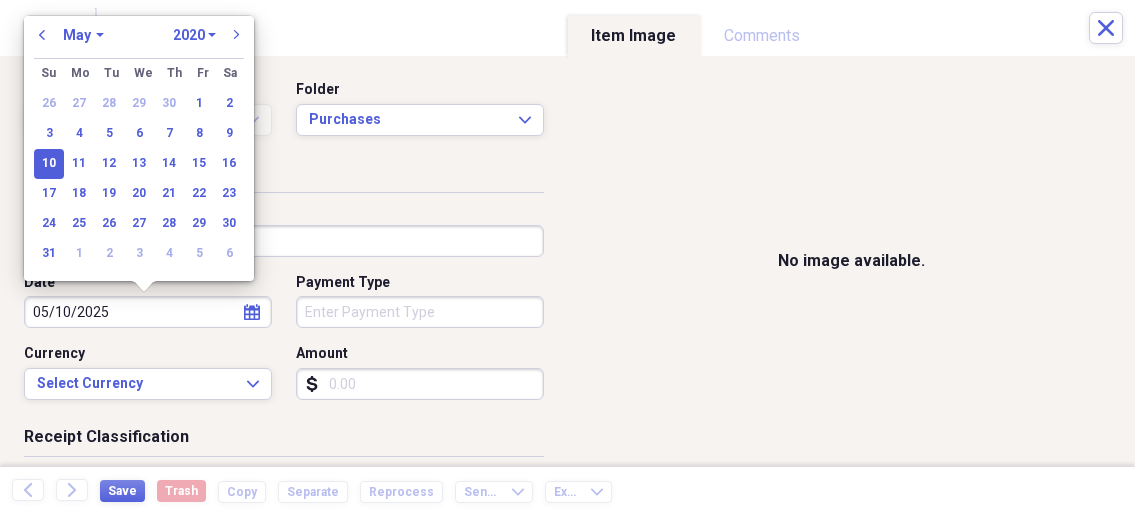 select on "2025" 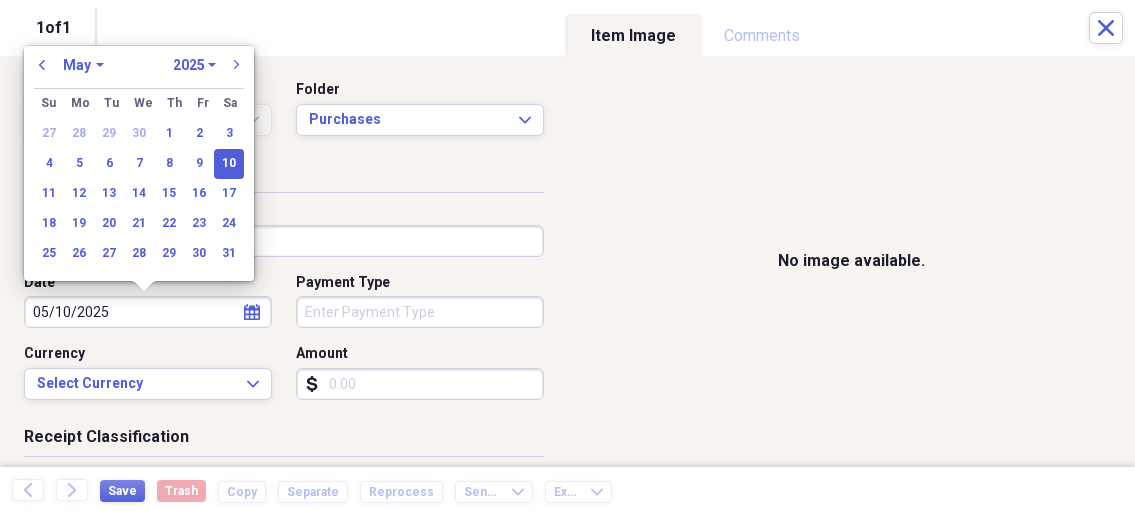 type on "05/10/2025" 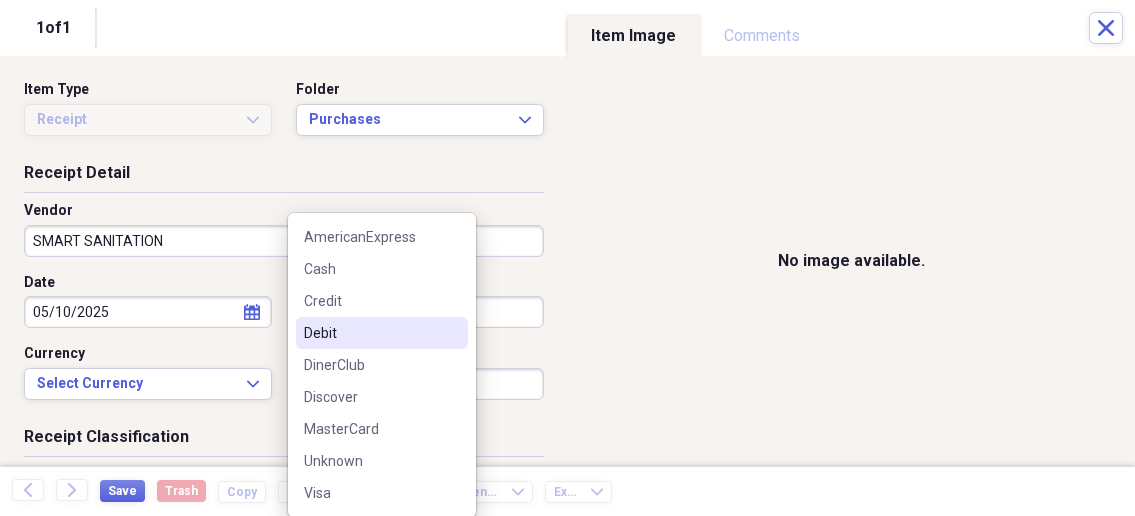 click on "Debit" at bounding box center (370, 333) 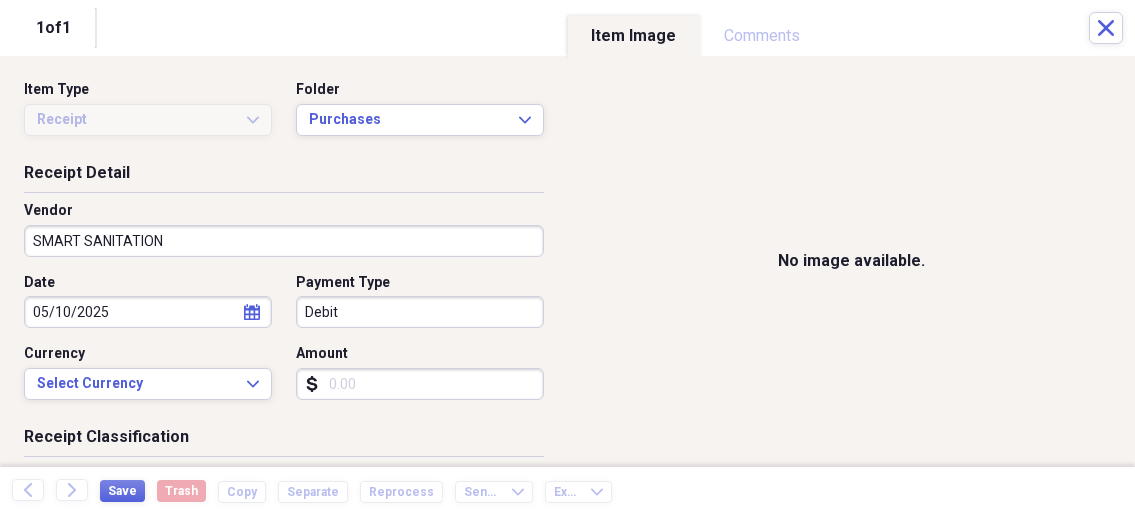 click on "Amount" at bounding box center (420, 384) 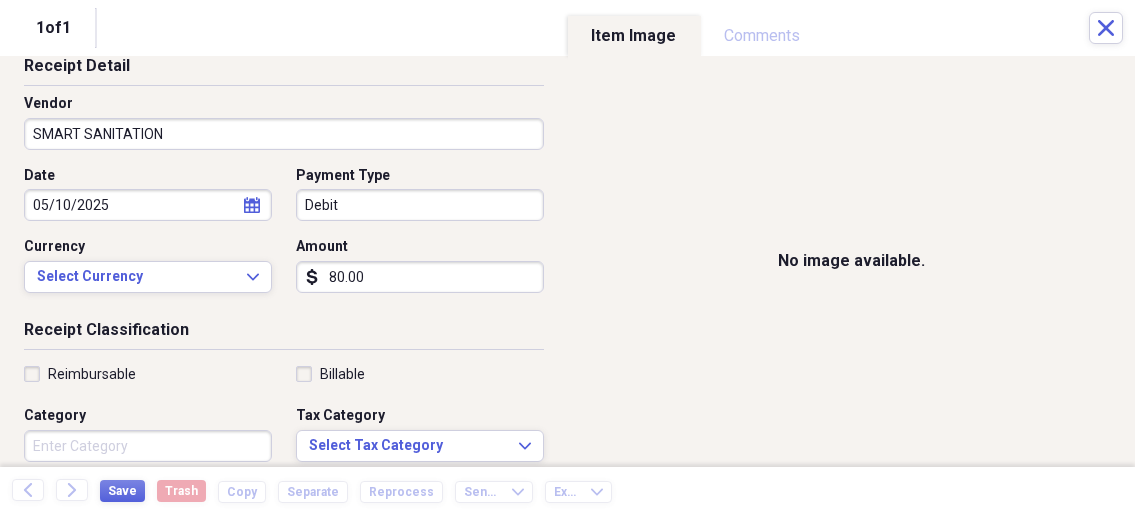scroll, scrollTop: 321, scrollLeft: 0, axis: vertical 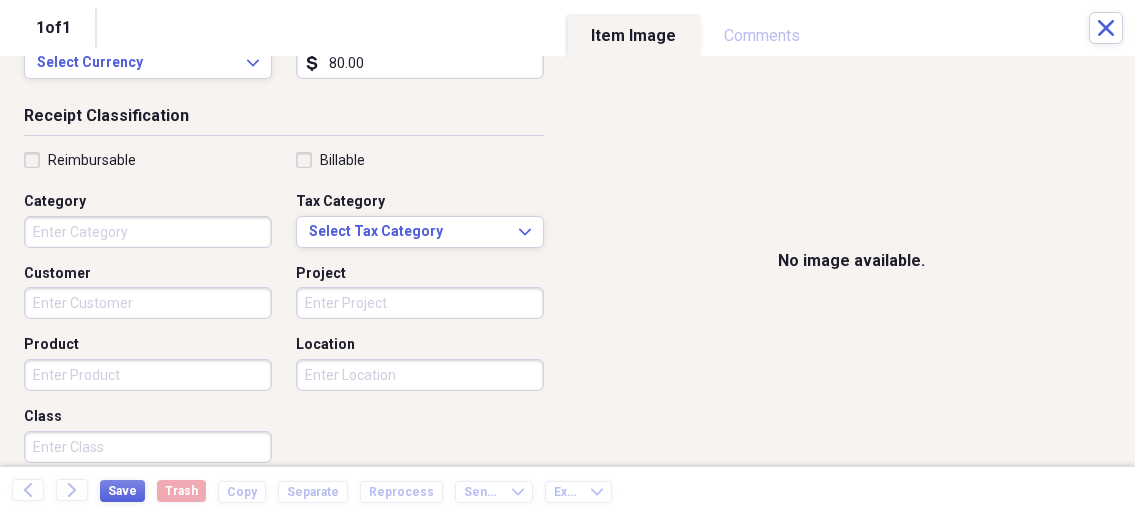 type on "80.00" 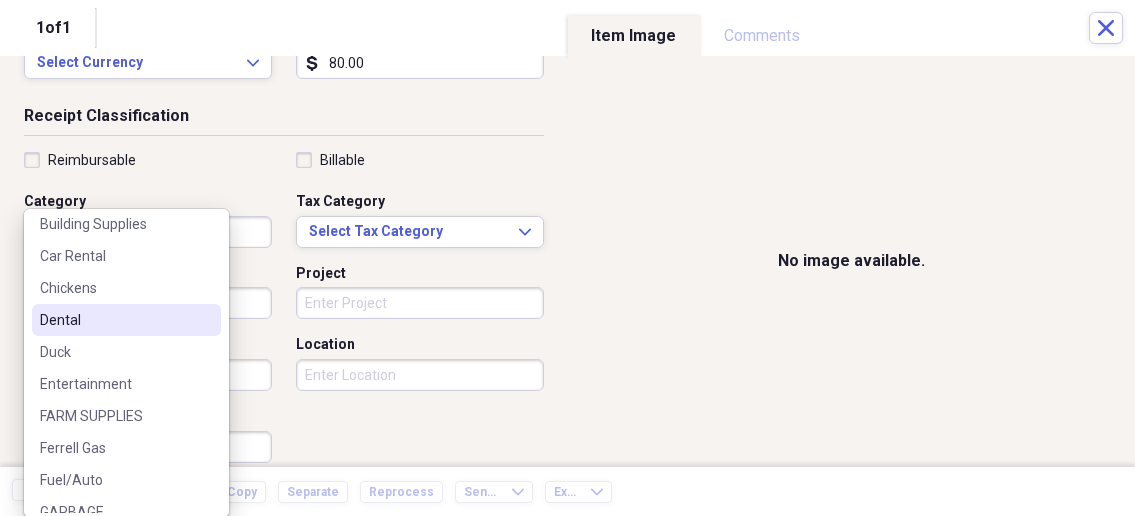 scroll, scrollTop: 107, scrollLeft: 0, axis: vertical 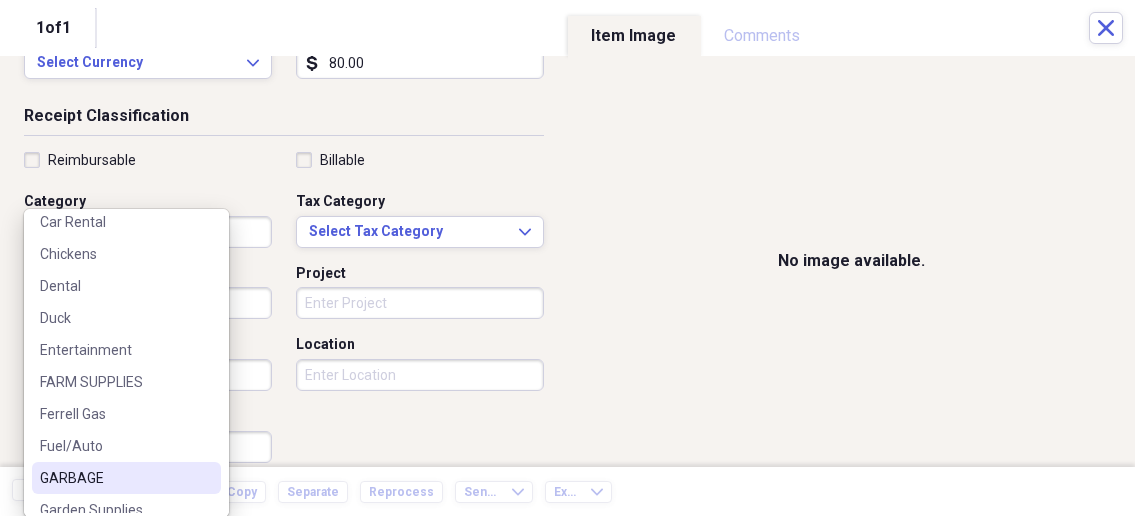click on "GARBAGE" at bounding box center [114, 478] 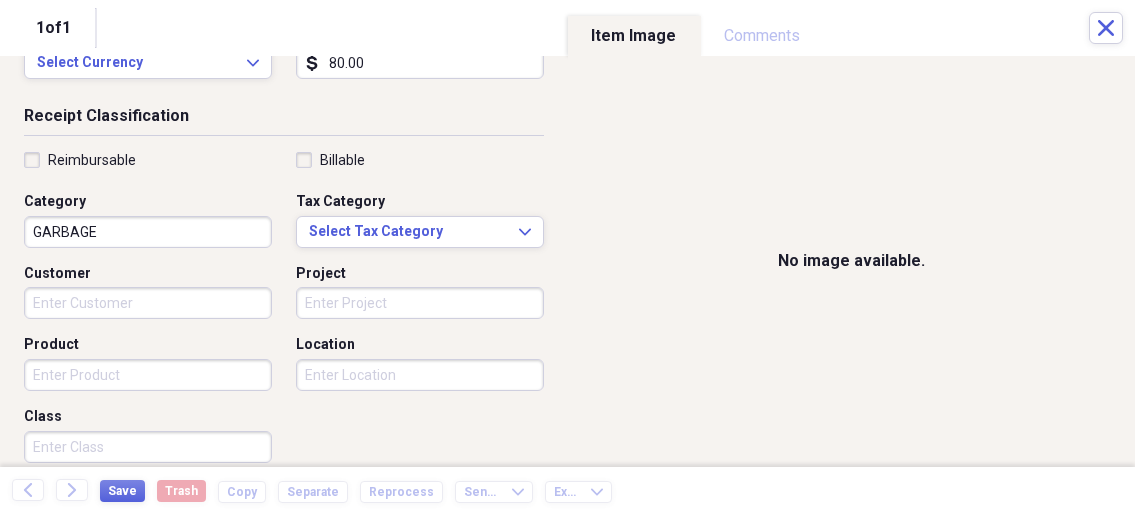 click on "Organize My Files 1 Collapse Unfiled Needs Review 1 Unfiled All Files Unfiled Unfiled Unfiled Saved Reports Collapse My Cabinet My Cabinet Add Folder Collapse Open Folder Business Add Folder Folder Bills Add Folder Folder Contacts Add Folder Folder Contracts Add Folder Folder Important Documents Add Folder Folder Legal Add Folder Folder Office Add Folder Folder Purchases Add Folder Expand Folder Taxes Add Folder Expand Folder Personal Add Folder Trash Trash Help & Support Submit Import Import Add Create Expand Reports Reports Settings [NAME] Expand Purchases Showing 69 items , totaling $14,560.51 Column Expand sort Sort Filters  Expand Create Item Expand Status Image Date Vendor Amount Category Product Source Billable Reimbursable check 05/19/2025 CVS Caremark Pharmacy $15.00 Prescriptions/ Medicine Prescription / Medicine check 02/07/2025 First Impressions Dental $279.00 Dental Dental check 05/07/2025 Ferrell Gas $578.51 Ferrell Gas Propane check 05/25/2025 Tractor Supply $54.28 Chickens Chicken Supplies 1" at bounding box center [567, 258] 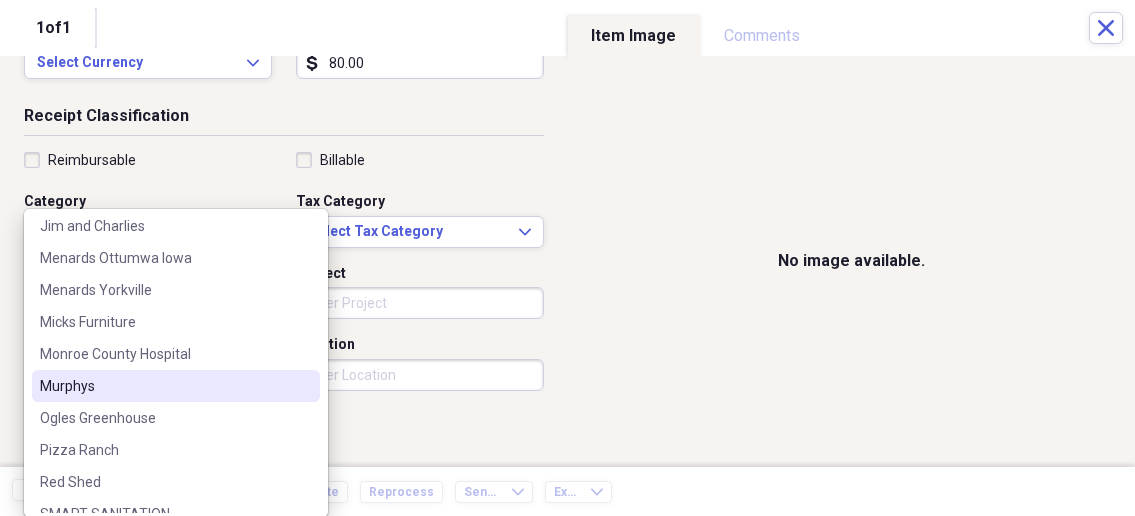 scroll, scrollTop: 535, scrollLeft: 0, axis: vertical 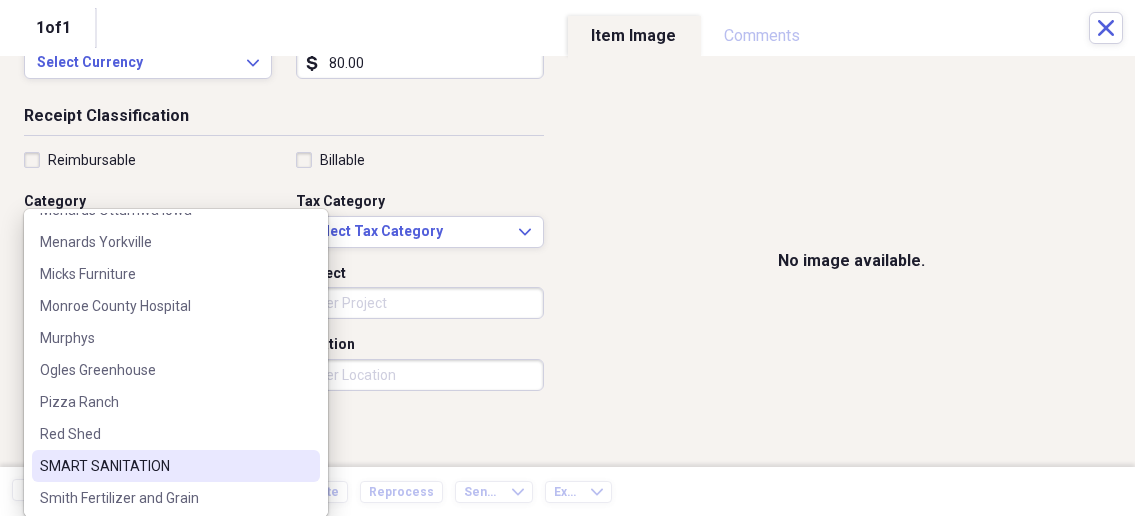 click on "SMART SANITATION" at bounding box center [176, 466] 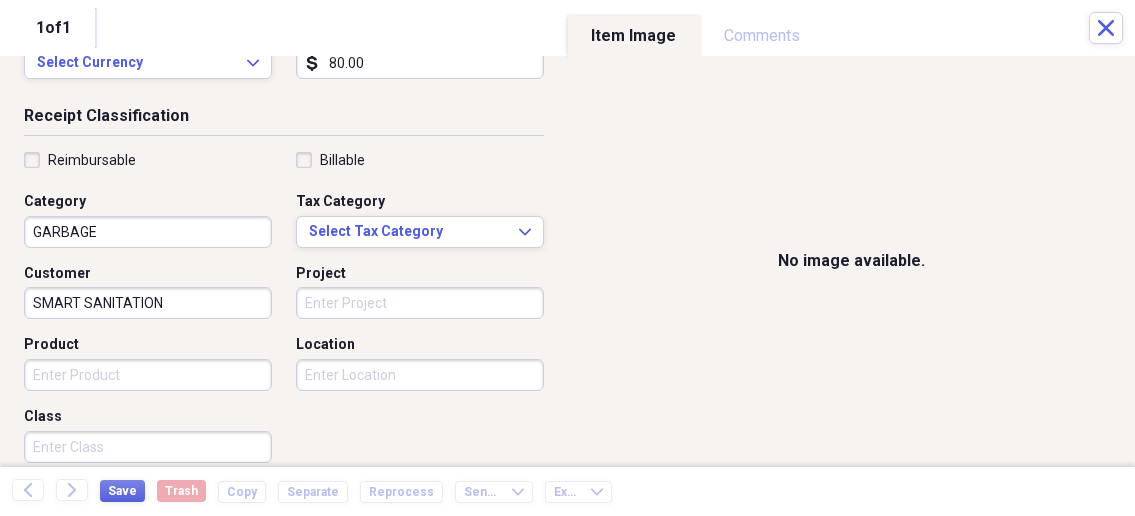 click on "Product" at bounding box center [148, 375] 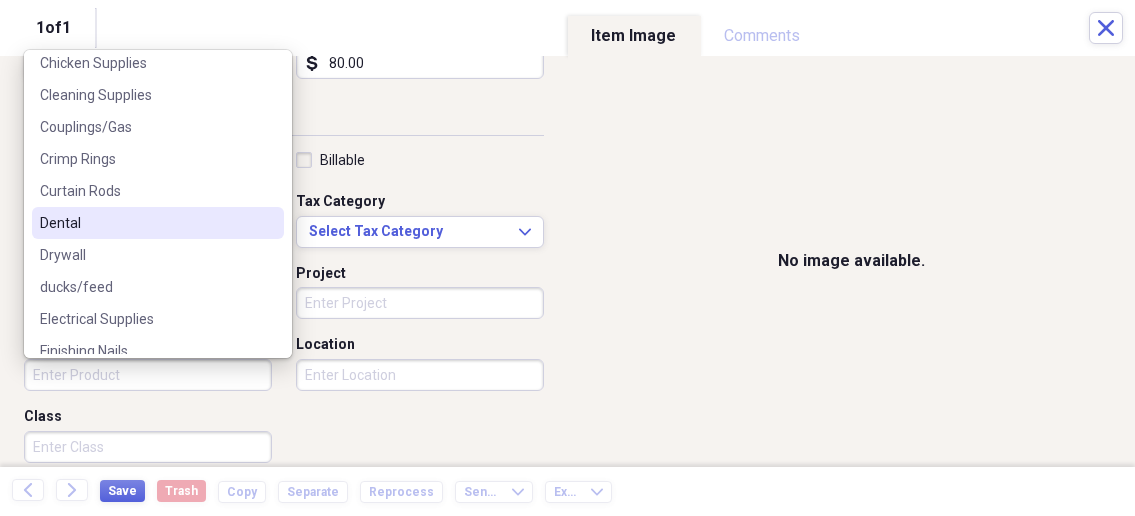scroll, scrollTop: 214, scrollLeft: 0, axis: vertical 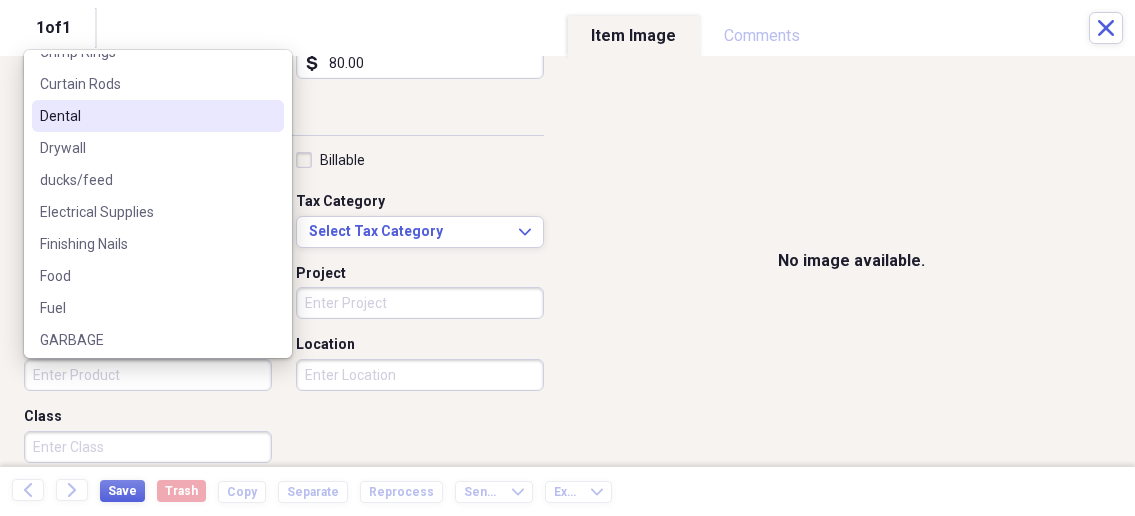 click on "GARBAGE" at bounding box center [146, 340] 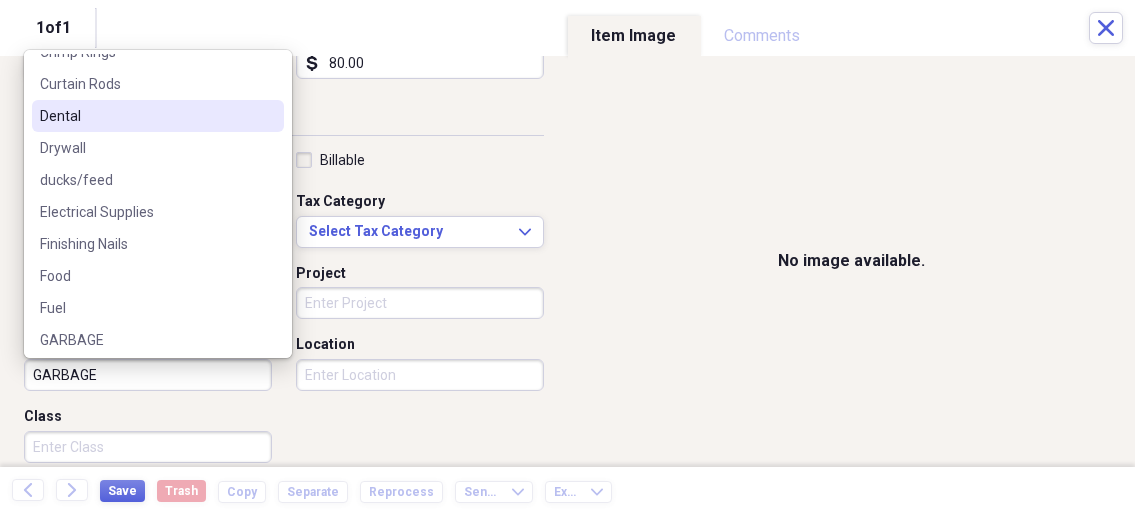 scroll, scrollTop: 252, scrollLeft: 0, axis: vertical 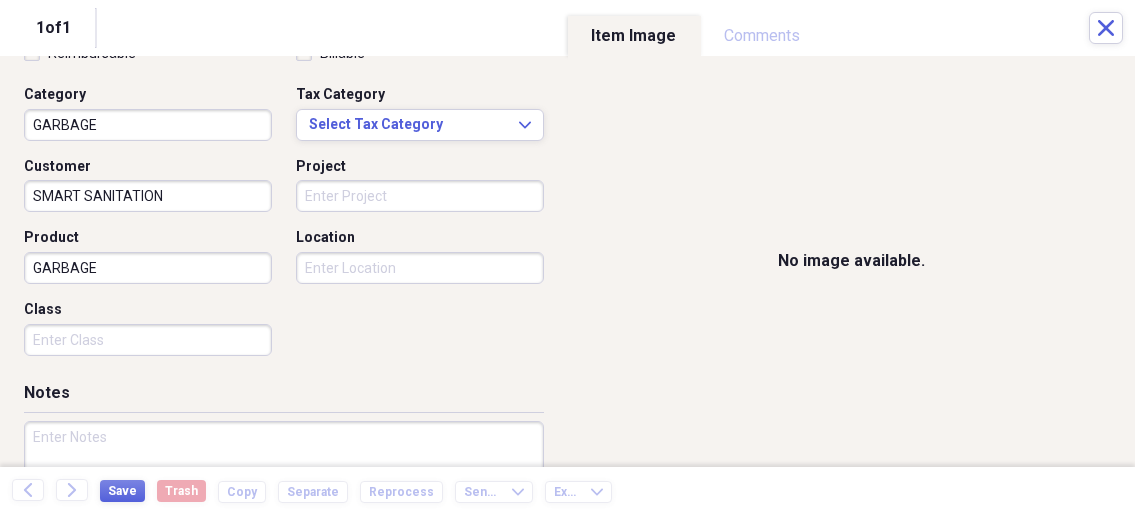 click at bounding box center [284, 486] 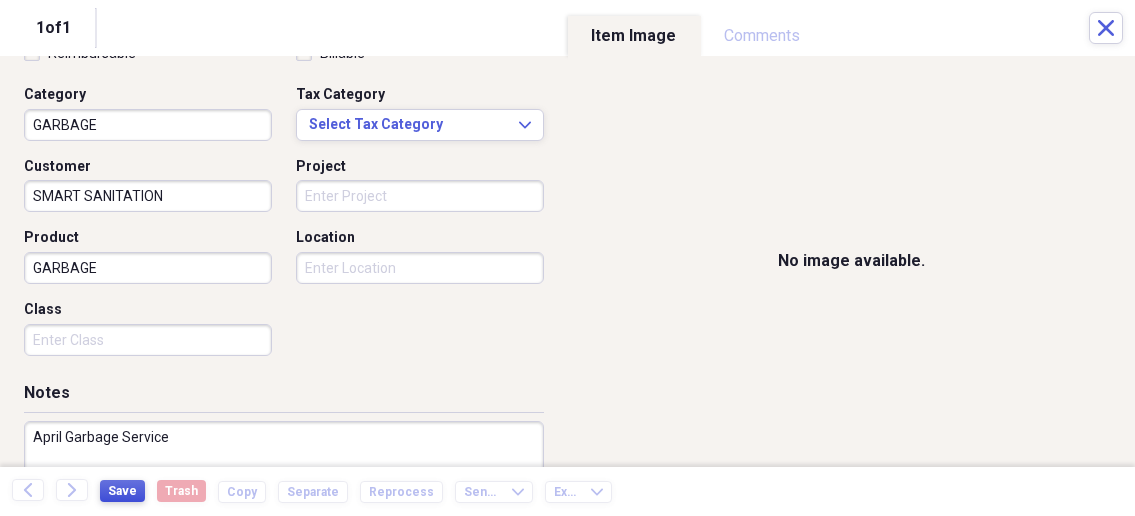 type on "April Garbage Service" 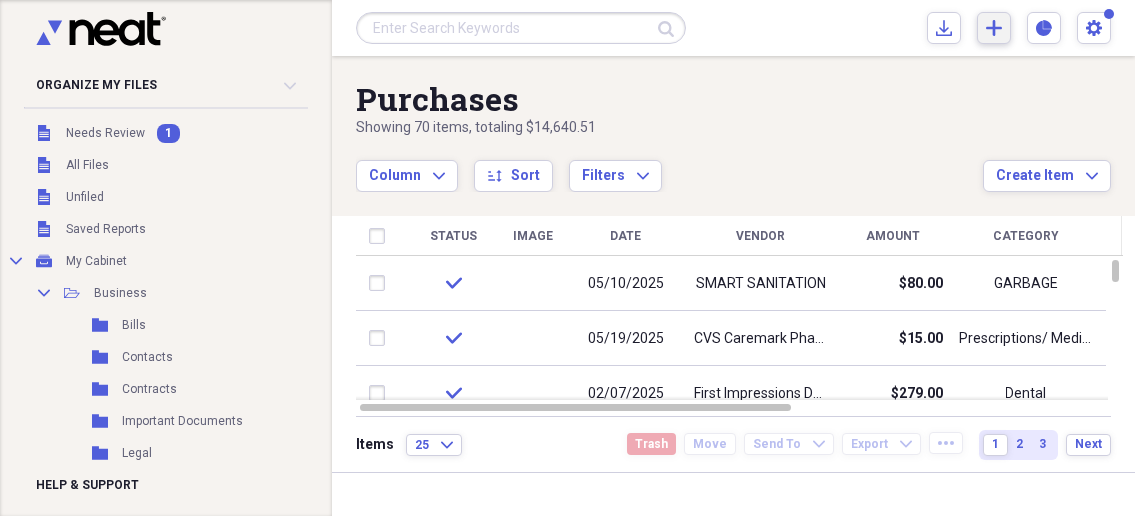 click on "Add Create Expand" at bounding box center (994, 28) 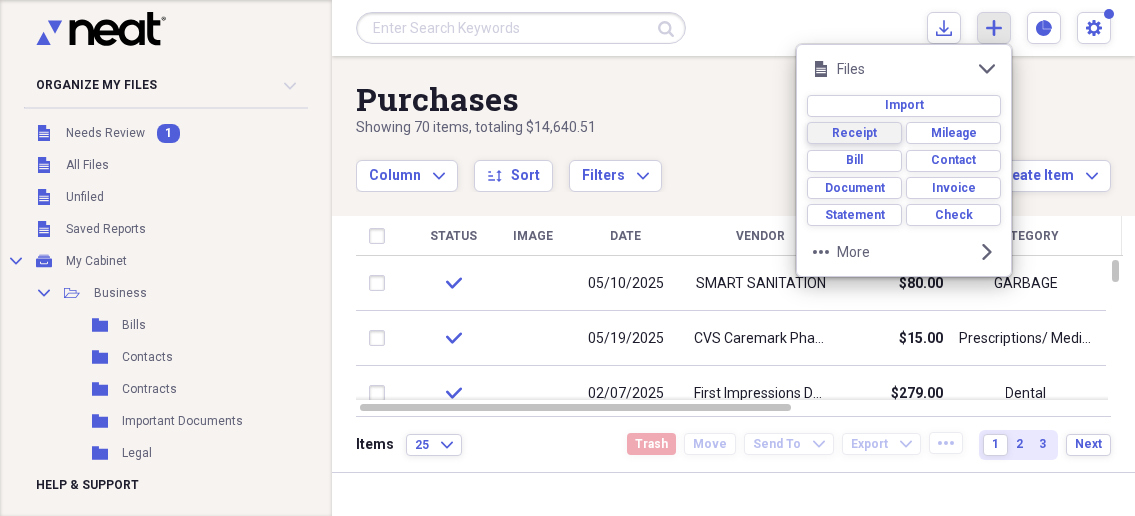 click on "Receipt" at bounding box center [854, 133] 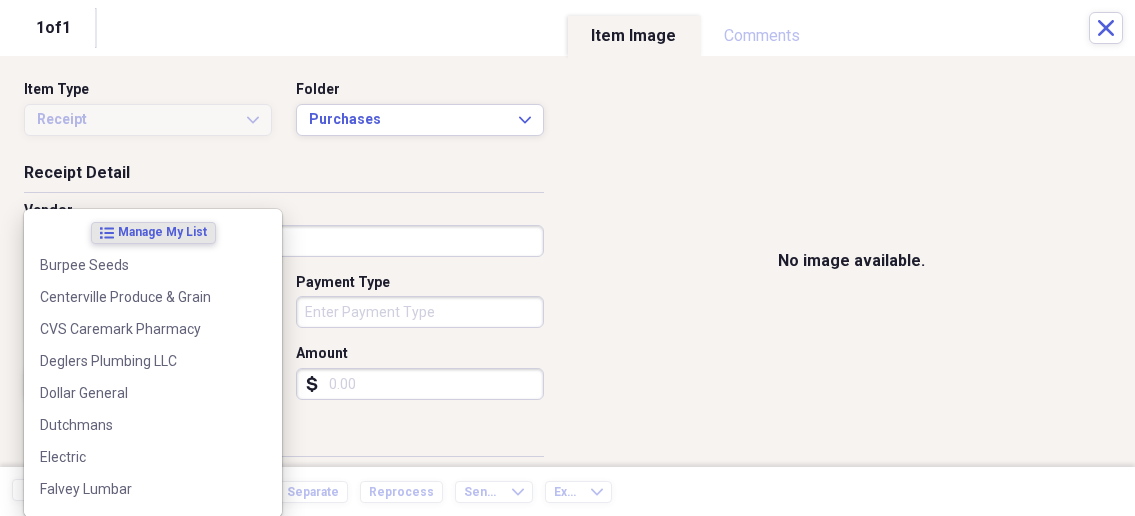 click on "Organize My Files 1 Collapse Unfiled Needs Review 1 Unfiled All Files Unfiled Unfiled Unfiled Saved Reports Collapse My Cabinet My Cabinet Add Folder Collapse Open Folder Business Add Folder Folder Bills Add Folder Folder Contacts Add Folder Folder Contracts Add Folder Folder Important Documents Add Folder Folder Legal Add Folder Folder Office Add Folder Folder Purchases Add Folder Expand Folder Taxes Add Folder Expand Folder Personal Add Folder Trash Trash Help & Support Submit Import Import Add Create Expand Reports Reports Settings [NAME] Expand Purchases Showing 70 items , totaling $14,640.51 Column Expand sort Sort Filters  Expand Create Item Expand Status Image Date Vendor Amount Category Product Source Billable Reimbursable check 05/10/2025 SMART SANITATION $80.00 GARBAGE GARBAGE check 05/19/2025 CVS Caremark Pharmacy $15.00 Prescriptions/ Medicine Prescription / Medicine check 02/07/2025 First Impressions Dental $279.00 Dental Dental check 05/07/2025 Ferrell Gas $578.51 Ferrell Gas Propane check 25" at bounding box center (567, 258) 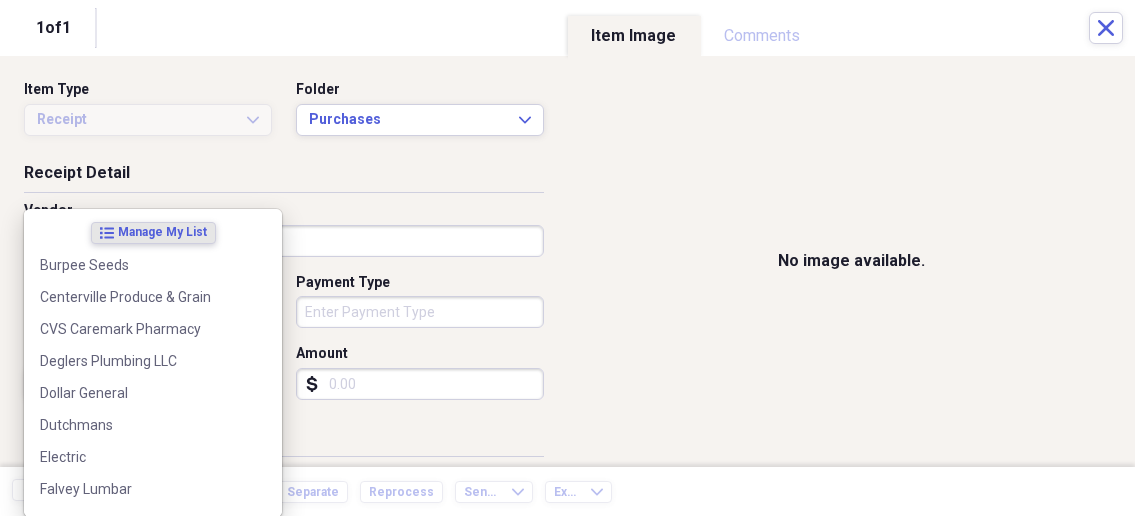 click on "Item Type Receipt Expand Folder Purchases Expand" at bounding box center (284, 116) 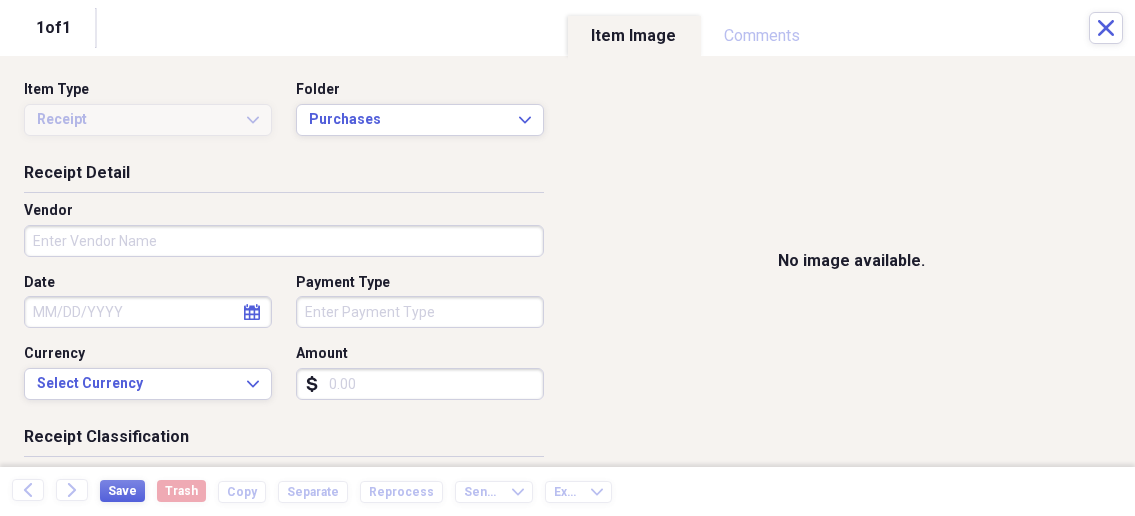 click on "Organize My Files 1 Collapse Unfiled Needs Review 1 Unfiled All Files Unfiled Unfiled Unfiled Saved Reports Collapse My Cabinet My Cabinet Add Folder Collapse Open Folder Business Add Folder Folder Bills Add Folder Folder Contacts Add Folder Folder Contracts Add Folder Folder Important Documents Add Folder Folder Legal Add Folder Folder Office Add Folder Folder Purchases Add Folder Expand Folder Taxes Add Folder Expand Folder Personal Add Folder Trash Trash Help & Support Submit Import Import Add Create Expand Reports Reports Settings [NAME] Expand Purchases Showing 70 items , totaling $14,640.51 Column Expand sort Sort Filters  Expand Create Item Expand Status Image Date Vendor Amount Category Product Source Billable Reimbursable check 05/10/2025 SMART SANITATION $80.00 GARBAGE GARBAGE check 05/19/2025 CVS Caremark Pharmacy $15.00 Prescriptions/ Medicine Prescription / Medicine check 02/07/2025 First Impressions Dental $279.00 Dental Dental check 05/07/2025 Ferrell Gas $578.51 Ferrell Gas Propane check 25" at bounding box center [567, 258] 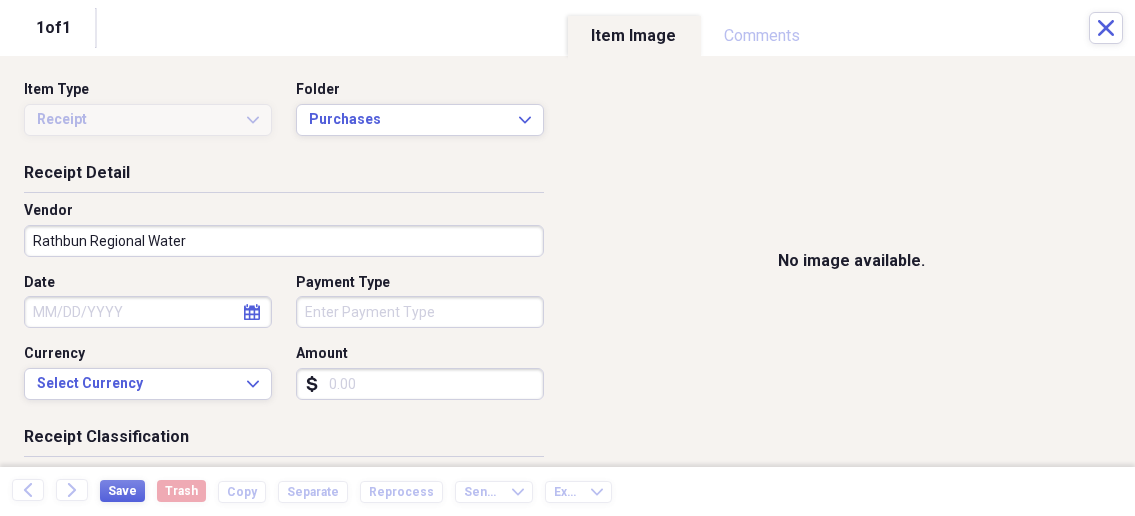 type on "Rathbun Regional Water" 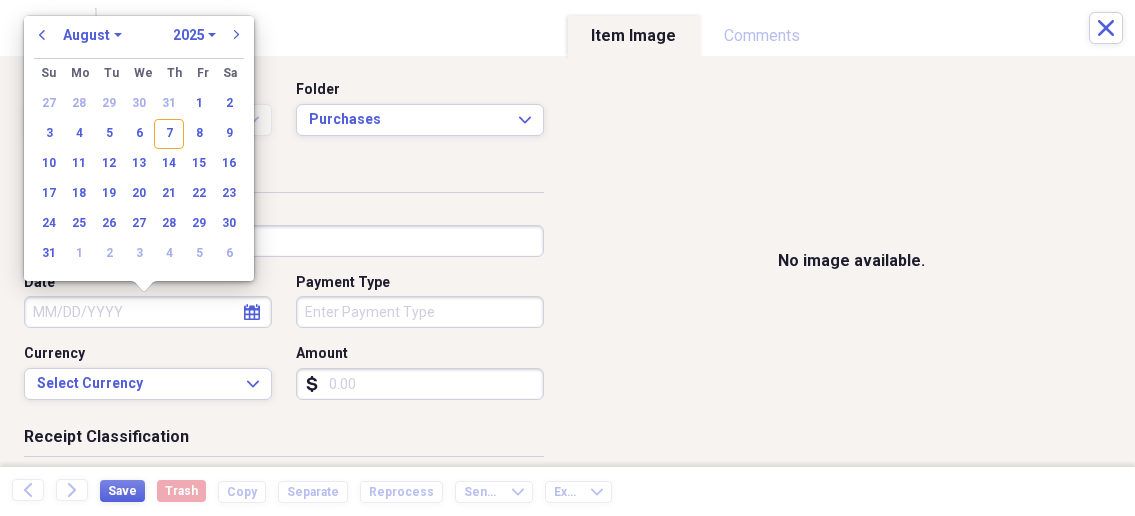 click on "Date" at bounding box center [148, 312] 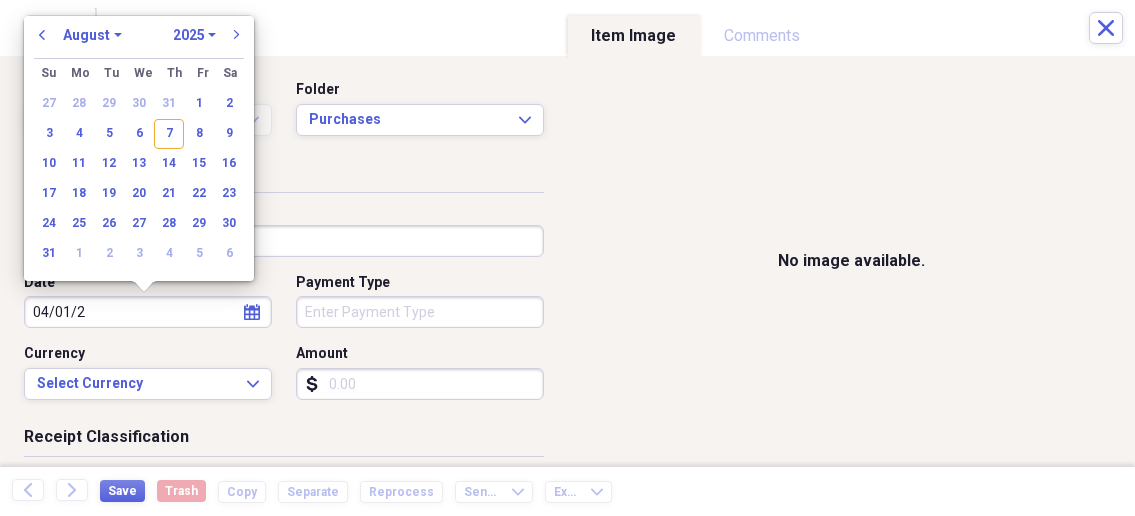 type on "04/01/20" 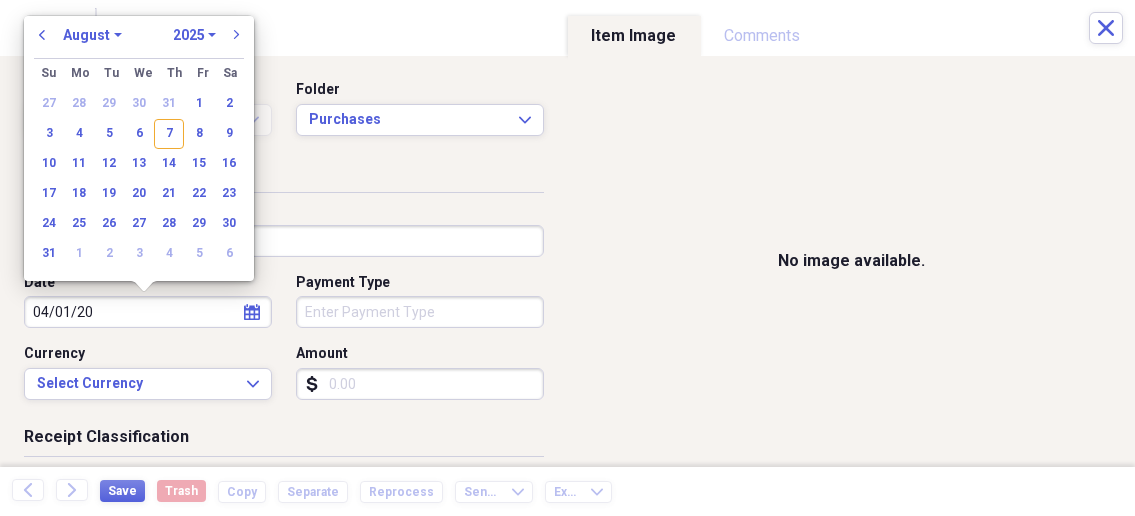 select on "3" 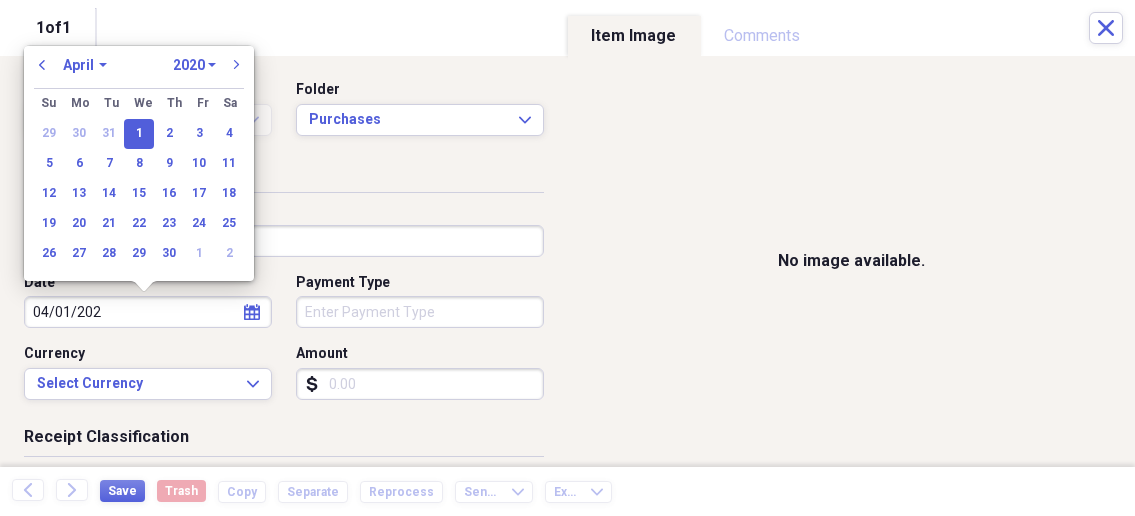 type on "04/01/2025" 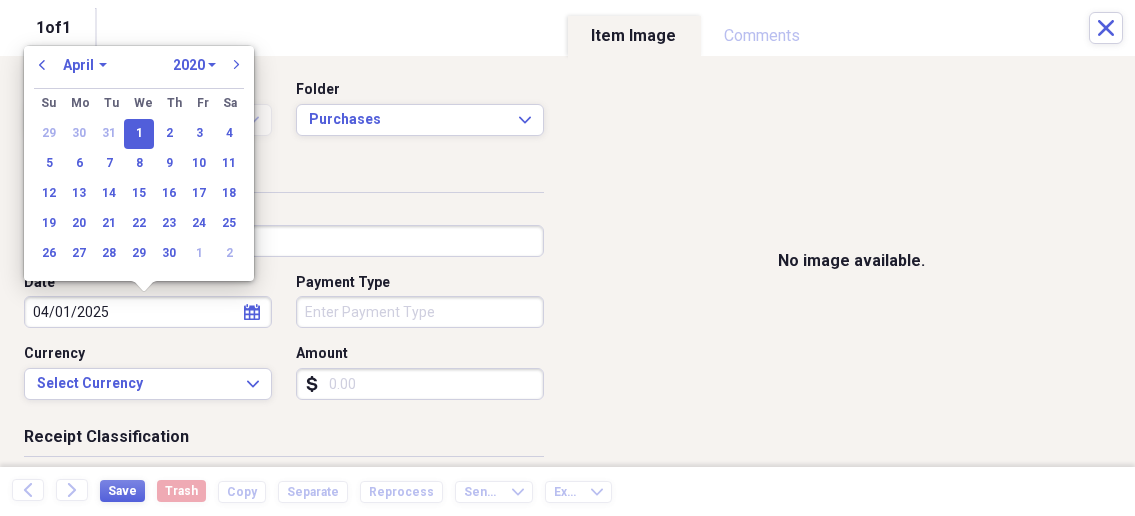 select on "2025" 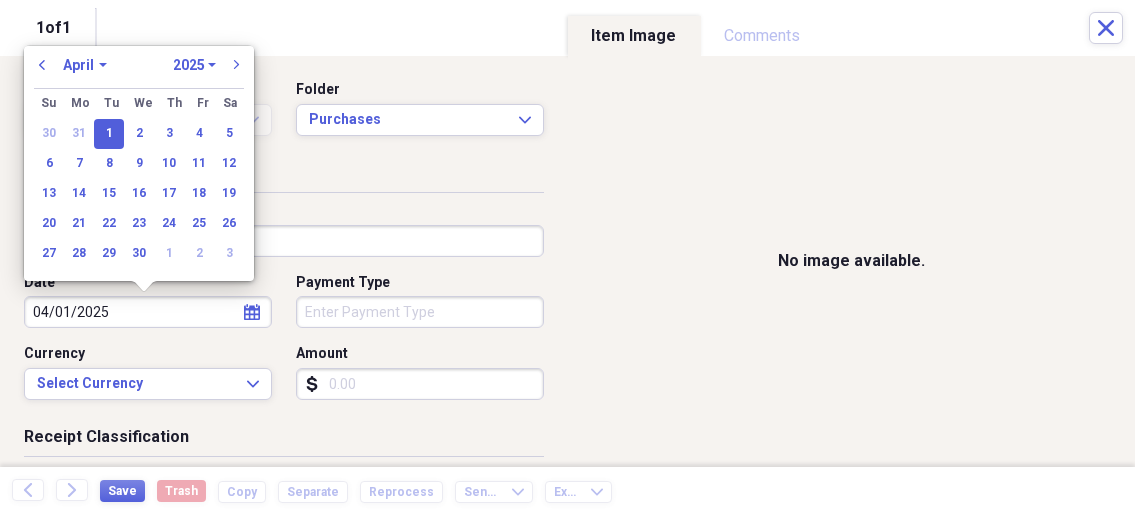 type on "04/01/2025" 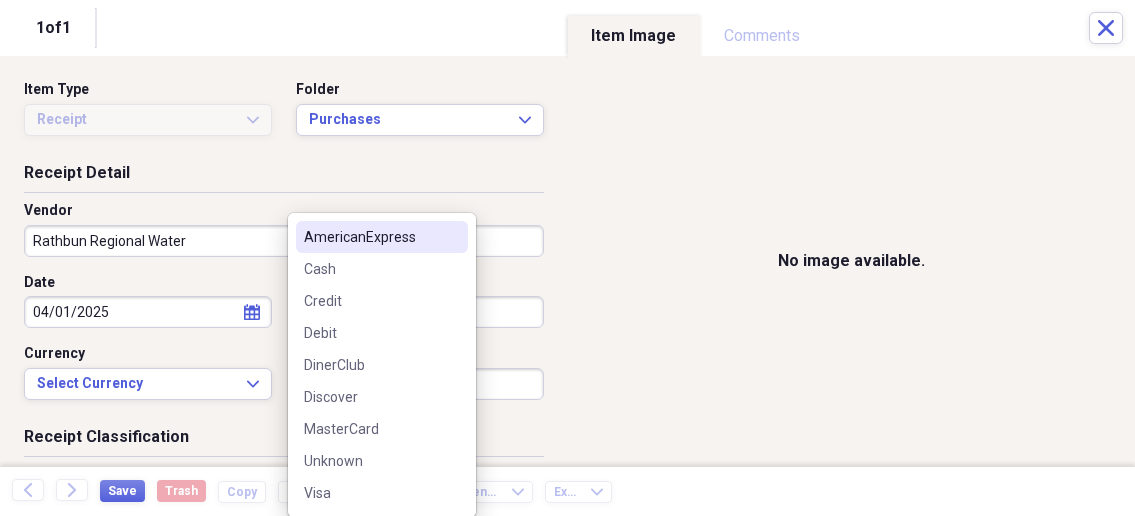click on "Organize My Files 1 Collapse Unfiled Needs Review 1 Unfiled All Files Unfiled Unfiled Unfiled Saved Reports Collapse My Cabinet My Cabinet Add Folder Collapse Open Folder Business Add Folder Folder Bills Add Folder Folder Contacts Add Folder Folder Contracts Add Folder Folder Important Documents Add Folder Folder Legal Add Folder Folder Office Add Folder Folder Purchases Add Folder Expand Folder Taxes Add Folder Expand Folder Personal Add Folder Trash Trash Help & Support Submit Import Import Add Create Expand Reports Reports Settings [NAME] Expand Purchases Showing 70 items , totaling $14,640.51 Column Expand sort Sort Filters  Expand Create Item Expand Status Image Date Vendor Amount Category Product Source Billable Reimbursable check 05/10/2025 SMART SANITATION $80.00 GARBAGE GARBAGE check 05/19/2025 CVS Caremark Pharmacy $15.00 Prescriptions/ Medicine Prescription / Medicine check 02/07/2025 First Impressions Dental $279.00 Dental Dental check 05/07/2025 Ferrell Gas $578.51 Ferrell Gas Propane check 25" at bounding box center [567, 258] 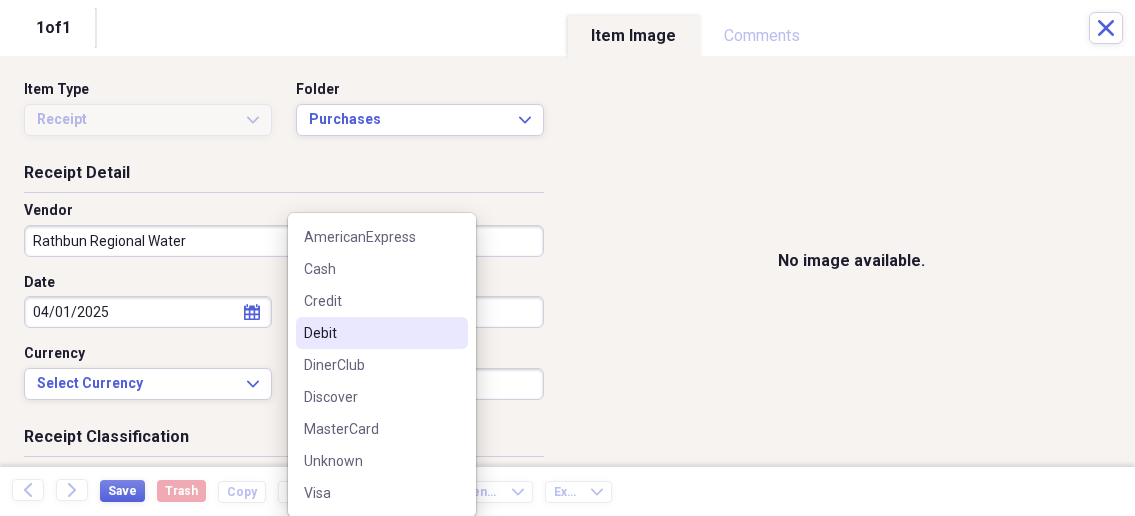 click on "Debit" at bounding box center (370, 333) 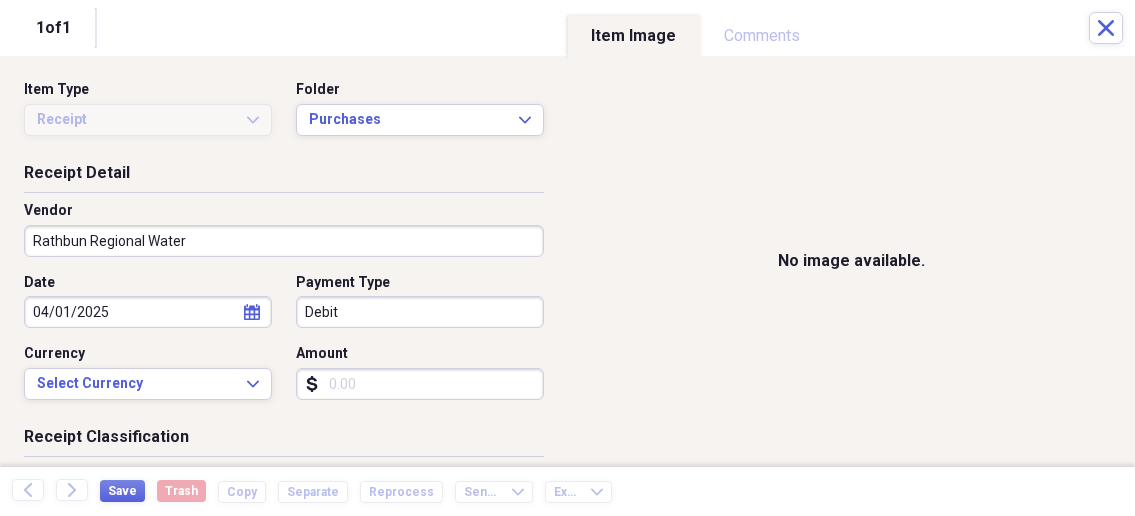 click on "Amount" at bounding box center (420, 384) 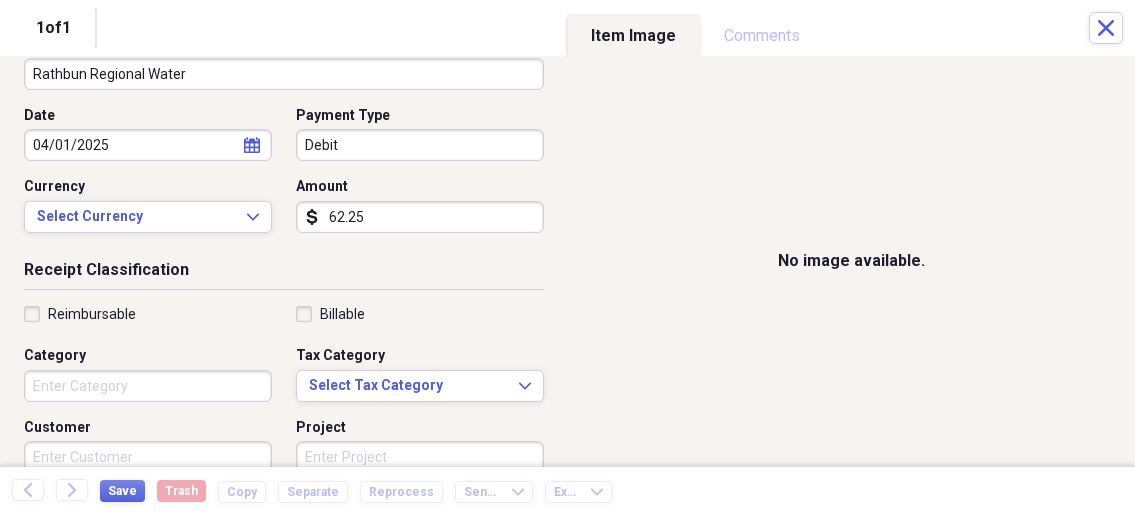 scroll, scrollTop: 214, scrollLeft: 0, axis: vertical 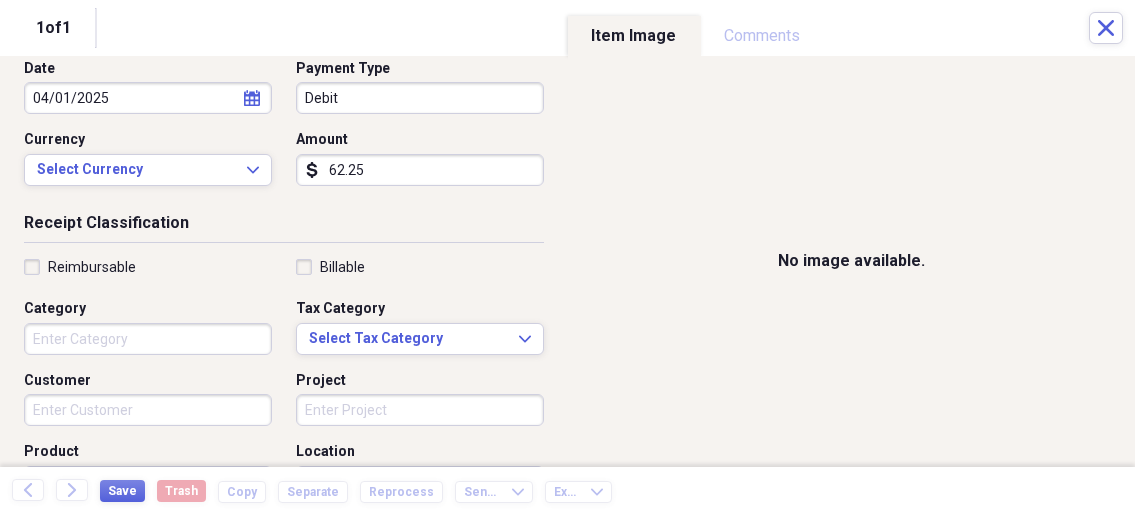 type on "62.25" 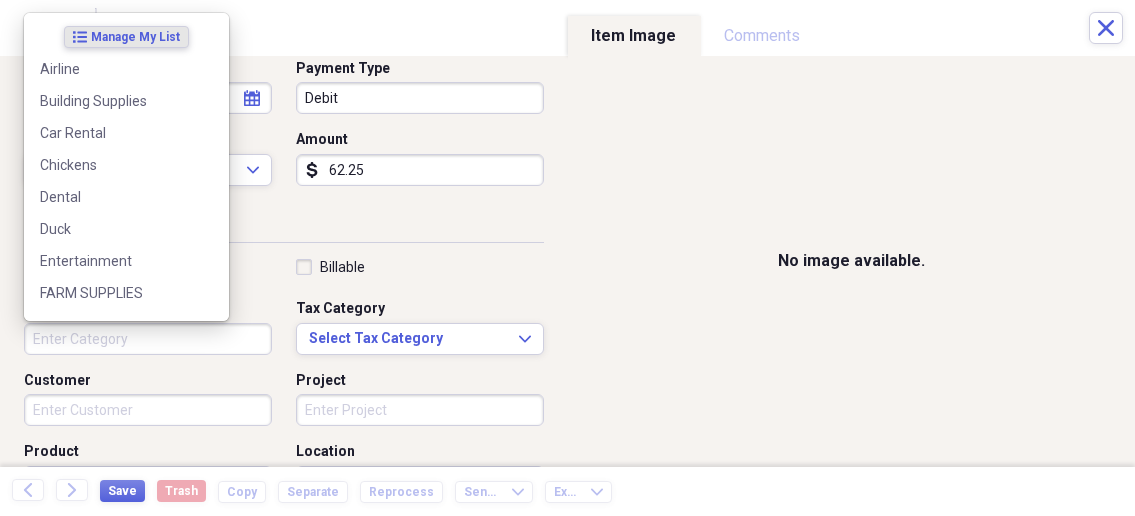 click on "Category" at bounding box center [148, 339] 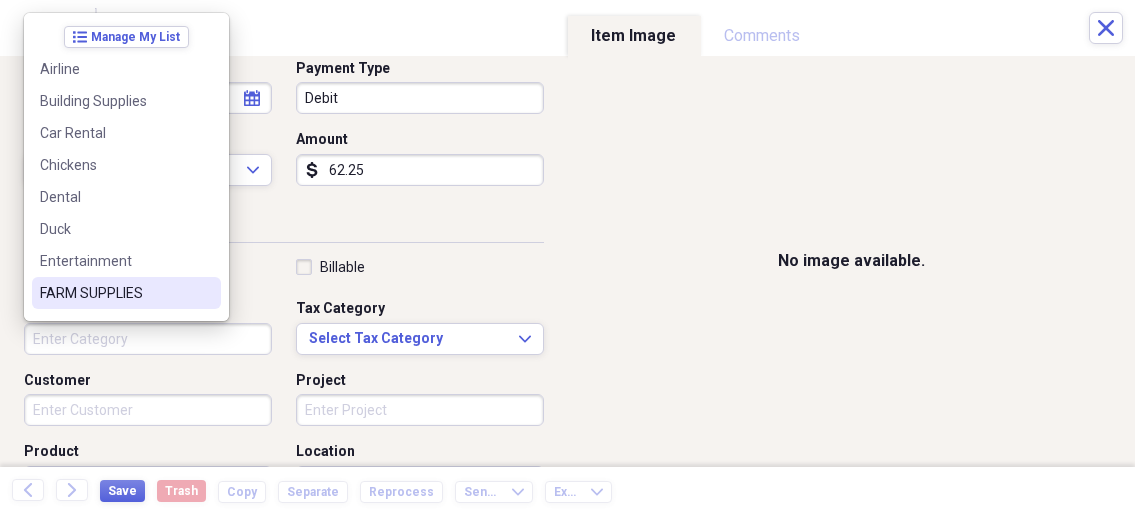 click on "FARM SUPPLIES" at bounding box center (126, 293) 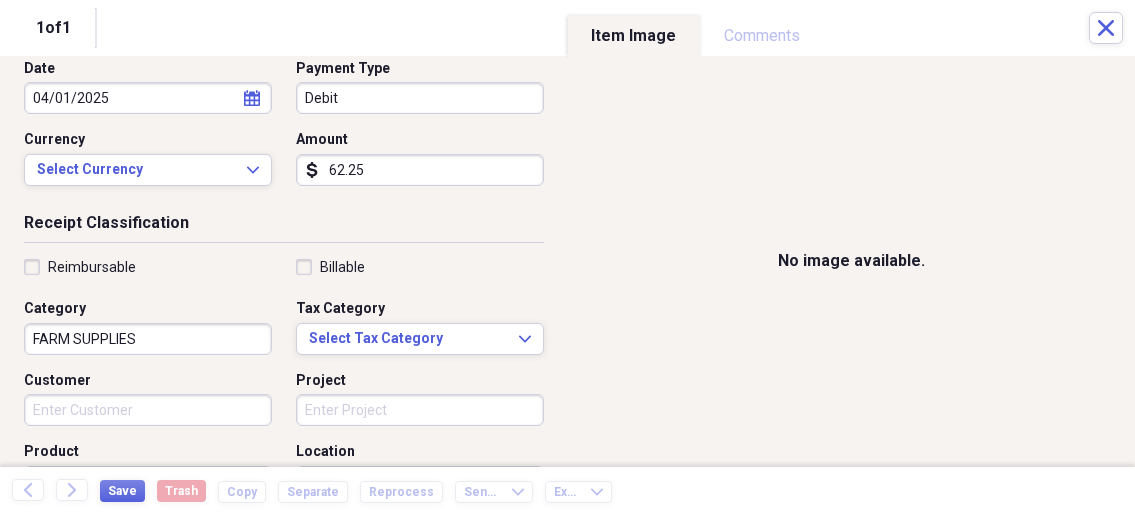 drag, startPoint x: 167, startPoint y: 342, endPoint x: 11, endPoint y: 346, distance: 156.05127 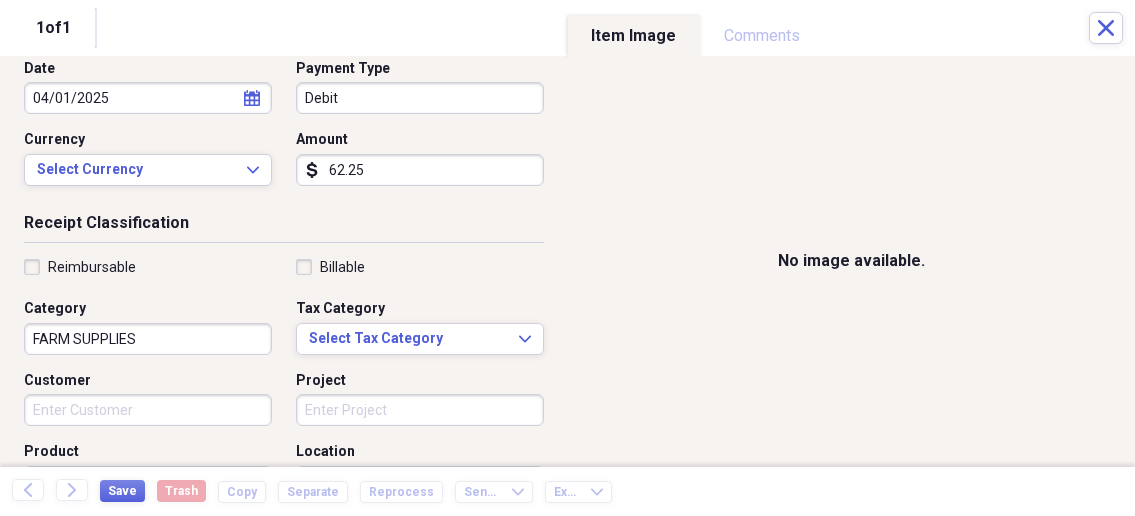 click on "Receipt Classification Reimbursable Billable Category FARM SUPPLIES Tax Category Select Tax Category Expand Customer Project Product Location Class" at bounding box center (284, 404) 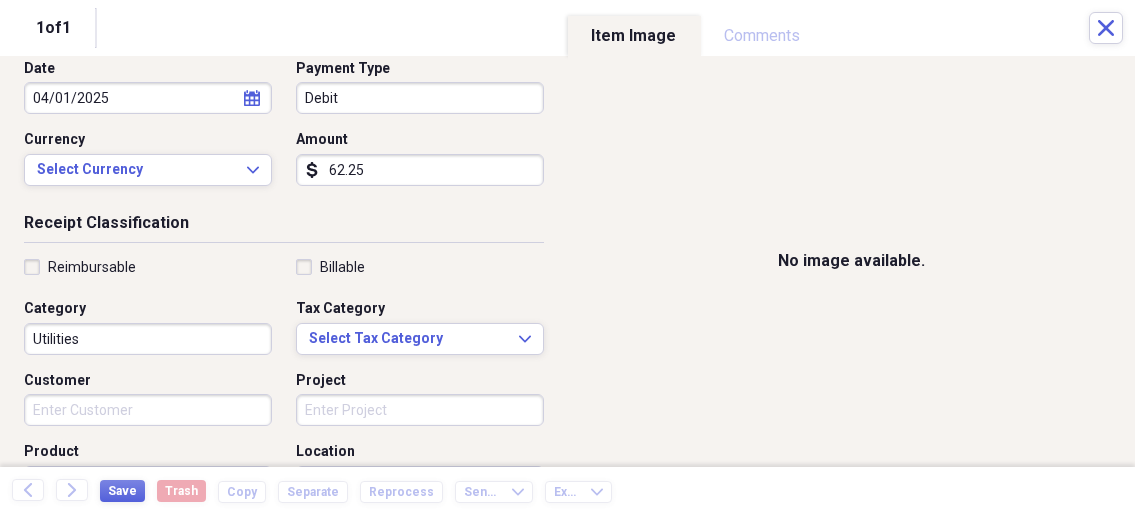 type on "Utilities" 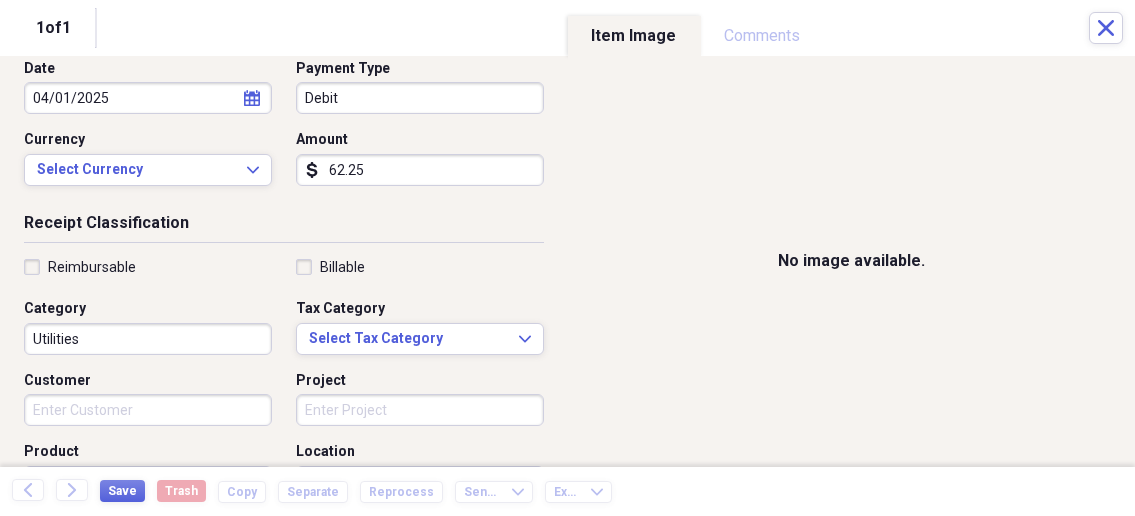 click on "Customer" at bounding box center [148, 410] 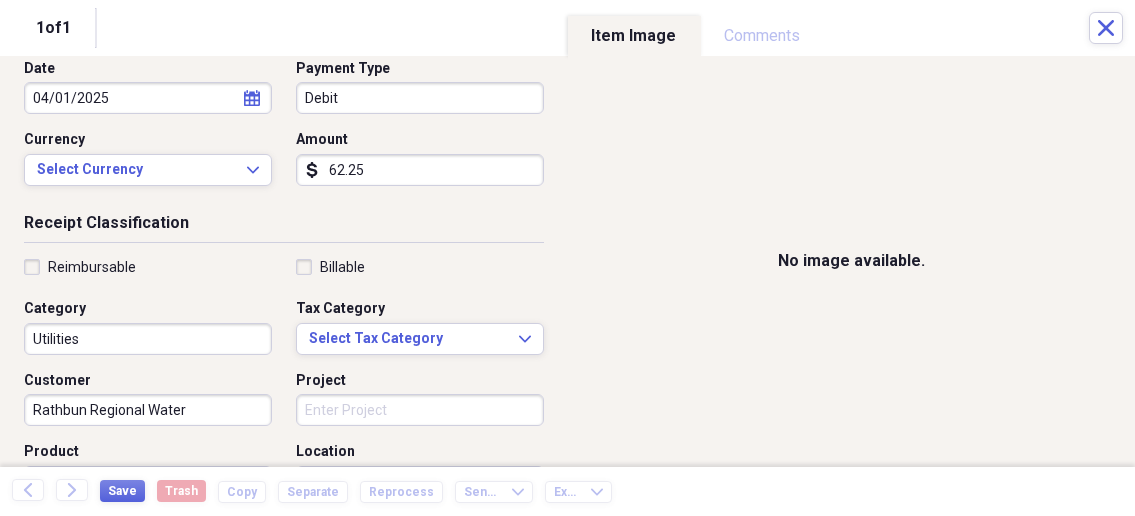 scroll, scrollTop: 428, scrollLeft: 0, axis: vertical 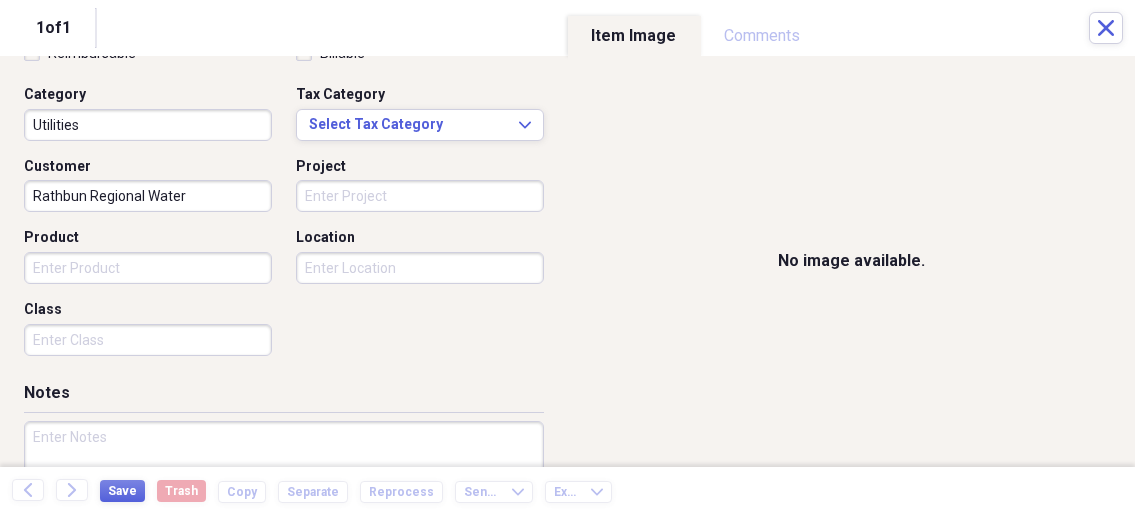 type on "Rathbun Regional Water" 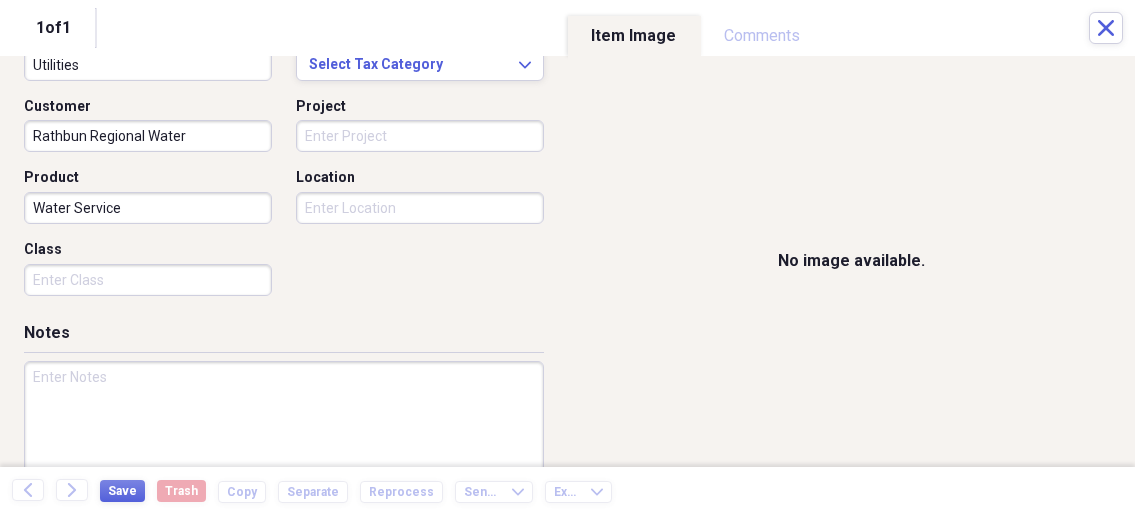 scroll, scrollTop: 535, scrollLeft: 0, axis: vertical 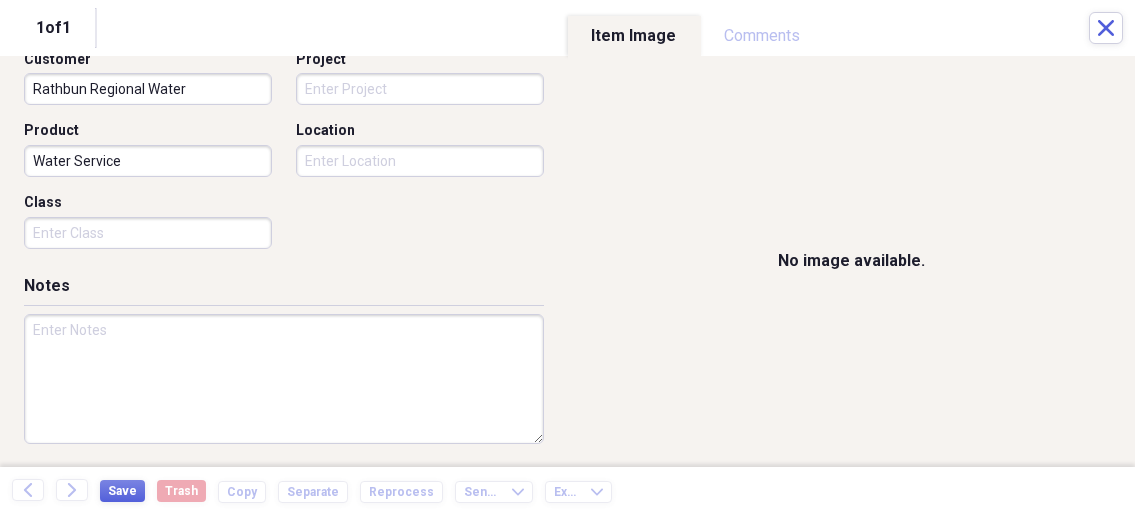 type on "Water Service" 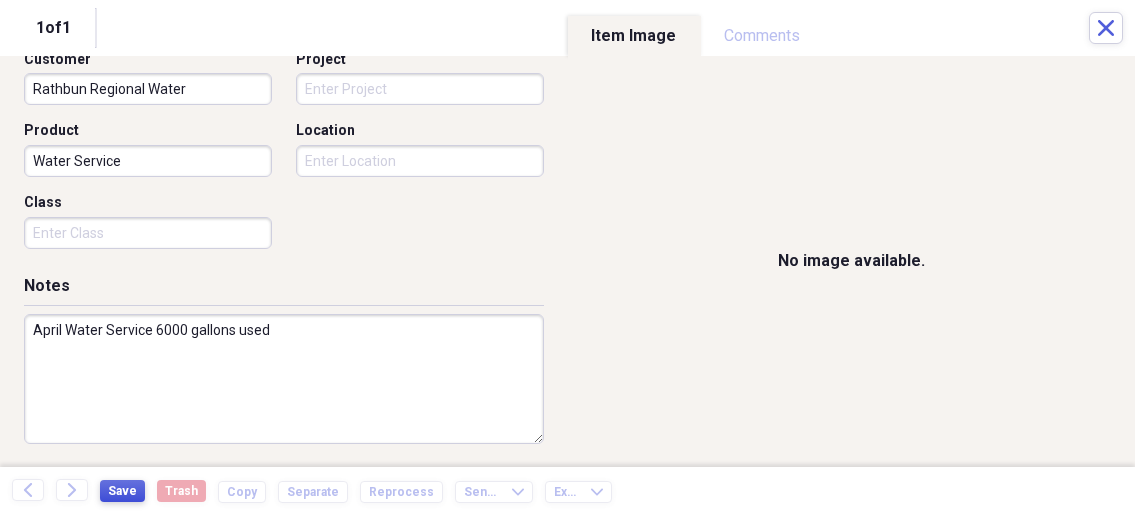 type on "April Water Service 6000 gallons used" 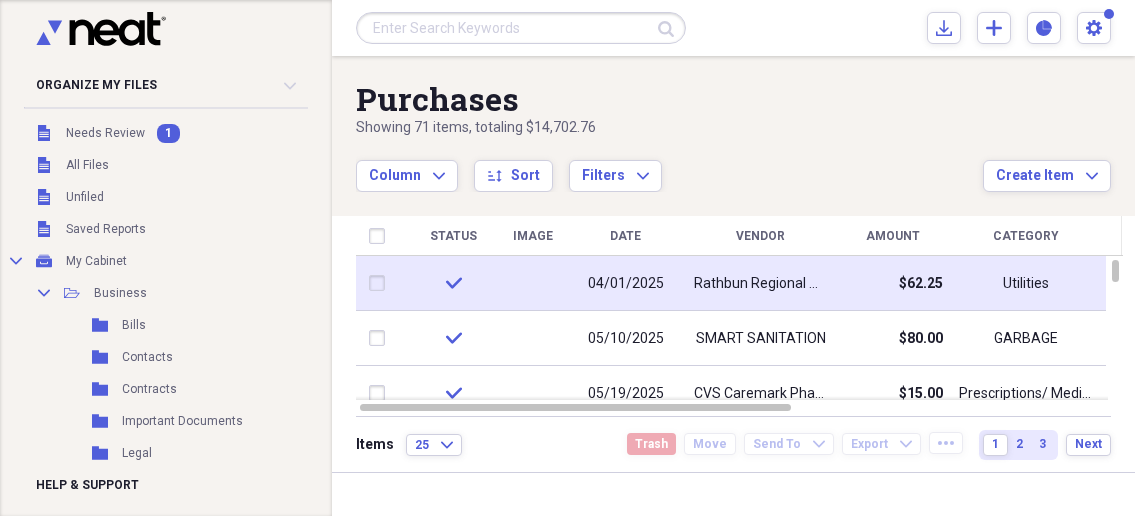 click on "Rathbun Regional Water" at bounding box center [761, 284] 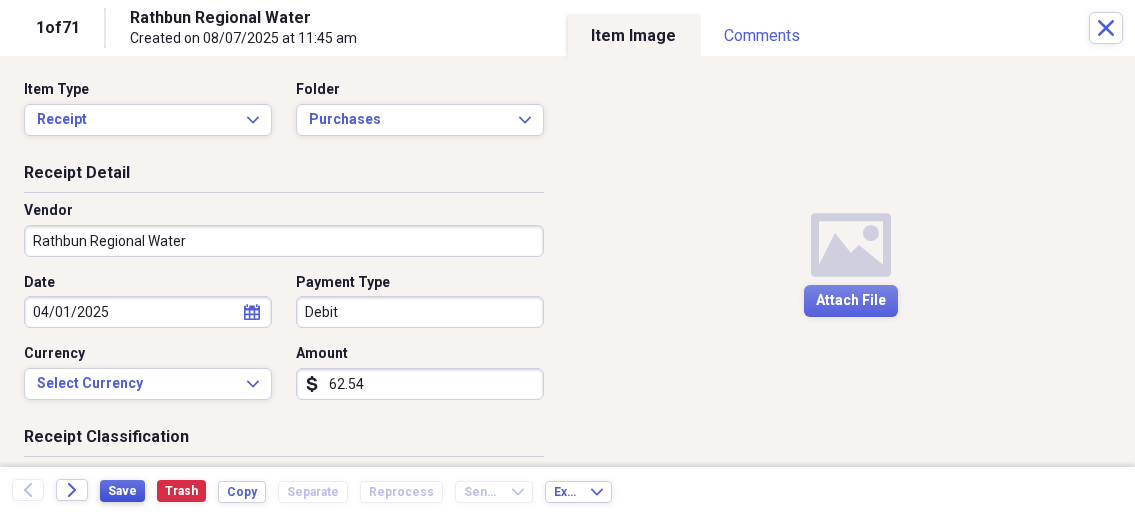 type on "62.54" 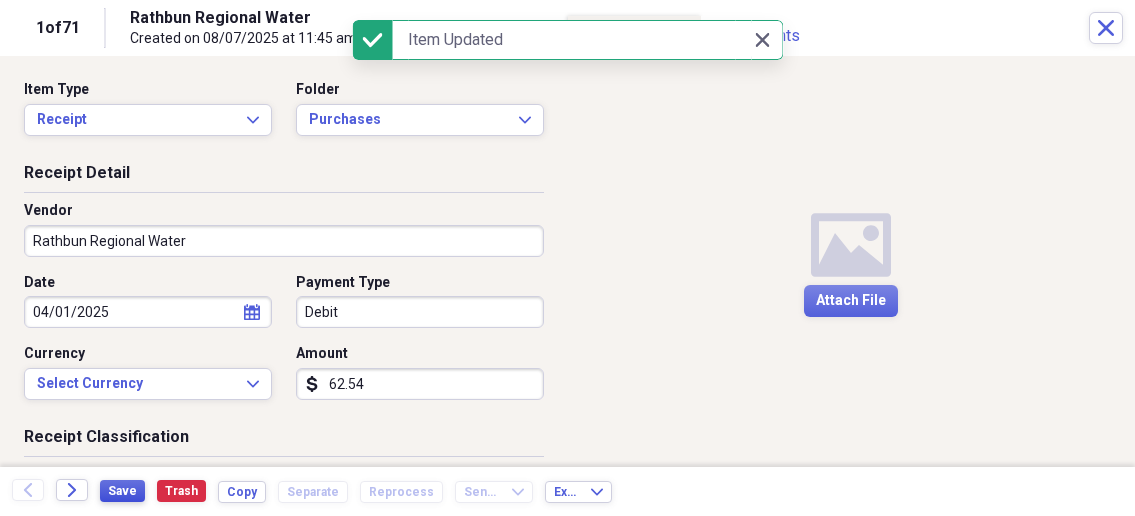 click on "Save" at bounding box center (122, 491) 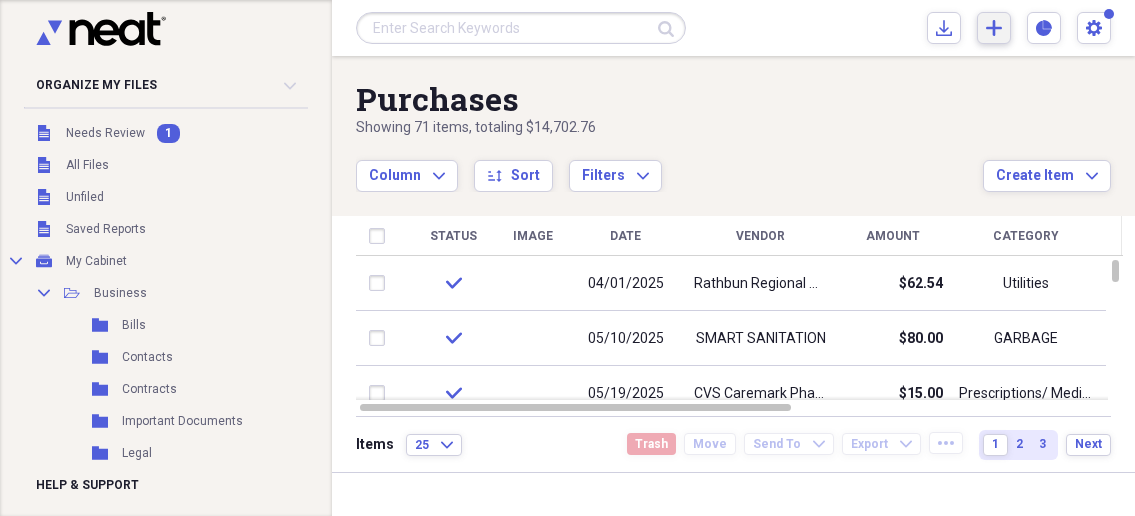 click on "Add" 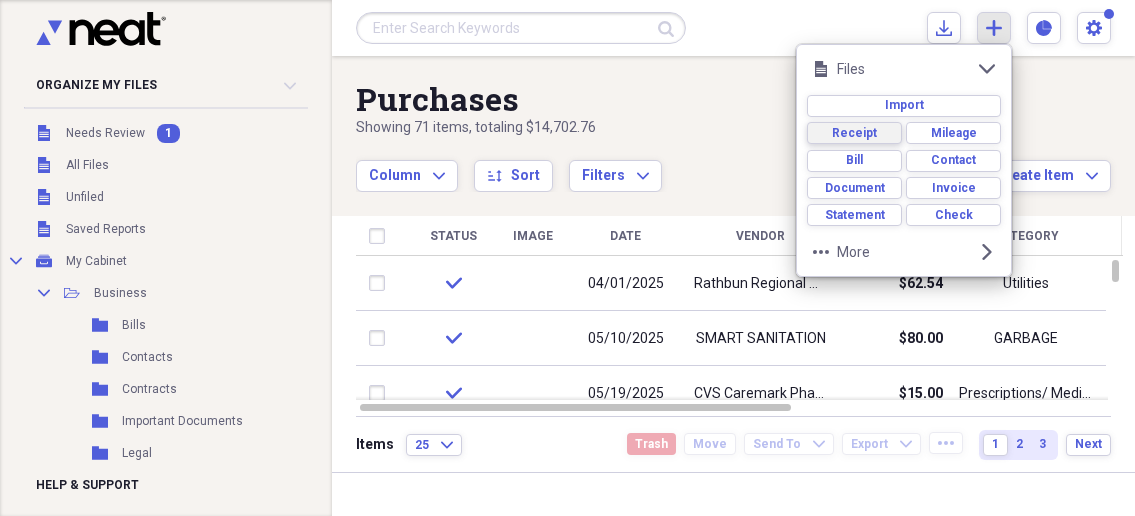 click on "Receipt" at bounding box center [854, 133] 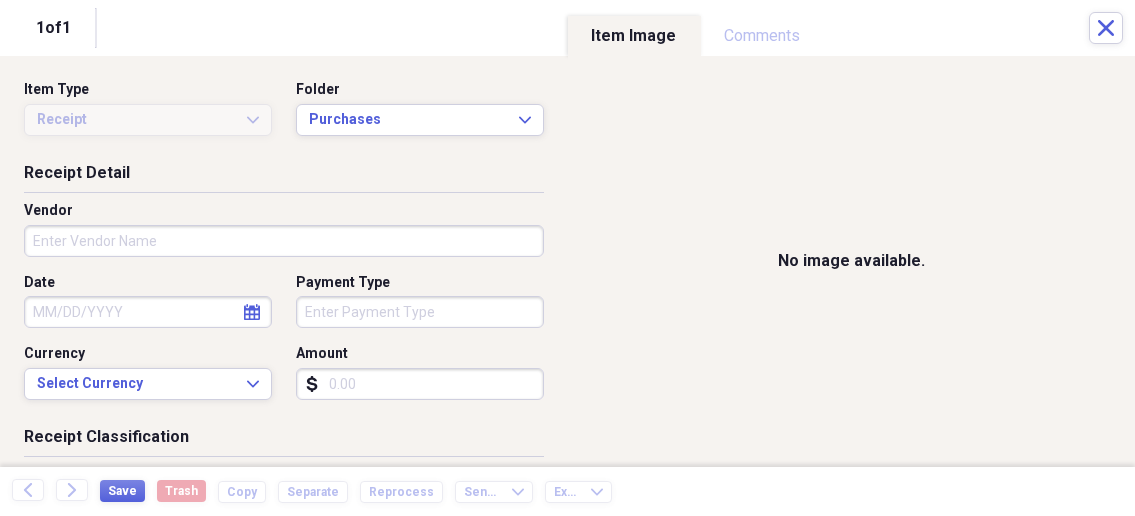 click on "Settings Nathalee Expand Purchases Showing 71 items , totaling $14,702.76 Column Expand sort Sort Filters  Expand Create Item Expand Status Image Date Vendor Amount Category Product Source Billable Reimbursable check 04/01/2025 Rathbun Regional Water $62.54 Utilities Water Service check 05/10/2025 SMART SANITATION $80.00 GARBAGE GARBAGE check 05/19/2025 CVS Caremark Pharmacy $15.00 Prescriptions/ Medicine Prescription / Medicine check 02/07/2025 First Impressions Dental $279.00 Dental 25" at bounding box center (567, 258) 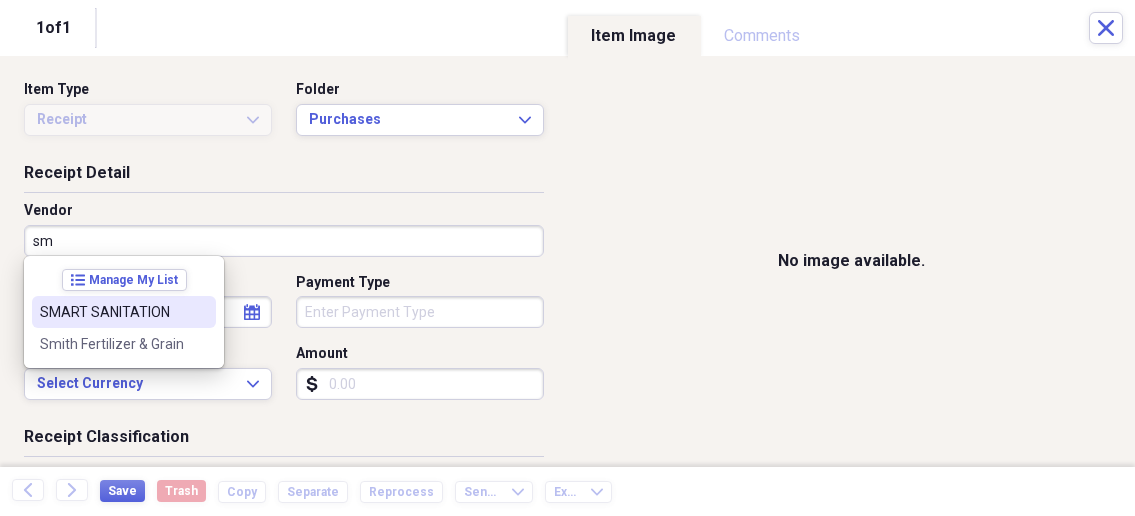 click on "SMART SANITATION" at bounding box center [112, 312] 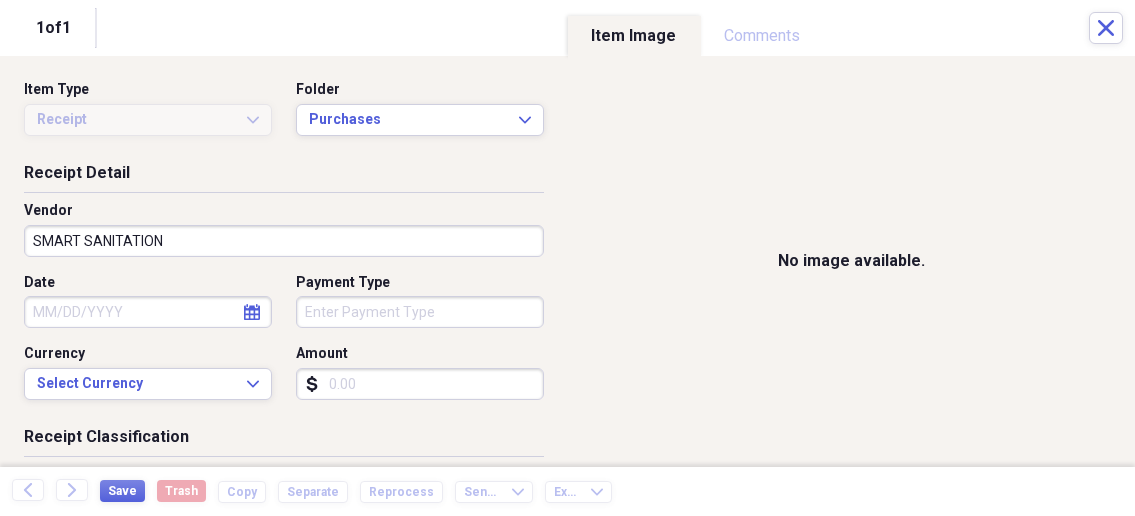 select on "7" 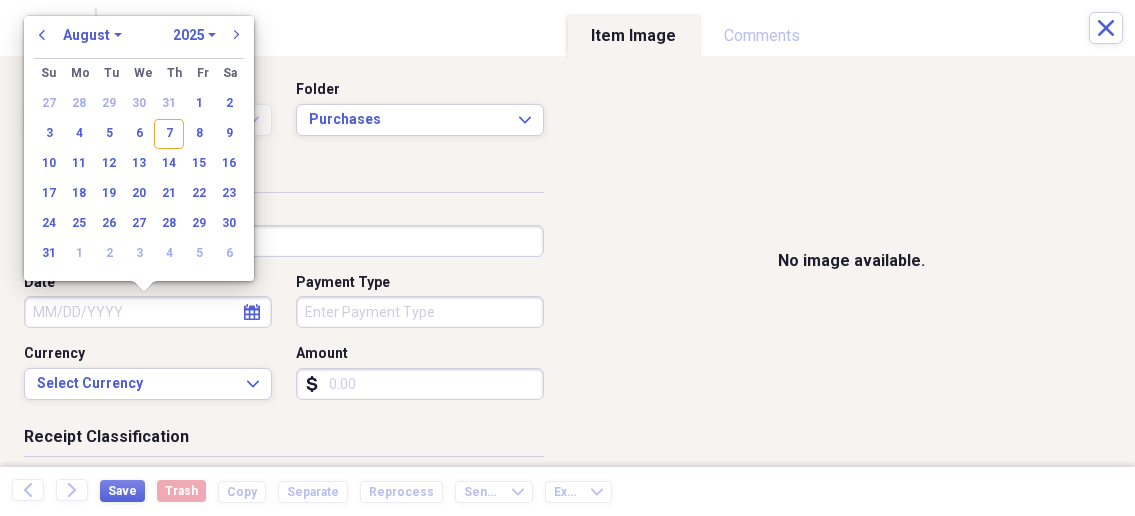 click on "Date" at bounding box center (148, 312) 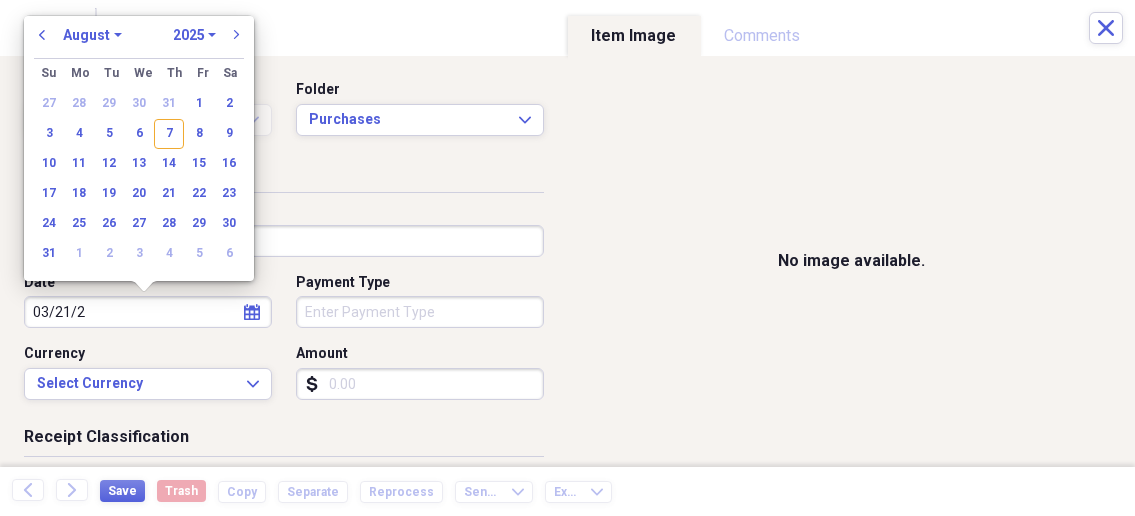 type on "03/21/20" 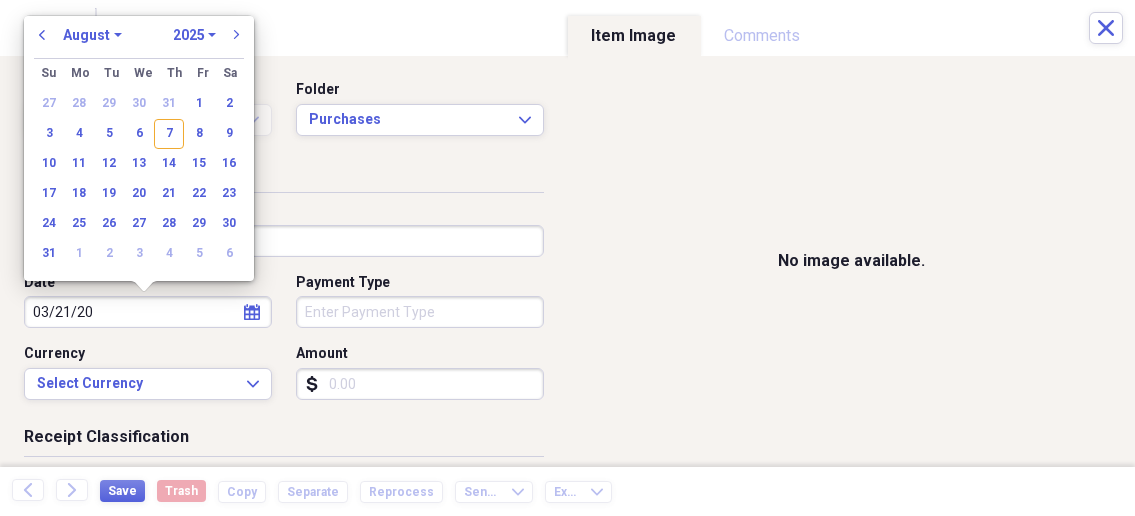select on "2" 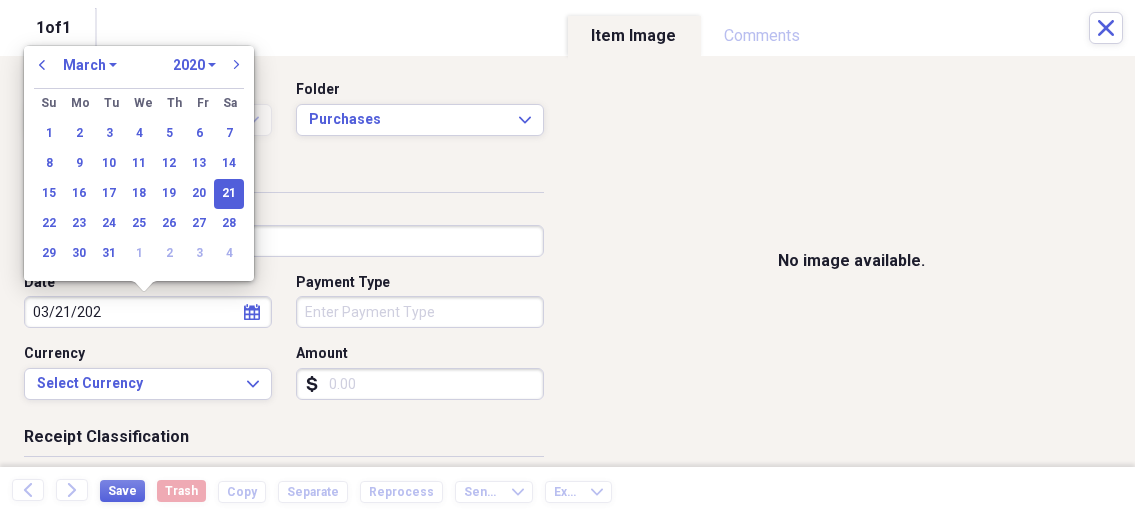 type on "03/21/2025" 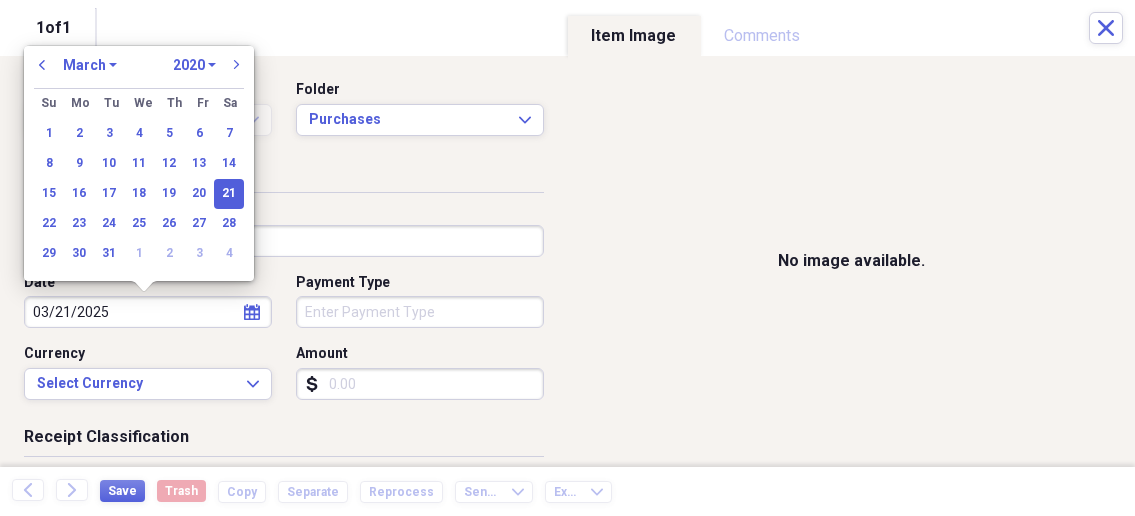 select on "2025" 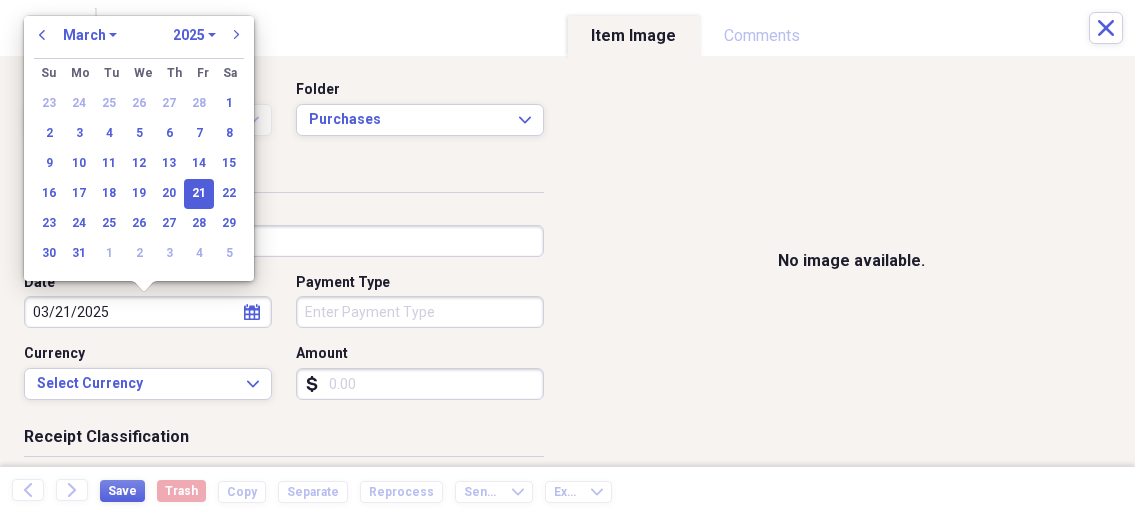 type on "03/21/2025" 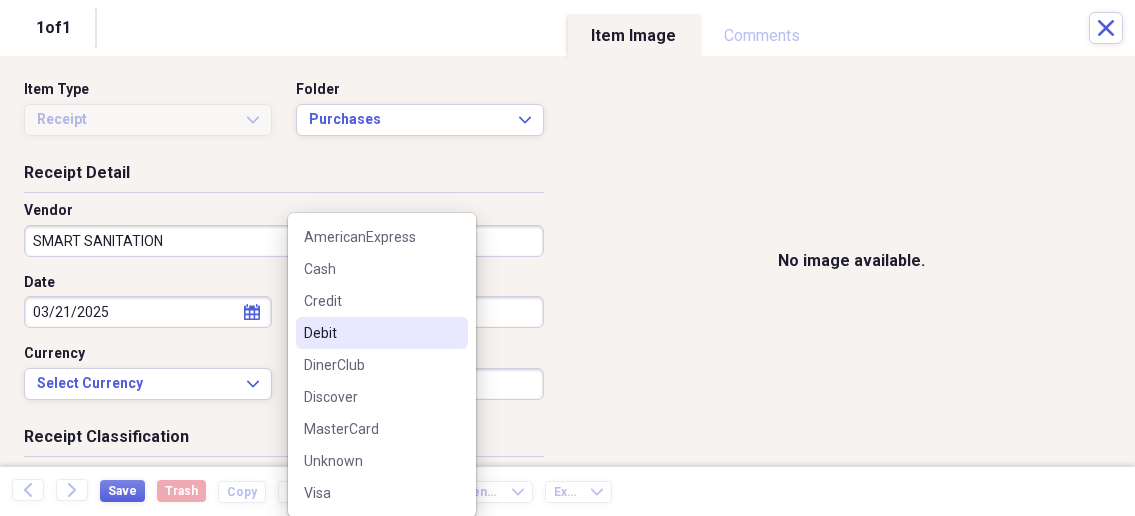 click on "Debit" at bounding box center [370, 333] 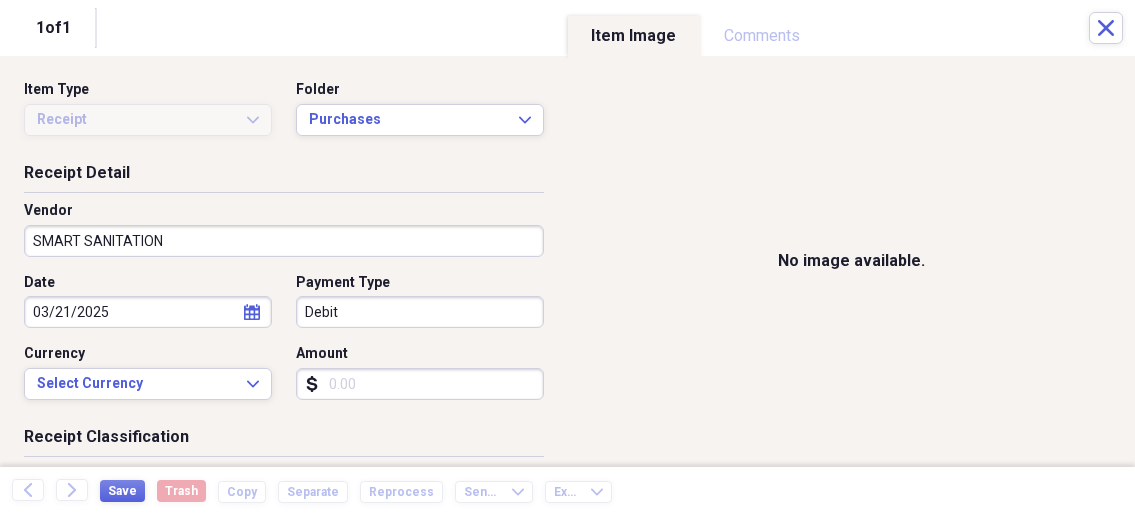 click on "Amount" at bounding box center (420, 384) 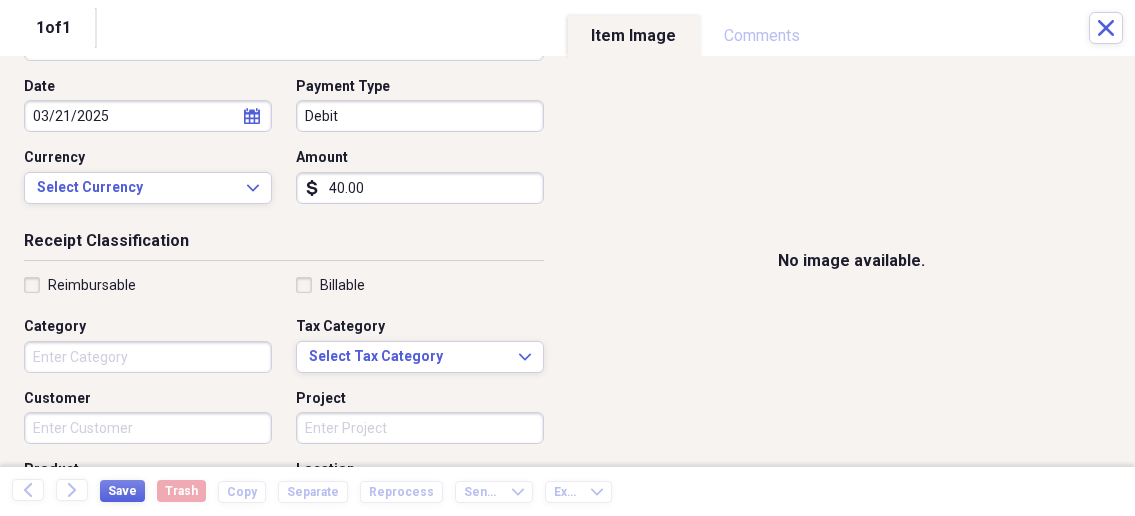 scroll, scrollTop: 321, scrollLeft: 0, axis: vertical 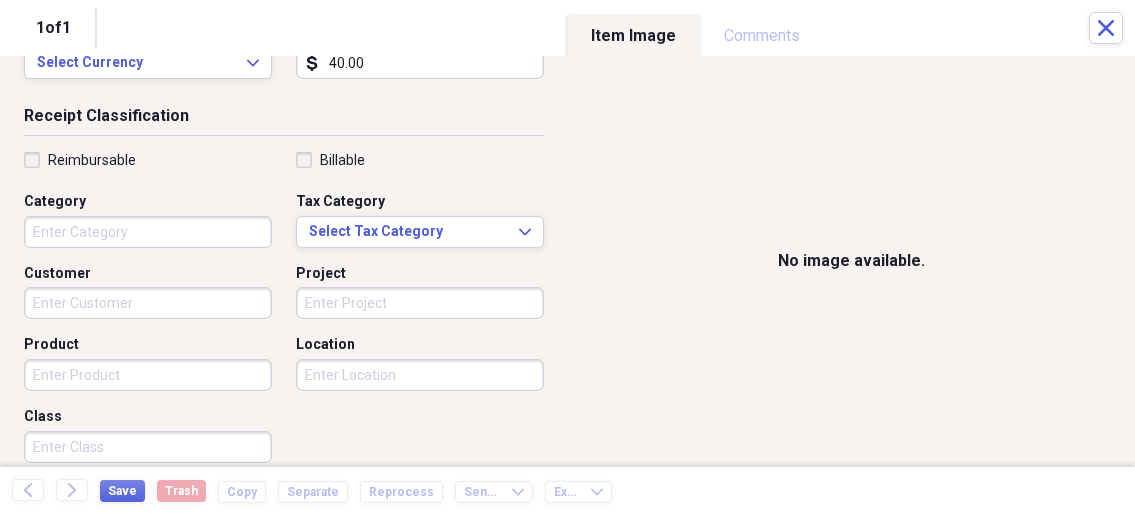 type on "40.00" 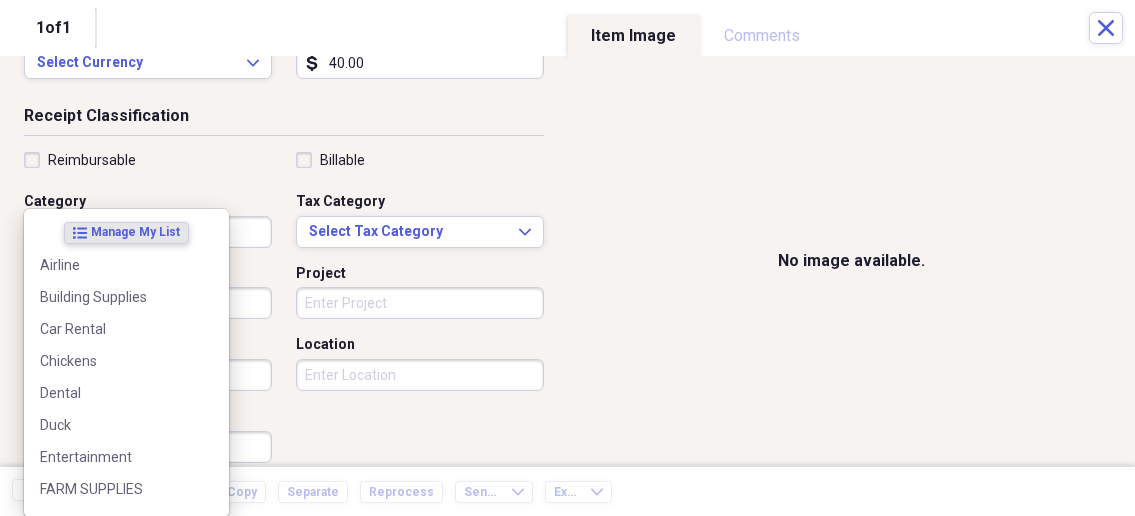 click on "Settings Nathalee Expand Purchases Showing 71 items , totaling $14,702.76 Column Expand sort Sort Filters  Expand Create Item Expand Status Image Date Vendor Amount Category Product Source Billable Reimbursable check 04/01/2025 Rathbun Regional Water $62.54 Utilities Water Service check 05/10/2025 SMART SANITATION $80.00 GARBAGE GARBAGE check 05/19/2025 CVS Caremark Pharmacy $15.00 Prescriptions/ Medicine Prescription / Medicine check 02/07/2025 First Impressions Dental $279.00 Dental 25" at bounding box center (567, 258) 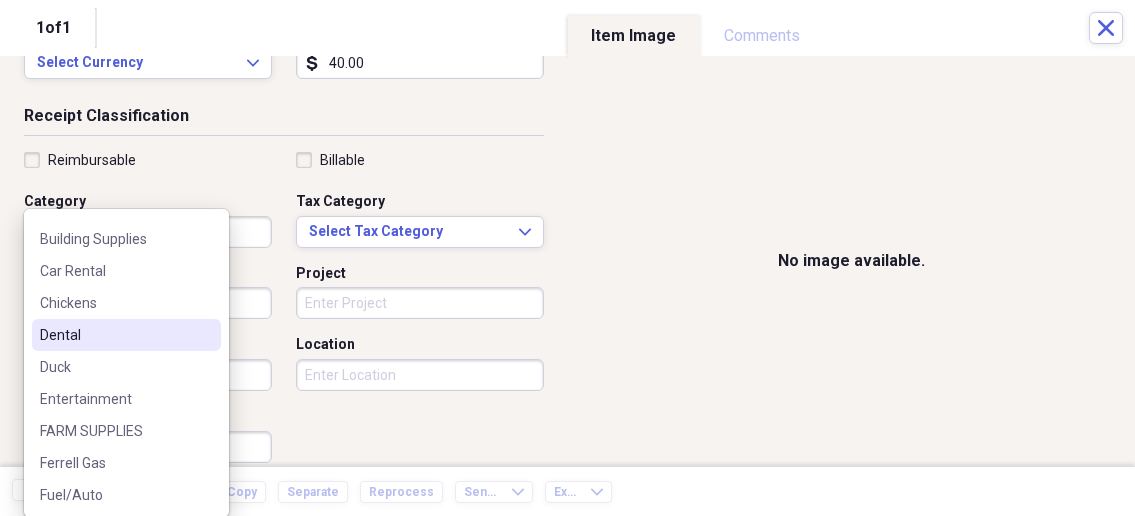 scroll, scrollTop: 107, scrollLeft: 0, axis: vertical 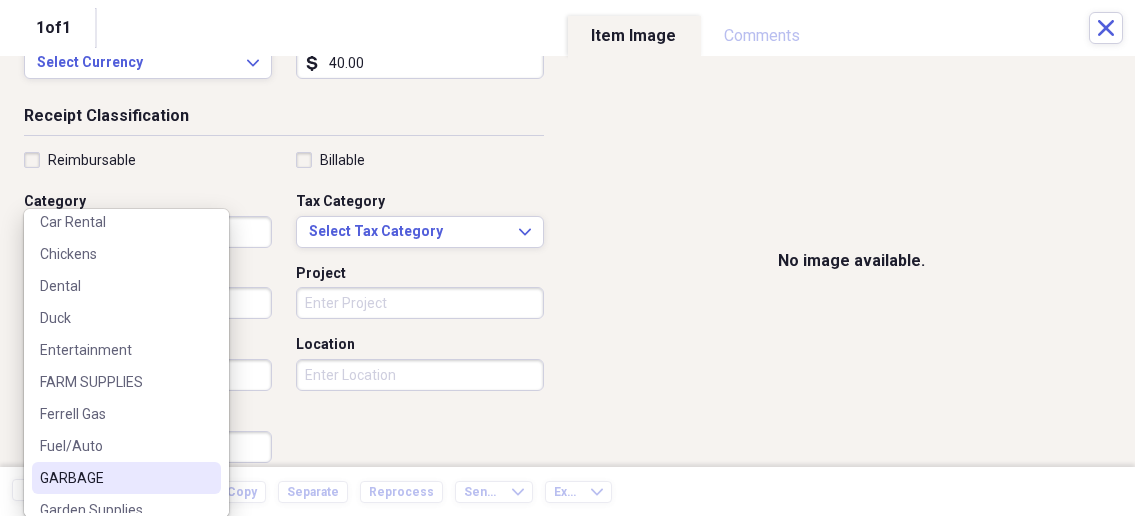 click on "GARBAGE" at bounding box center [114, 478] 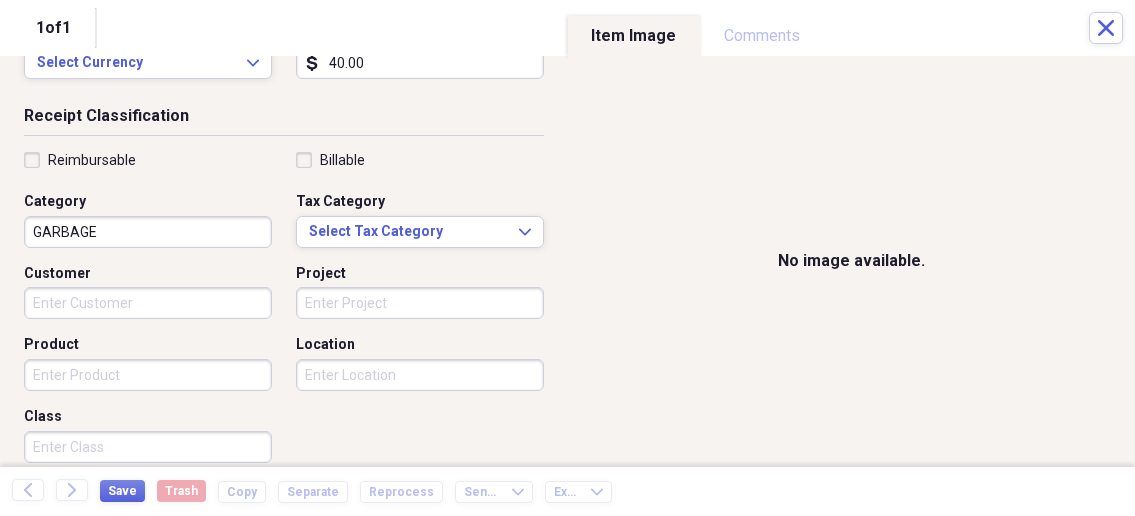 click on "Settings Nathalee Expand Purchases Showing 71 items , totaling $14,702.76 Column Expand sort Sort Filters  Expand Create Item Expand Status Image Date Vendor Amount Category Product Source Billable Reimbursable check 04/01/2025 Rathbun Regional Water $62.54 Utilities Water Service check 05/10/2025 SMART SANITATION $80.00 GARBAGE GARBAGE check 05/19/2025 CVS Caremark Pharmacy $15.00 Prescriptions/ Medicine Prescription / Medicine check 02/07/2025 First Impressions Dental $279.00 Dental 25" at bounding box center [567, 258] 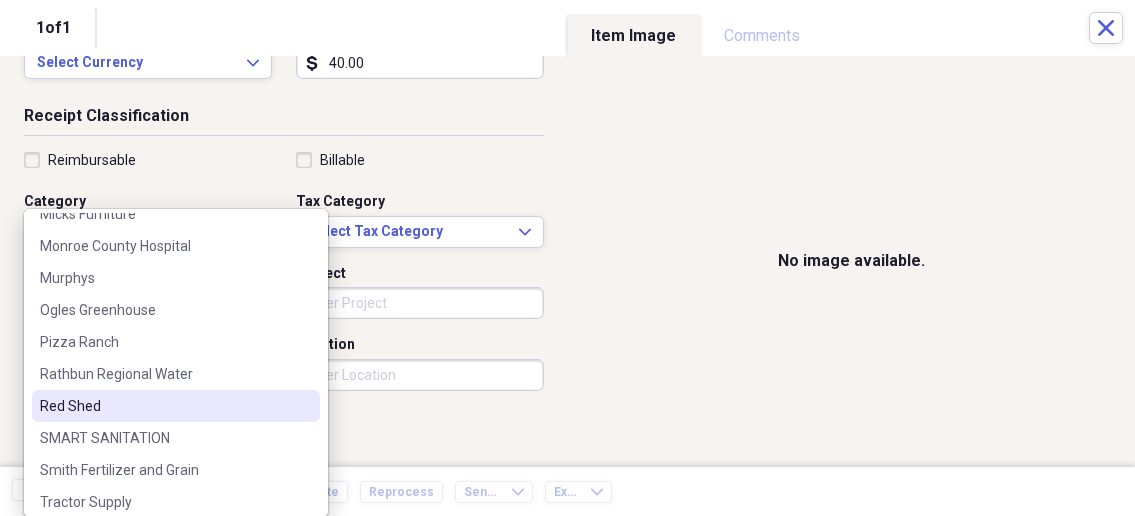 scroll, scrollTop: 642, scrollLeft: 0, axis: vertical 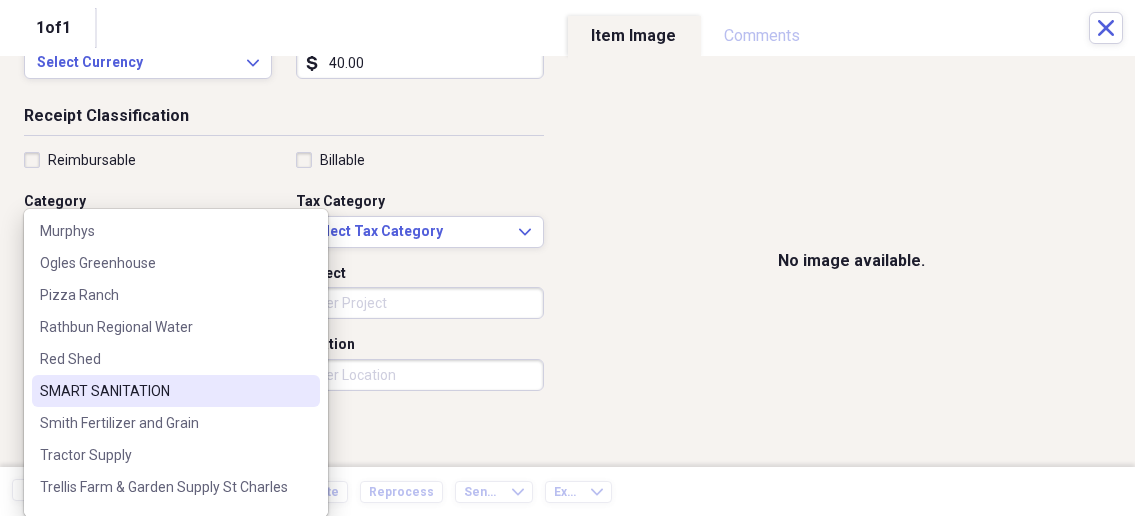 click on "SMART SANITATION" at bounding box center (164, 391) 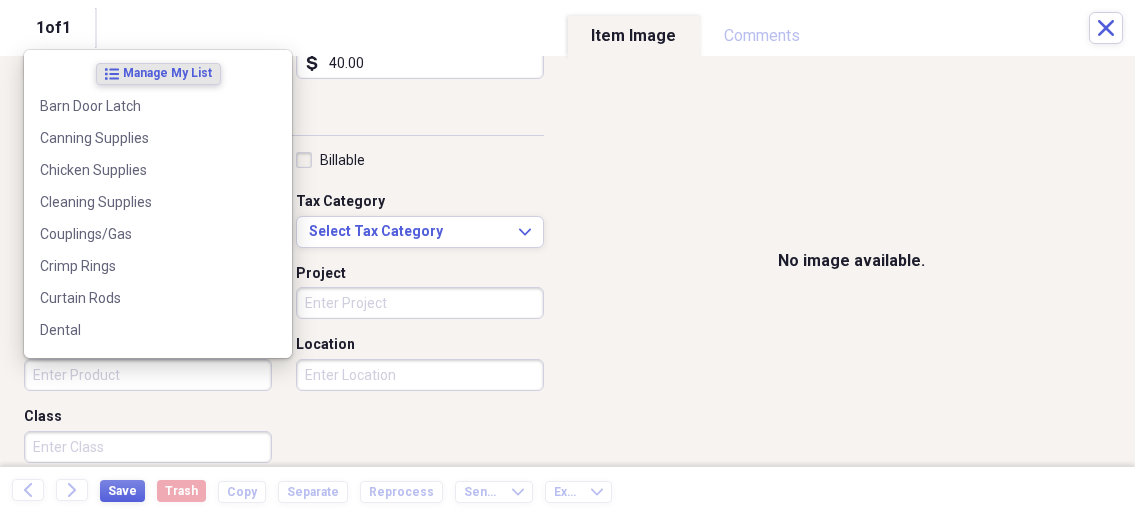 click on "Product" at bounding box center [148, 375] 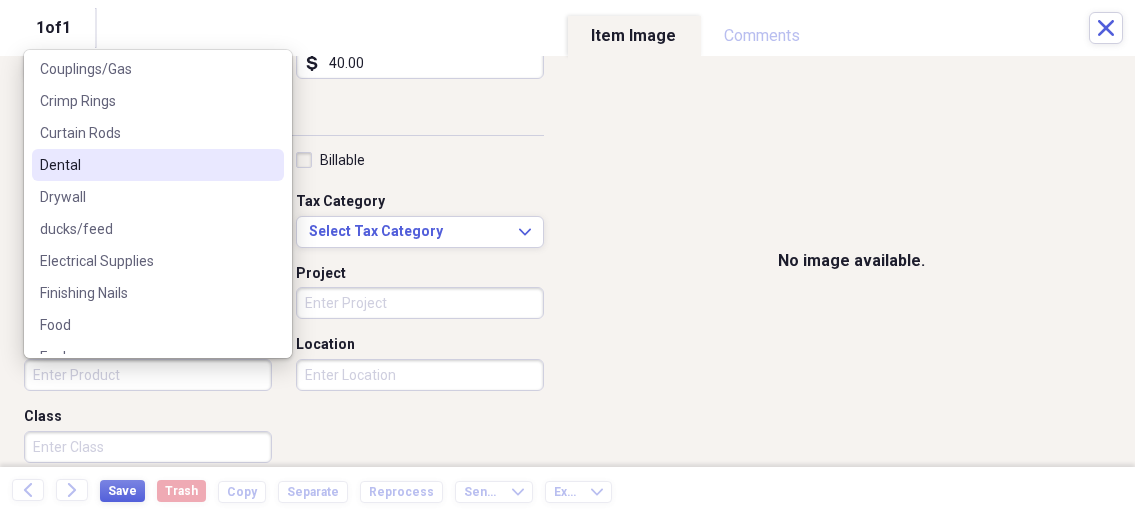 scroll, scrollTop: 214, scrollLeft: 0, axis: vertical 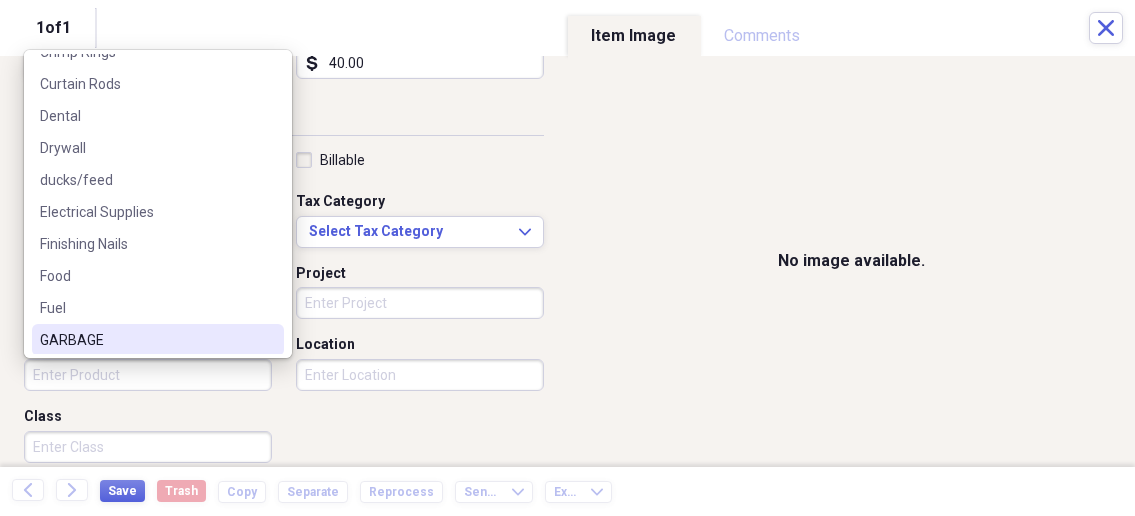 click on "GARBAGE" at bounding box center [146, 340] 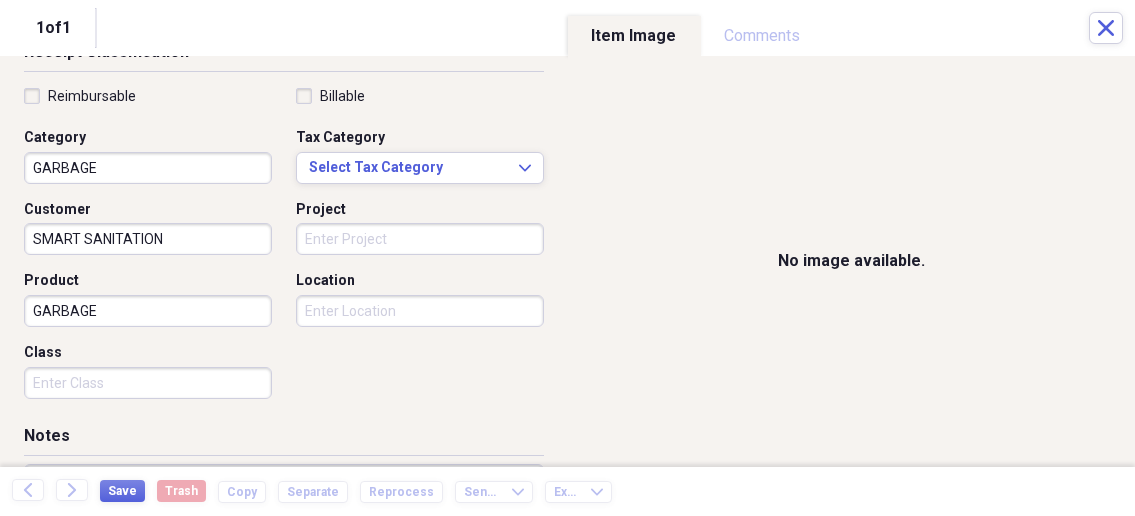 scroll, scrollTop: 428, scrollLeft: 0, axis: vertical 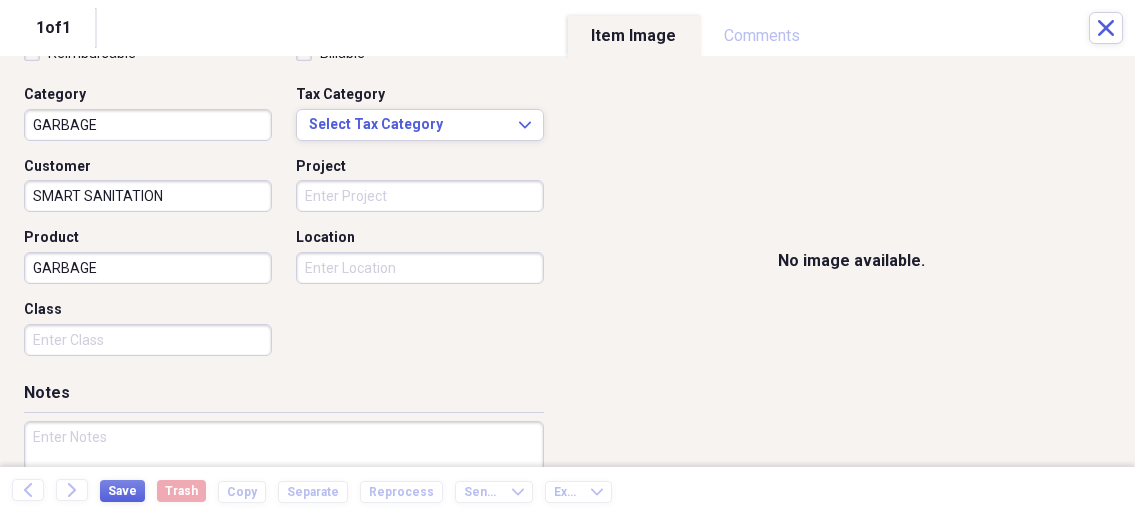 click at bounding box center (284, 486) 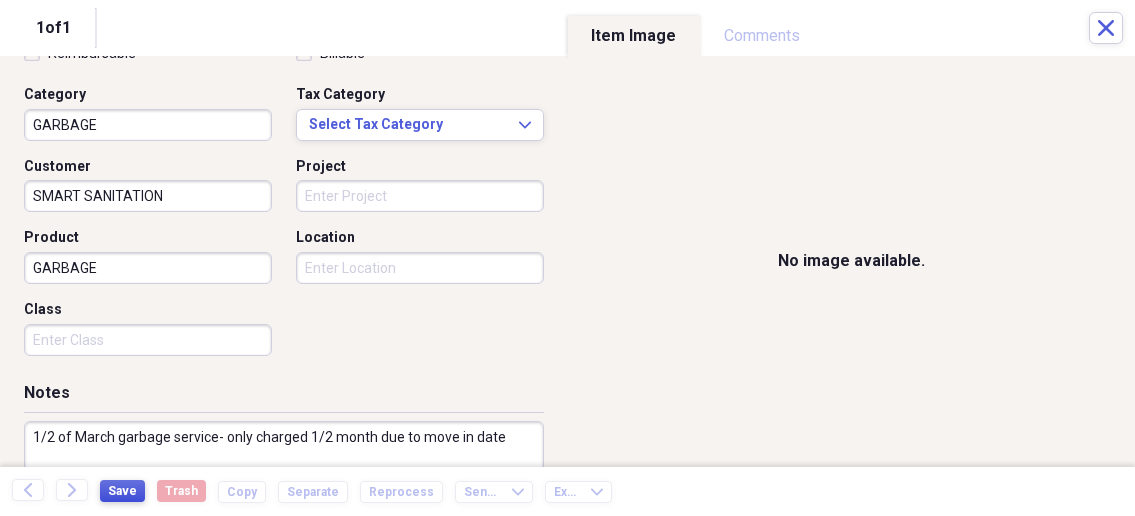 type on "1/2 of March garbage service- only charged 1/2 month due to move in date" 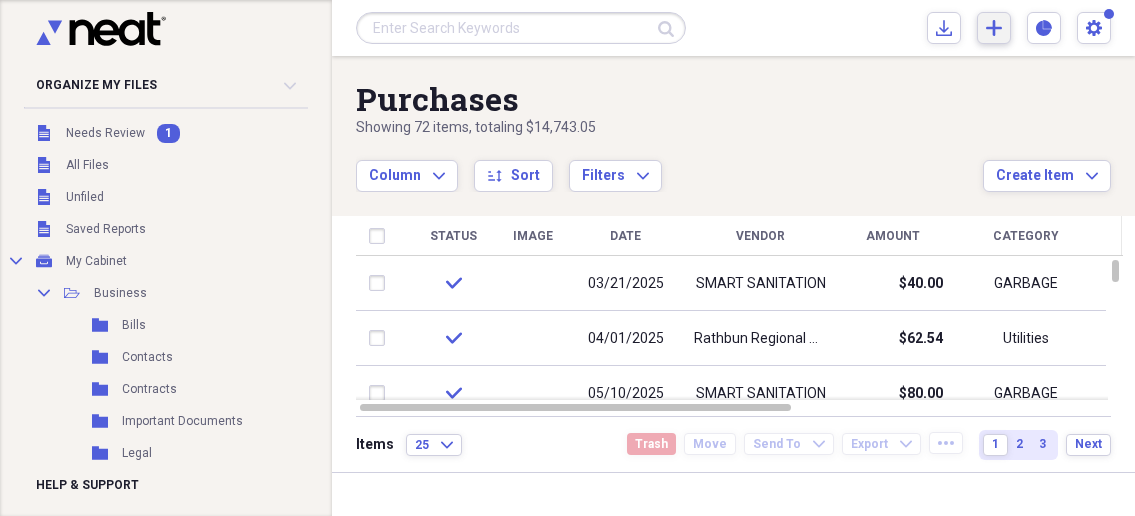 click on "Add" 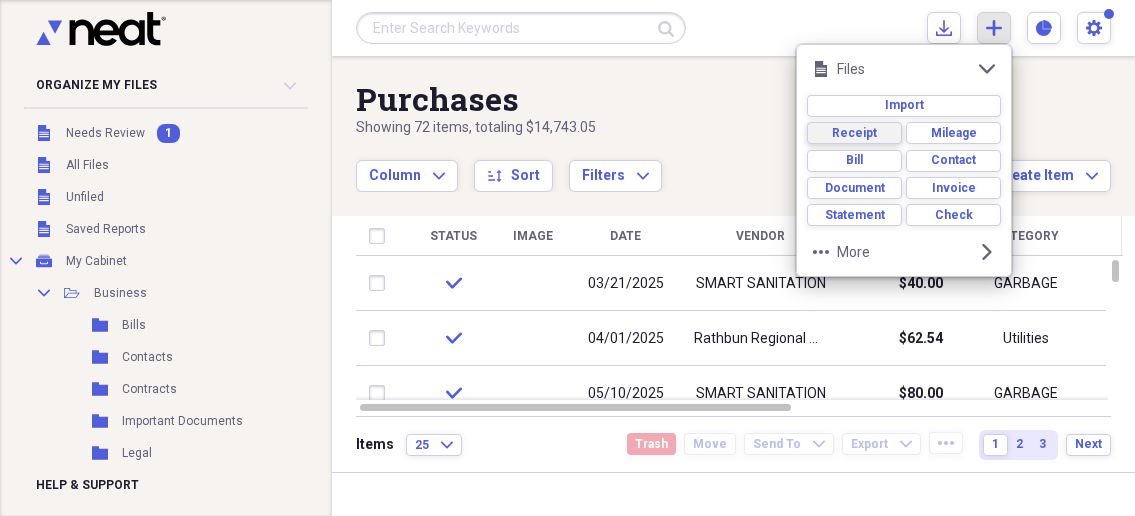 click on "Receipt" at bounding box center [854, 133] 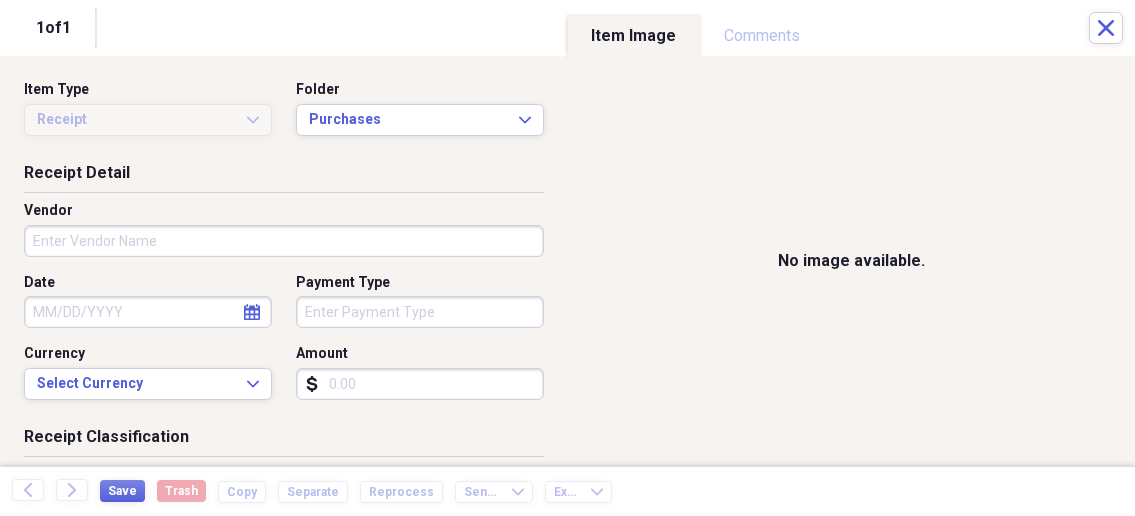 click on "Vendor" at bounding box center [284, 241] 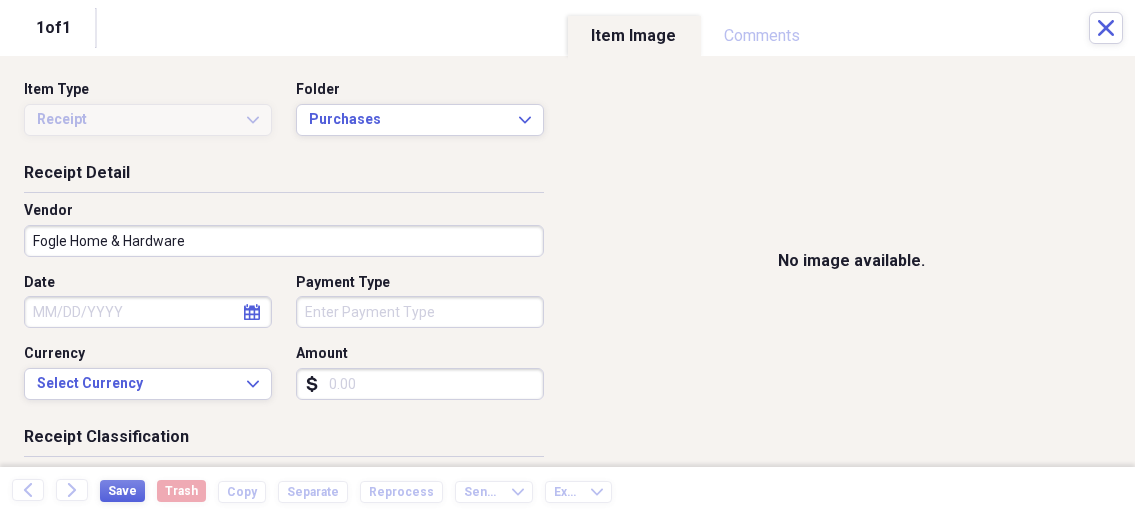 type on "Fogle Home & Hardware" 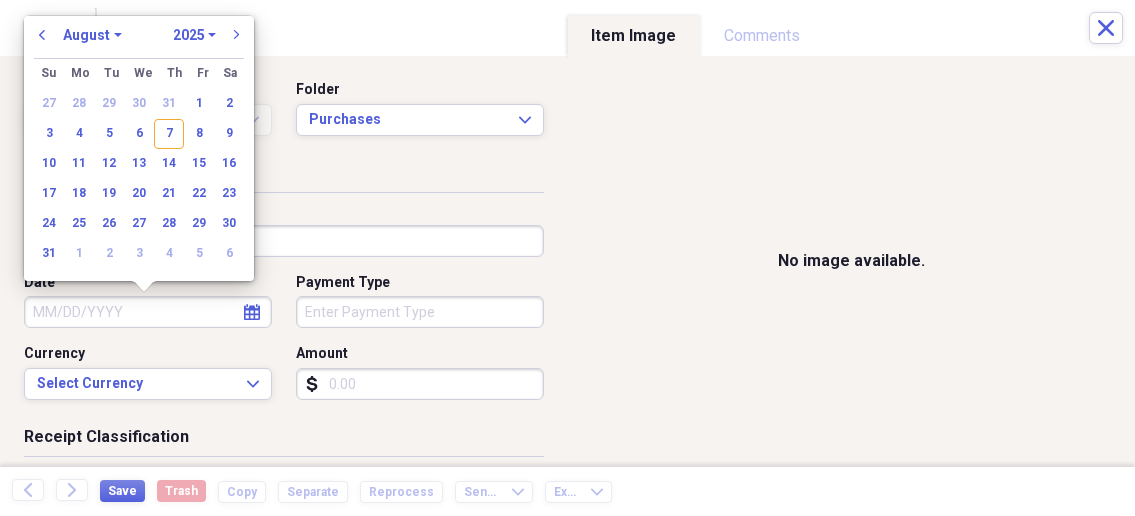 click on "Date" at bounding box center [148, 312] 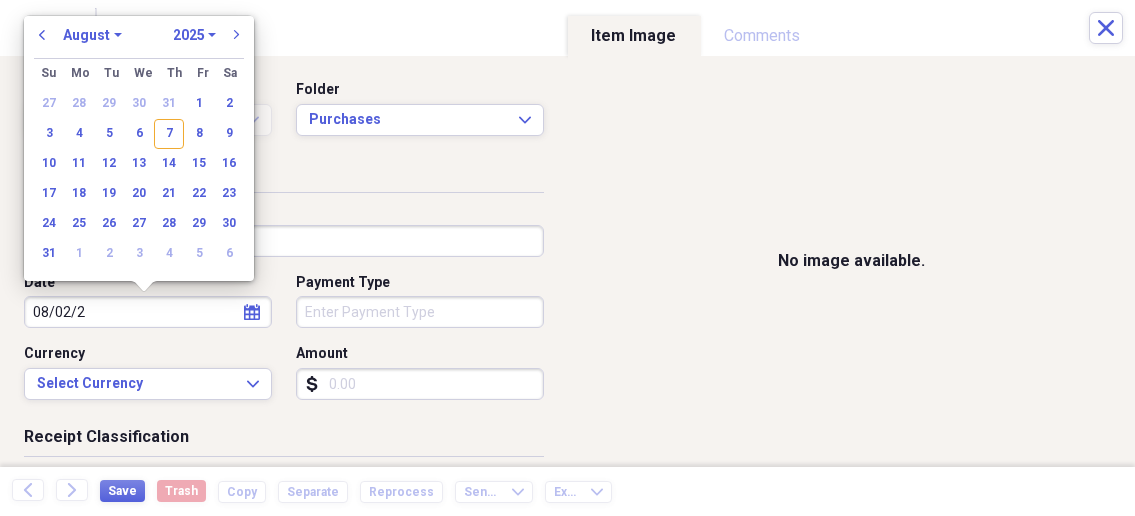type on "08/02/20" 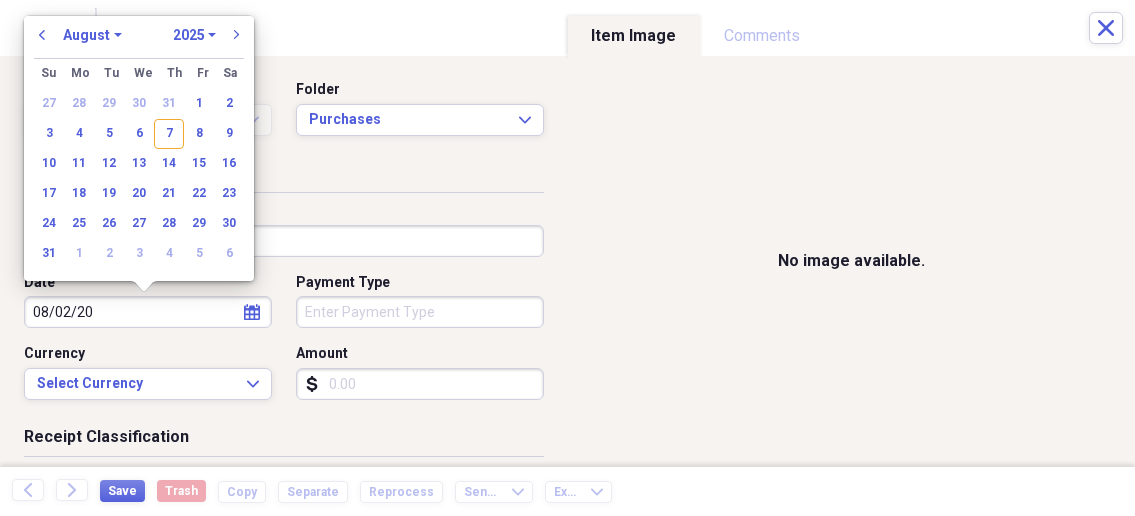 select on "2020" 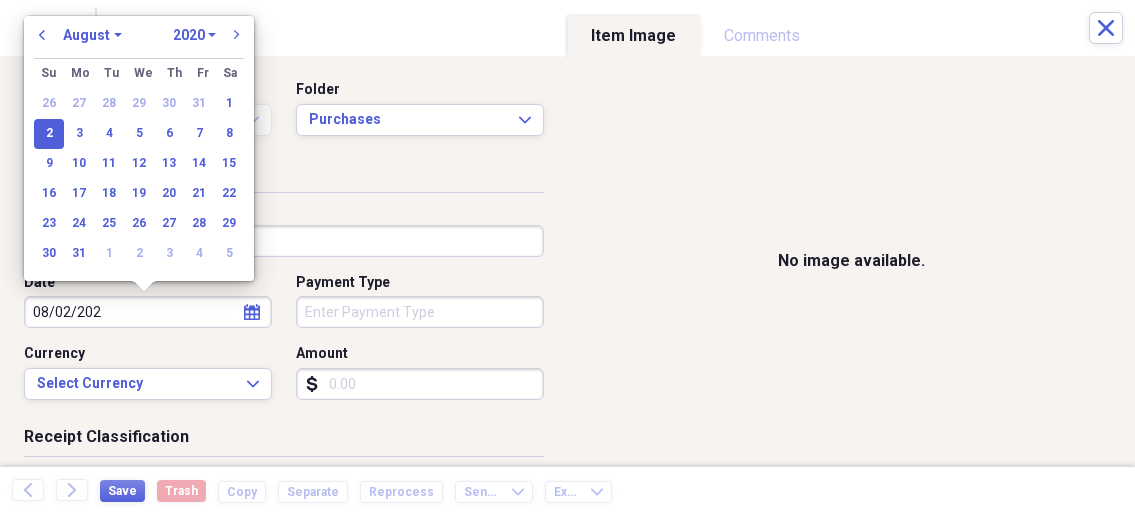 type on "08/02/2025" 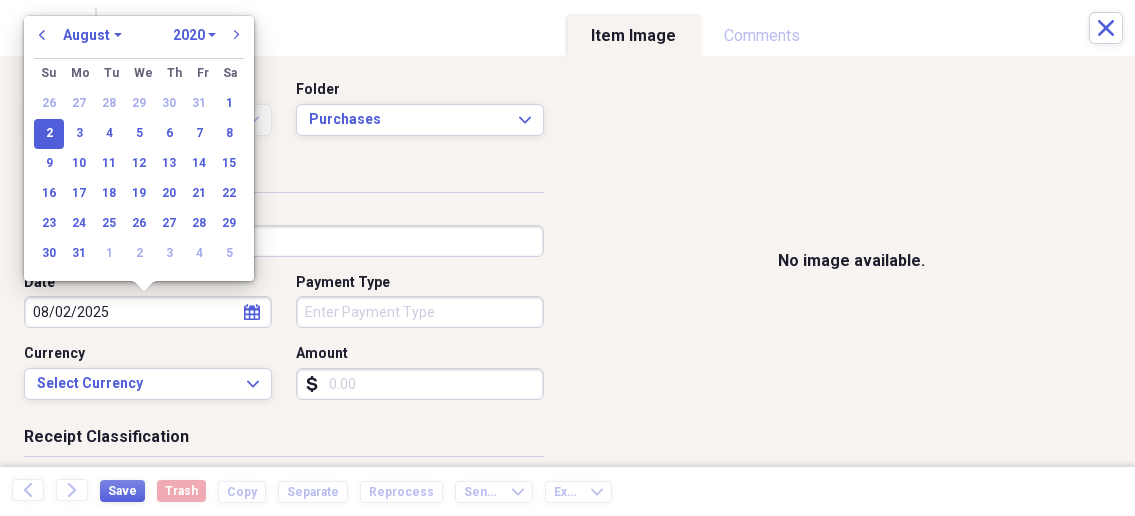 select on "2025" 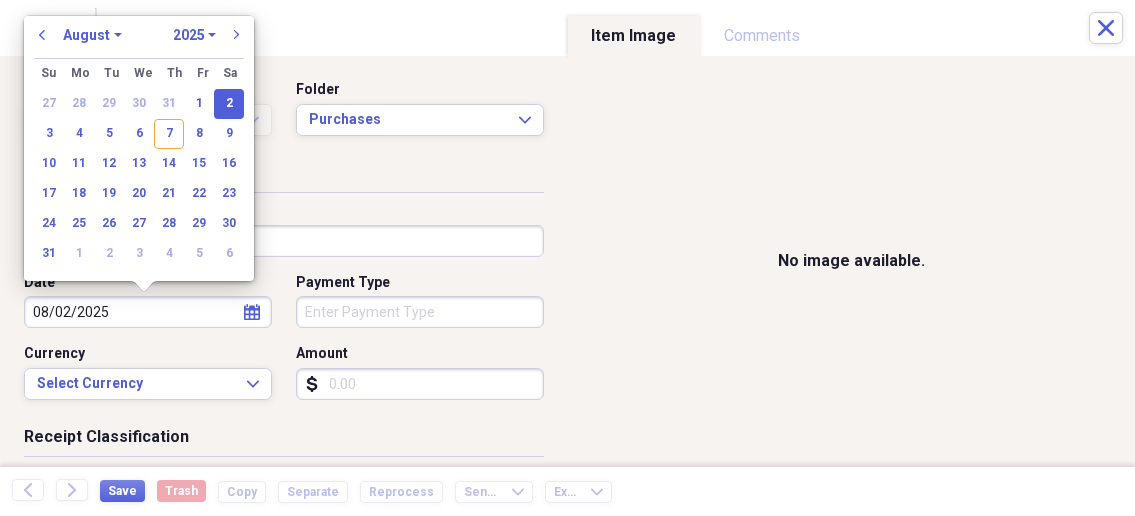 type on "08/02/2025" 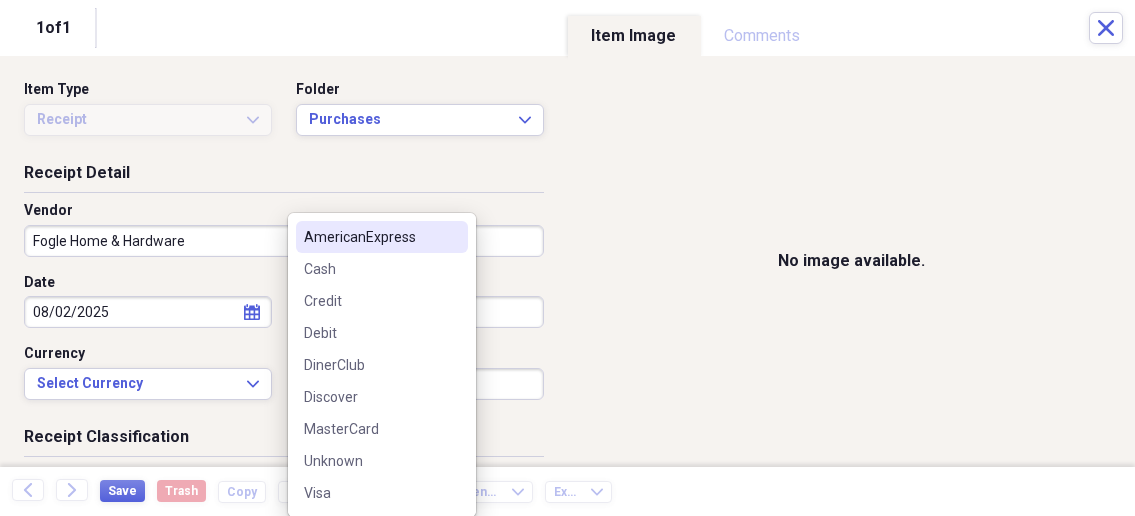 click on "Settings Nathalee Expand Purchases Showing 72 items , totaling $14,743.05 Column Expand sort Sort Filters  Expand Create Item Expand Status Image Date Vendor Amount Category Product Source Billable Reimbursable check 03/21/2025 SMART SANITATION $40.00 GARBAGE GARBAGE check 04/01/2025 Rathbun Regional Water $62.54 Utilities Water Service check 05/10/2025 SMART SANITATION $80.00 GARBAGE GARBAGE check 05/19/2025 CVS Caremark Pharmacy $15.00 Prescriptions/ Medicine Prescription / Medicine 25" at bounding box center (567, 258) 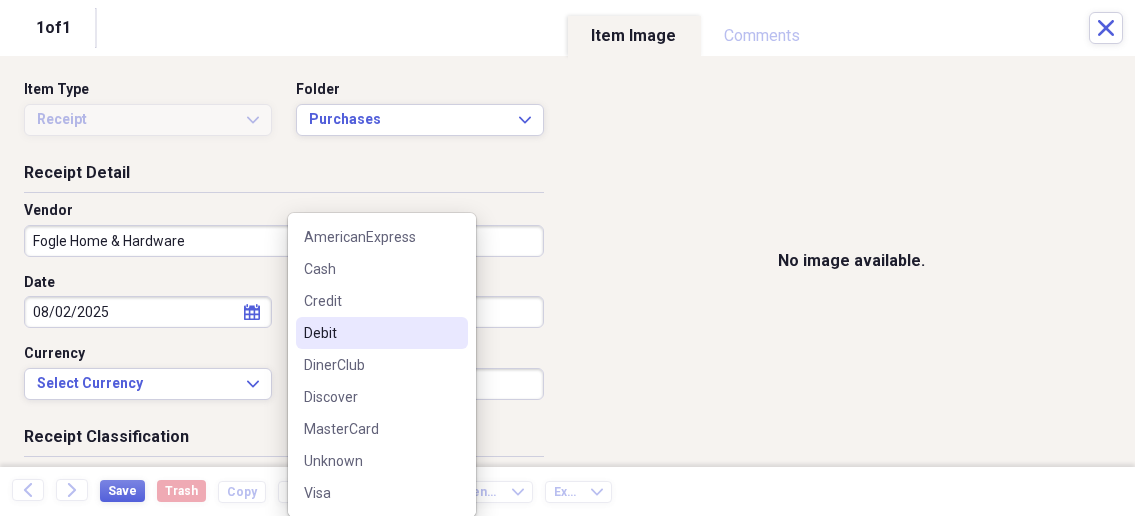 click on "Debit" at bounding box center (370, 333) 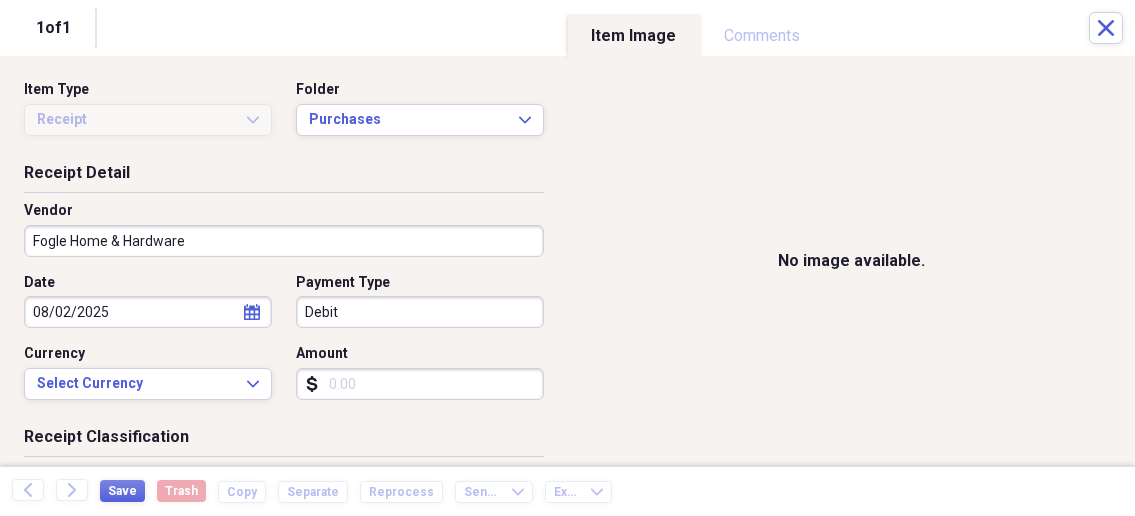 click on "Amount" at bounding box center [420, 384] 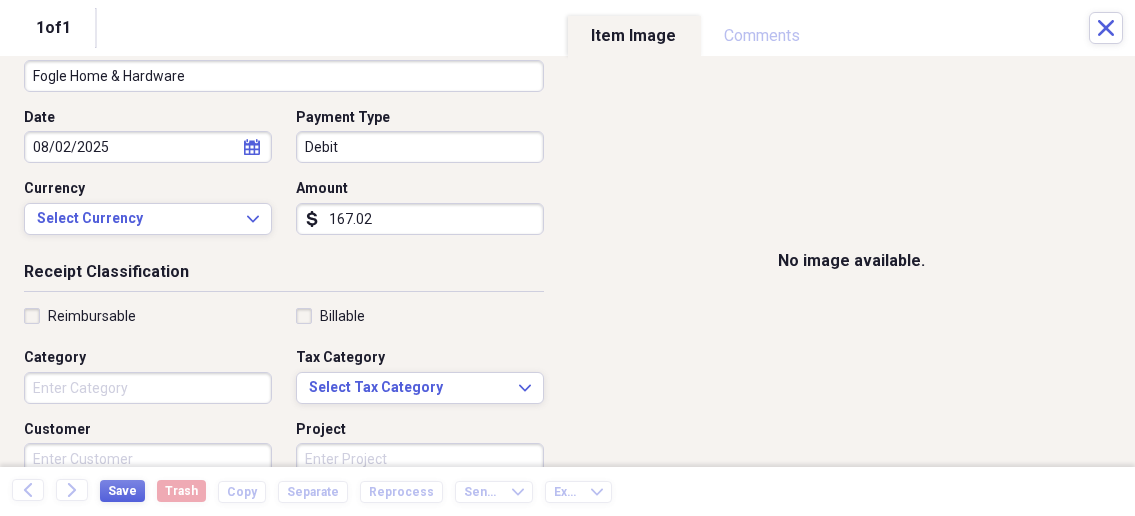 scroll, scrollTop: 214, scrollLeft: 0, axis: vertical 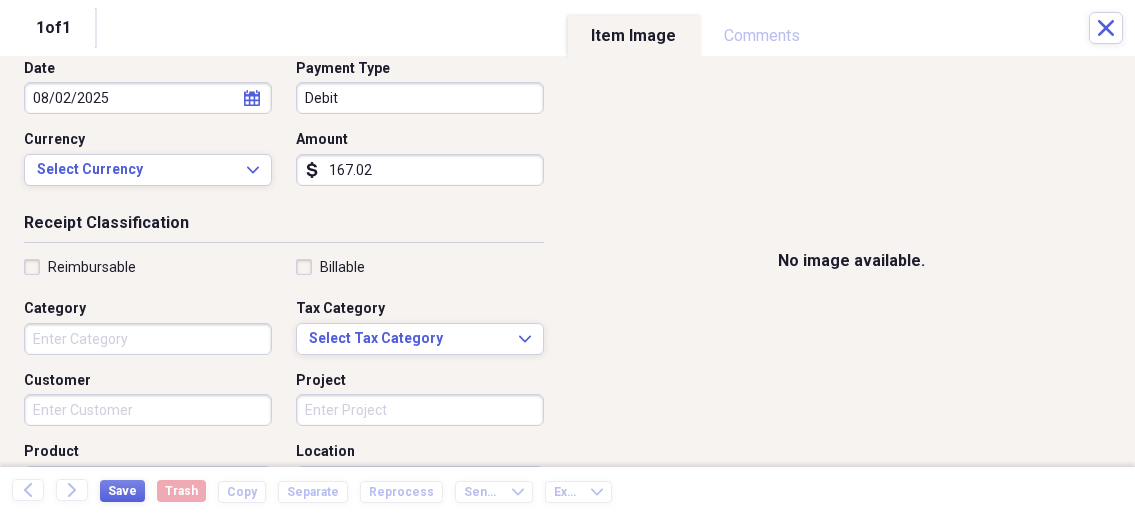 type on "167.02" 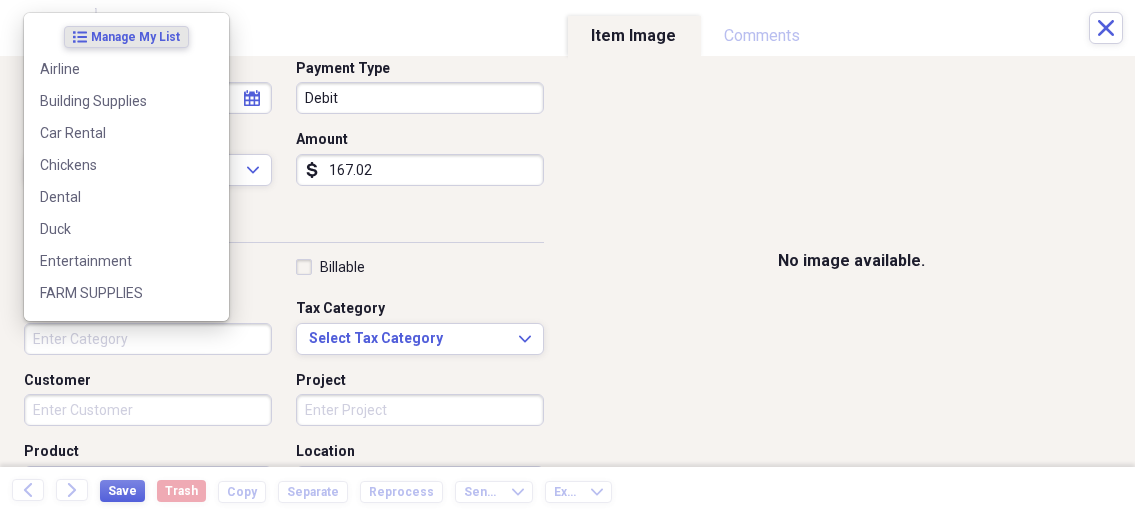 click on "Category" at bounding box center (148, 339) 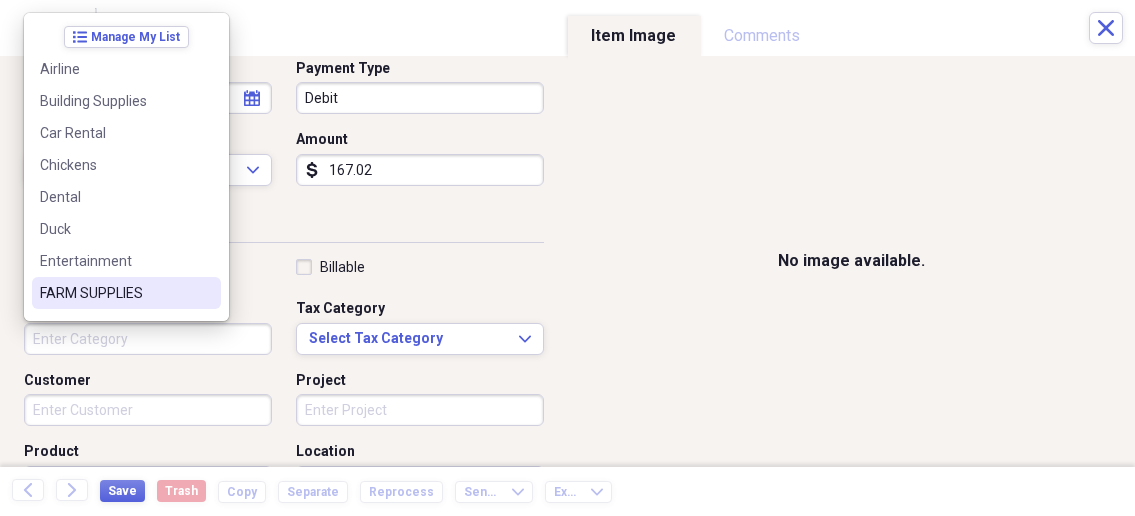 click on "FARM SUPPLIES" at bounding box center [114, 293] 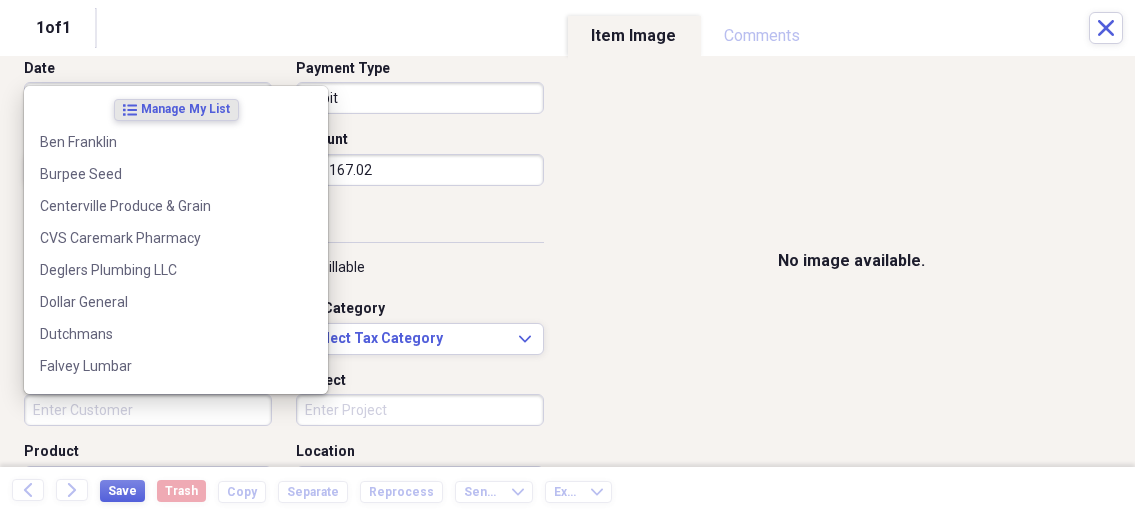 click on "Customer" at bounding box center (148, 410) 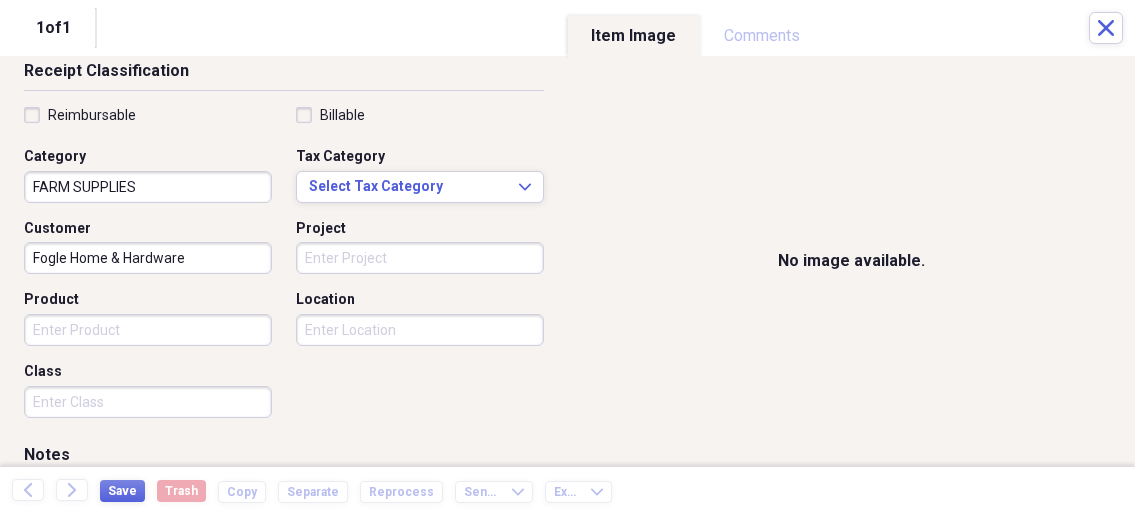 scroll, scrollTop: 428, scrollLeft: 0, axis: vertical 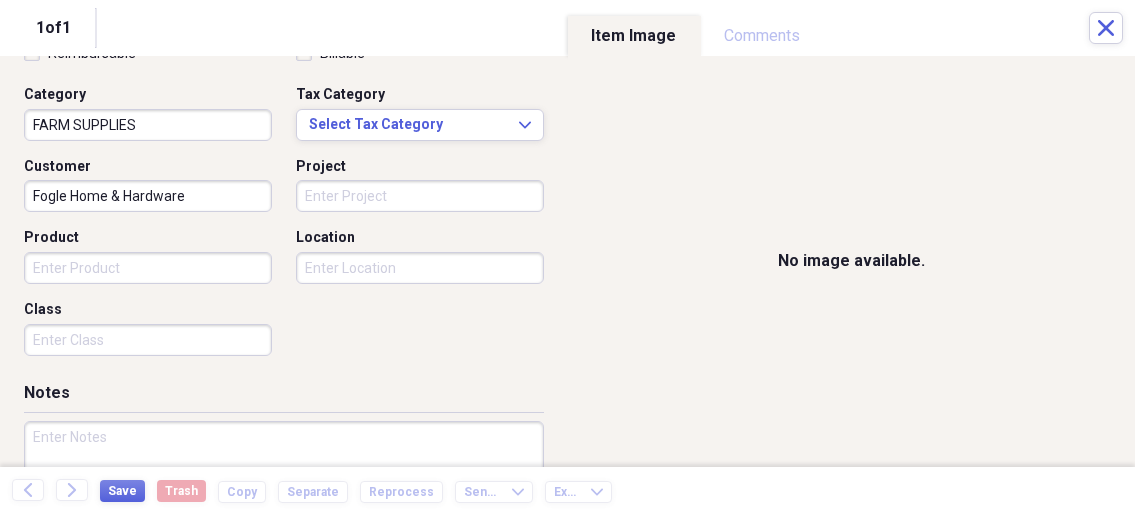 type on "Fogle Home & Hardware" 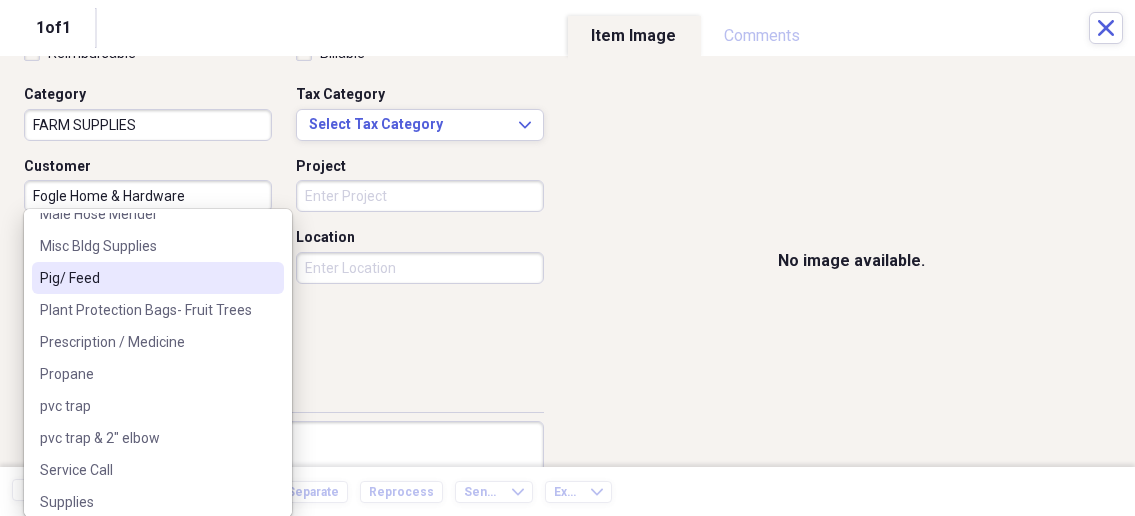 scroll, scrollTop: 642, scrollLeft: 0, axis: vertical 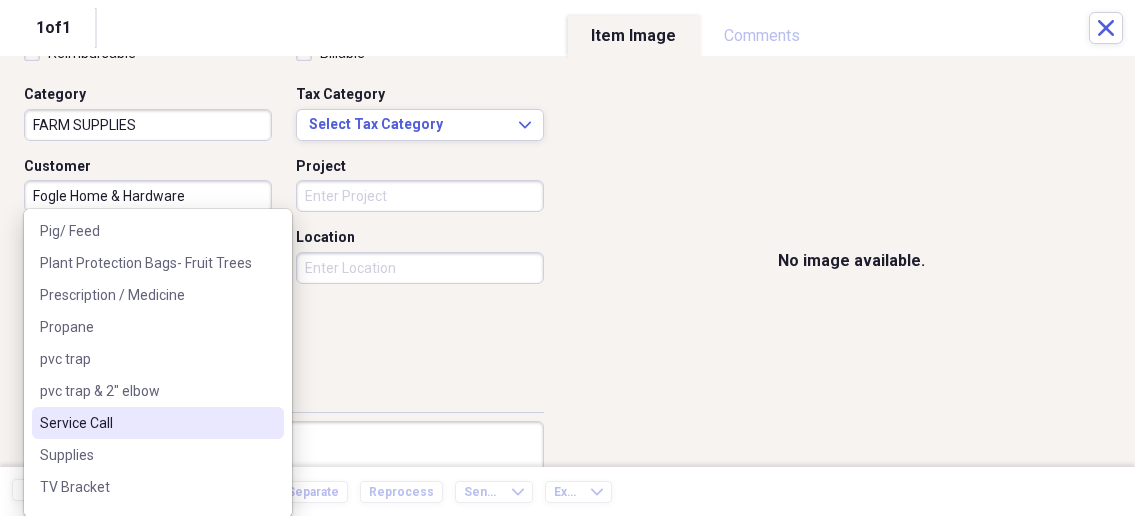 click on "No image available." at bounding box center (852, 261) 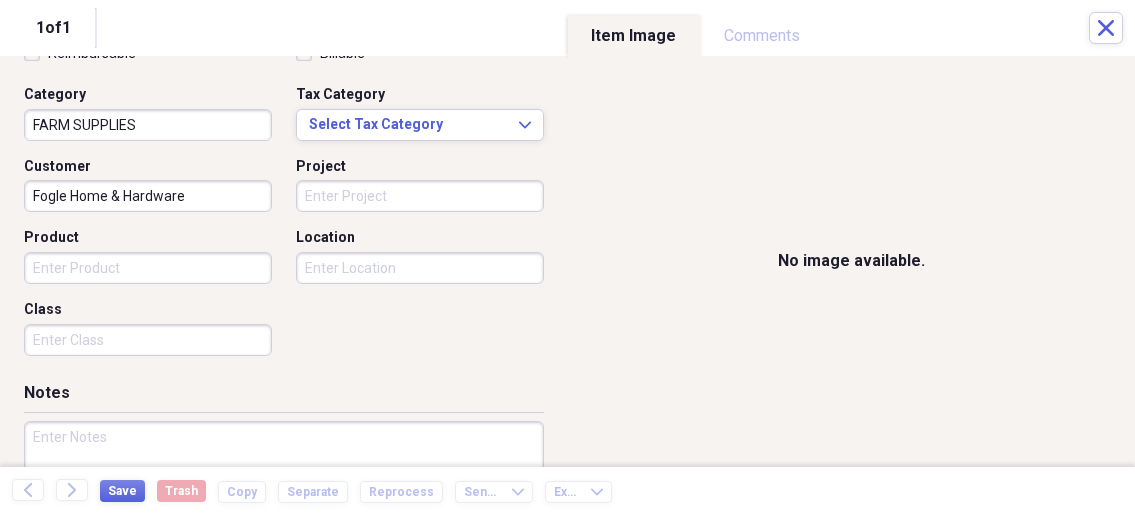 click at bounding box center [284, 486] 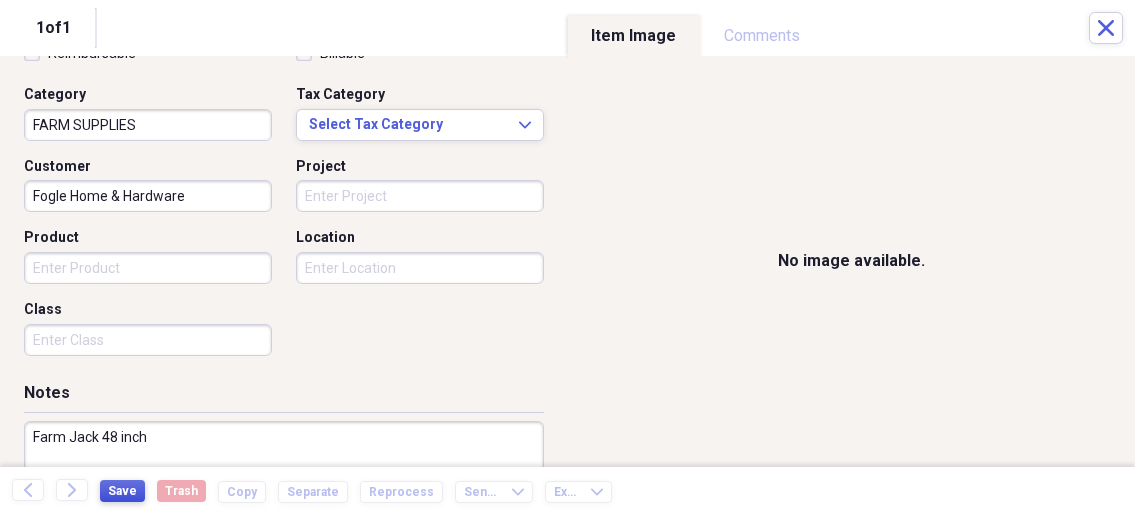 type on "Farm Jack 48 inch" 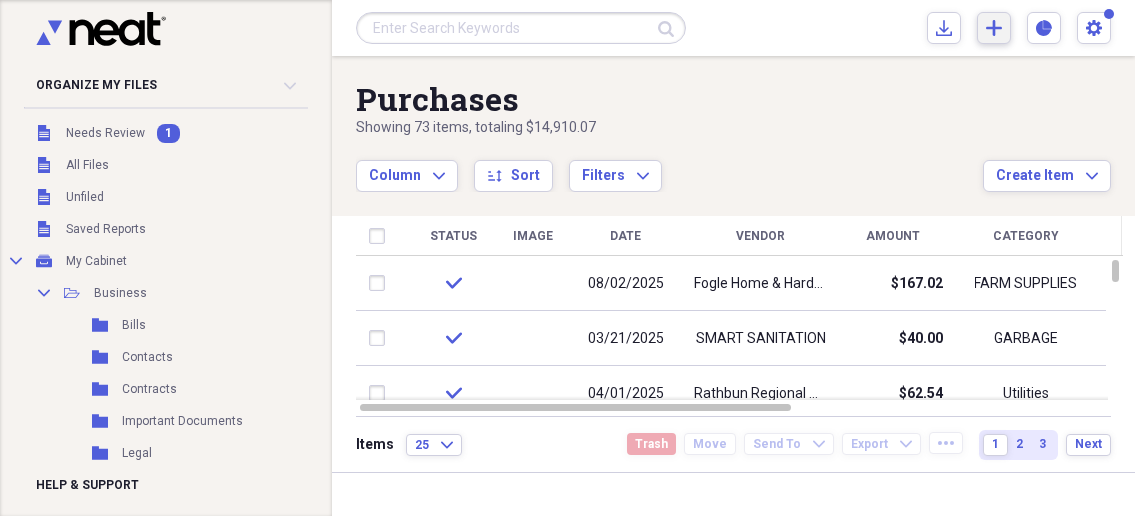 click on "Add" 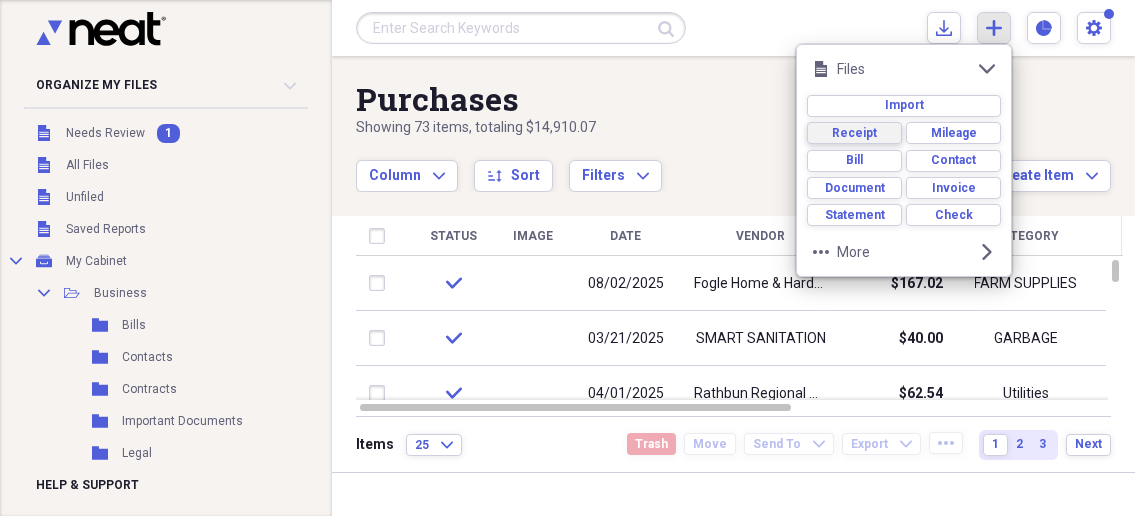 click on "Receipt" at bounding box center (854, 133) 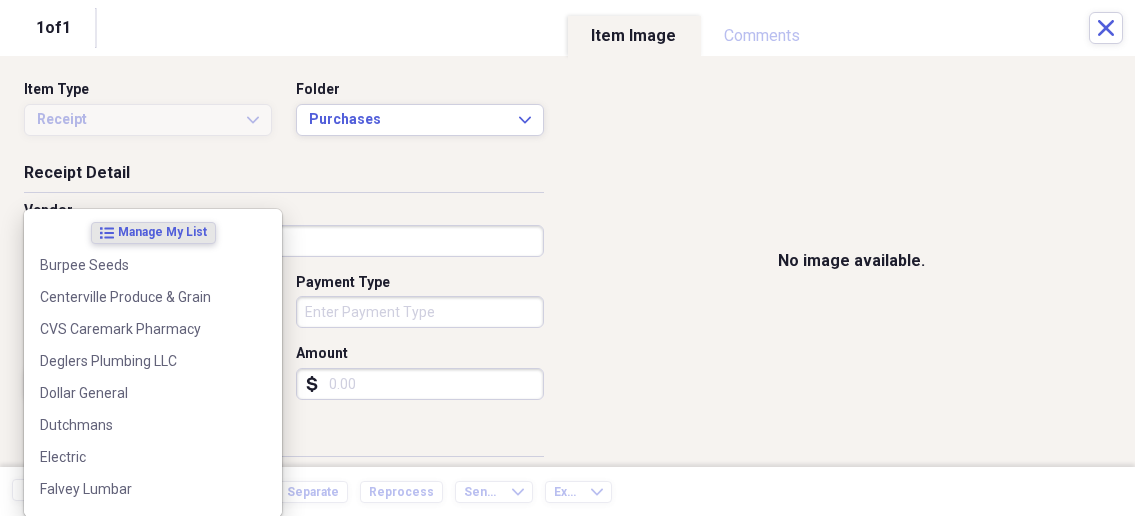 click on "Organize My Files 1 Collapse Unfiled Needs Review 1 Unfiled All Files Unfiled Unfiled Unfiled Saved Reports Collapse My Cabinet My Cabinet Add Folder Collapse Open Folder Business Add Folder Folder Bills Add Folder Folder Contacts Add Folder Folder Contracts Add Folder Folder Important Documents Add Folder Folder Legal Add Folder Folder Office Add Folder Folder Purchases Add Folder Expand Folder Taxes Add Folder Expand Folder Personal Add Folder Trash Trash Help & Support Submit Import Import Add Create Expand Reports Reports Settings [NAME] Expand Purchases Showing 73 items , totaling $14,910.07 Column Expand sort Sort Filters  Expand Create Item Expand Status Image Date Vendor Amount Category Product Source Billable Reimbursable check 08/02/2025 Fogle Home & Hardware $167.02 FARM SUPPLIES check 03/21/2025 SMART SANITATION $40.00 GARBAGE GARBAGE check 04/01/2025 Rathbun Regional Water $62.54 Utilities Water Service check 05/10/2025 SMART SANITATION $80.00 GARBAGE GARBAGE check 05/19/2025 $15.00 check Items" at bounding box center [567, 258] 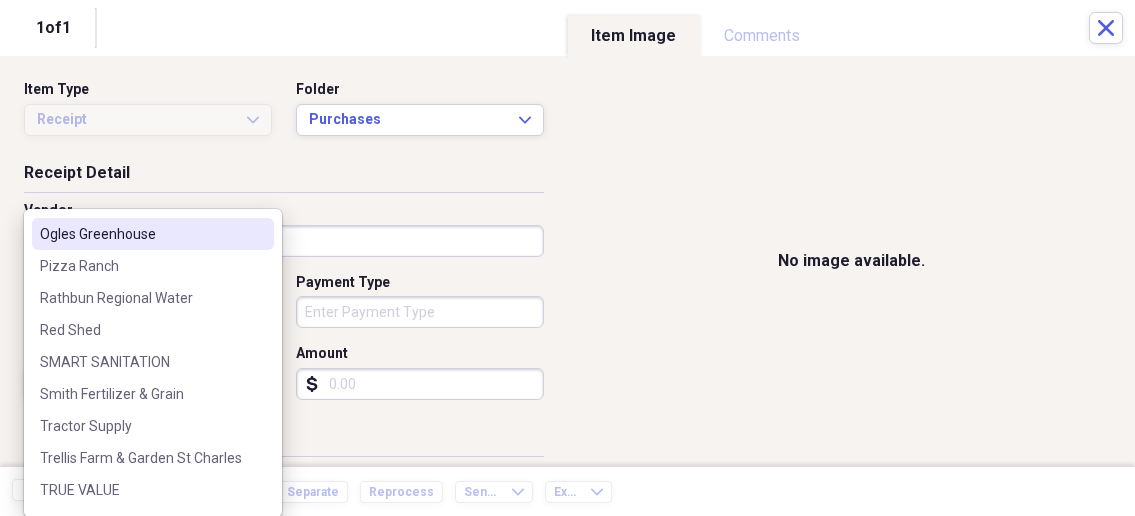 scroll, scrollTop: 699, scrollLeft: 0, axis: vertical 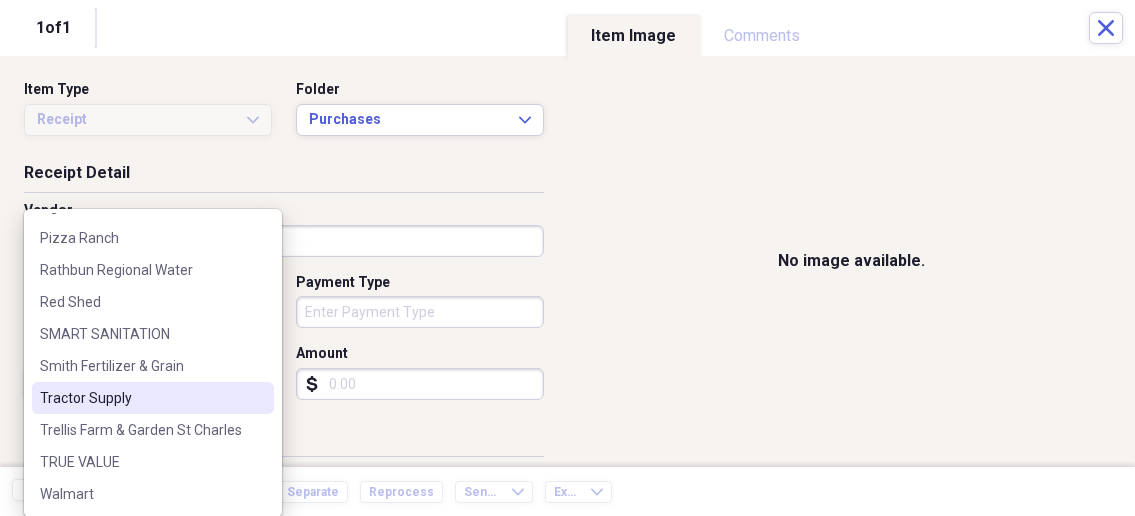 click on "Tractor Supply" at bounding box center [141, 398] 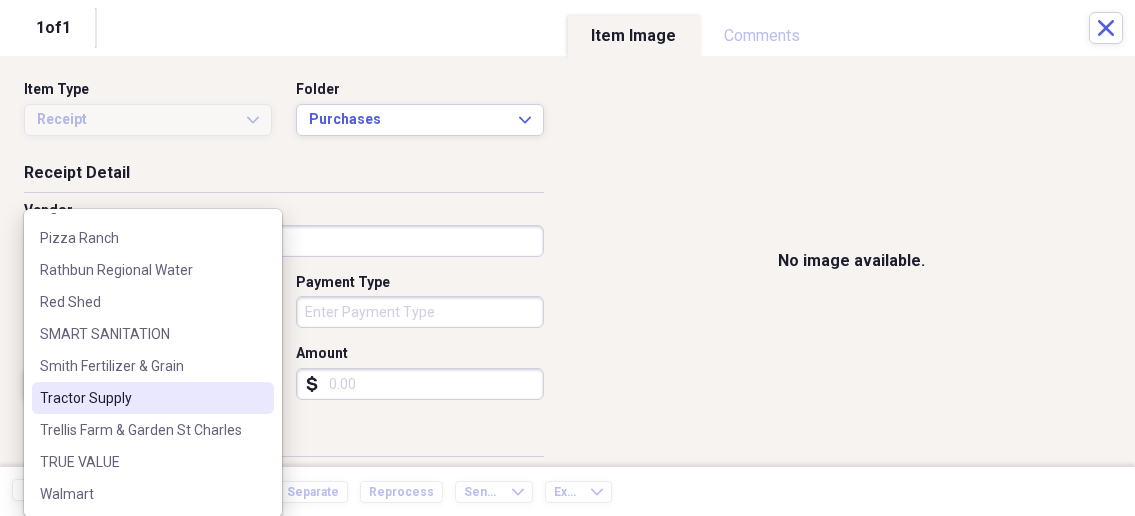 type on "Tractor Supply" 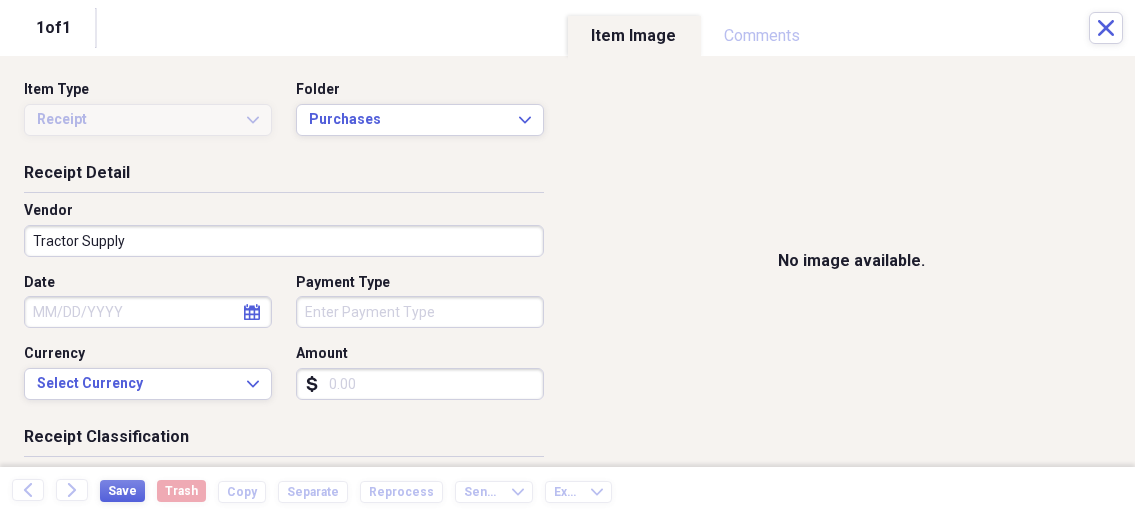 click on "Date" at bounding box center [148, 312] 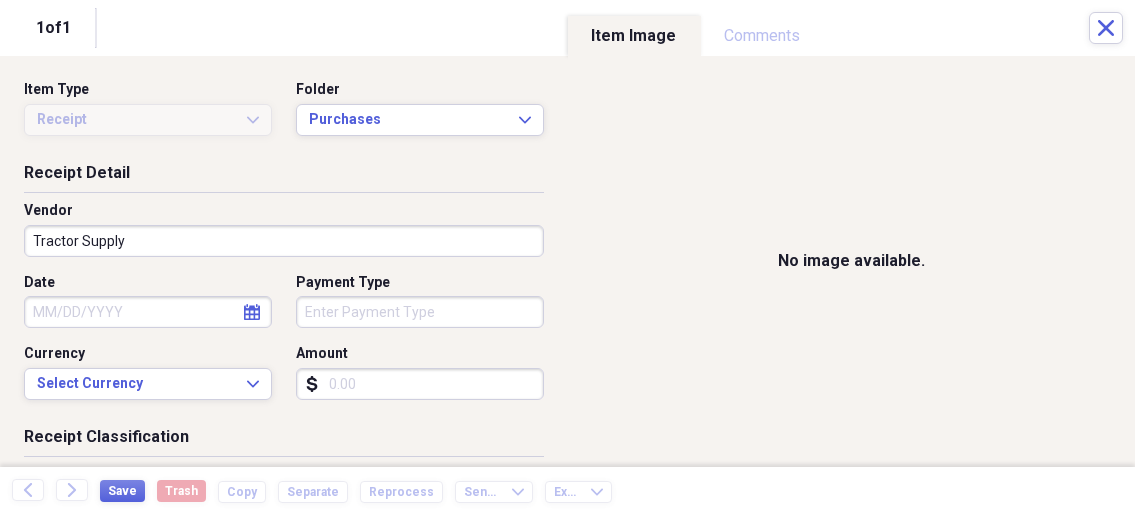select on "2025" 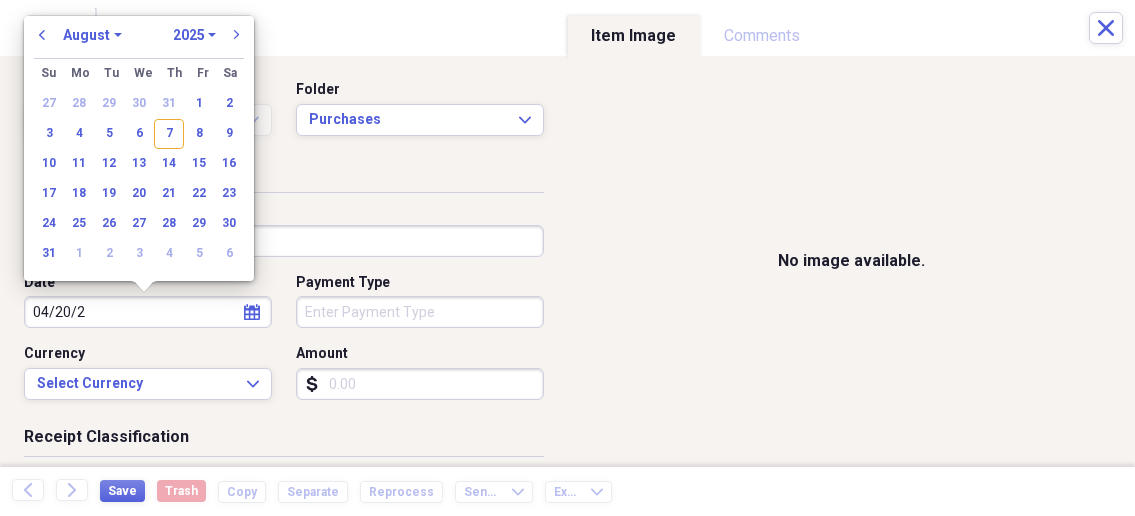 type on "04/20/20" 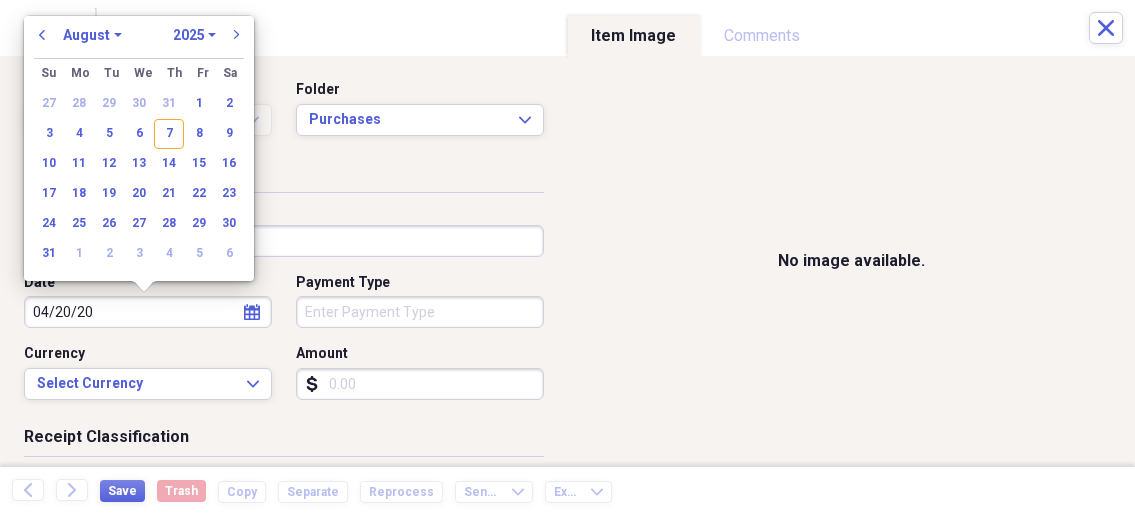 select on "3" 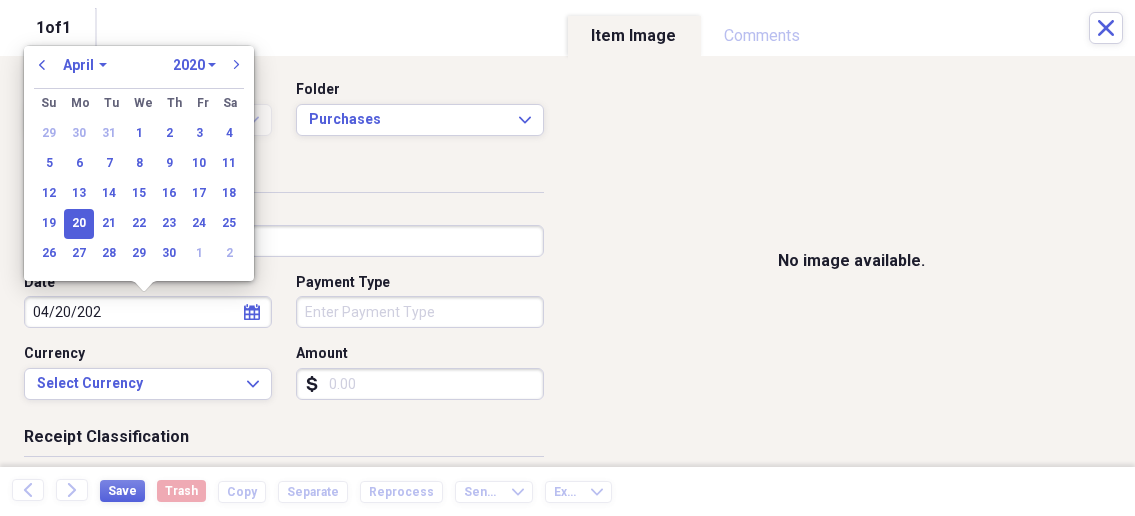 type on "04/20/2025" 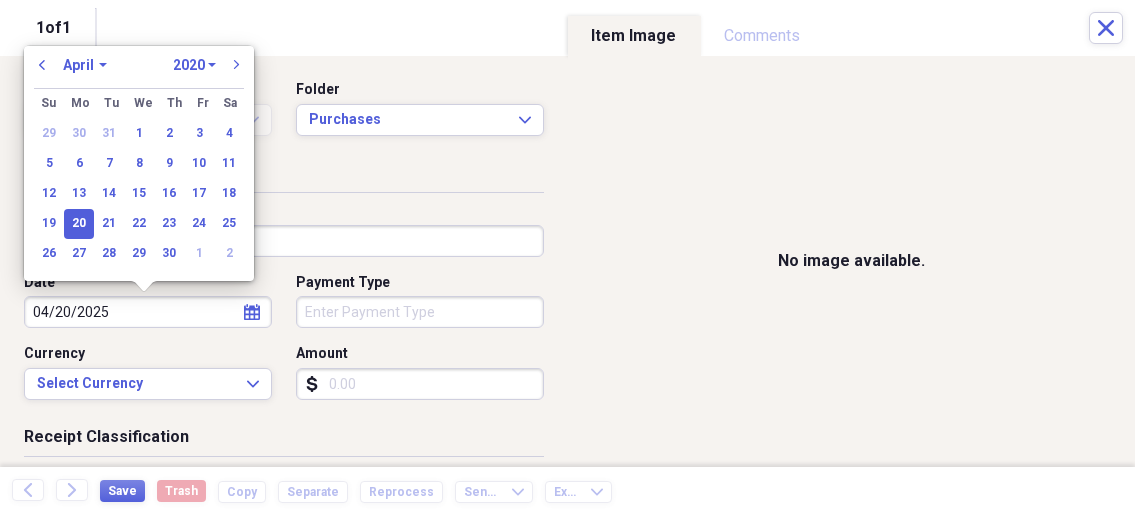 select on "2025" 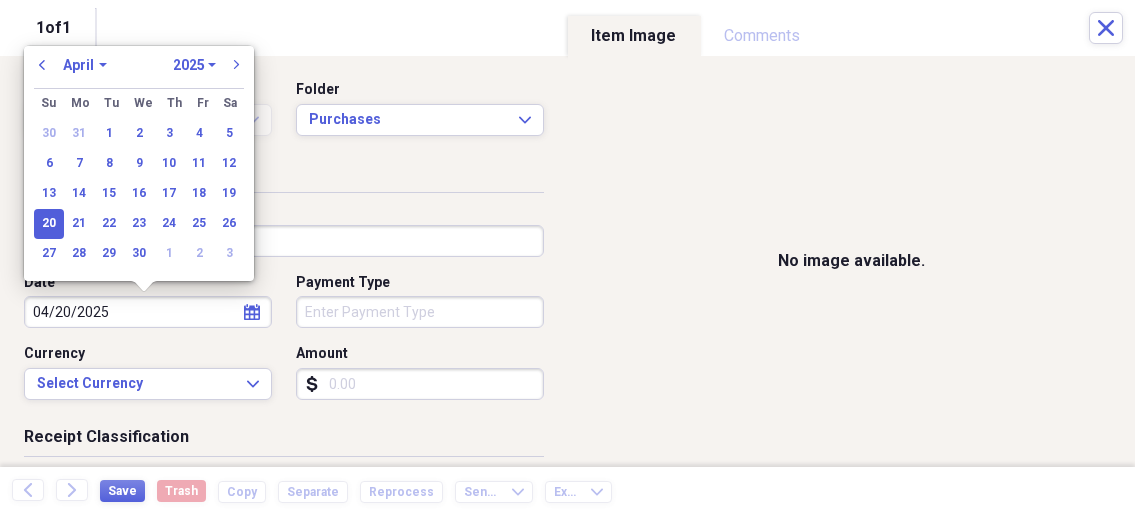 type on "04/20/2025" 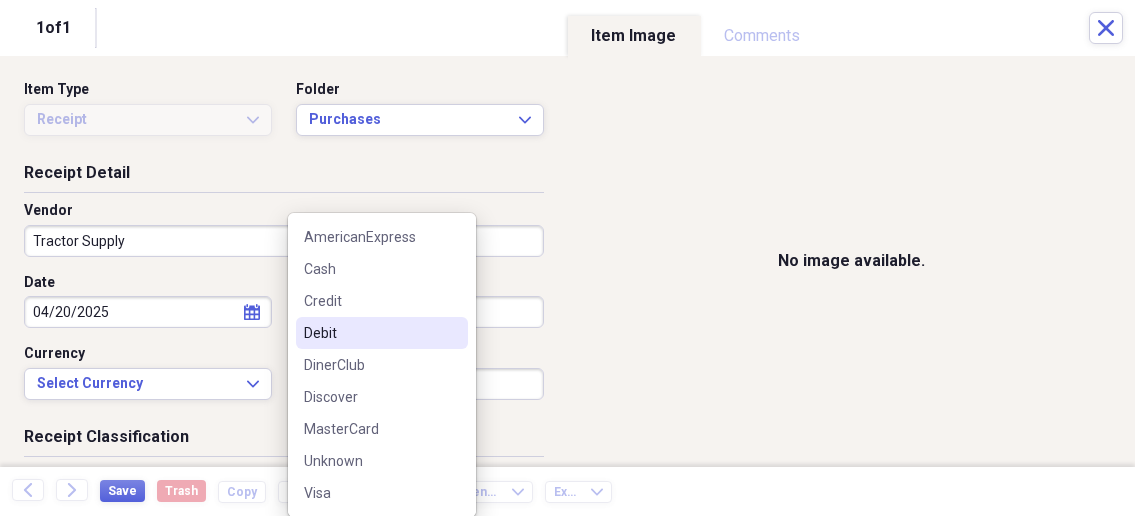 click on "Debit" at bounding box center [382, 333] 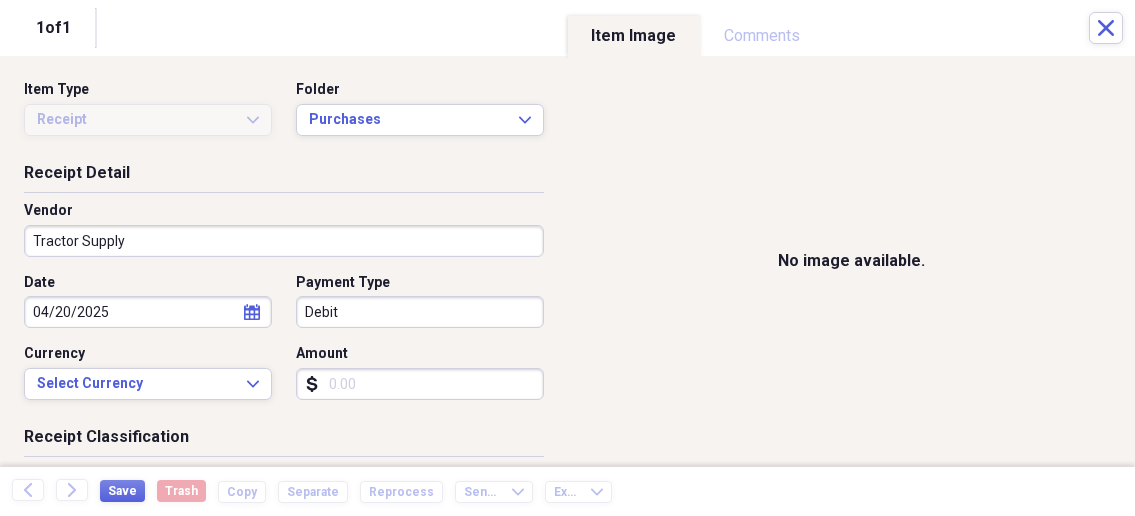 click on "Amount" at bounding box center [420, 384] 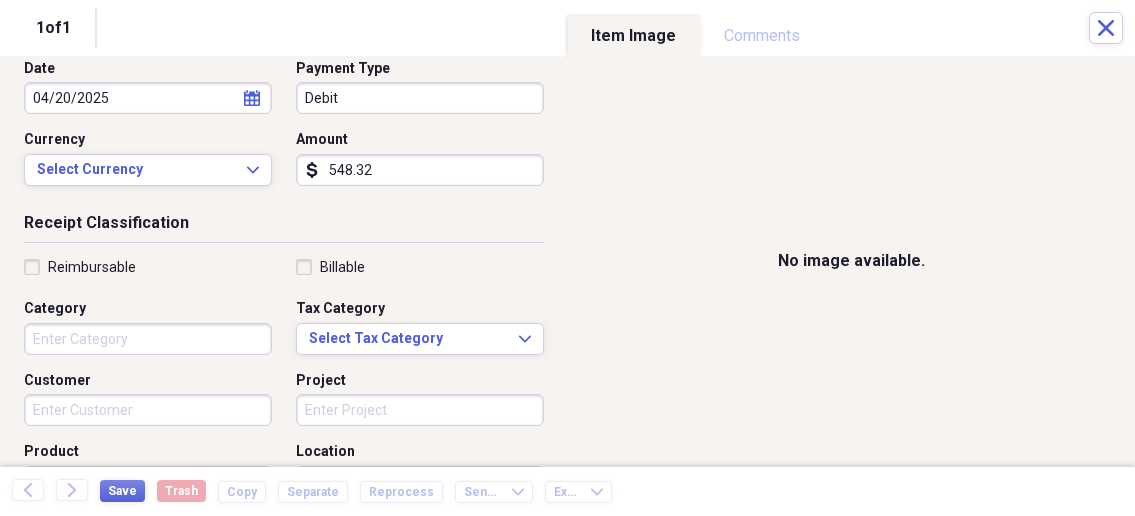 scroll, scrollTop: 321, scrollLeft: 0, axis: vertical 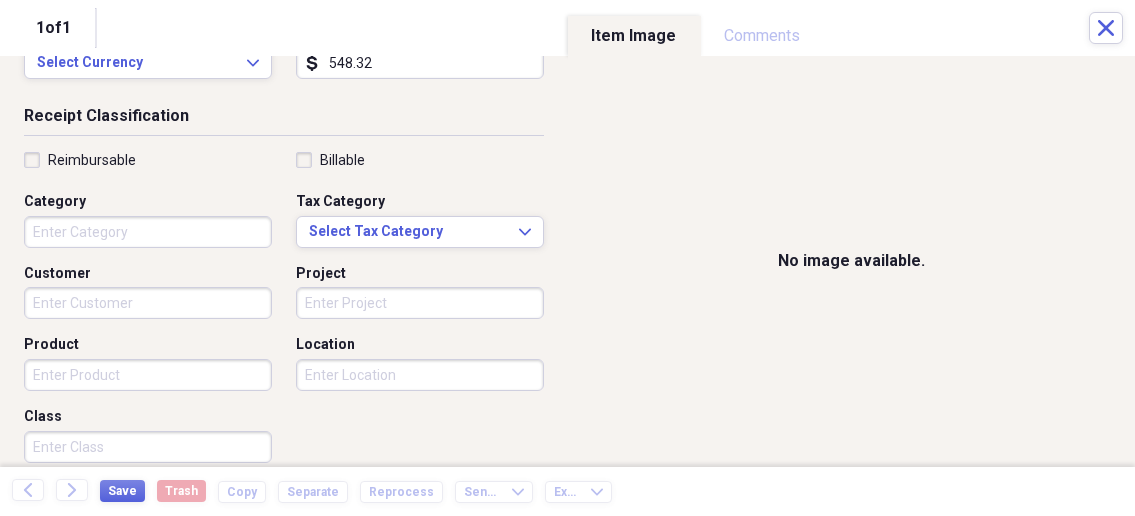 type on "548.32" 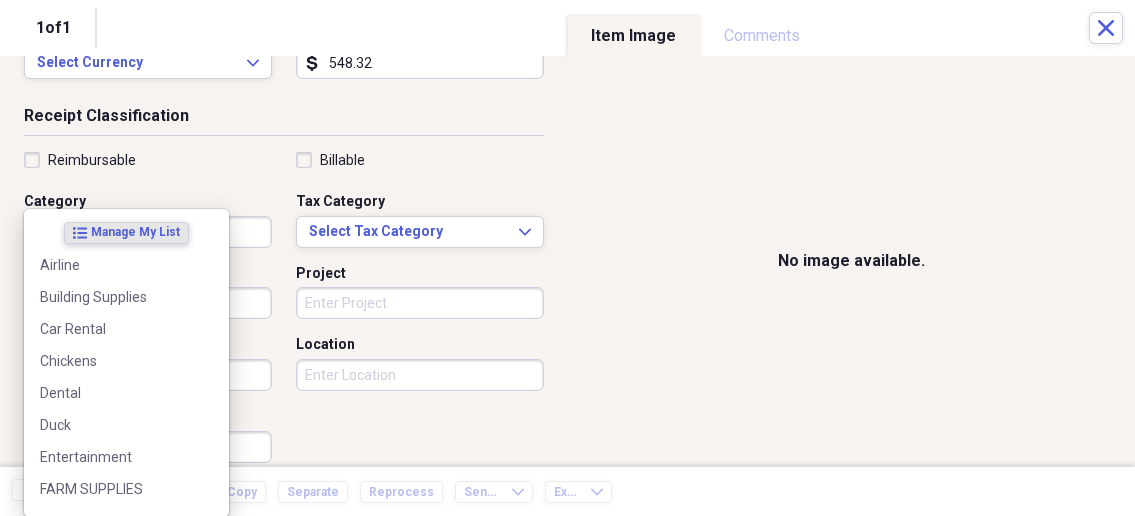 click on "Organize My Files 1 Collapse Unfiled Needs Review 1 Unfiled All Files Unfiled Unfiled Unfiled Saved Reports Collapse My Cabinet My Cabinet Add Folder Collapse Open Folder Business Add Folder Folder Bills Add Folder Folder Contacts Add Folder Folder Contracts Add Folder Folder Important Documents Add Folder Folder Legal Add Folder Folder Office Add Folder Folder Purchases Add Folder Expand Folder Taxes Add Folder Expand Folder Personal Add Folder Trash Trash Help & Support Submit Import Import Add Create Expand Reports Reports Settings [NAME] Expand Purchases Showing 73 items , totaling $14,910.07 Column Expand sort Sort Filters  Expand Create Item Expand Status Image Date Vendor Amount Category Product Source Billable Reimbursable check 08/02/2025 Fogle Home & Hardware $167.02 FARM SUPPLIES check 03/21/2025 SMART SANITATION $40.00 GARBAGE GARBAGE check 04/01/2025 Rathbun Regional Water $62.54 Utilities Water Service check 05/10/2025 SMART SANITATION $80.00 GARBAGE GARBAGE check 05/19/2025 $15.00 check Items" at bounding box center [567, 258] 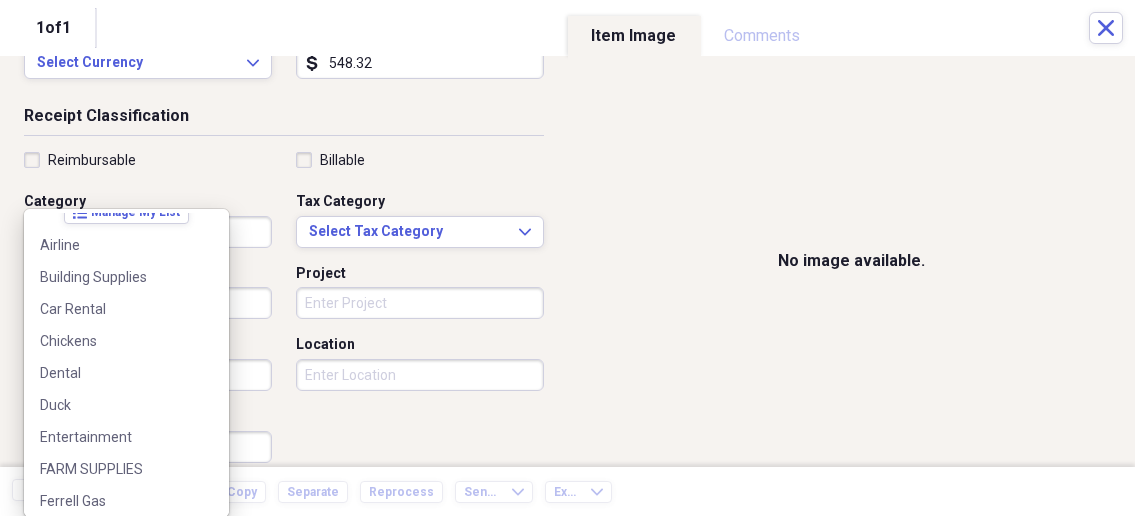 scroll, scrollTop: 0, scrollLeft: 0, axis: both 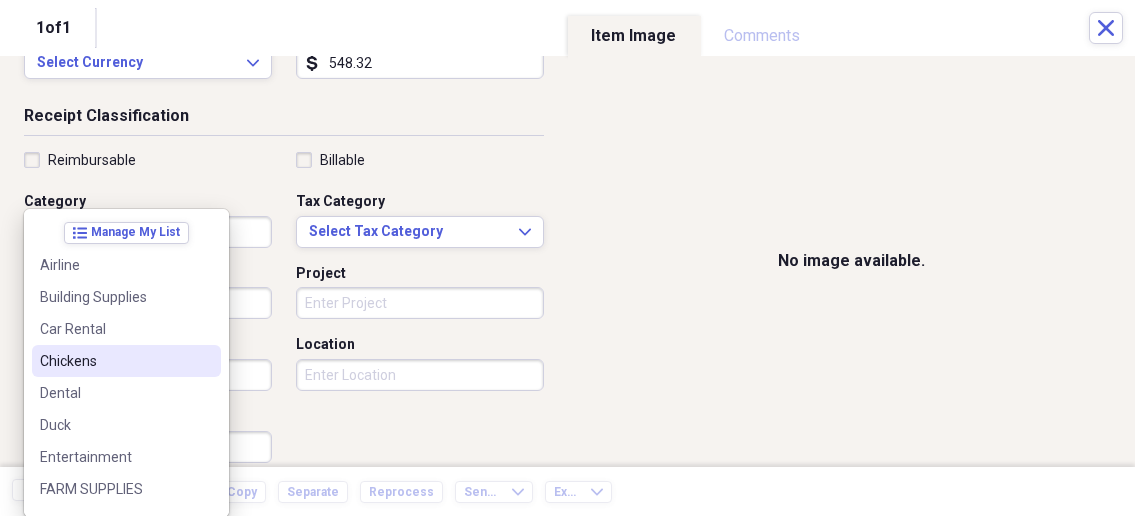 click on "Chickens" at bounding box center (114, 361) 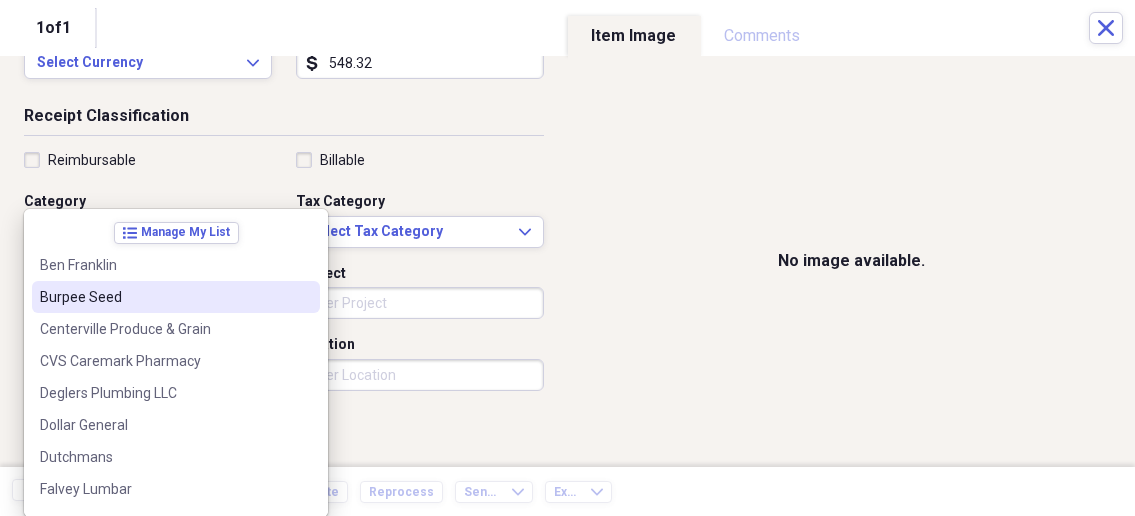 click on "Organize My Files 1 Collapse Unfiled Needs Review 1 Unfiled All Files Unfiled Unfiled Unfiled Saved Reports Collapse My Cabinet My Cabinet Add Folder Collapse Open Folder Business Add Folder Folder Bills Add Folder Folder Contacts Add Folder Folder Contracts Add Folder Folder Important Documents Add Folder Folder Legal Add Folder Folder Office Add Folder Folder Purchases Add Folder Expand Folder Taxes Add Folder Expand Folder Personal Add Folder Trash Trash Help & Support Submit Import Import Add Create Expand Reports Reports Settings [NAME] Expand Purchases Showing 73 items , totaling $14,910.07 Column Expand sort Sort Filters  Expand Create Item Expand Status Image Date Vendor Amount Category Product Source Billable Reimbursable check 08/02/2025 Fogle Home & Hardware $167.02 FARM SUPPLIES check 03/21/2025 SMART SANITATION $40.00 GARBAGE GARBAGE check 04/01/2025 Rathbun Regional Water $62.54 Utilities Water Service check 05/10/2025 SMART SANITATION $80.00 GARBAGE GARBAGE check 05/19/2025 $15.00 check Items" at bounding box center (567, 258) 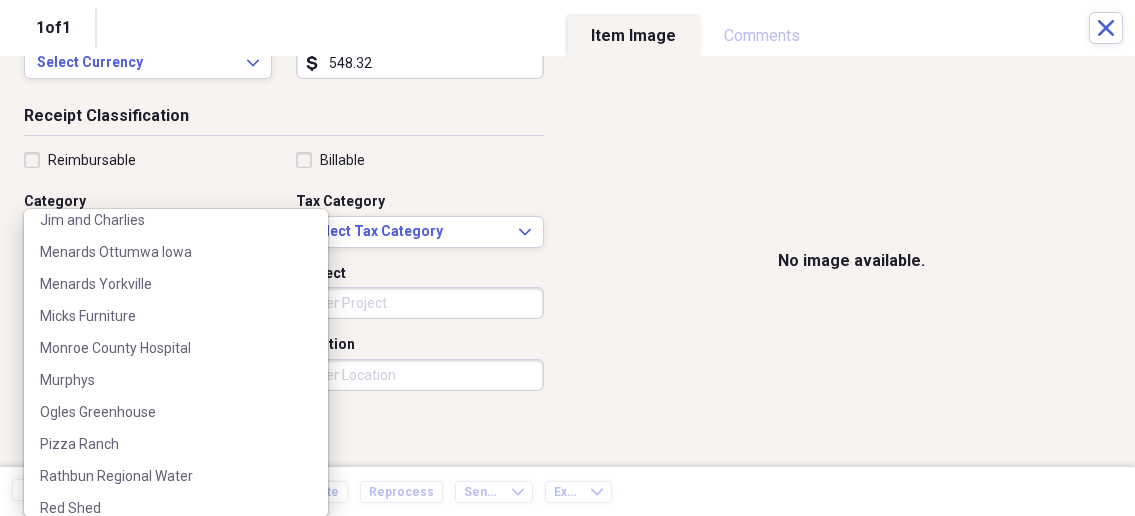 scroll, scrollTop: 642, scrollLeft: 0, axis: vertical 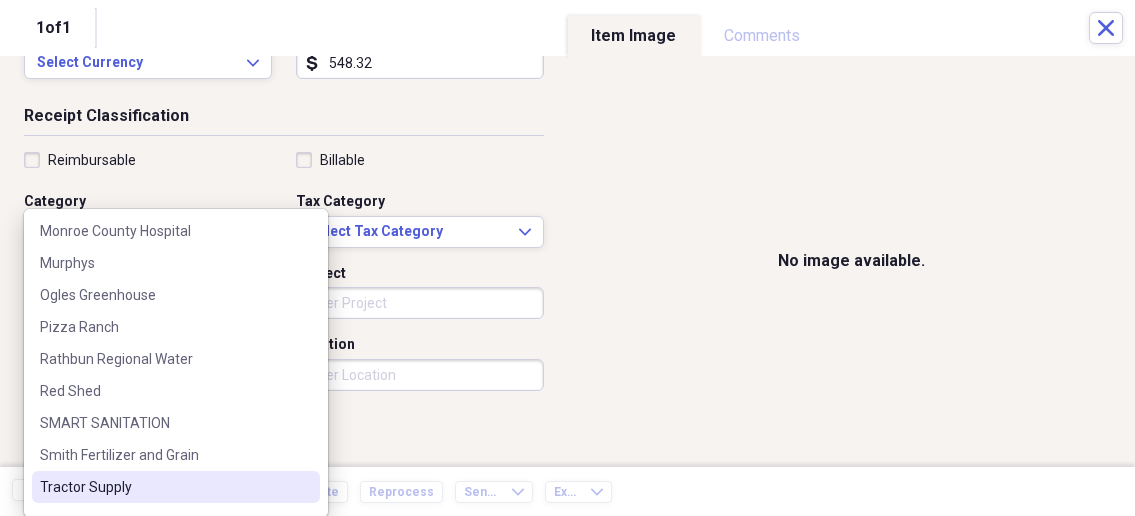 click on "Tractor Supply" at bounding box center (176, 487) 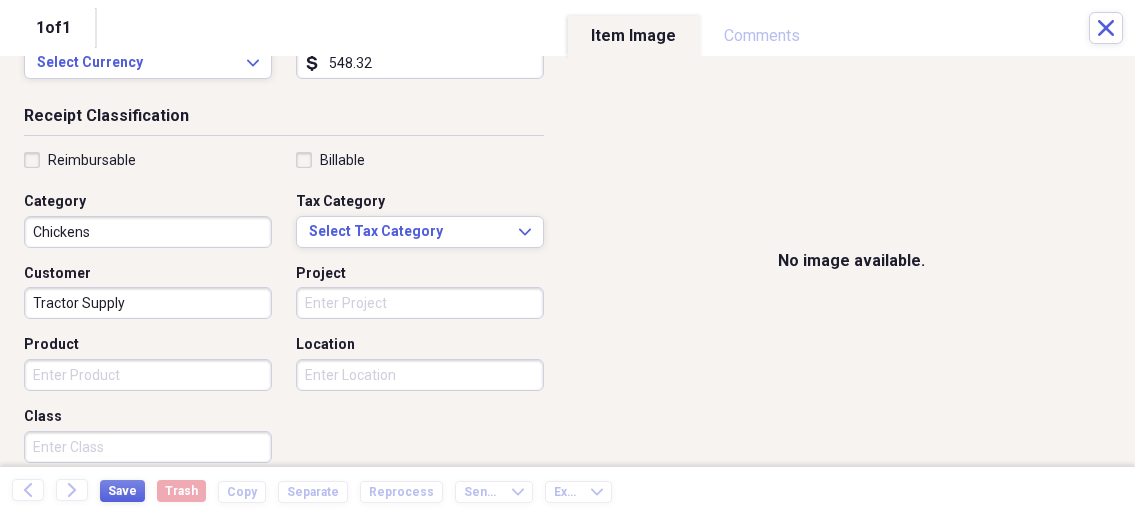 click on "Product" at bounding box center [148, 375] 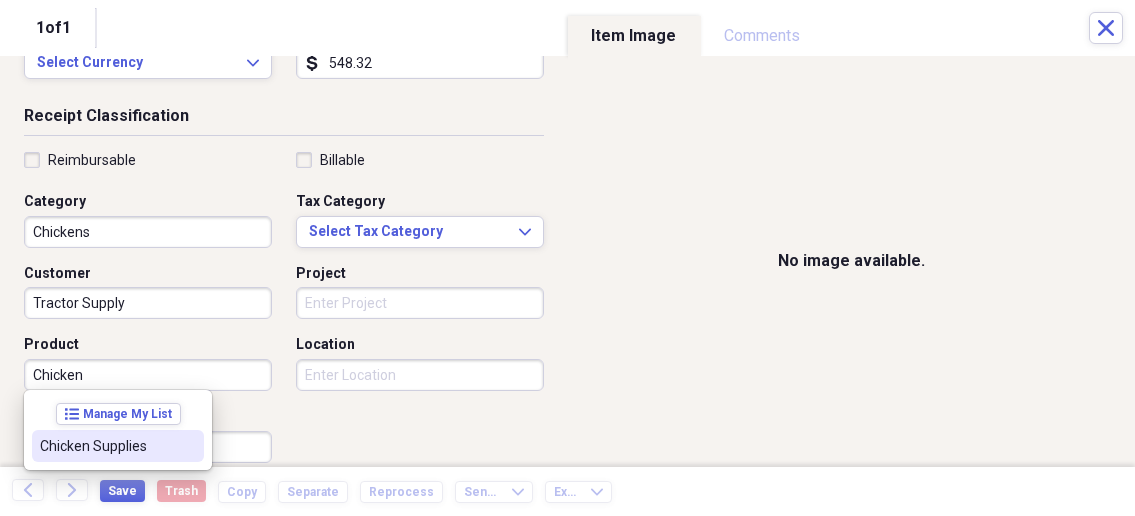 click on "Chicken Supplies" at bounding box center (118, 446) 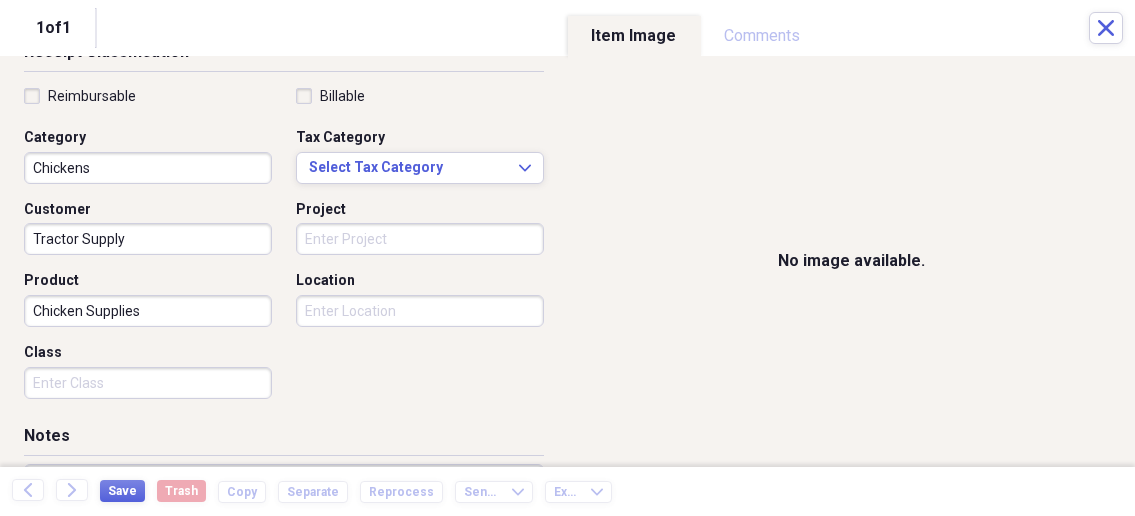 scroll, scrollTop: 428, scrollLeft: 0, axis: vertical 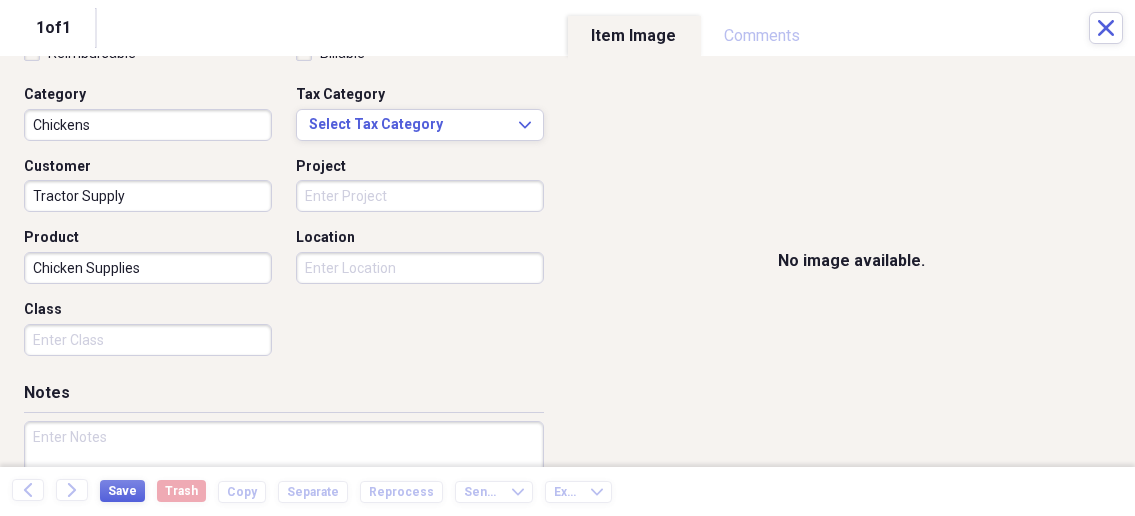 click at bounding box center (284, 486) 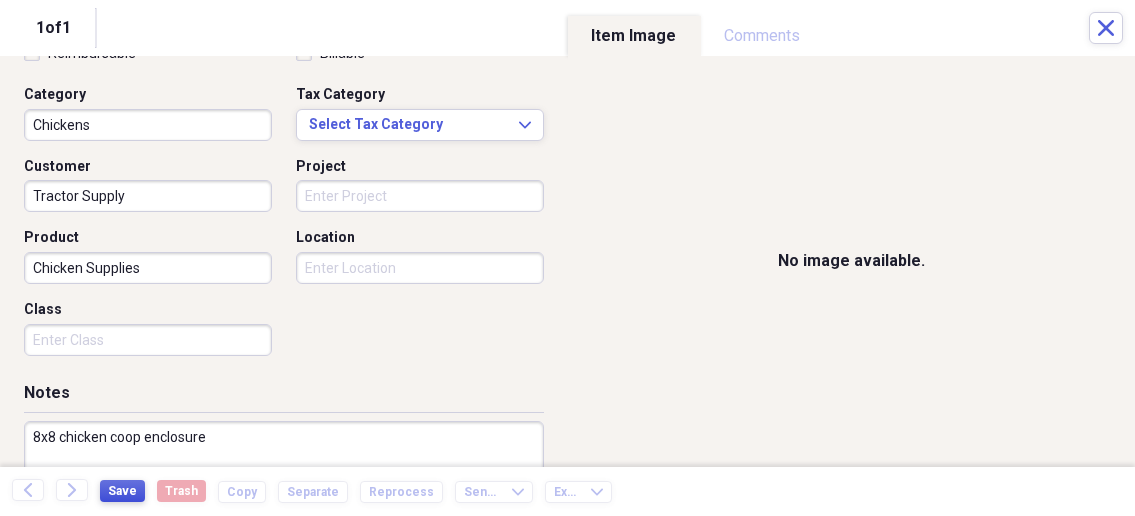 type on "8x8 chicken coop enclosure" 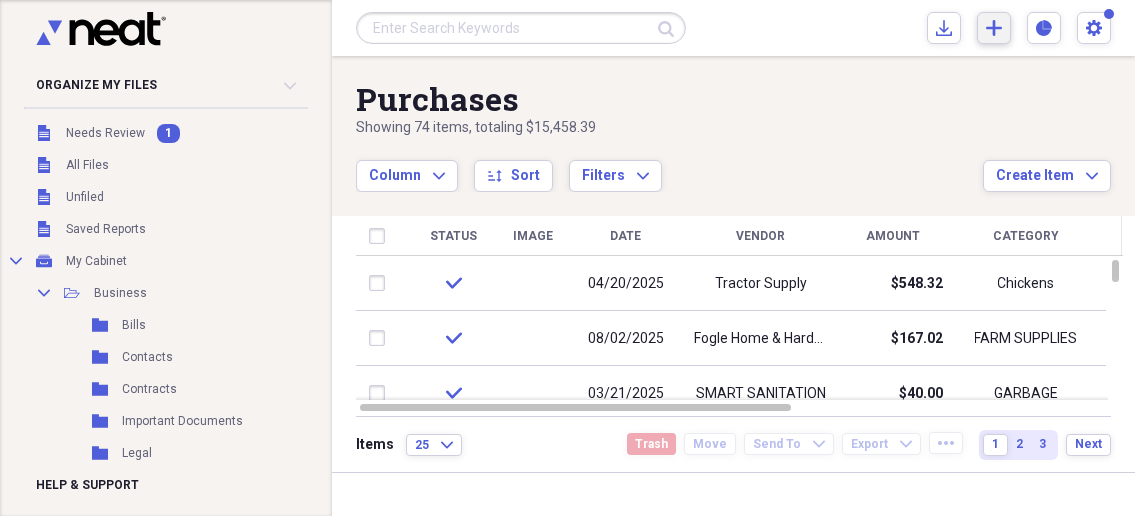 click on "Add Create Expand" at bounding box center (994, 28) 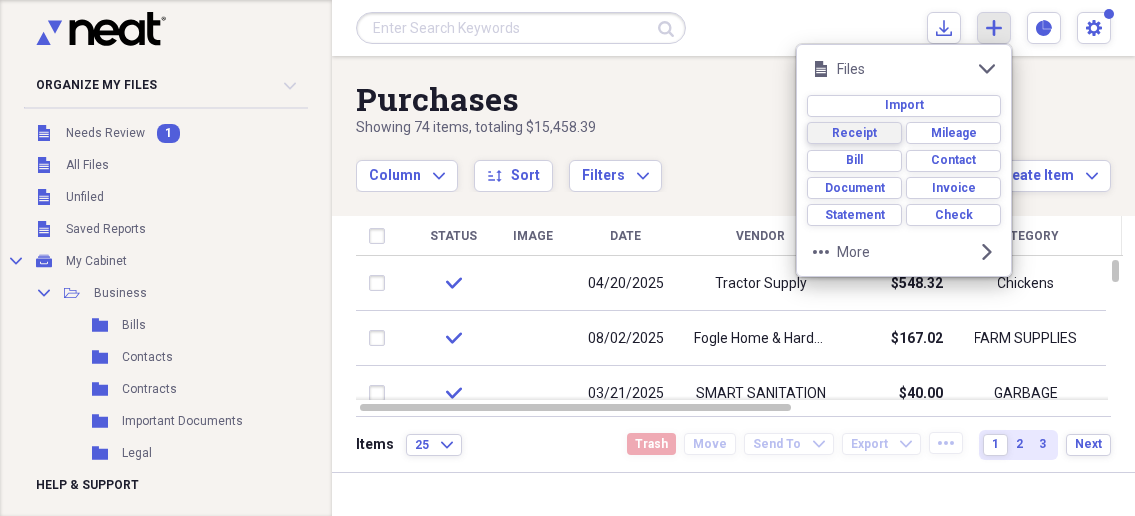 click on "Receipt" at bounding box center (854, 133) 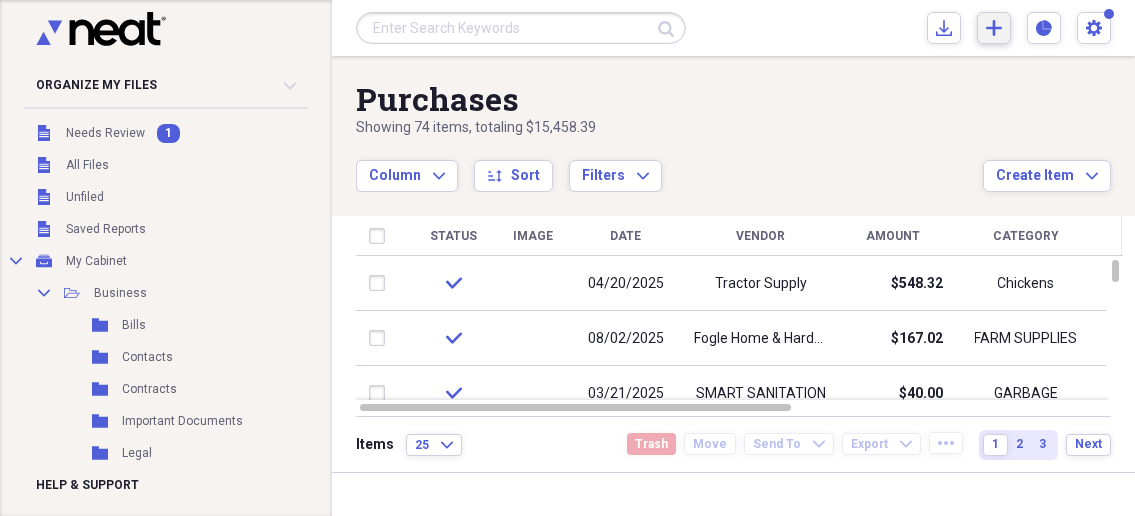 click 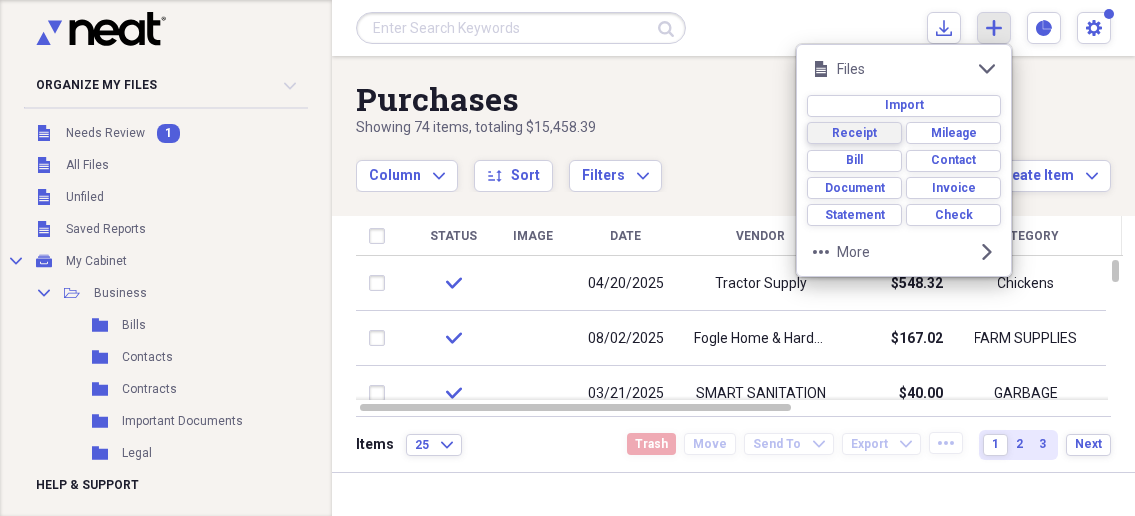 click on "Receipt" at bounding box center [854, 133] 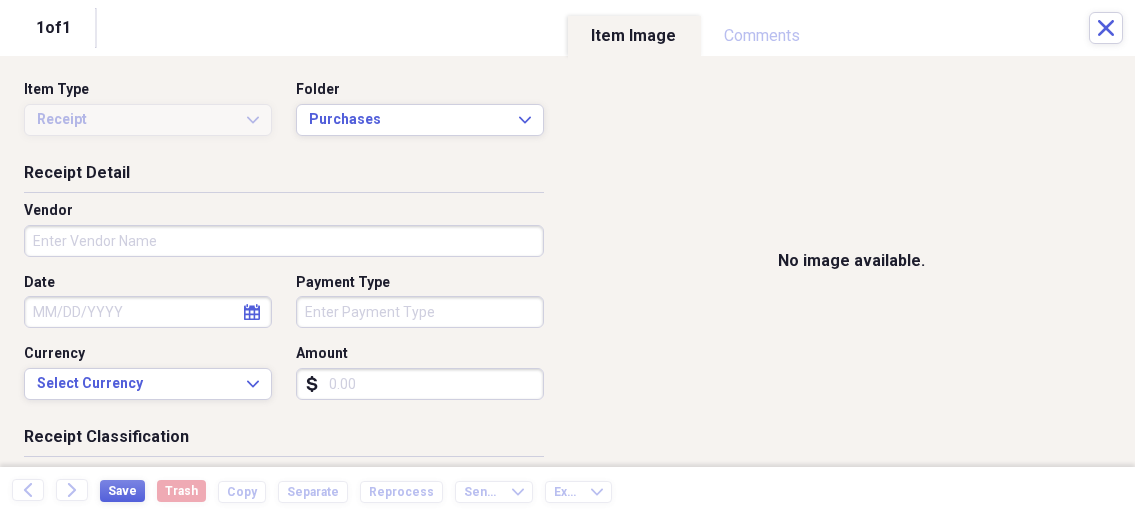 click on "Settings Nathalee Expand Purchases Showing 74 items , totaling $15,458.39 Column Expand sort Sort Filters  Expand Create Item Expand Status Image Date Vendor Amount Category Product Source Billable Reimbursable check 04/20/2025 Tractor Supply $548.32 Chickens Chicken Supplies check 08/02/2025 Fogle Home & Hardware $167.02 FARM SUPPLIES check 03/21/2025 SMART SANITATION $40.00 GARBAGE GARBAGE check 04/01/2025 Rathbun Regional Water $62.54 Utilities Water Service check 05/10/2025 $80.00 25" at bounding box center [567, 258] 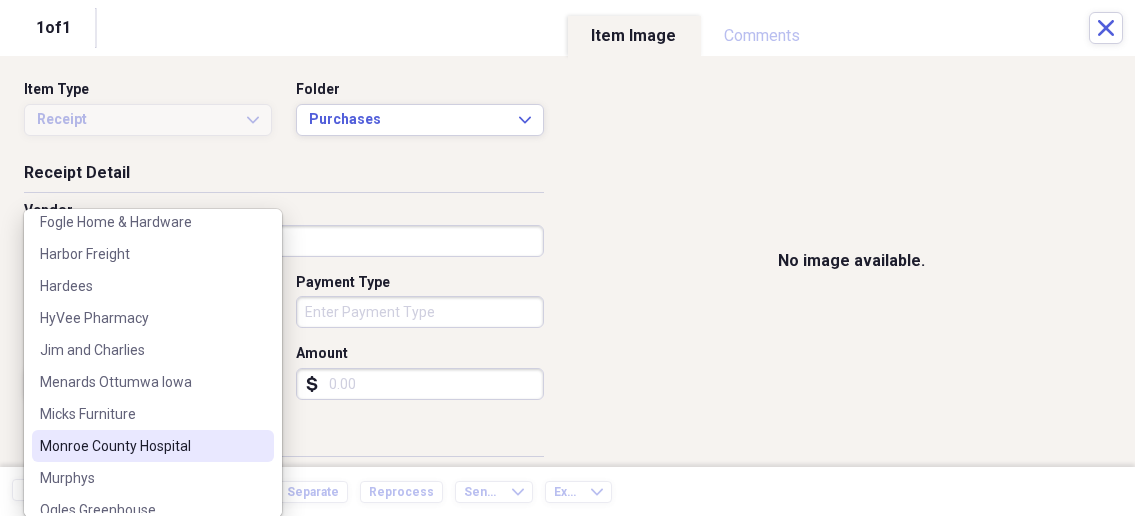 scroll, scrollTop: 428, scrollLeft: 0, axis: vertical 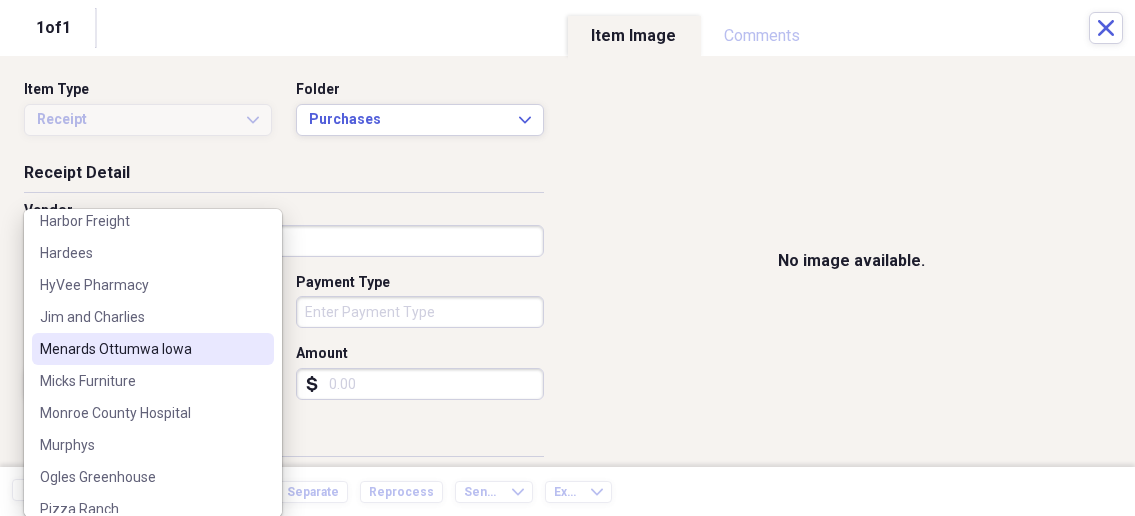 click on "Menards Ottumwa Iowa" at bounding box center [141, 349] 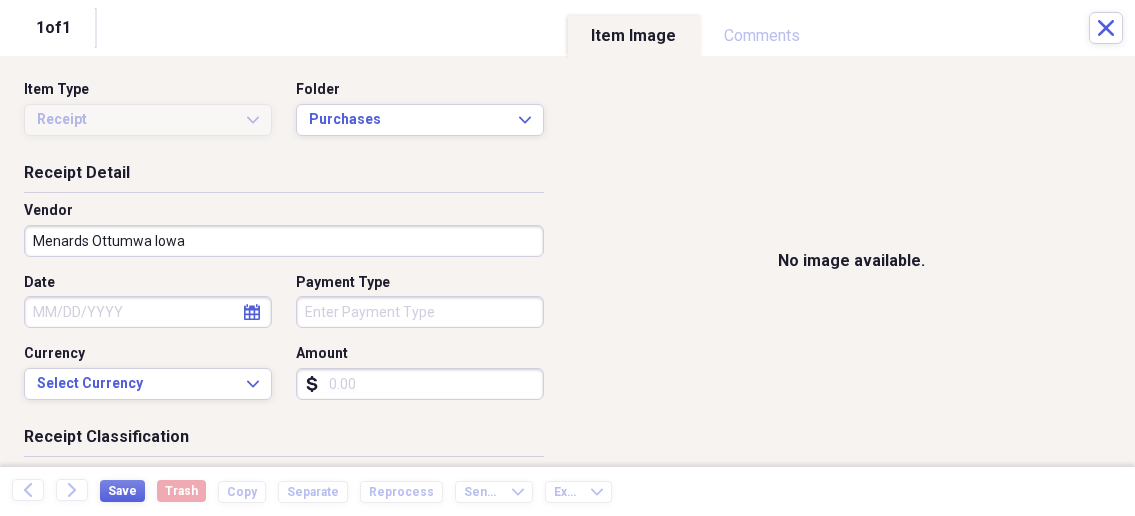 click on "Date" at bounding box center [148, 312] 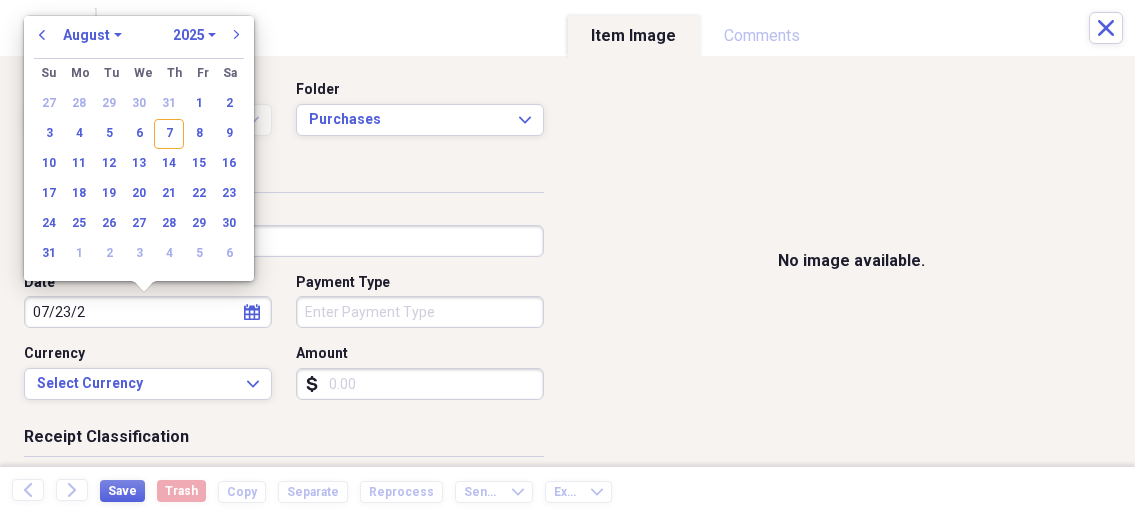 type on "07/23/20" 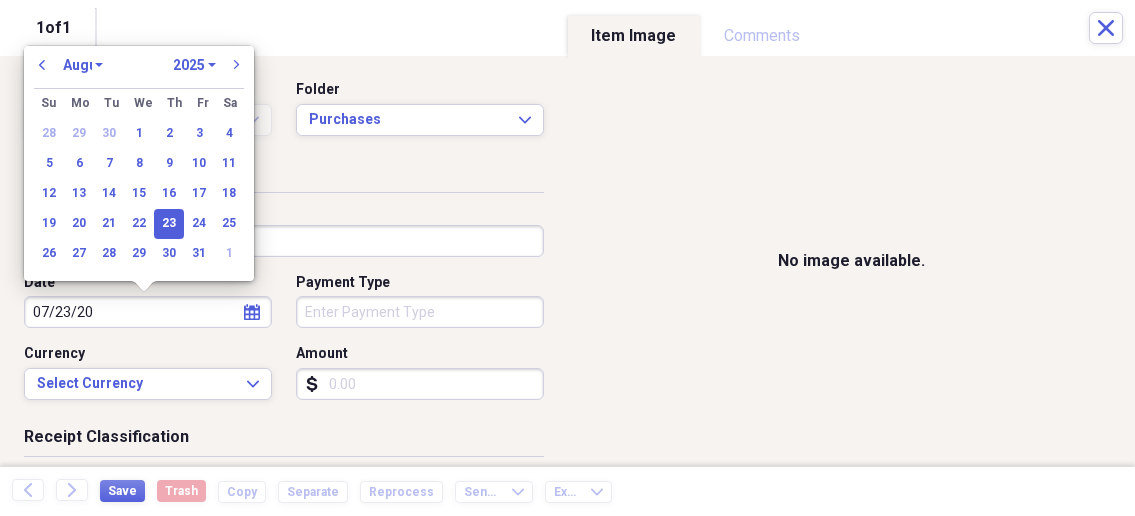 select on "6" 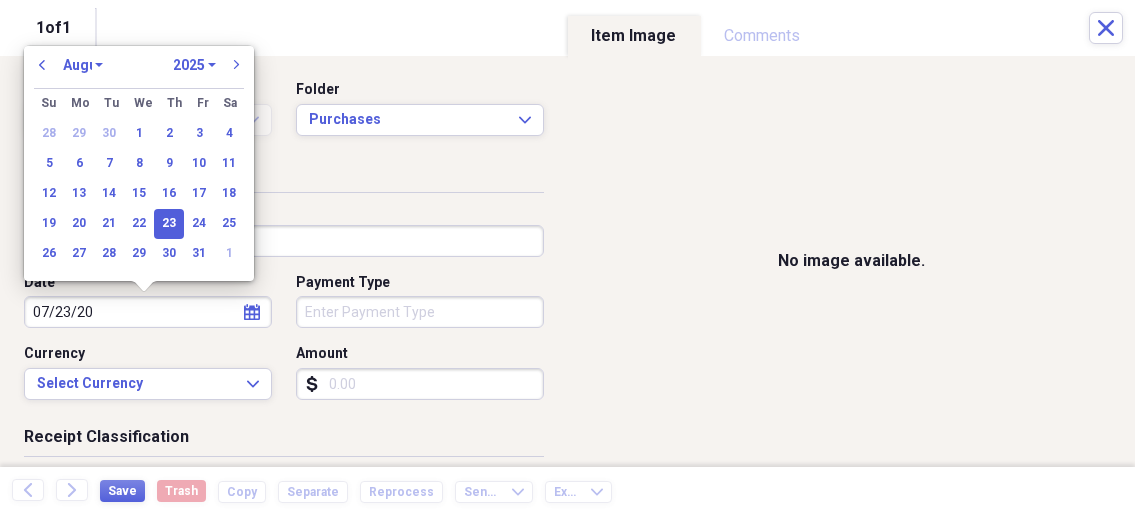 select on "2020" 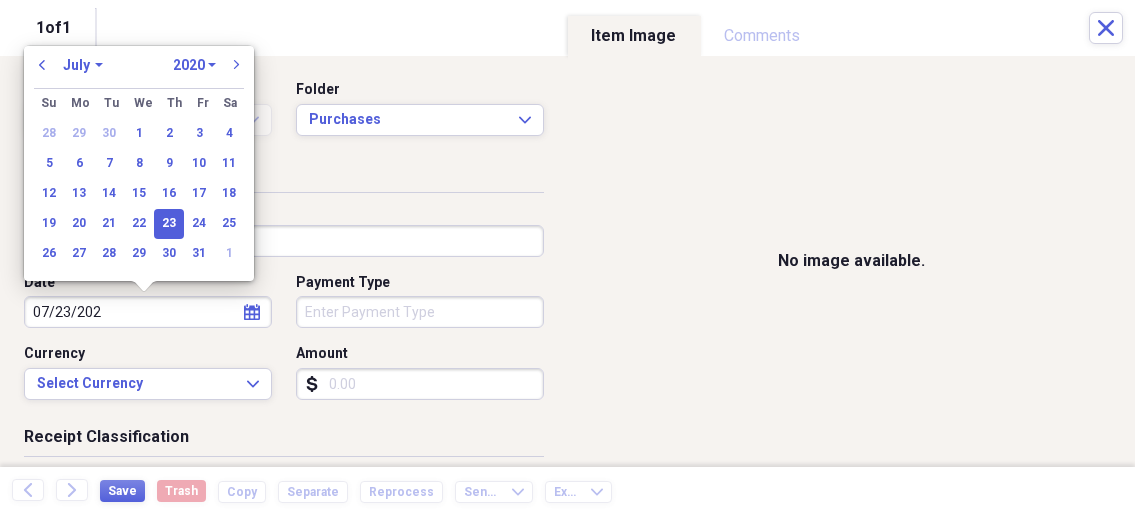type on "07/23/2025" 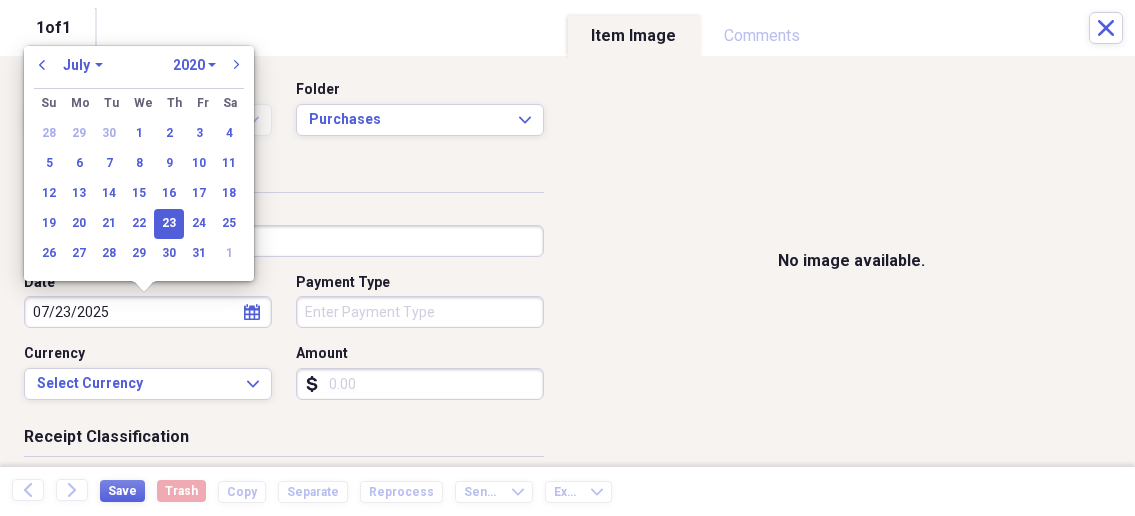 select on "2025" 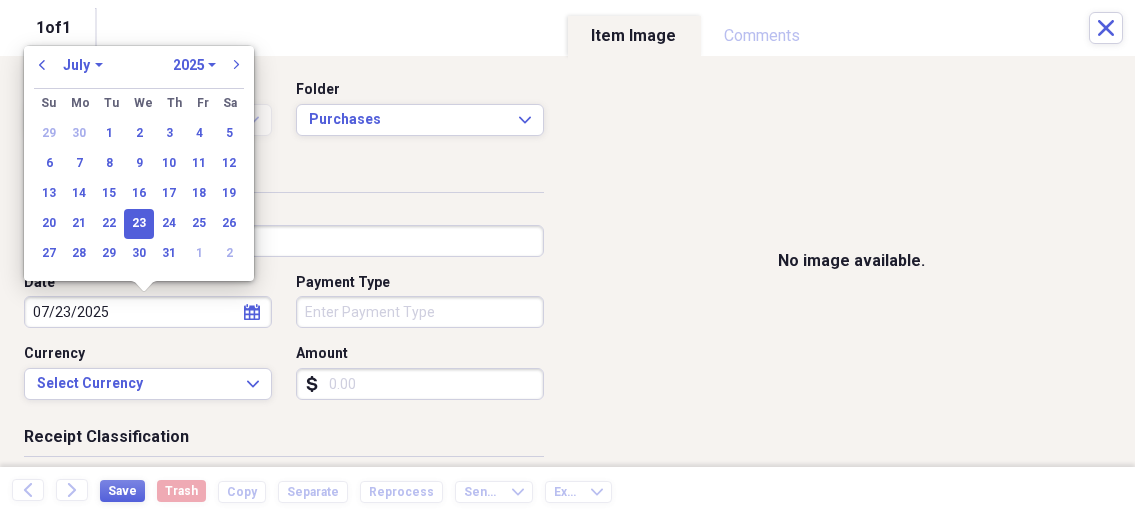 type on "07/23/2025" 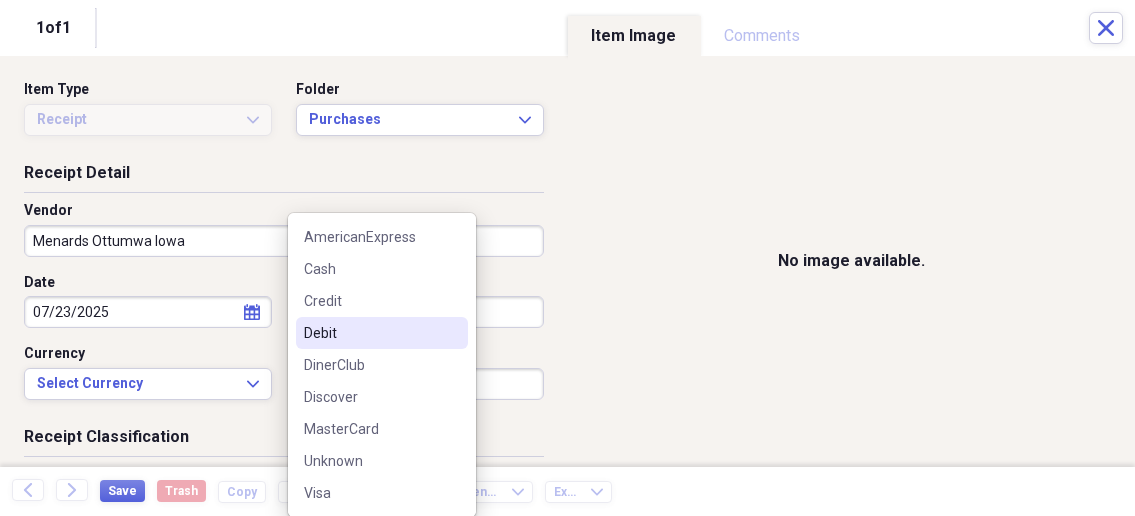 click on "Debit" at bounding box center (370, 333) 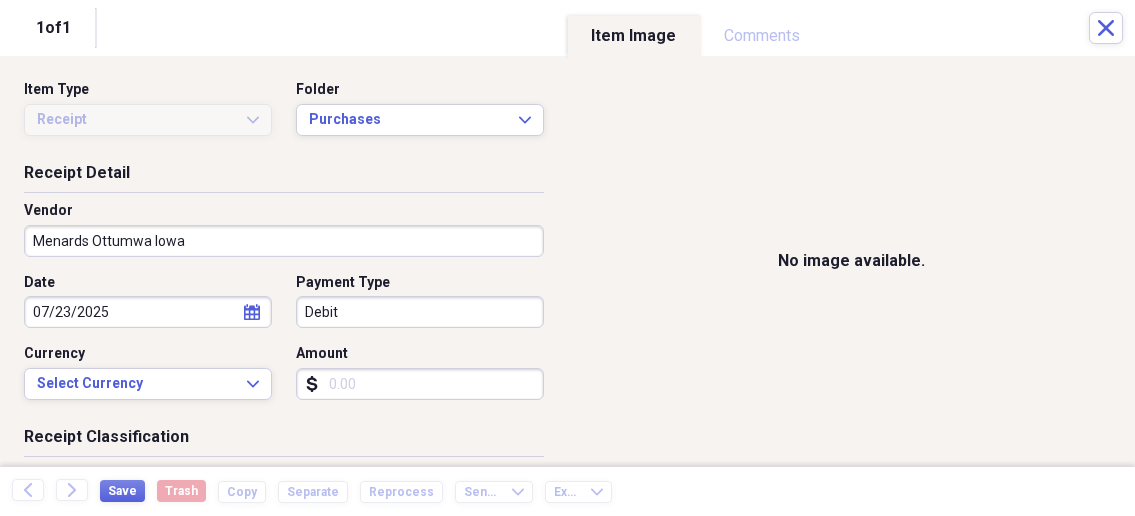 click on "Amount" at bounding box center [420, 384] 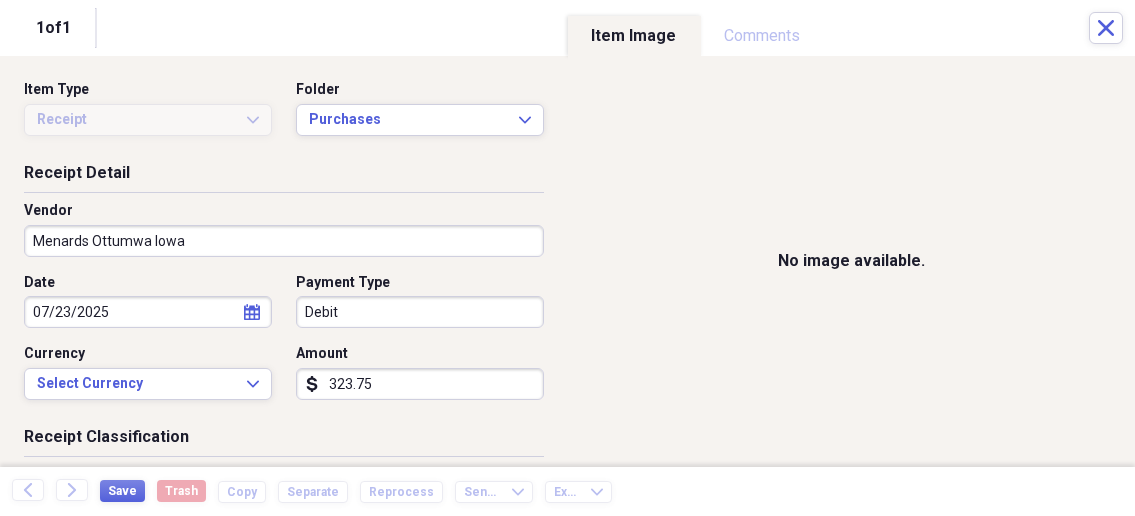 scroll, scrollTop: 214, scrollLeft: 0, axis: vertical 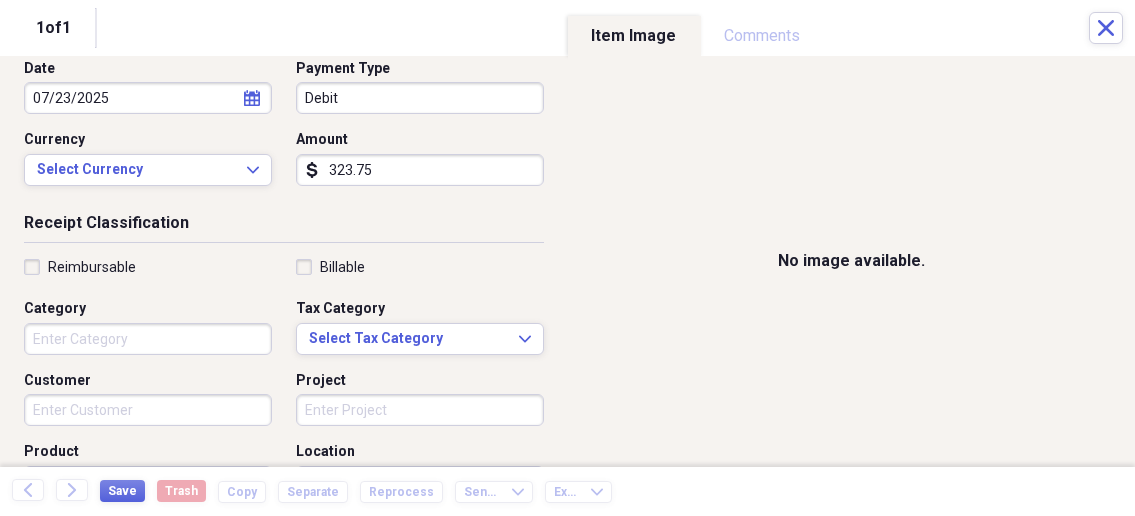 type on "323.75" 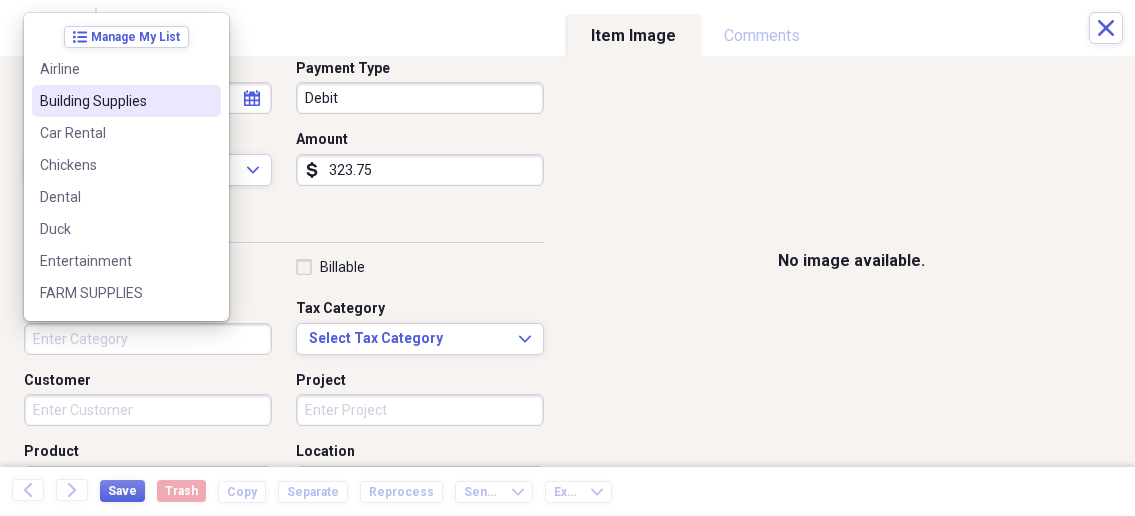 click on "Building Supplies" at bounding box center (114, 101) 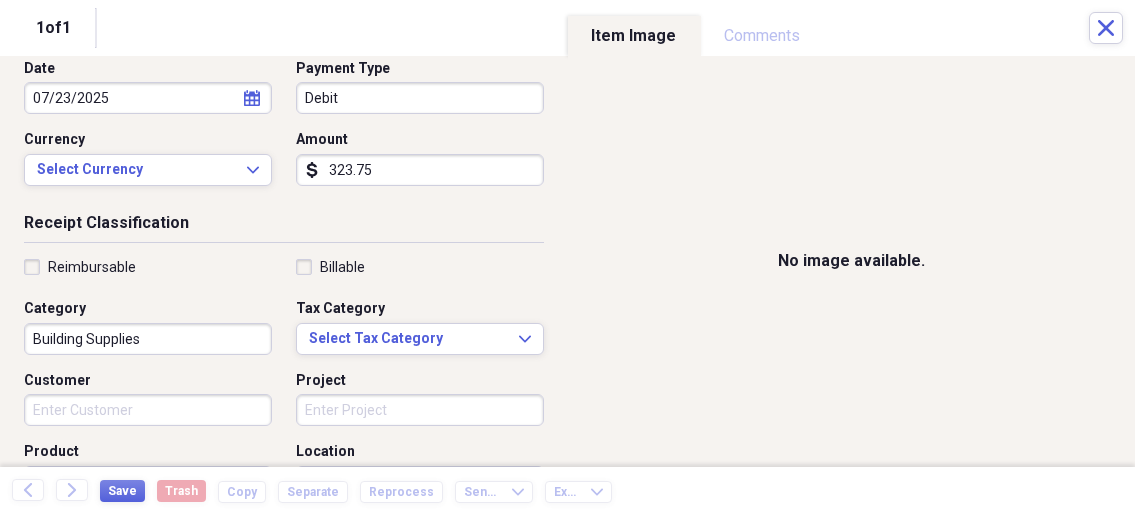 click on "Customer" at bounding box center [148, 410] 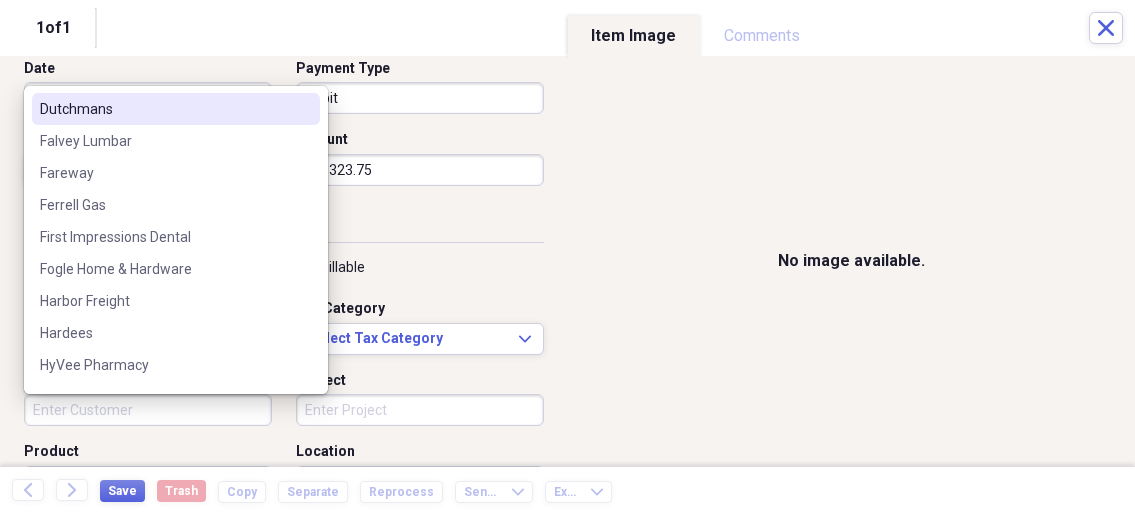 scroll, scrollTop: 321, scrollLeft: 0, axis: vertical 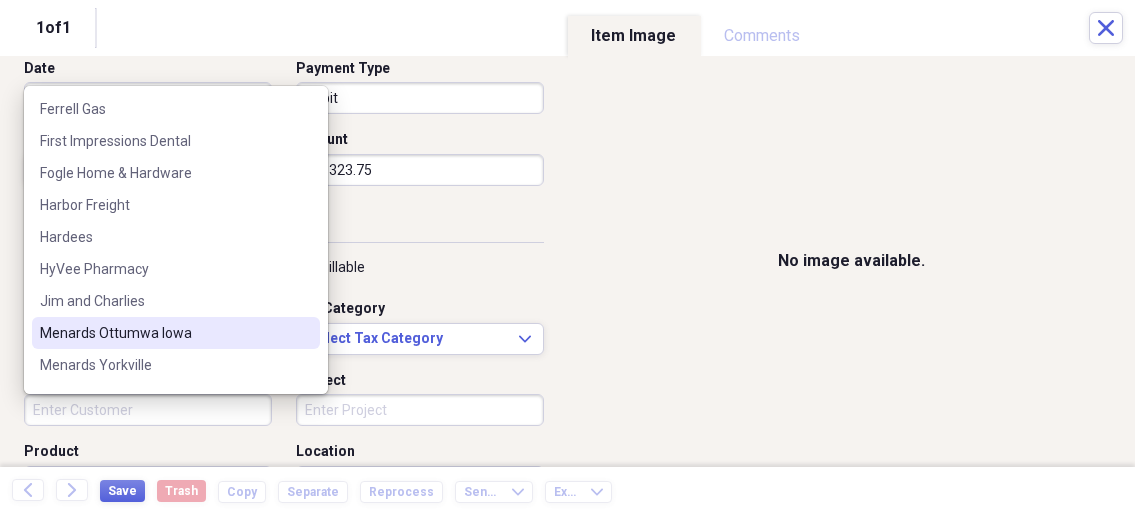 click on "Menards Ottumwa Iowa" at bounding box center [176, 333] 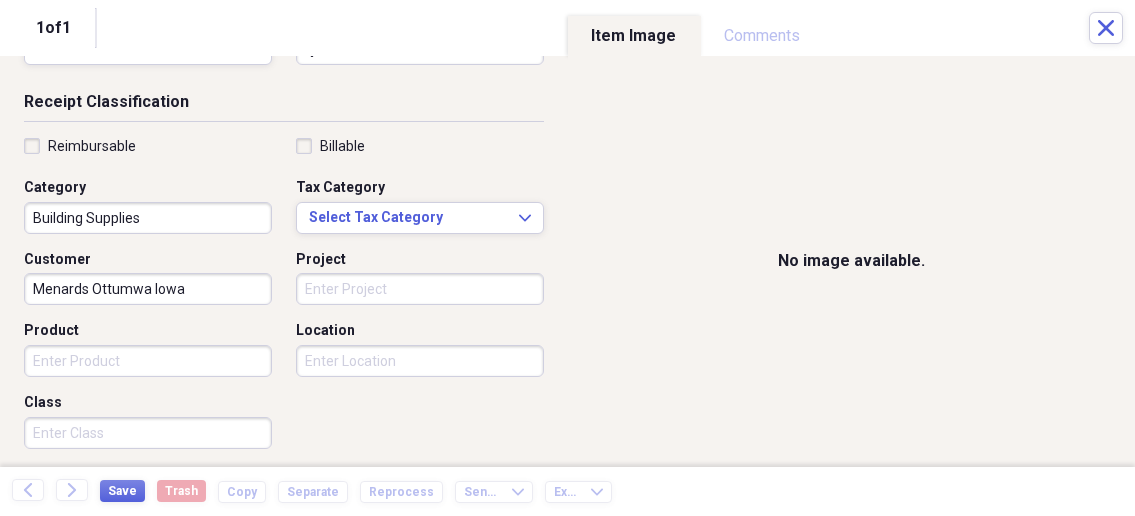 scroll, scrollTop: 428, scrollLeft: 0, axis: vertical 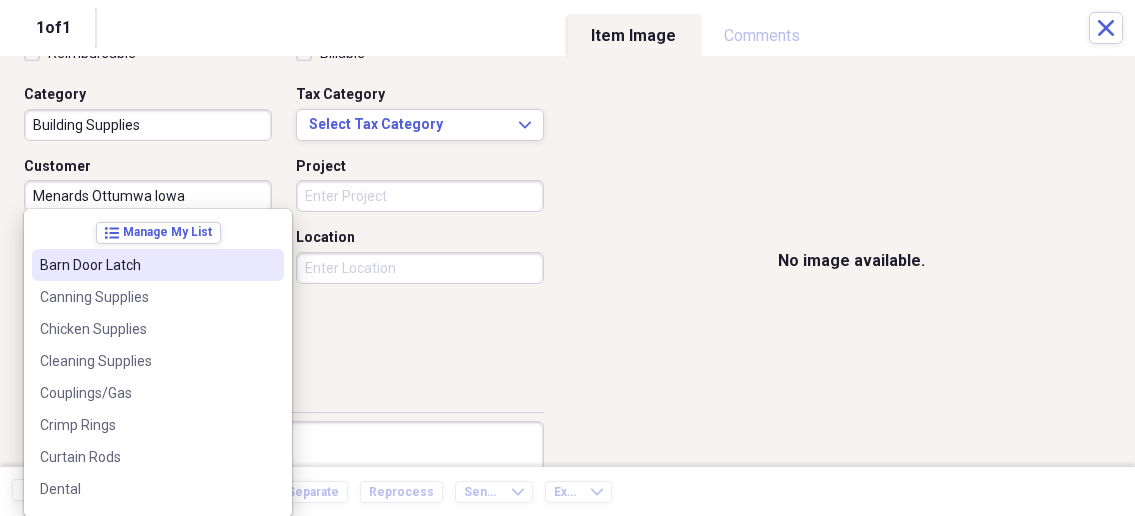 click on "Settings Nathalee Expand Purchases Showing 74 items , totaling $15,458.39 Column Expand sort Sort Filters  Expand Create Item Expand Status Image Date Vendor Amount Category Product Source Billable Reimbursable check 04/20/2025 Tractor Supply $548.32 Chickens Chicken Supplies check 08/02/2025 Fogle Home & Hardware $167.02 FARM SUPPLIES check 03/21/2025 SMART SANITATION $40.00 GARBAGE GARBAGE check 04/01/2025 Rathbun Regional Water $62.54 Utilities Water Service check 05/10/2025 $80.00 25" at bounding box center [567, 258] 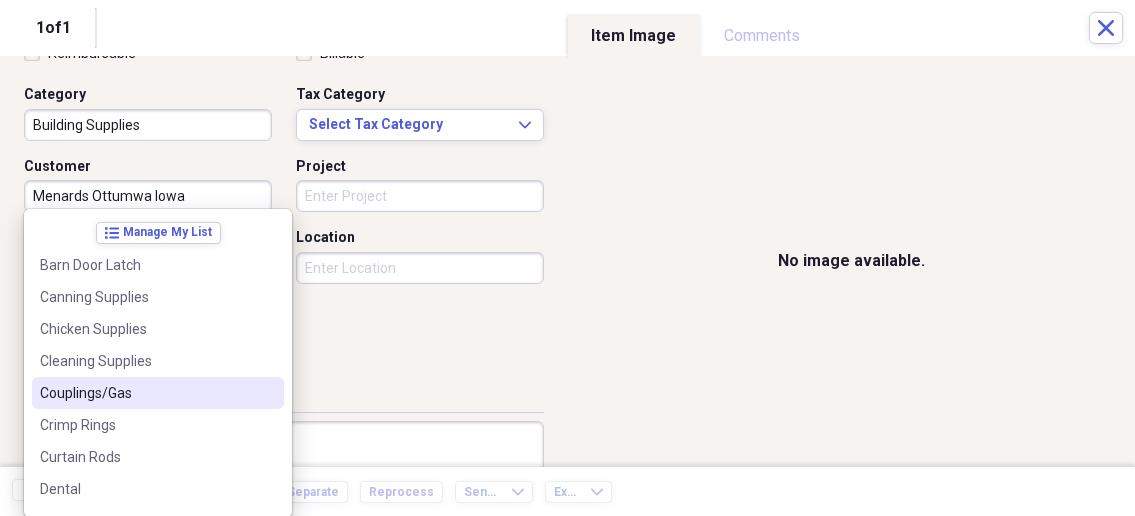 click on "Couplings/Gas" at bounding box center (146, 393) 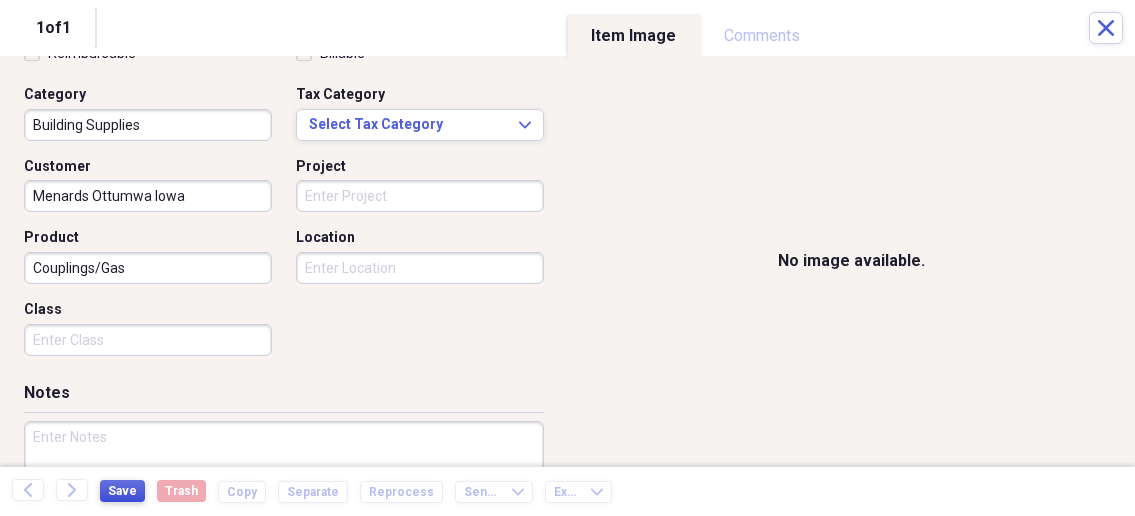 click on "Save" at bounding box center (122, 491) 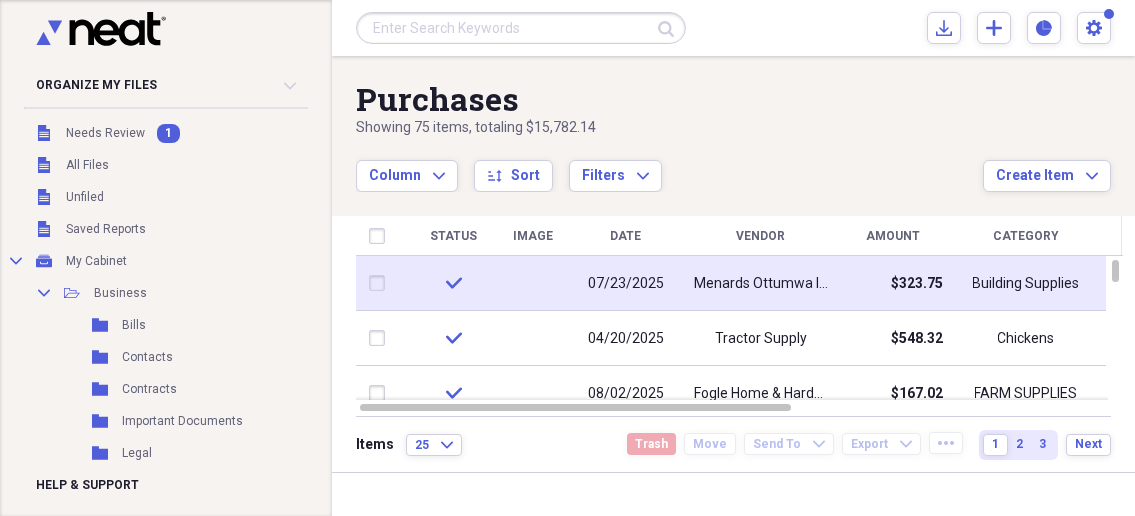 click on "Menards Ottumwa Iowa" at bounding box center [761, 284] 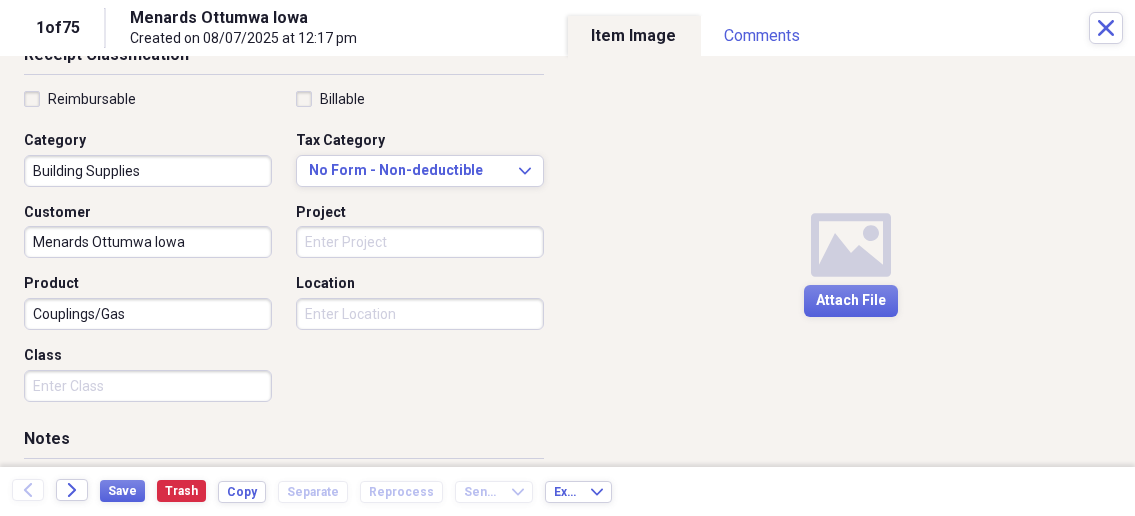 scroll, scrollTop: 428, scrollLeft: 0, axis: vertical 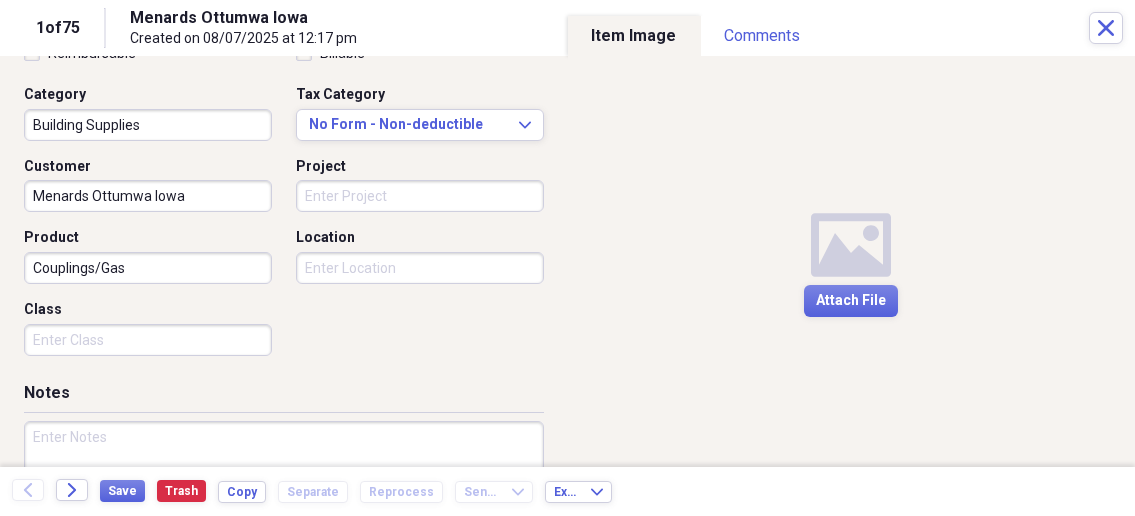 click on "Settings Nathalee Expand Purchases Showing 75 items , totaling $15,782.14 Column Expand sort Sort Filters  Expand Create Item Expand Status Image Date Vendor Amount Category Product Source Billable Reimbursable check 07/23/2025 Menards Ottumwa Iowa $323.75 Building Supplies Couplings/Gas check 04/20/2025 Tractor Supply $548.32 Chickens Chicken Supplies check 08/02/2025 Fogle Home & Hardware $167.02 FARM SUPPLIES check 03/21/2025 SMART SANITATION $40.00 GARBAGE GARBAGE check 04/01/2025 25" at bounding box center (567, 258) 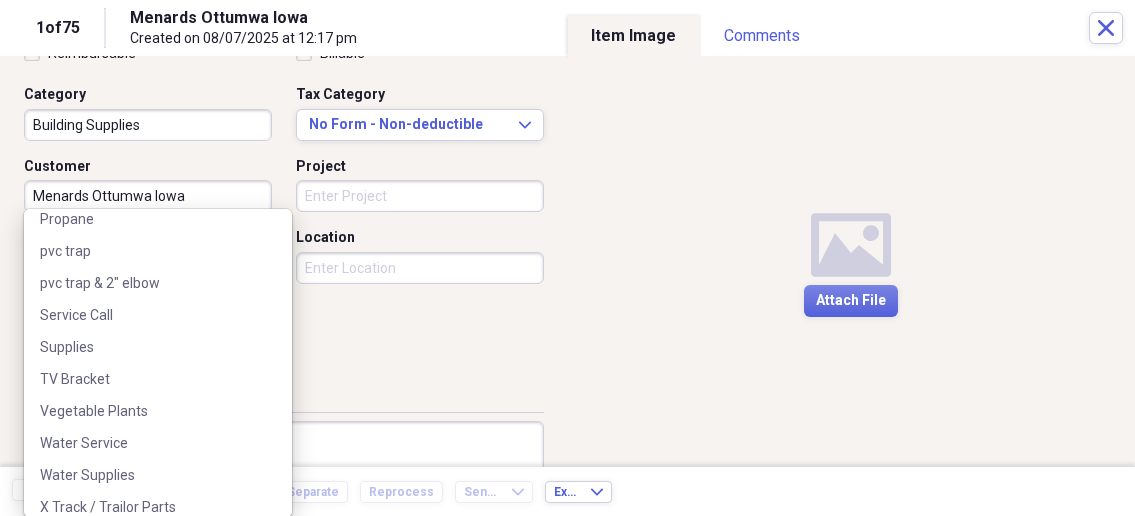 scroll, scrollTop: 763, scrollLeft: 0, axis: vertical 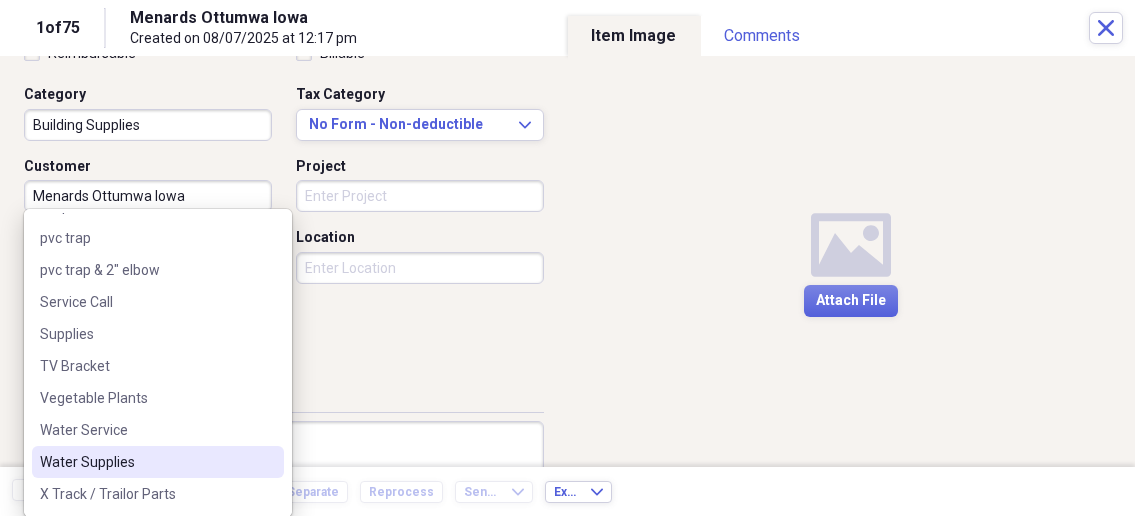 click on "Water Supplies" at bounding box center (158, 462) 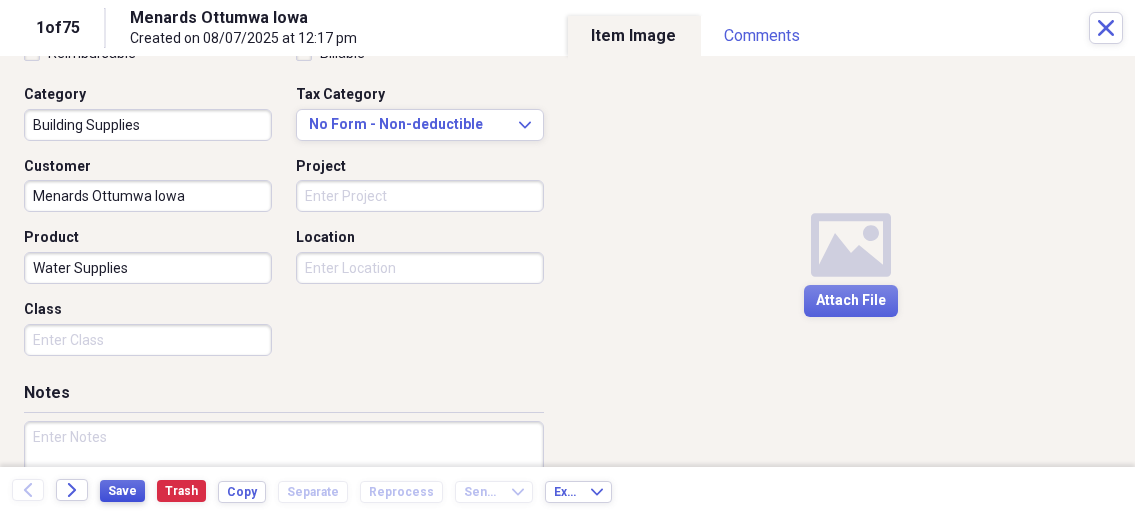 click on "Save" at bounding box center [122, 491] 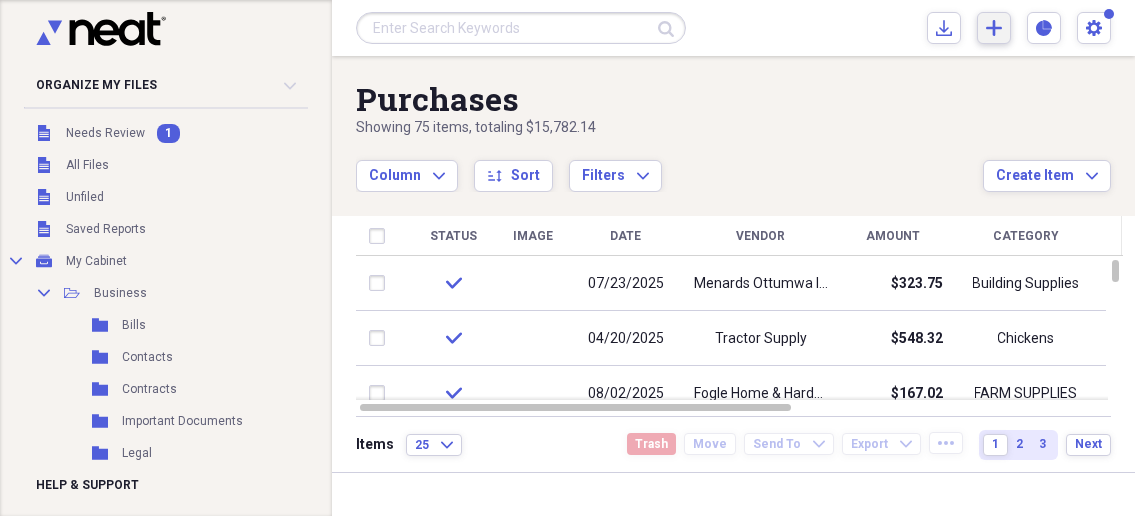 click on "Add Create Expand" at bounding box center (994, 28) 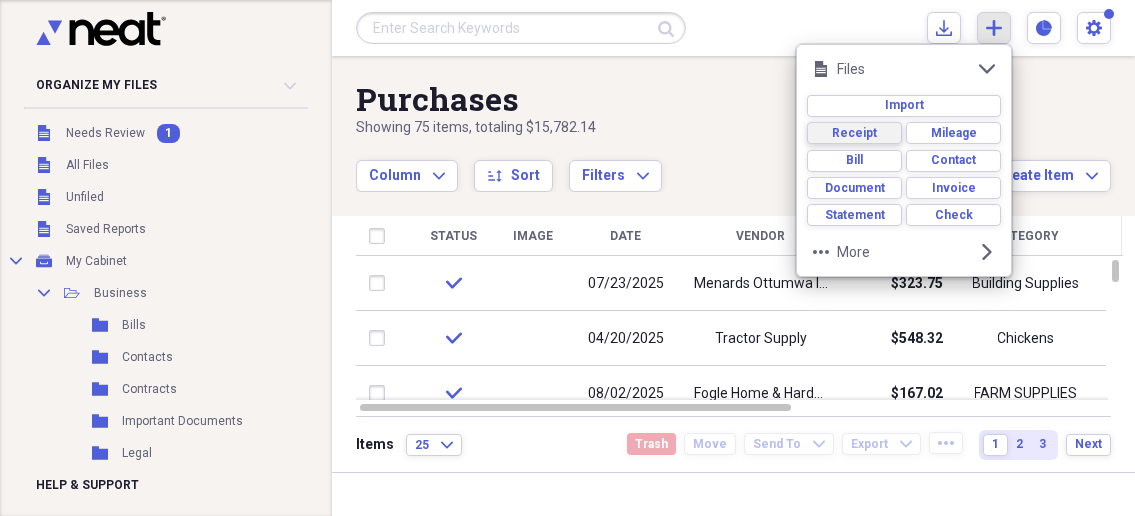 click on "Receipt" at bounding box center [854, 133] 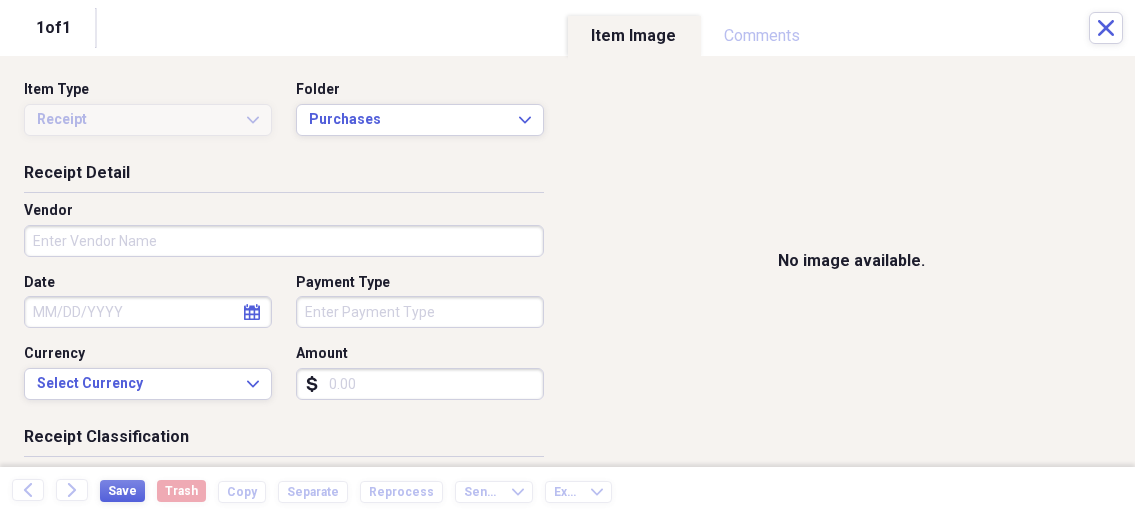 click on "Organize My Files 1 Collapse Unfiled Needs Review 1 Unfiled All Files Unfiled Unfiled Unfiled Saved Reports Collapse My Cabinet My Cabinet Add Folder Collapse Open Folder Business Add Folder Folder Bills Add Folder Folder Contacts Add Folder Folder Contracts Add Folder Folder Important Documents Add Folder Folder Legal Add Folder Folder Office Add Folder Folder Purchases Add Folder Expand Folder Taxes Add Folder Expand Folder Personal Add Folder Trash Trash Help & Support Submit Import Import Add Create Expand Reports Reports Settings [NAME] Expand Purchases Showing 75 items , totaling $15,782.14 Column Expand sort Sort Filters  Expand Create Item Expand Status Image Date Vendor Amount Category Product Source Billable Reimbursable check 07/23/2025 Menards [CITY] [STATE] $323.75 Building Supplies Water Supplies check 04/20/2025 Tractor Supply $548.32 Chickens Chicken Supplies check 08/02/2025 Fogle Home & Hardware $167.02 FARM SUPPLIES check 03/21/2025 SMART SANITATION $40.00 GARBAGE GARBAGE check 04/01/2025 1" at bounding box center [567, 258] 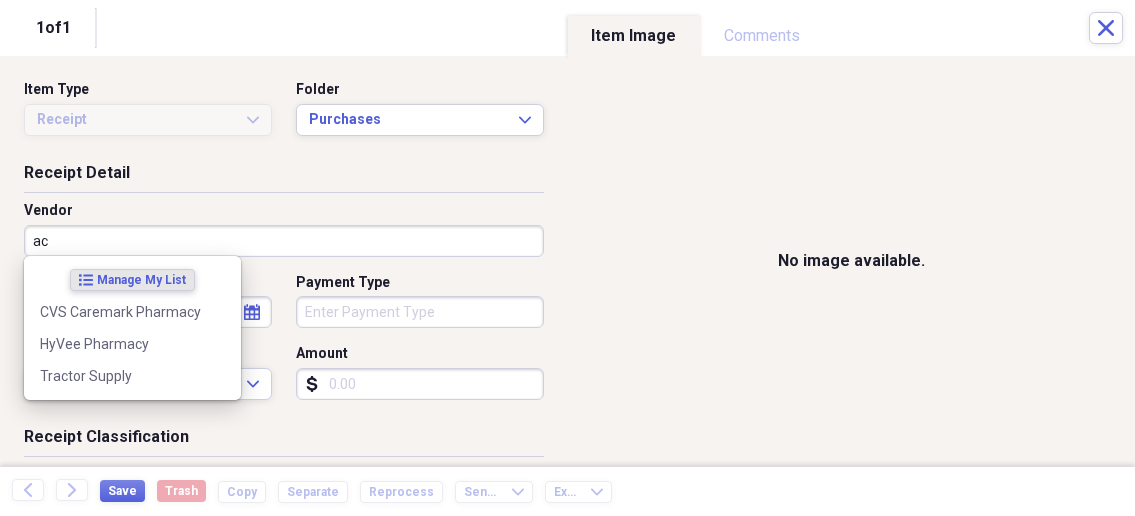 type on "a" 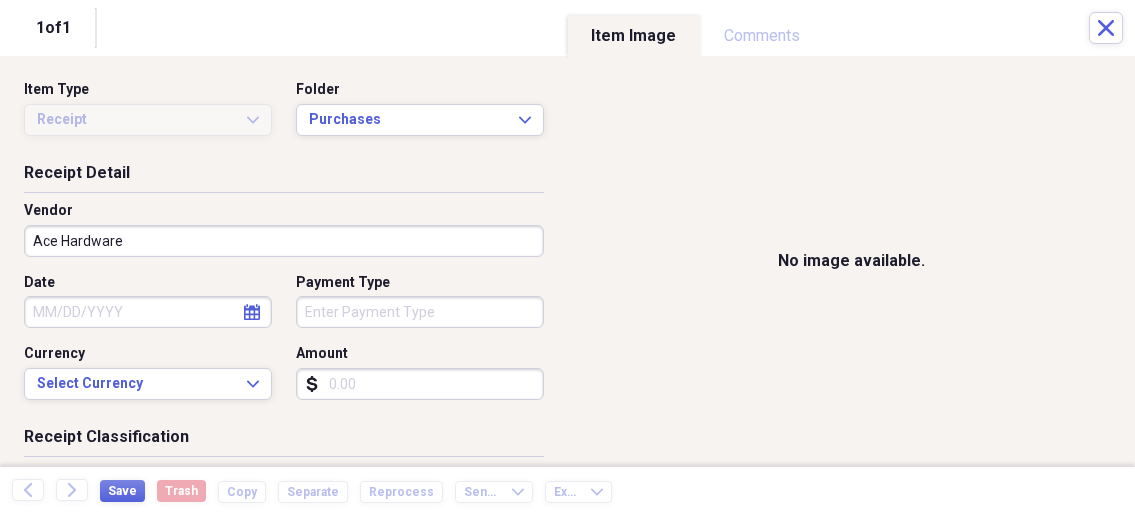 type on "Ace Hardware" 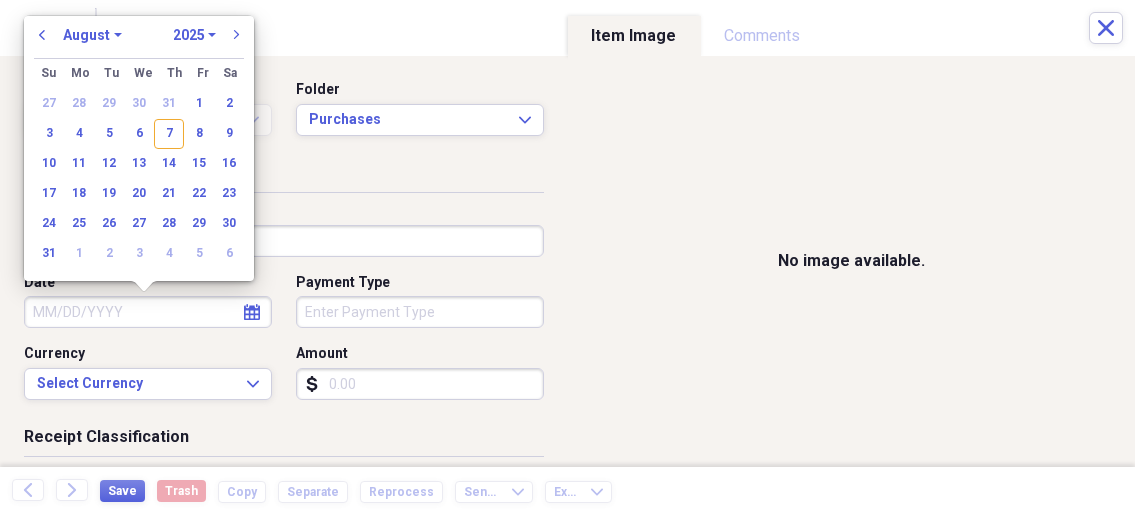 click on "Date" at bounding box center (148, 312) 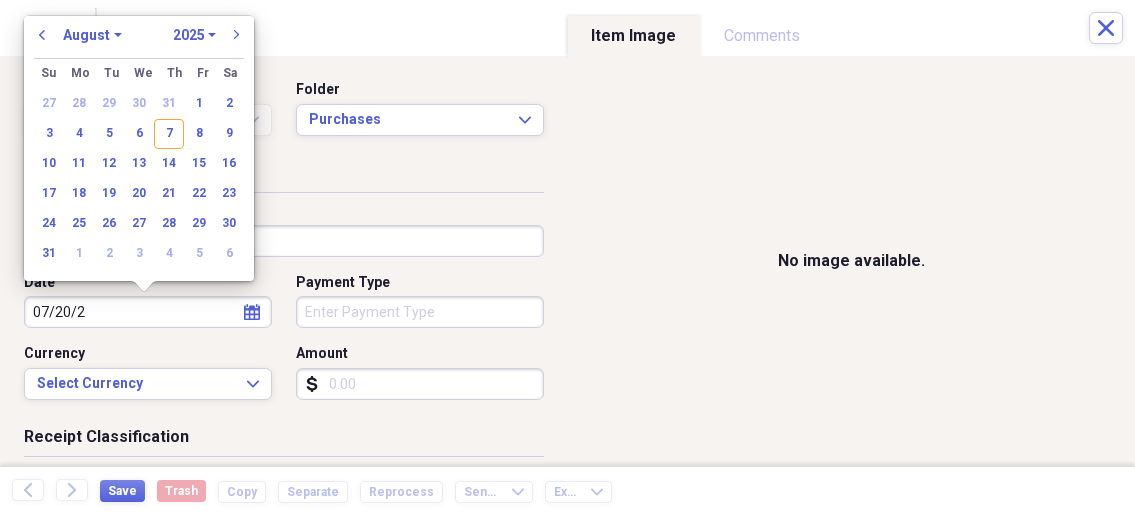 type on "07/20/20" 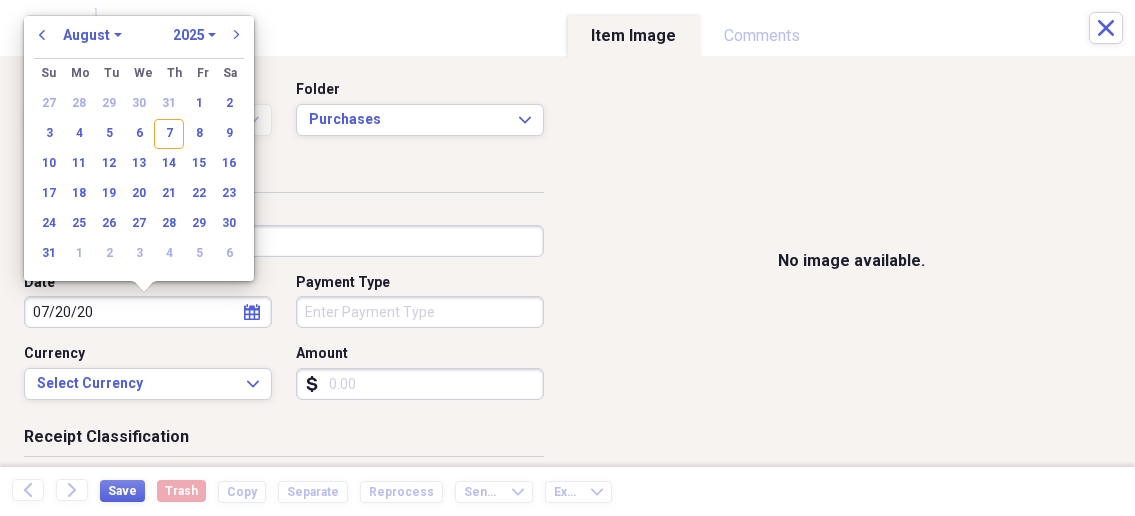select on "6" 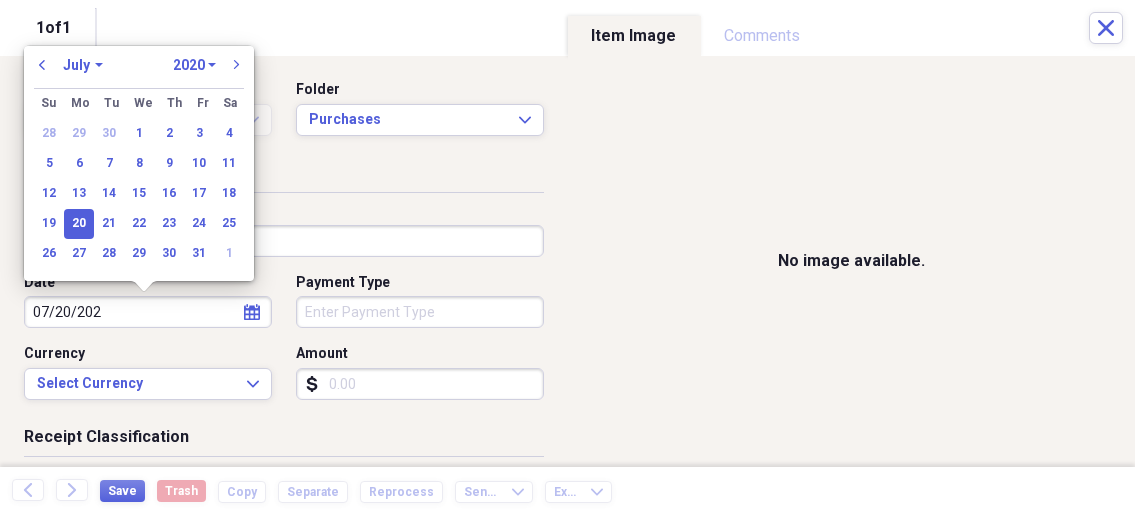 type on "07/20/2025" 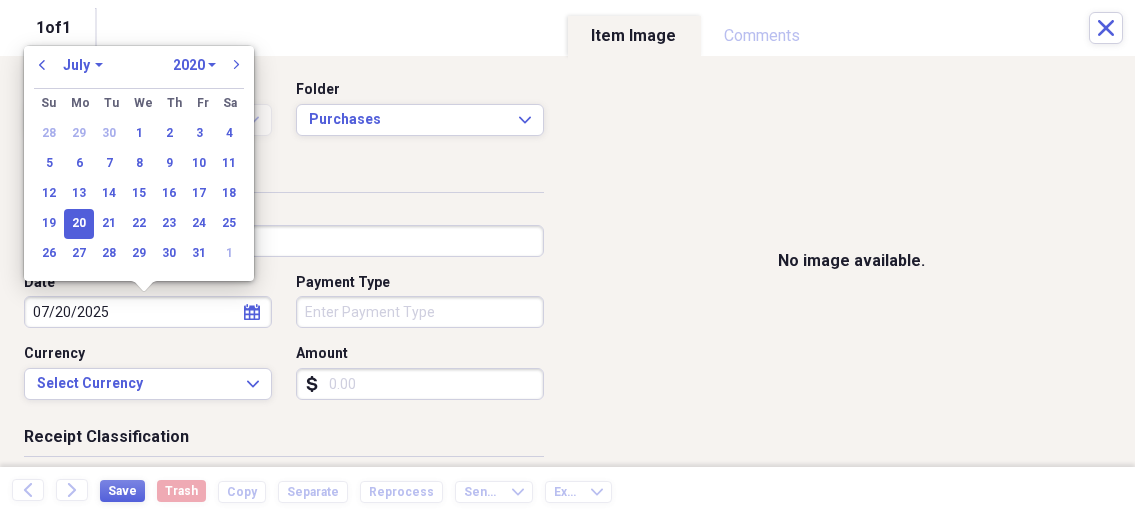 select on "2025" 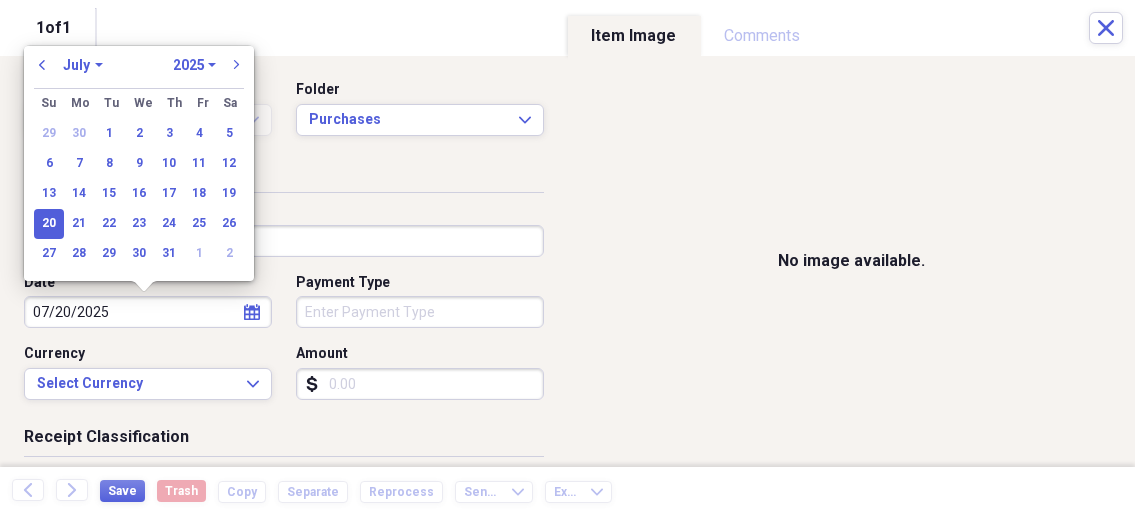 type on "07/20/2025" 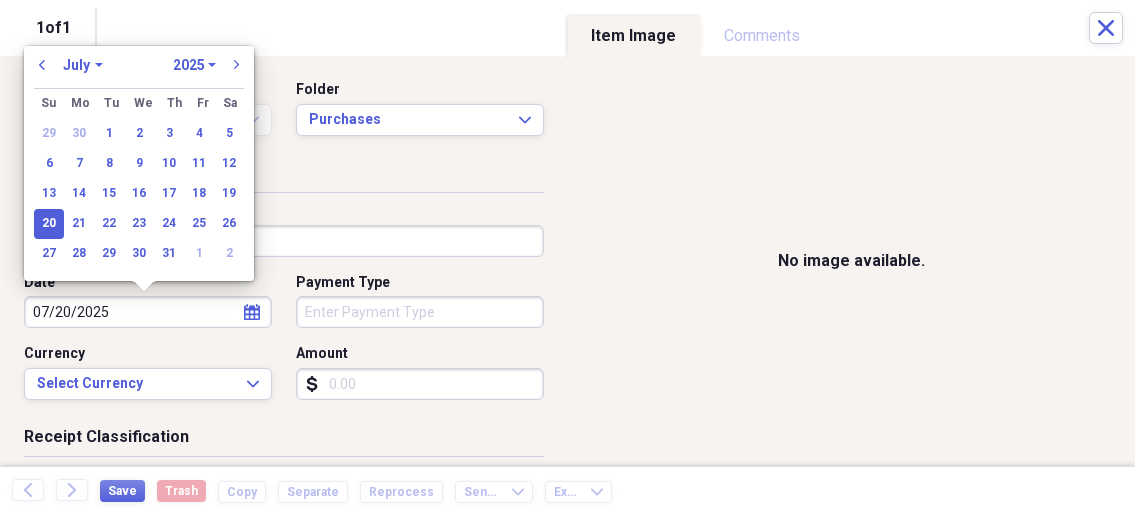 click on "Organize My Files 1 Collapse Unfiled Needs Review 1 Unfiled All Files Unfiled Unfiled Unfiled Saved Reports Collapse My Cabinet My Cabinet Add Folder Collapse Open Folder Business Add Folder Folder Bills Add Folder Folder Contacts Add Folder Folder Contracts Add Folder Folder Important Documents Add Folder Folder Legal Add Folder Folder Office Add Folder Folder Purchases Add Folder Expand Folder Taxes Add Folder Expand Folder Personal Add Folder Trash Trash Help & Support Submit Import Import Add Create Expand Reports Reports Settings [NAME] Expand Purchases Showing 75 items , totaling $15,782.14 Column Expand sort Sort Filters  Expand Create Item Expand Status Image Date Vendor Amount Category Product Source Billable Reimbursable check 07/23/2025 Menards [CITY] [STATE] $323.75 Building Supplies Water Supplies check 04/20/2025 Tractor Supply $548.32 Chickens Chicken Supplies check 08/02/2025 Fogle Home & Hardware $167.02 FARM SUPPLIES check 03/21/2025 SMART SANITATION $40.00 GARBAGE GARBAGE check 04/01/2025 1" at bounding box center [567, 258] 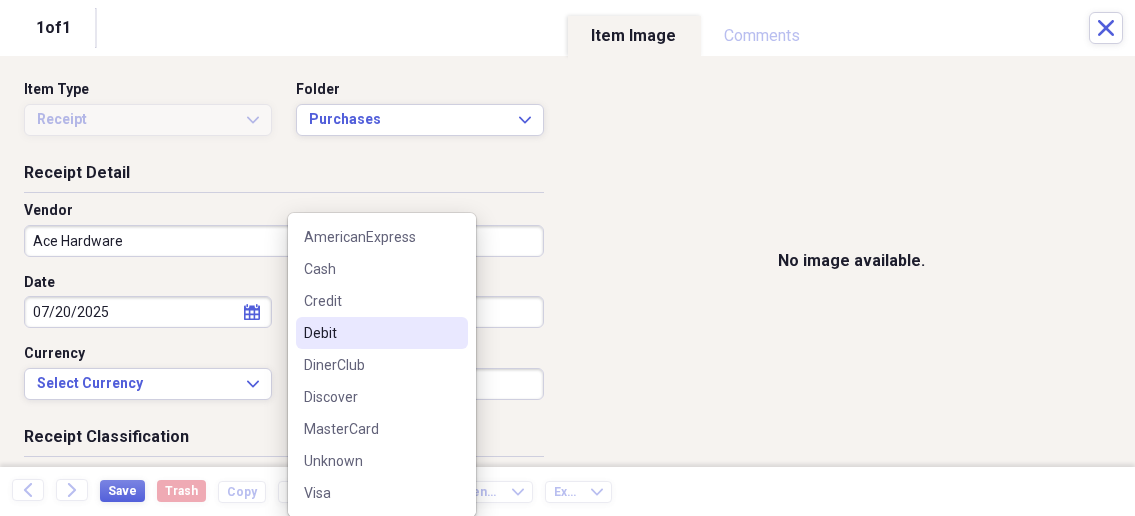 click on "Debit" at bounding box center [370, 333] 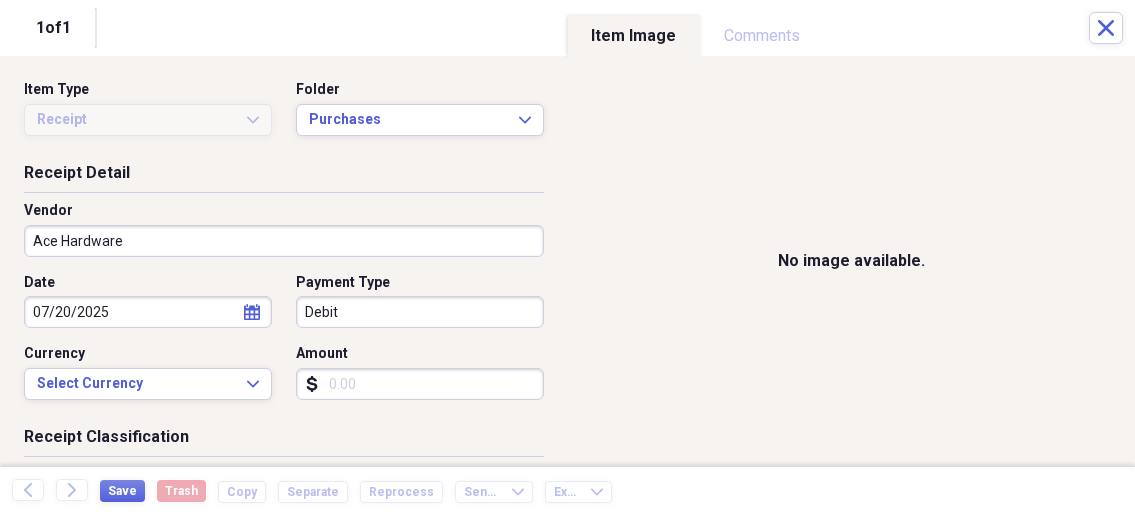click on "Amount" at bounding box center [420, 384] 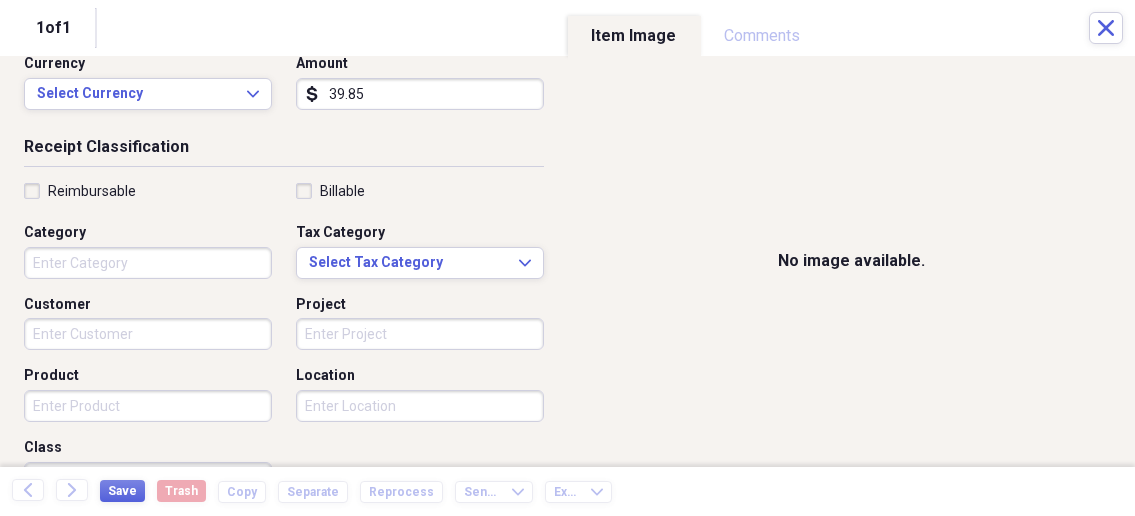 scroll, scrollTop: 321, scrollLeft: 0, axis: vertical 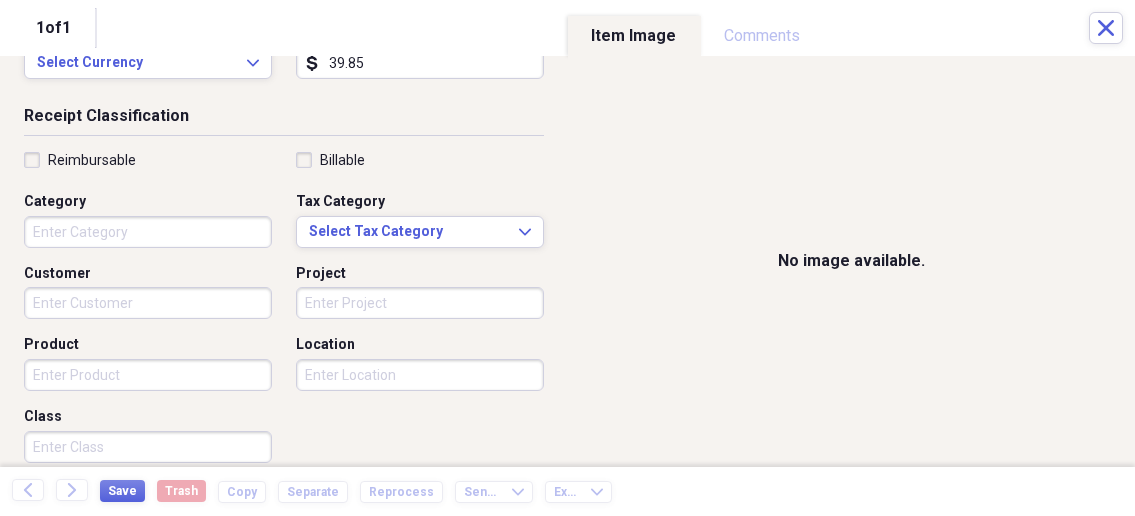 type on "39.85" 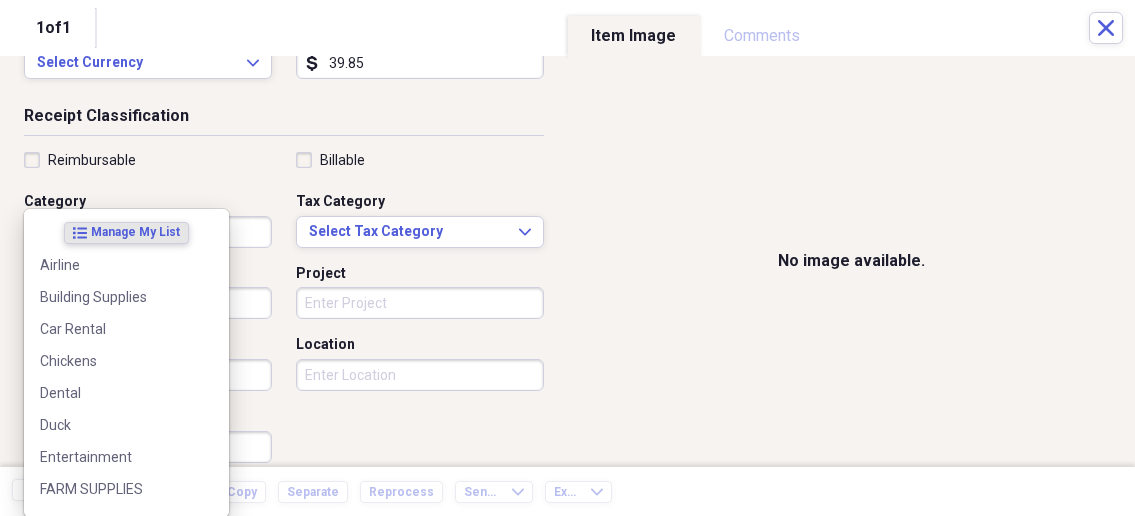 click on "Organize My Files 1 Collapse Unfiled Needs Review 1 Unfiled All Files Unfiled Unfiled Unfiled Saved Reports Collapse My Cabinet My Cabinet Add Folder Collapse Open Folder Business Add Folder Folder Bills Add Folder Folder Contacts Add Folder Folder Contracts Add Folder Folder Important Documents Add Folder Folder Legal Add Folder Folder Office Add Folder Folder Purchases Add Folder Expand Folder Taxes Add Folder Expand Folder Personal Add Folder Trash Trash Help & Support Submit Import Import Add Create Expand Reports Reports Settings [NAME] Expand Purchases Showing 75 items , totaling $15,782.14 Column Expand sort Sort Filters  Expand Create Item Expand Status Image Date Vendor Amount Category Product Source Billable Reimbursable check 07/23/2025 Menards [CITY] [STATE] $323.75 Building Supplies Water Supplies check 04/20/2025 Tractor Supply $548.32 Chickens Chicken Supplies check 08/02/2025 Fogle Home & Hardware $167.02 FARM SUPPLIES check 03/21/2025 SMART SANITATION $40.00 GARBAGE GARBAGE check 04/01/2025 1" at bounding box center (567, 258) 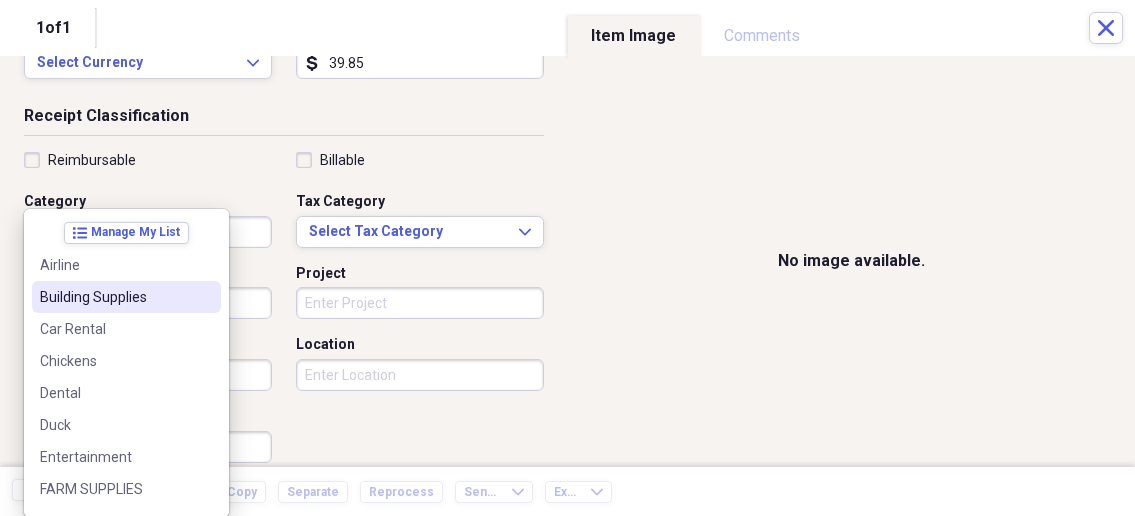 click on "Building Supplies" at bounding box center (114, 297) 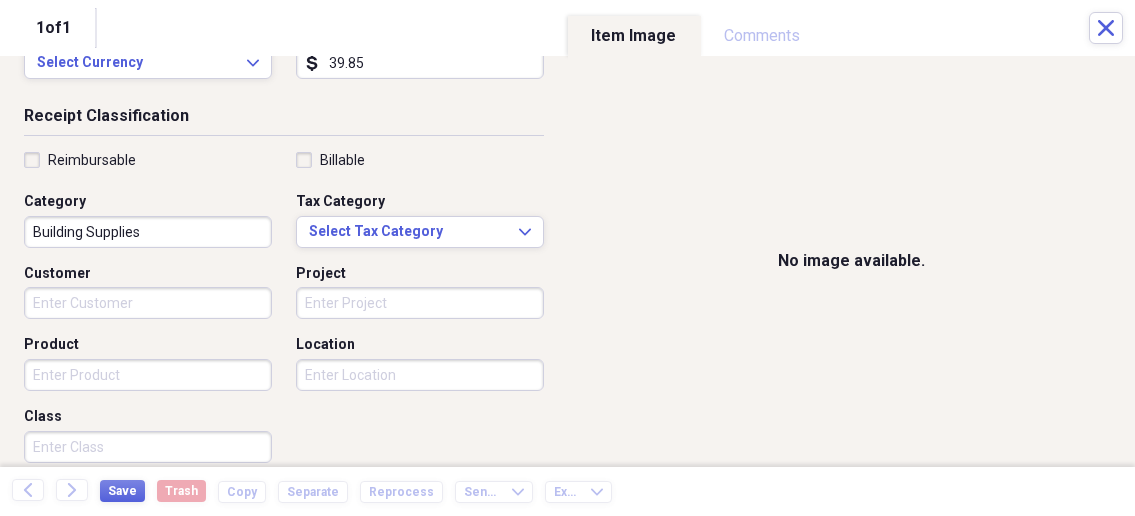 click on "Organize My Files 1 Collapse Unfiled Needs Review 1 Unfiled All Files Unfiled Unfiled Unfiled Saved Reports Collapse My Cabinet My Cabinet Add Folder Collapse Open Folder Business Add Folder Folder Bills Add Folder Folder Contacts Add Folder Folder Contracts Add Folder Folder Important Documents Add Folder Folder Legal Add Folder Folder Office Add Folder Folder Purchases Add Folder Expand Folder Taxes Add Folder Expand Folder Personal Add Folder Trash Trash Help & Support Submit Import Import Add Create Expand Reports Reports Settings [NAME] Expand Purchases Showing 75 items , totaling $15,782.14 Column Expand sort Sort Filters  Expand Create Item Expand Status Image Date Vendor Amount Category Product Source Billable Reimbursable check 07/23/2025 Menards [CITY] [STATE] $323.75 Building Supplies Water Supplies check 04/20/2025 Tractor Supply $548.32 Chickens Chicken Supplies check 08/02/2025 Fogle Home & Hardware $167.02 FARM SUPPLIES check 03/21/2025 SMART SANITATION $40.00 GARBAGE GARBAGE check 04/01/2025 1" at bounding box center (567, 258) 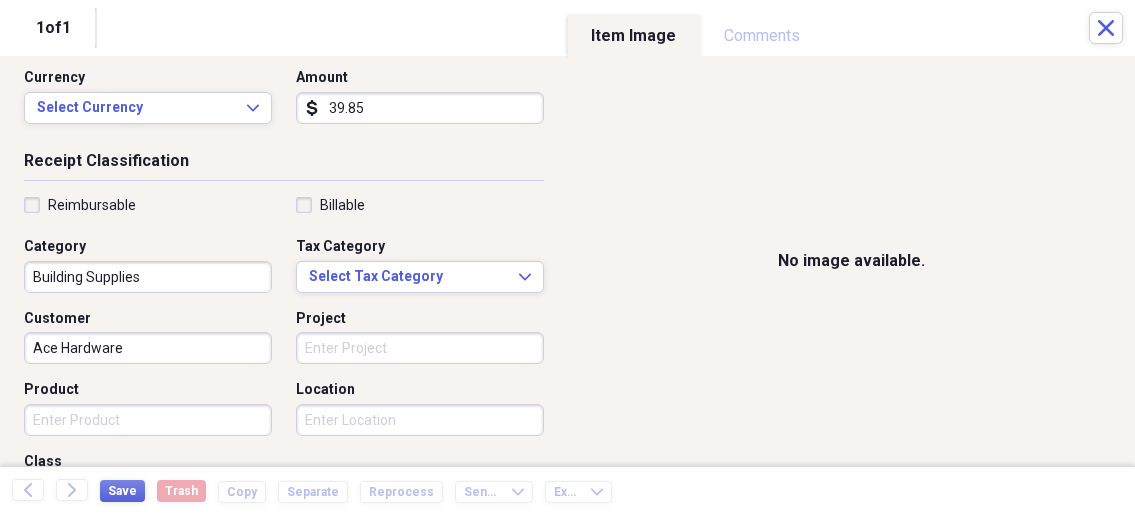 scroll, scrollTop: 321, scrollLeft: 0, axis: vertical 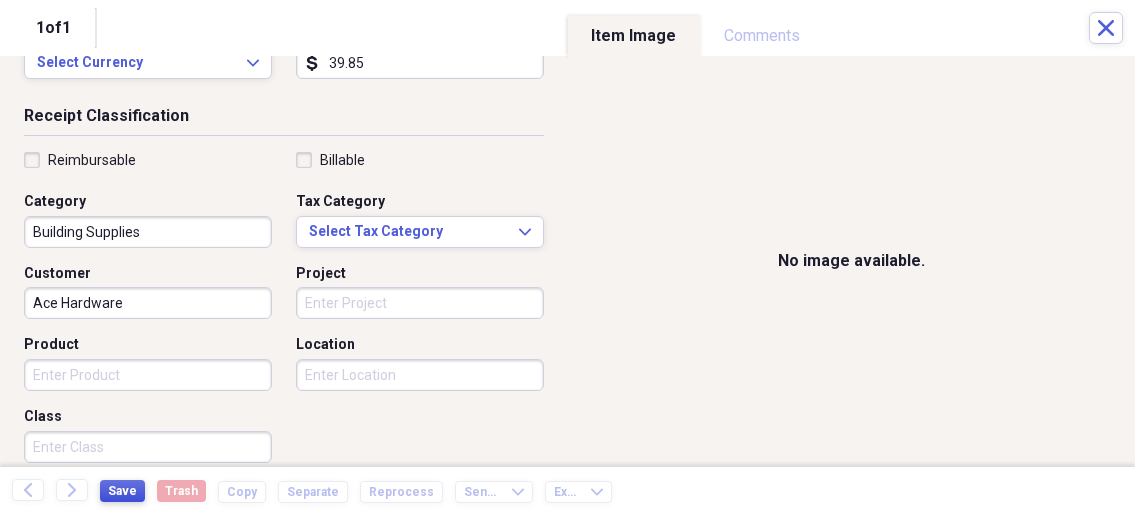 type on "Ace Hardware" 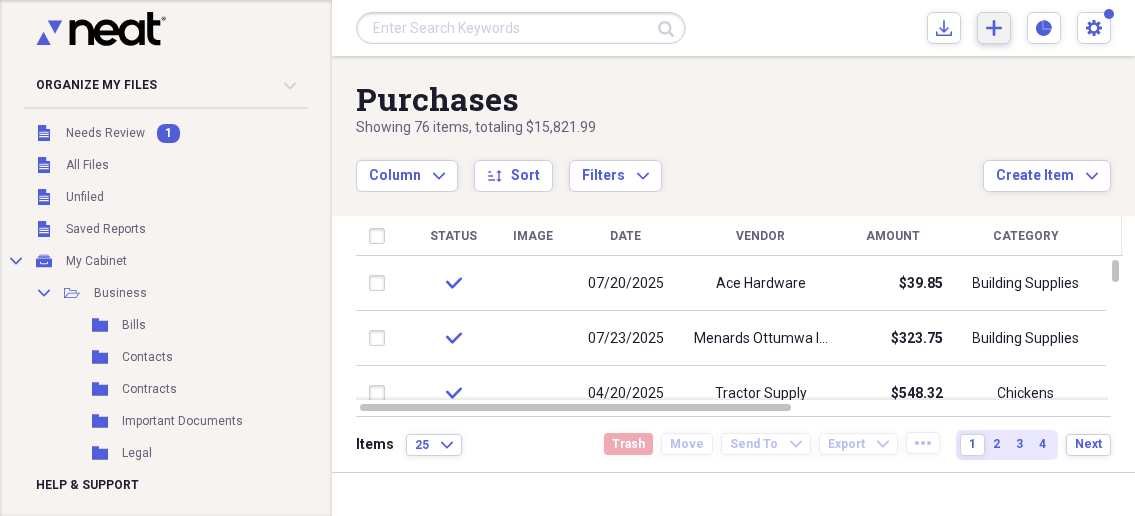 click on "Add" 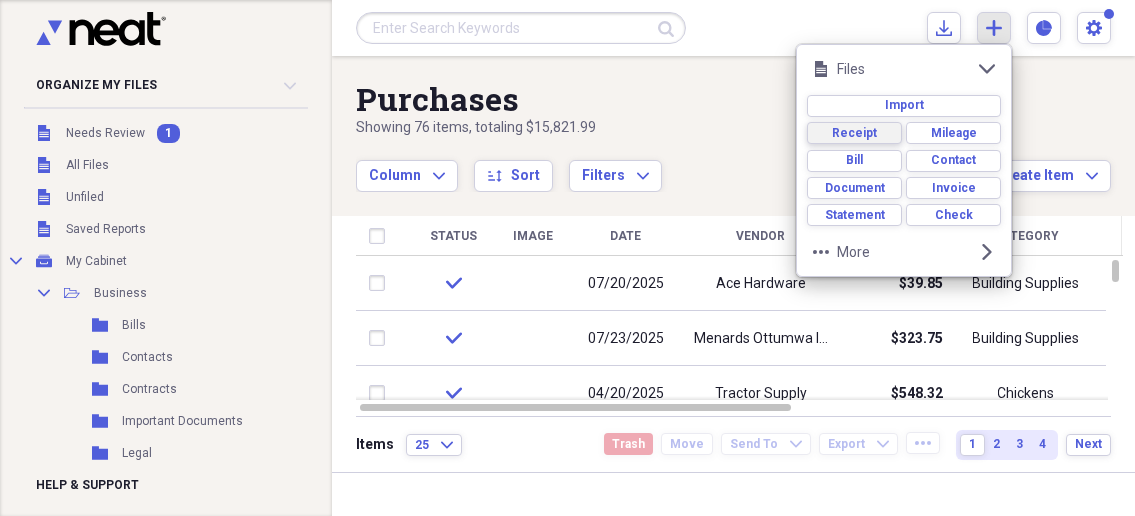 click on "Receipt" at bounding box center (854, 133) 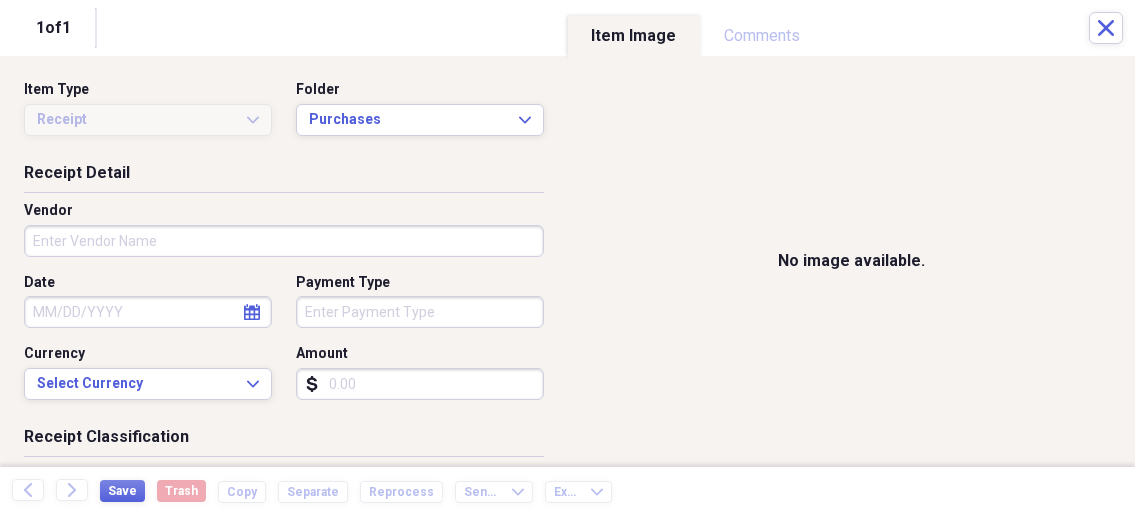 click on "Settings Nathalee Expand Purchases Showing 76 items , totaling $15,821.99 Column Expand sort Sort Filters  Expand Create Item Expand Status Image Date Vendor Amount Category Product Source Billable Reimbursable check 07/20/2025 Ace Hardware $39.85 Building Supplies check 07/23/2025 Menards Ottumwa Iowa $323.75 Building Supplies Water Supplies check 04/20/2025 Tractor Supply $548.32 Chickens Chicken Supplies check 08/02/2025 Fogle Home & Hardware $167.02 FARM SUPPLIES check 03/21/2025 25" at bounding box center [567, 258] 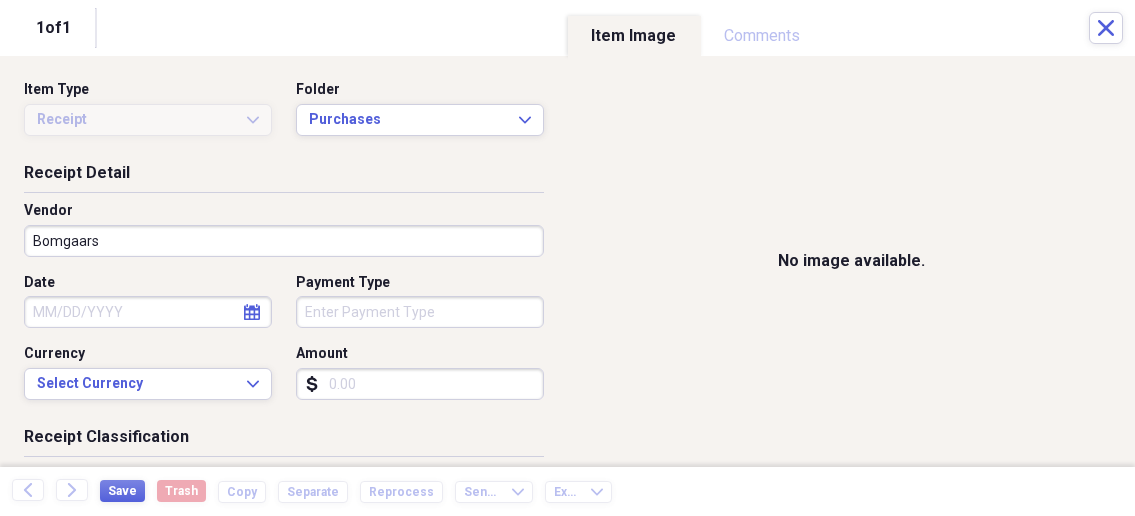type on "Bomgaars" 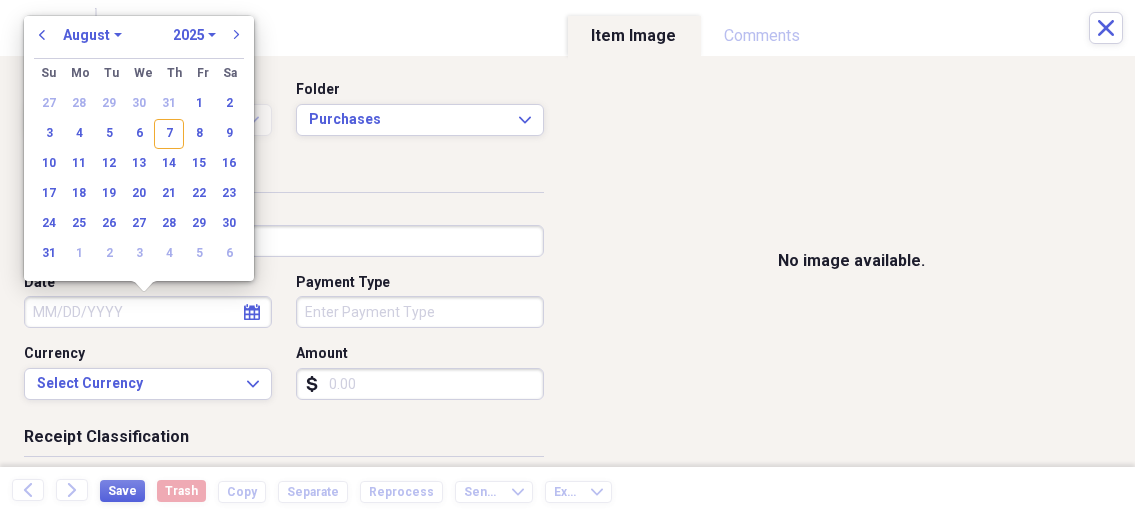 click on "Date" at bounding box center (148, 312) 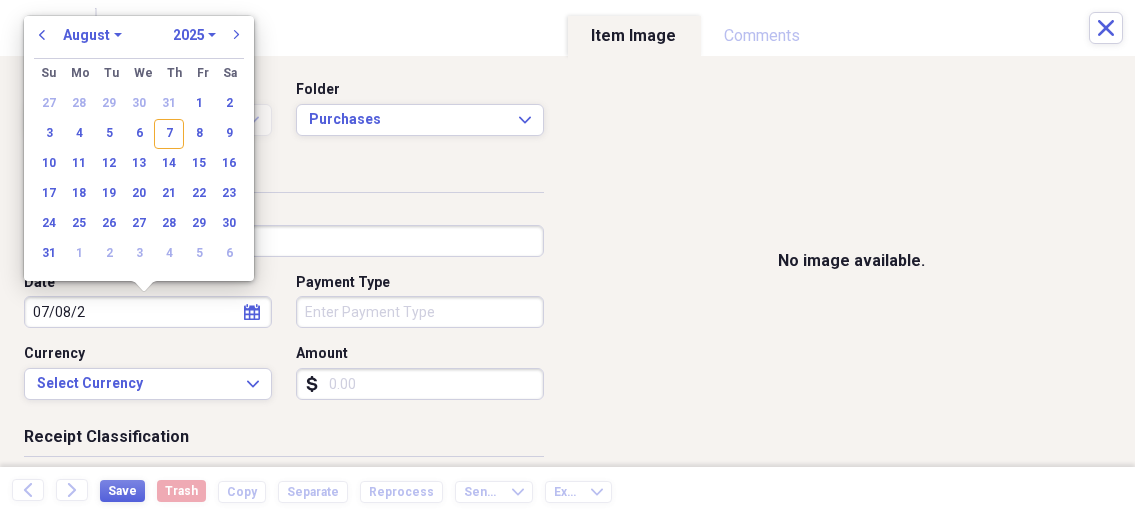 type on "07/08/20" 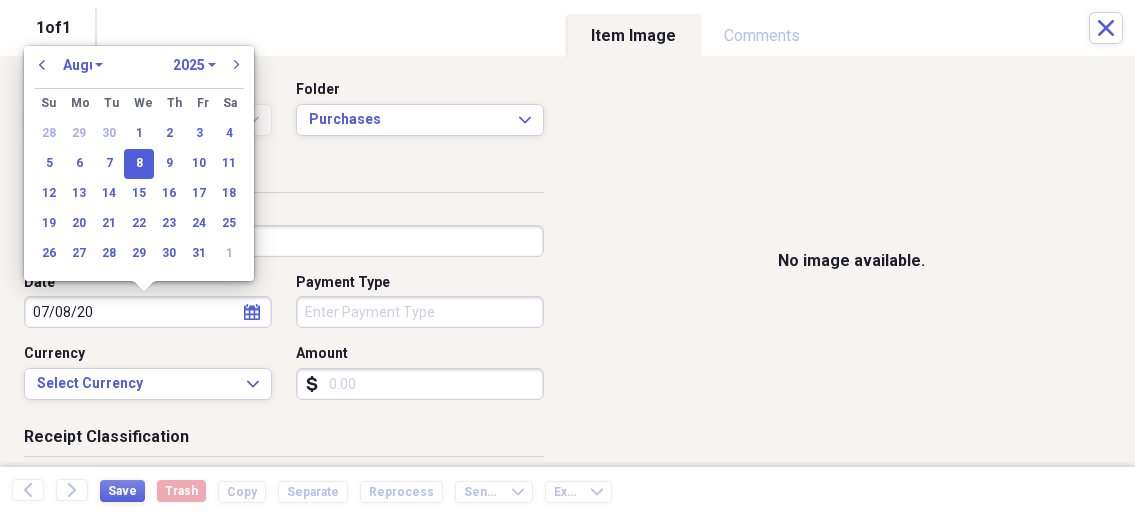 select on "6" 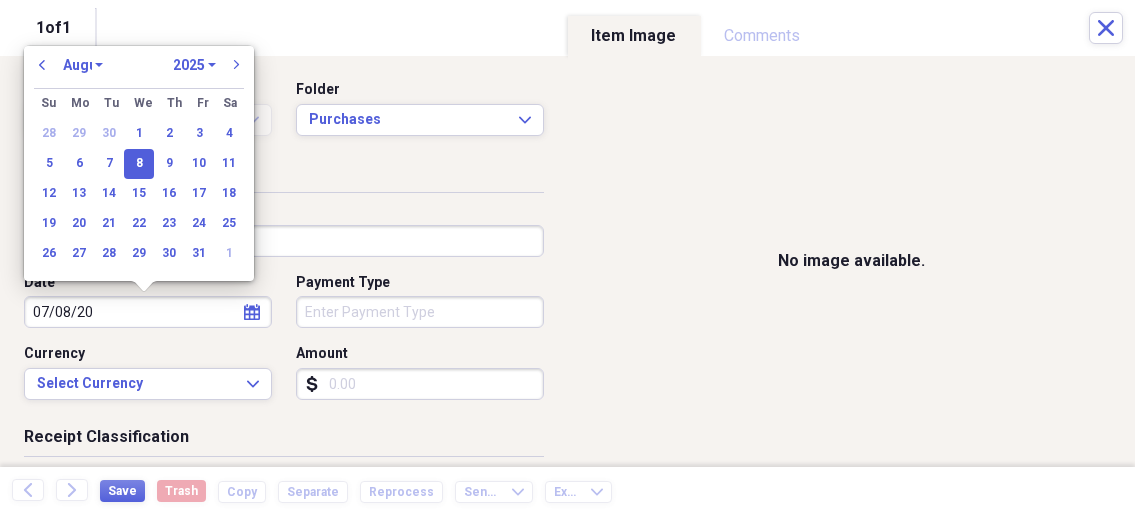 select on "2020" 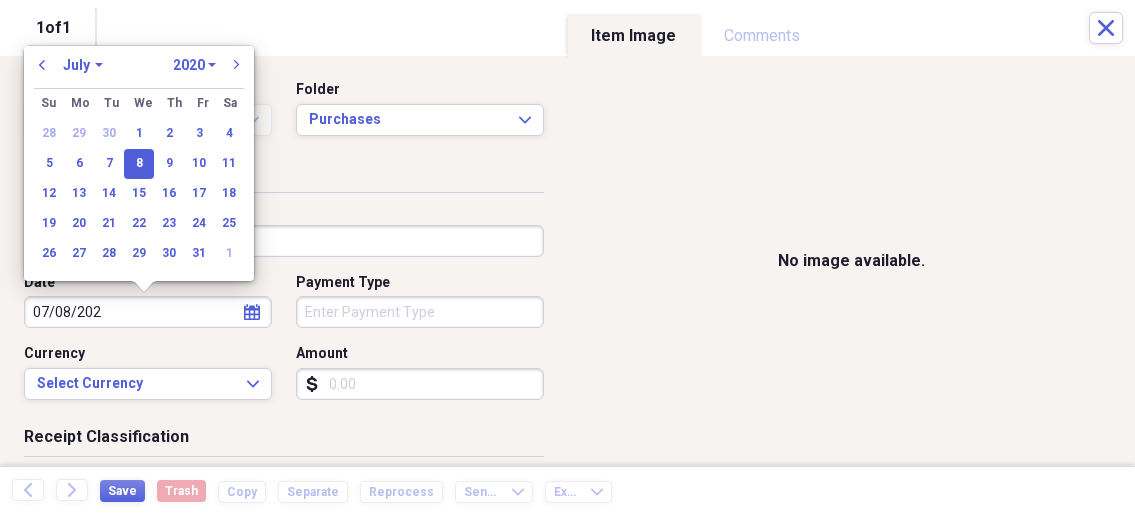 type on "07/08/2025" 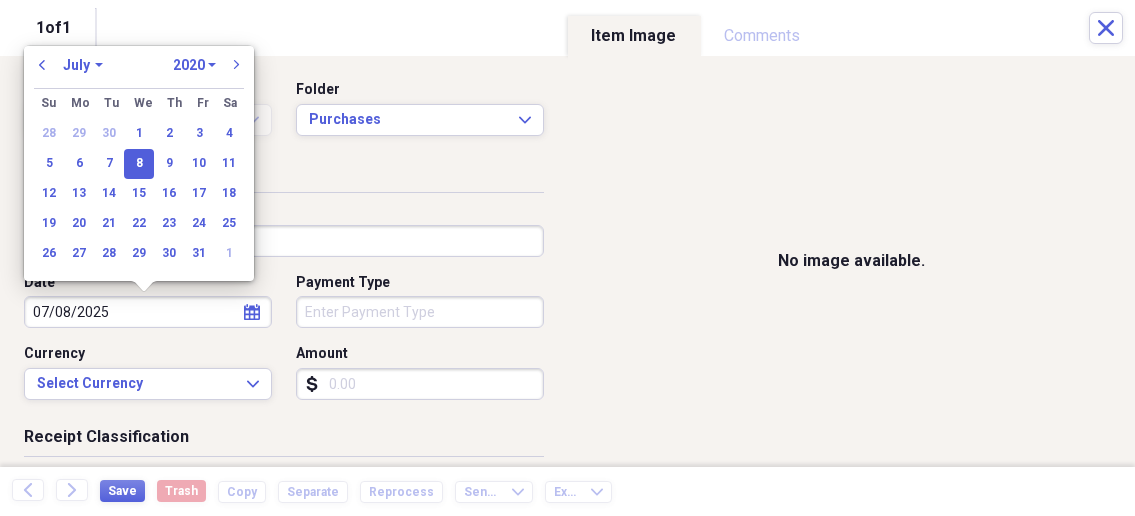 select on "2025" 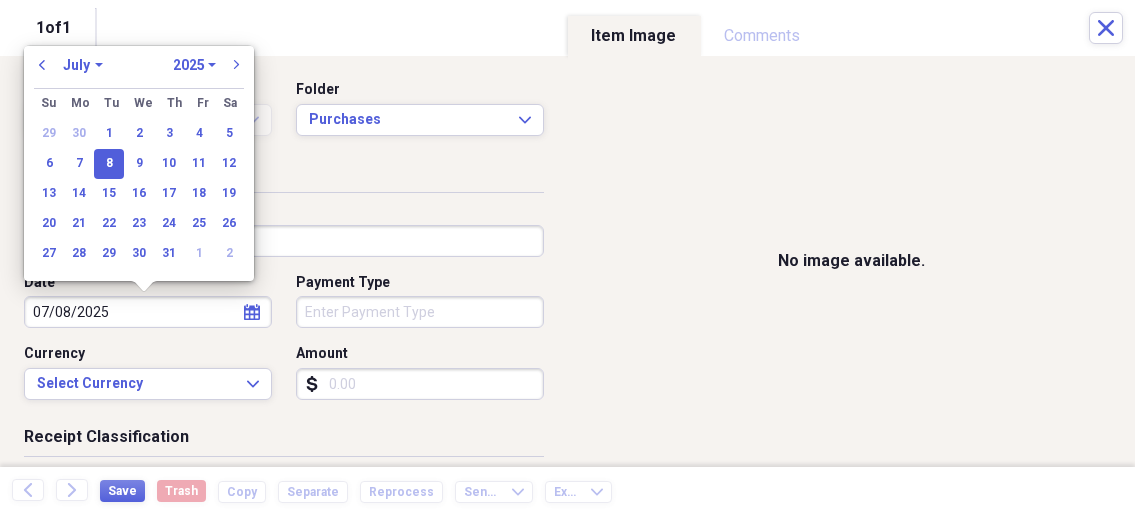 type on "07/08/2025" 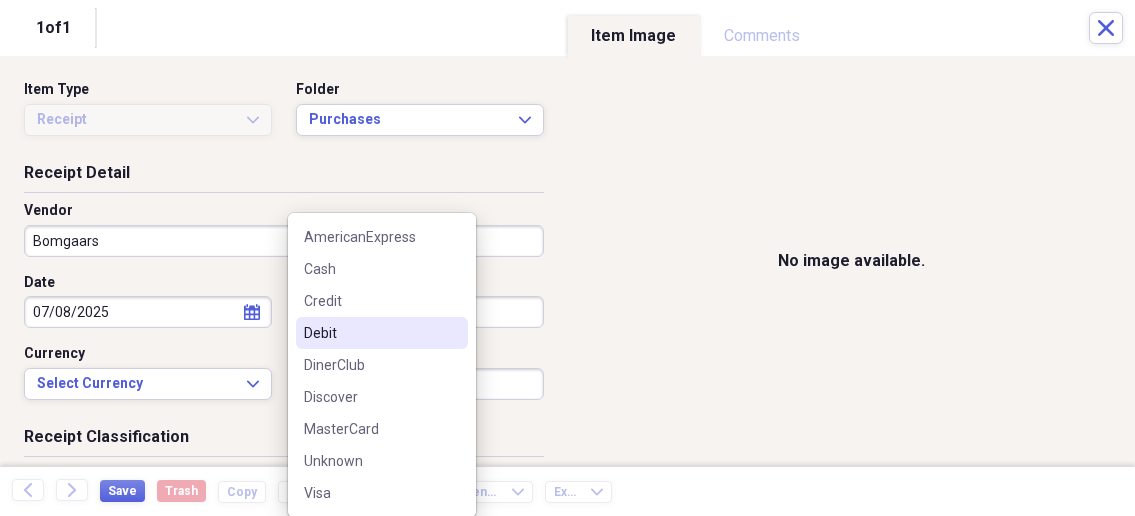 click on "Debit" at bounding box center [370, 333] 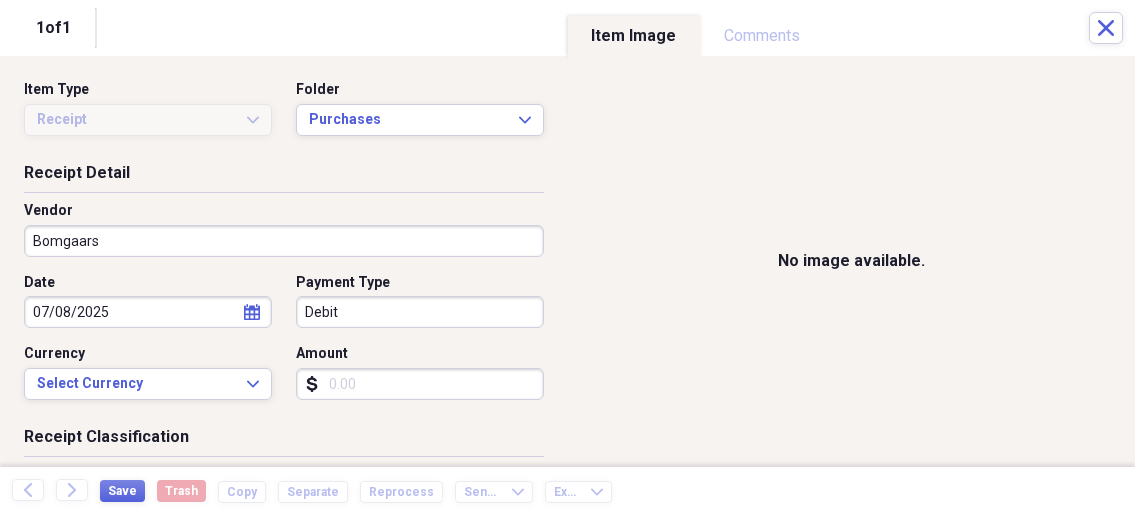 click on "Amount" at bounding box center [420, 384] 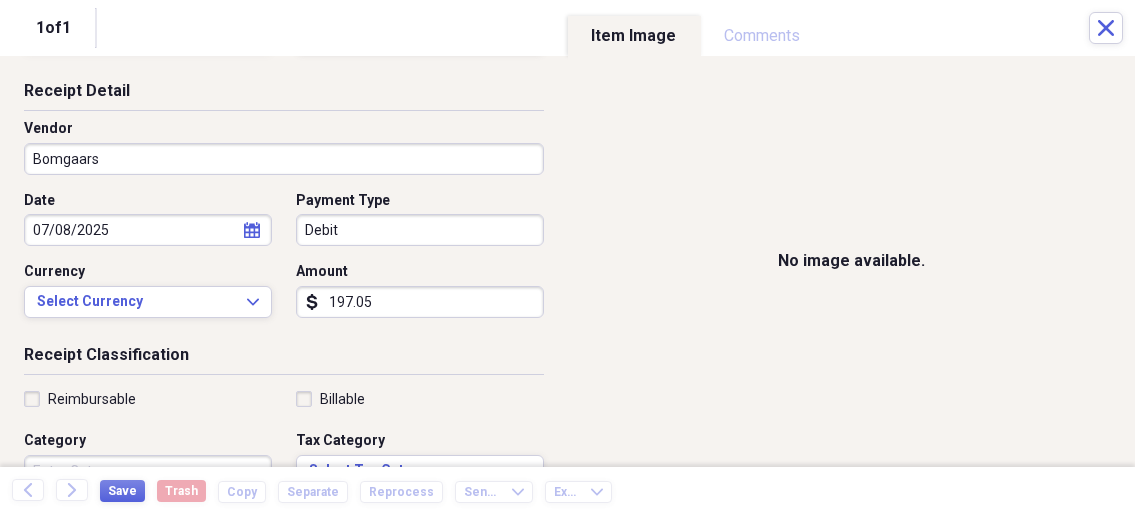 scroll, scrollTop: 214, scrollLeft: 0, axis: vertical 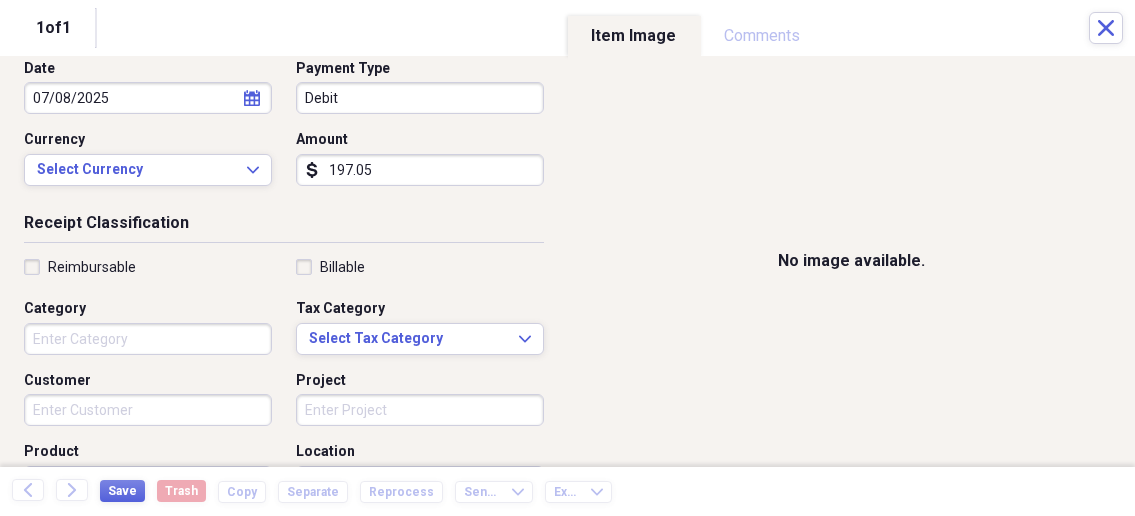 type on "197.05" 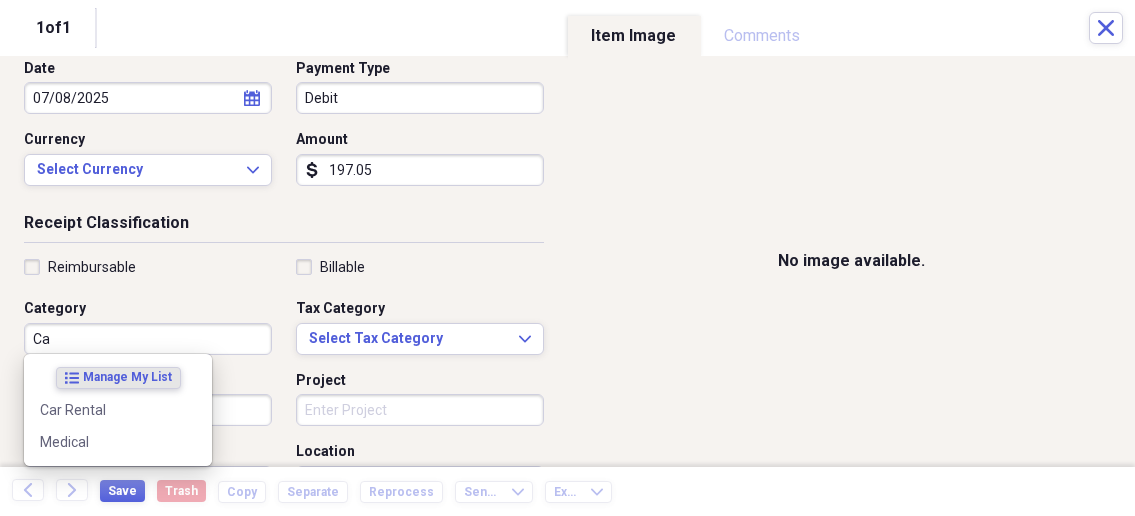 type on "C" 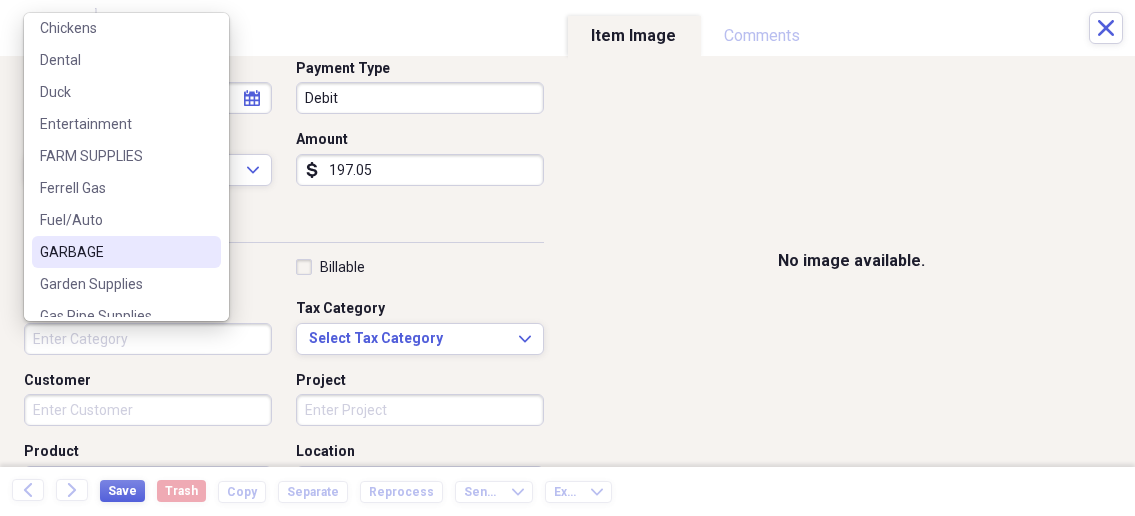 scroll, scrollTop: 214, scrollLeft: 0, axis: vertical 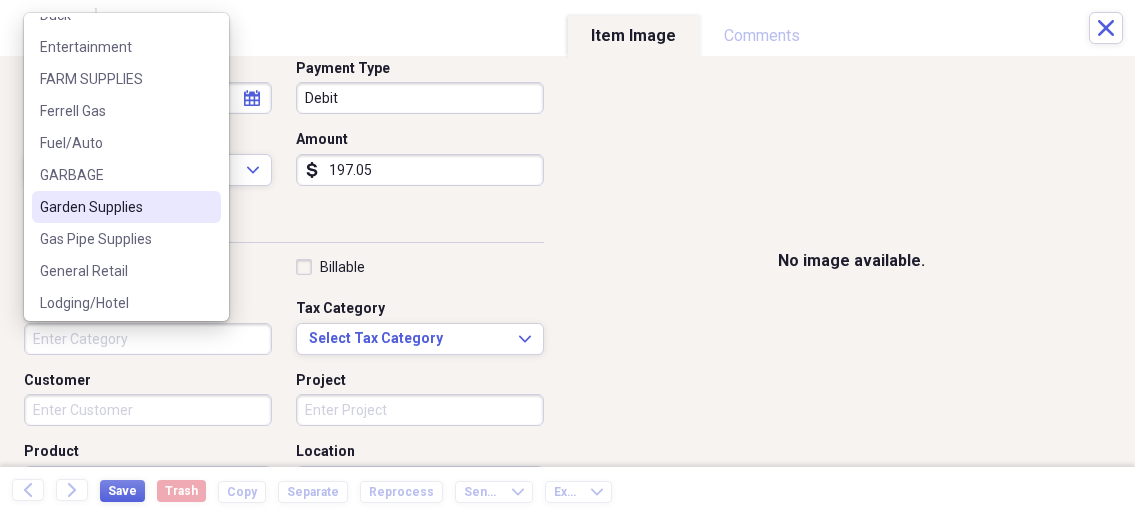 click on "Garden Supplies" at bounding box center [114, 207] 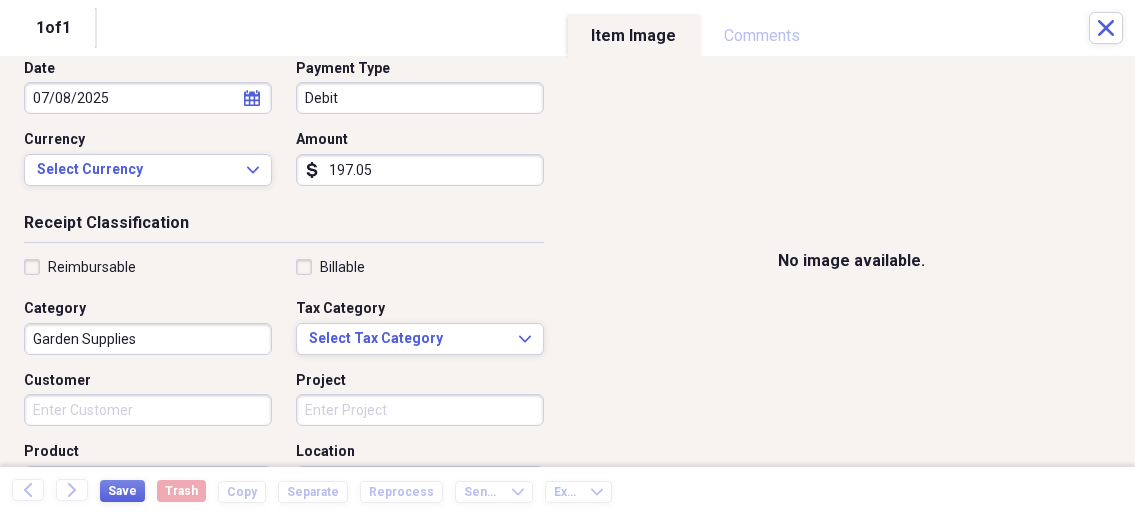 click on "Customer" at bounding box center (148, 410) 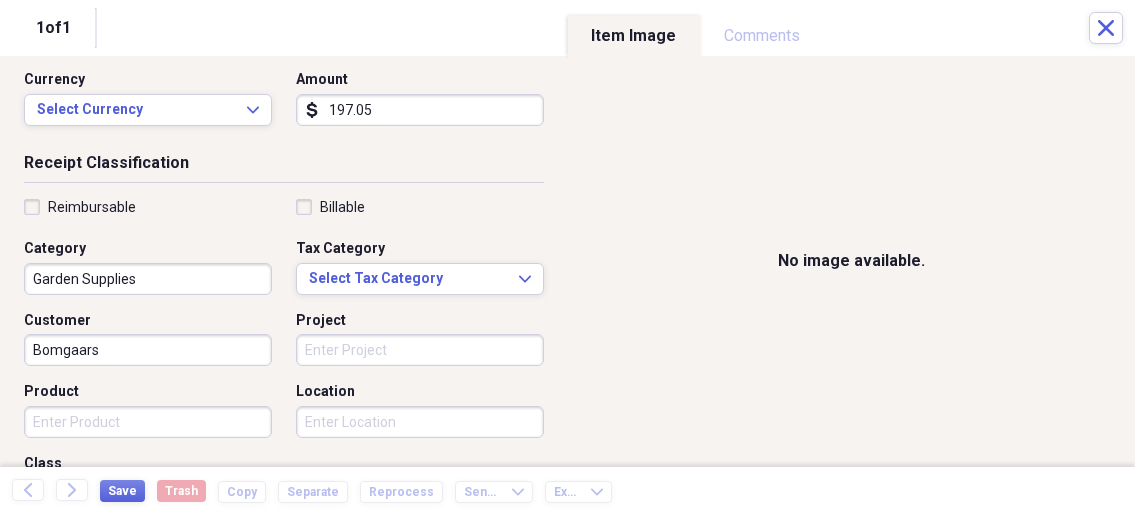 scroll, scrollTop: 321, scrollLeft: 0, axis: vertical 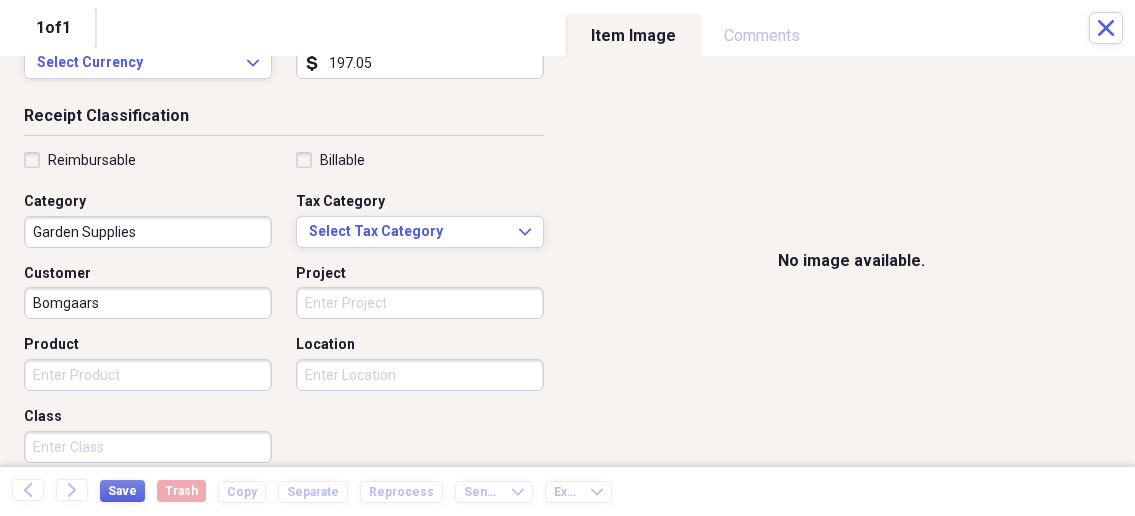 type on "Bomgaars" 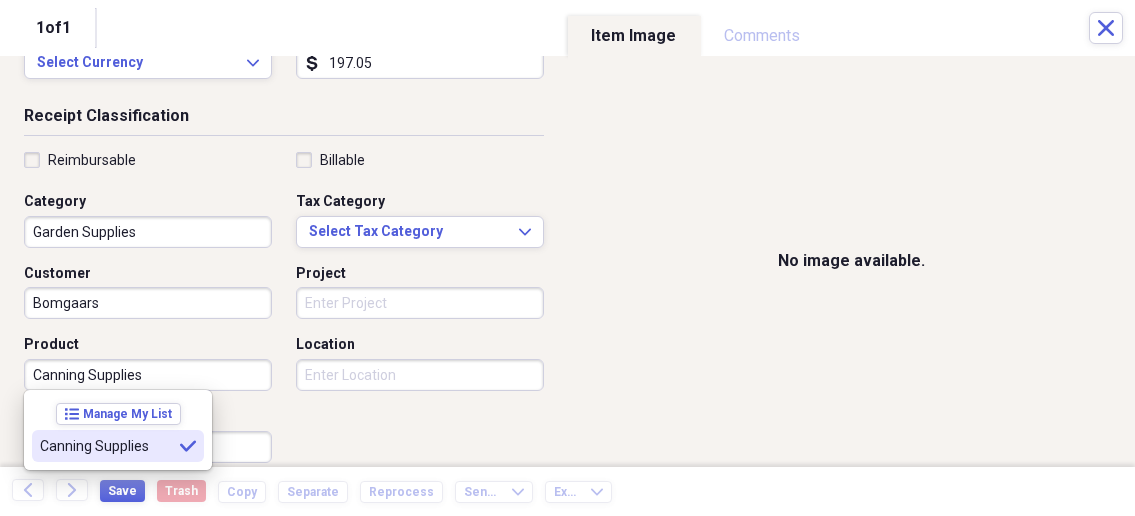 type on "Canning Supplies" 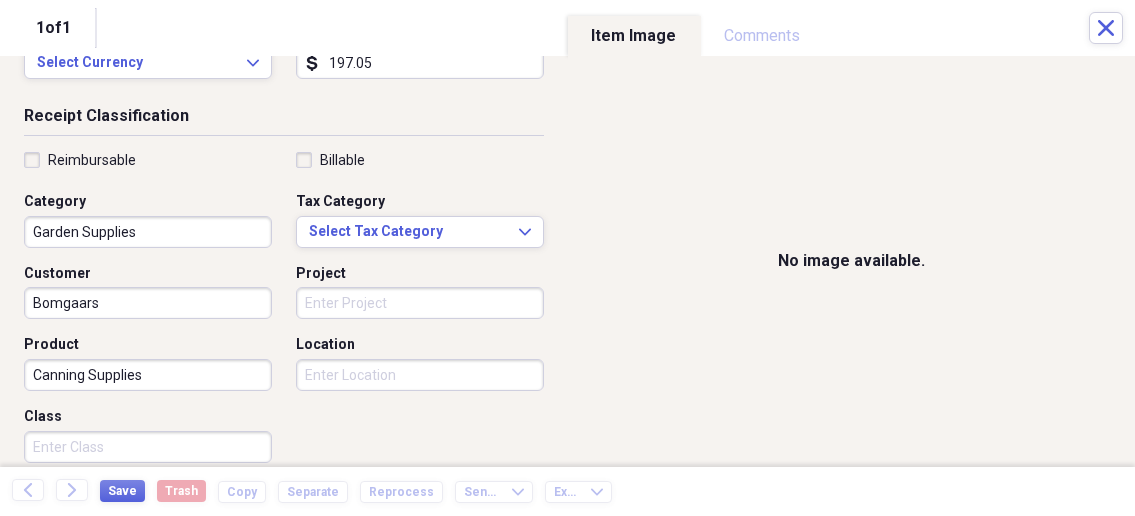 scroll, scrollTop: 428, scrollLeft: 0, axis: vertical 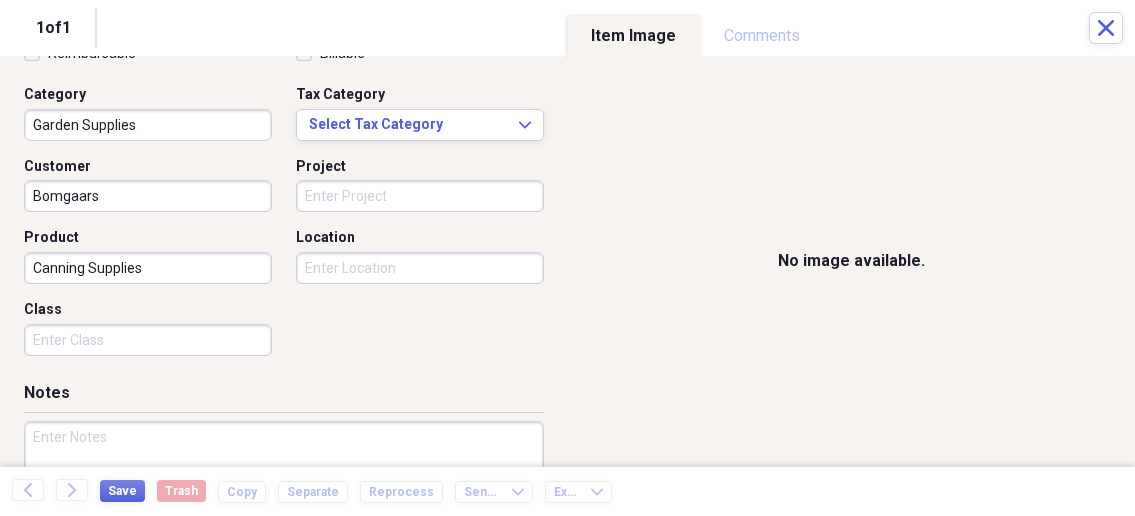 click at bounding box center [284, 486] 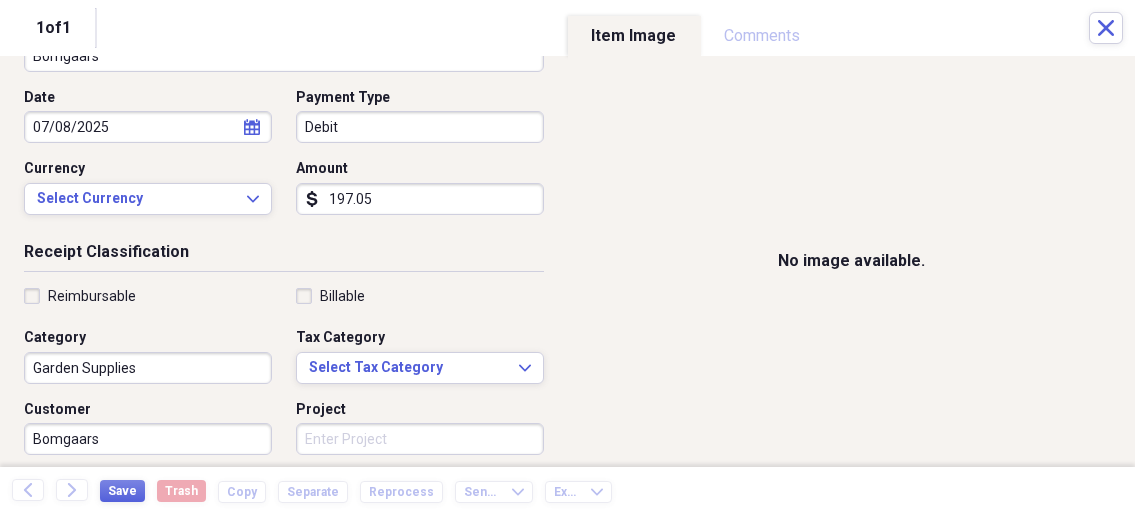 scroll, scrollTop: 321, scrollLeft: 0, axis: vertical 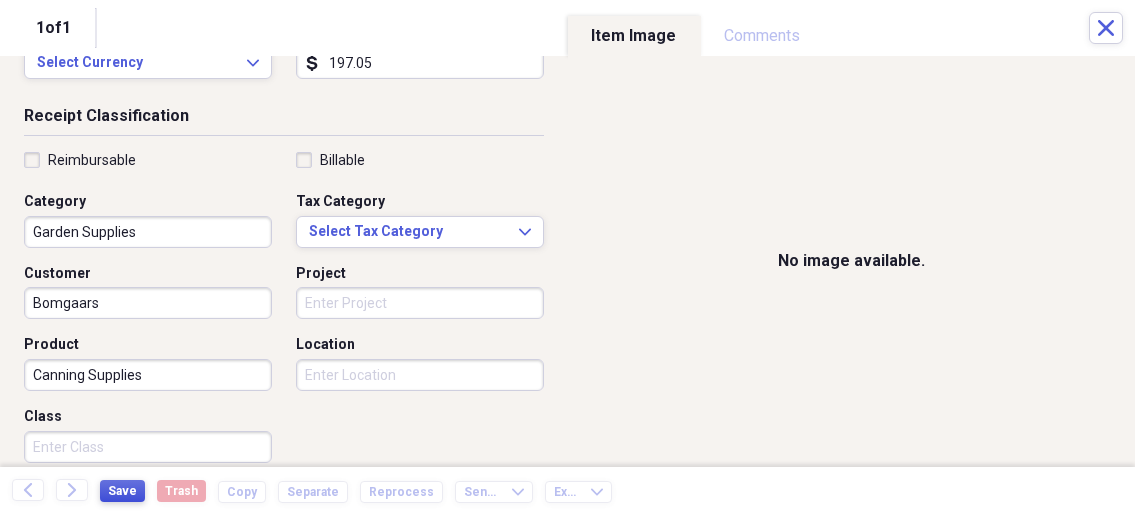 type on "Pressure Cooker, Canning Jars, Jar Lifter" 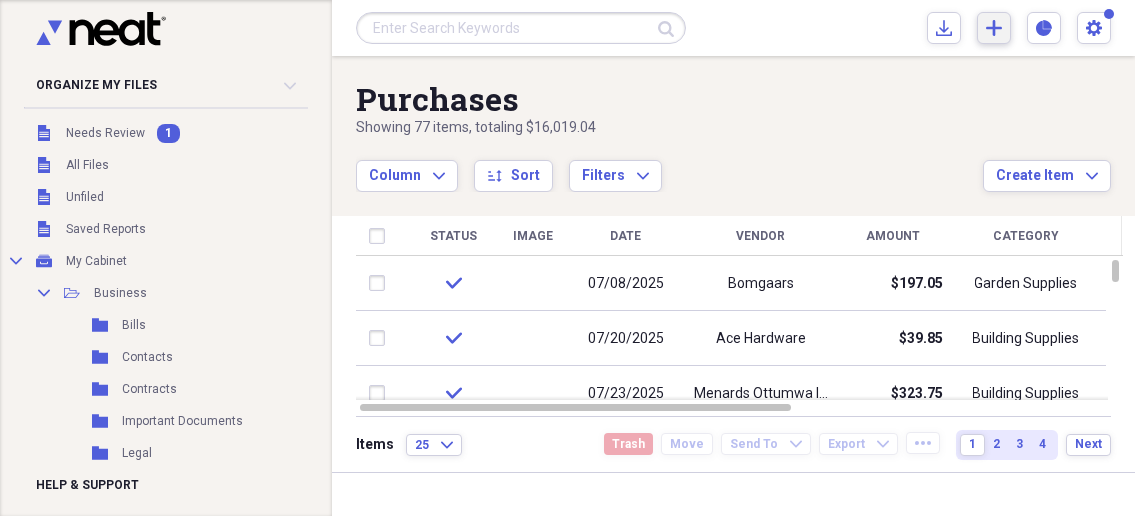 click 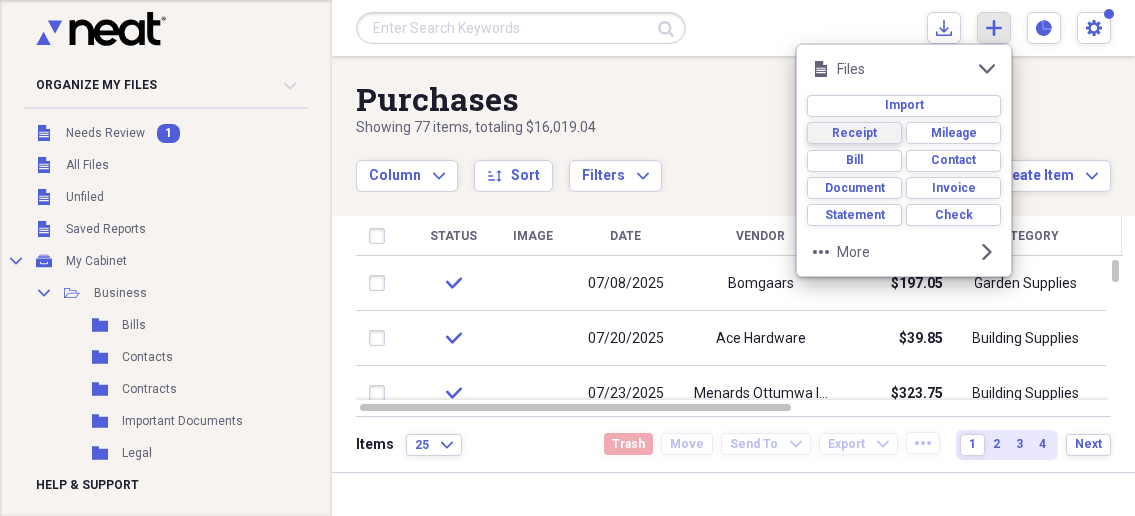 click on "Receipt" at bounding box center (854, 133) 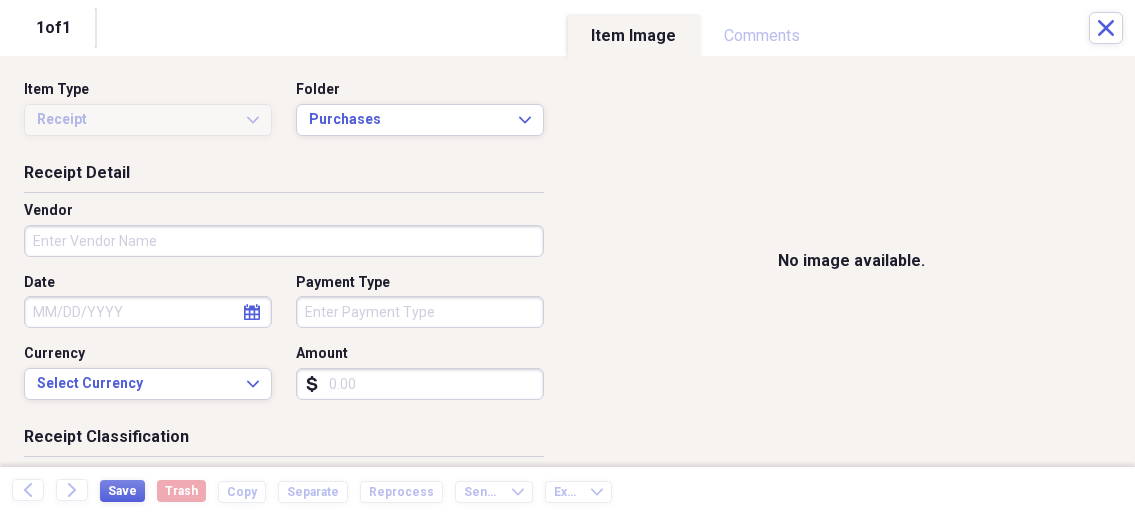 click on "Organize My Files 1 Collapse Unfiled Needs Review 1 Unfiled All Files Unfiled Unfiled Unfiled Saved Reports Collapse My Cabinet My Cabinet Add Folder Collapse Open Folder Business Add Folder Folder Bills Add Folder Folder Contacts Add Folder Folder Contracts Add Folder Folder Important Documents Add Folder Folder Legal Add Folder Folder Office Add Folder Folder Purchases Add Folder Expand Folder Taxes Add Folder Expand Folder Personal Add Folder Trash Trash Help & Support Submit Import Import Add Create Expand Reports Reports Settings [NAME] Expand Purchases Showing 77 items , totaling $16,019.04 Column Expand sort Sort Filters  Expand Create Item Expand Status Image Date Vendor Amount Category Product Source Billable Reimbursable check 07/08/2025 Bomgaars $197.05 Garden Supplies Canning Supplies check 07/20/2025 Ace Hardware $39.85 Building Supplies check 07/23/2025 Menards Ottumwa Iowa $323.75 Building Supplies Water Supplies check 04/20/2025 Tractor Supply $548.32 Chickens Chicken Supplies check $167.02" at bounding box center (567, 258) 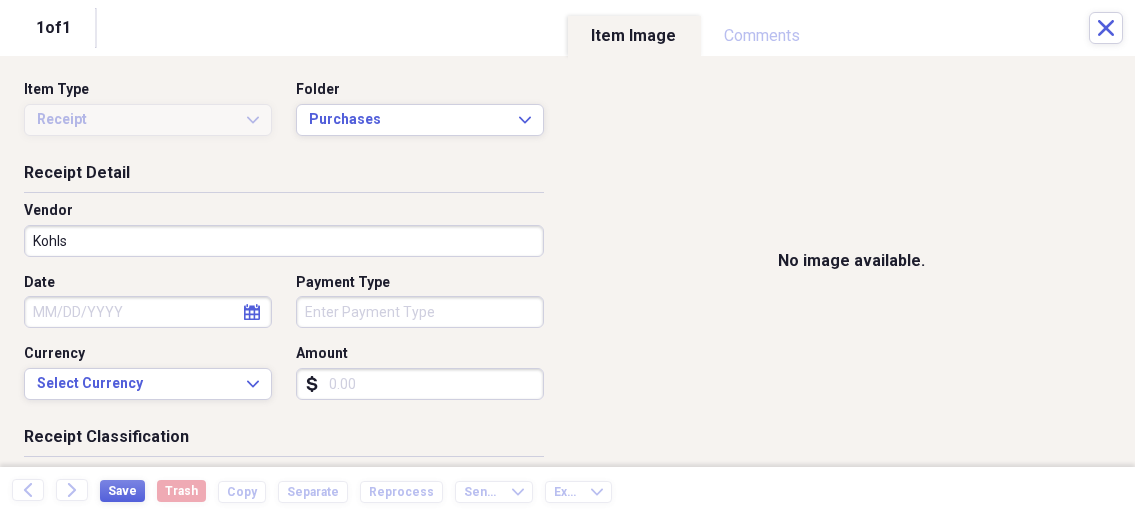 type on "Kohls" 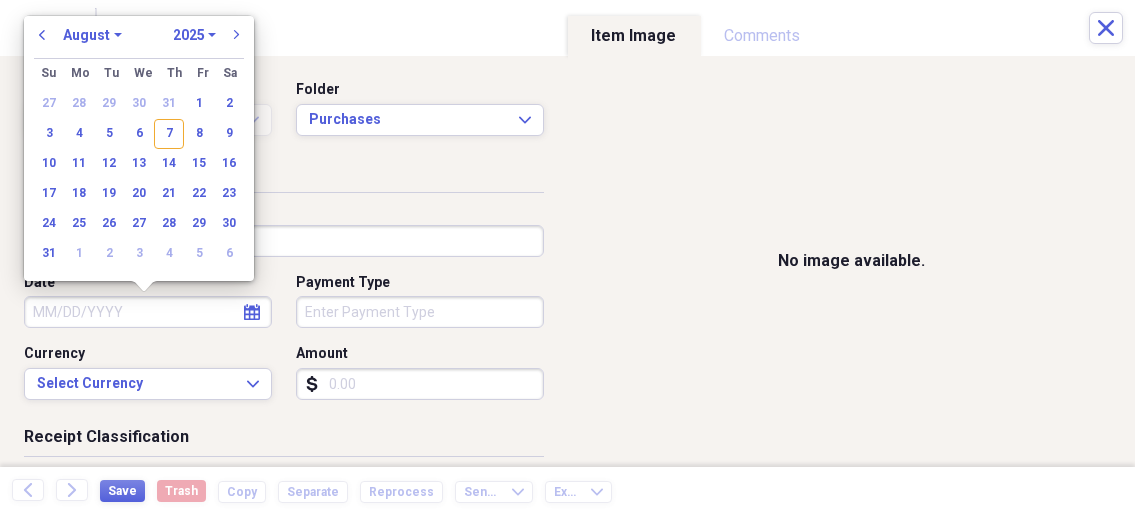 click on "Date" at bounding box center [148, 312] 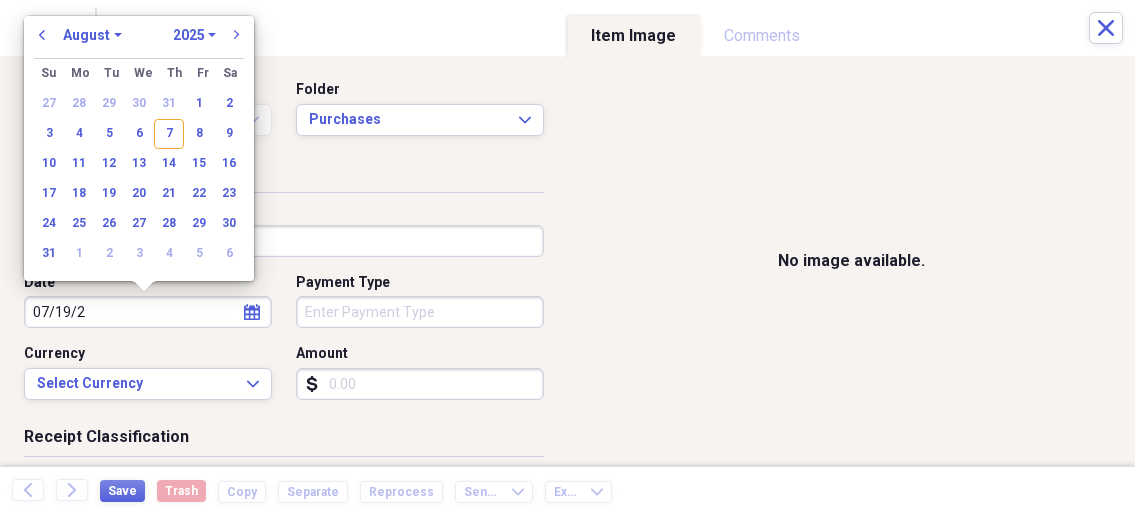 type on "07/19/20" 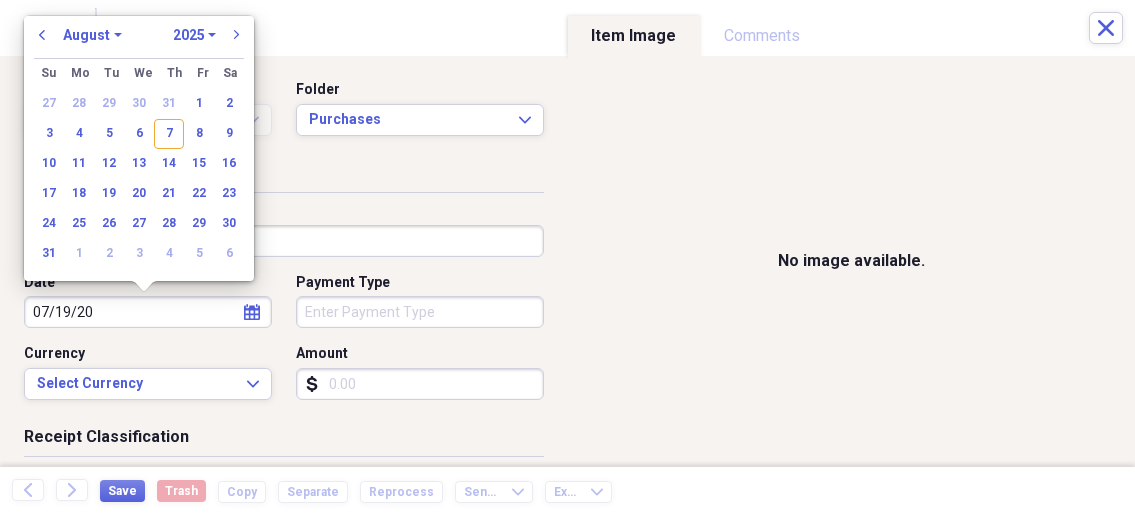 select on "6" 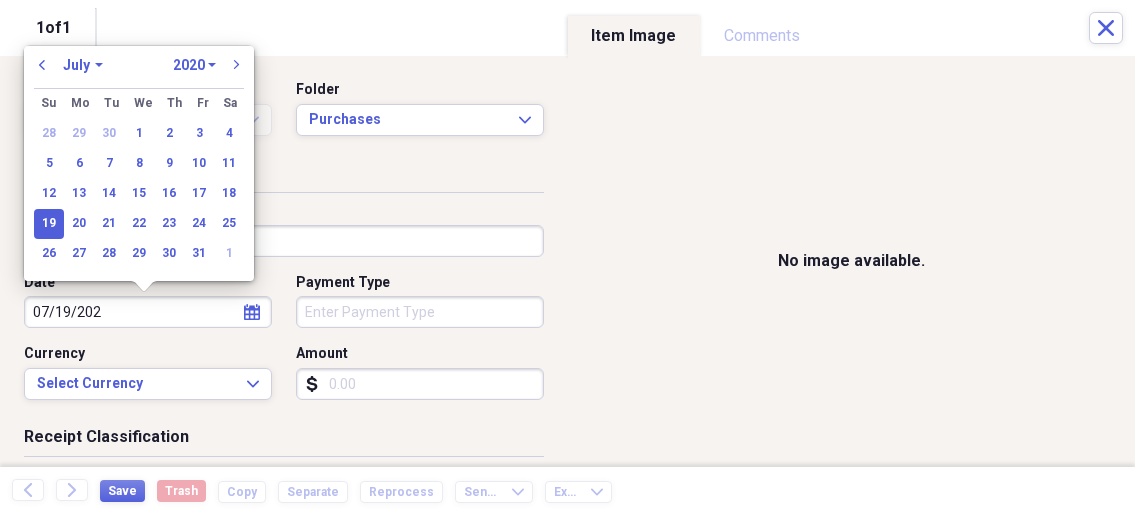 type on "07/19/2025" 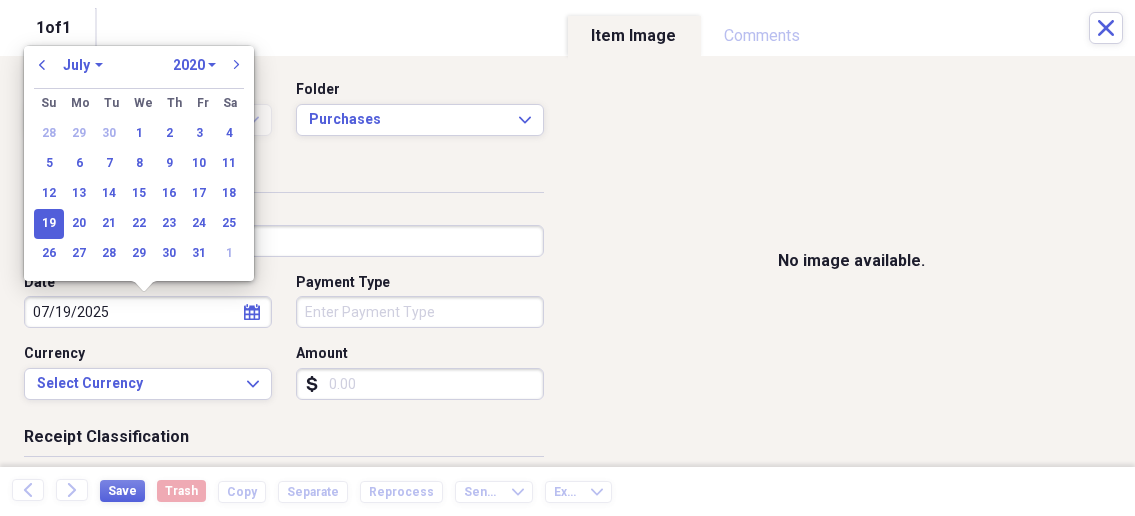 select on "2025" 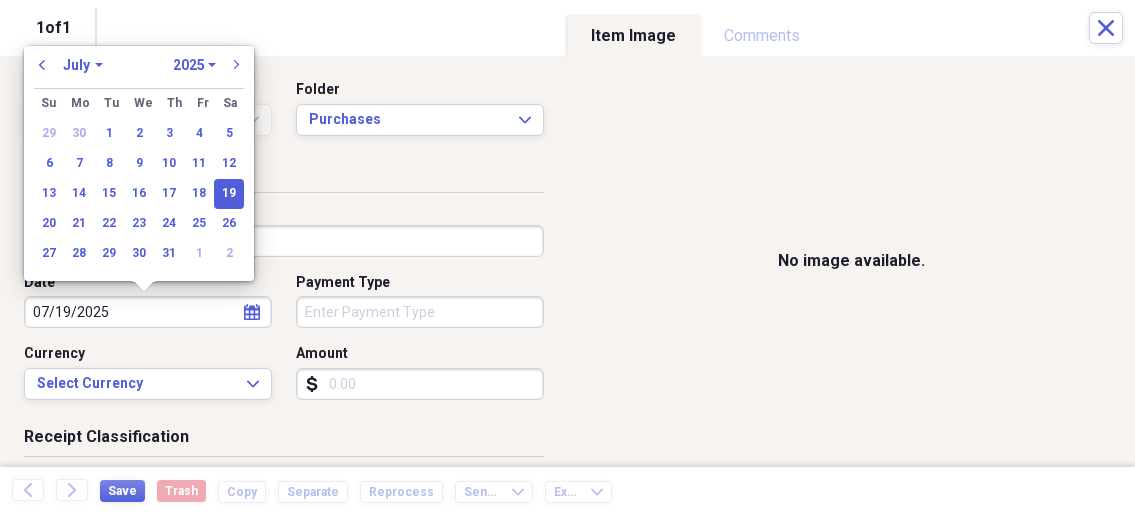 type on "07/19/2025" 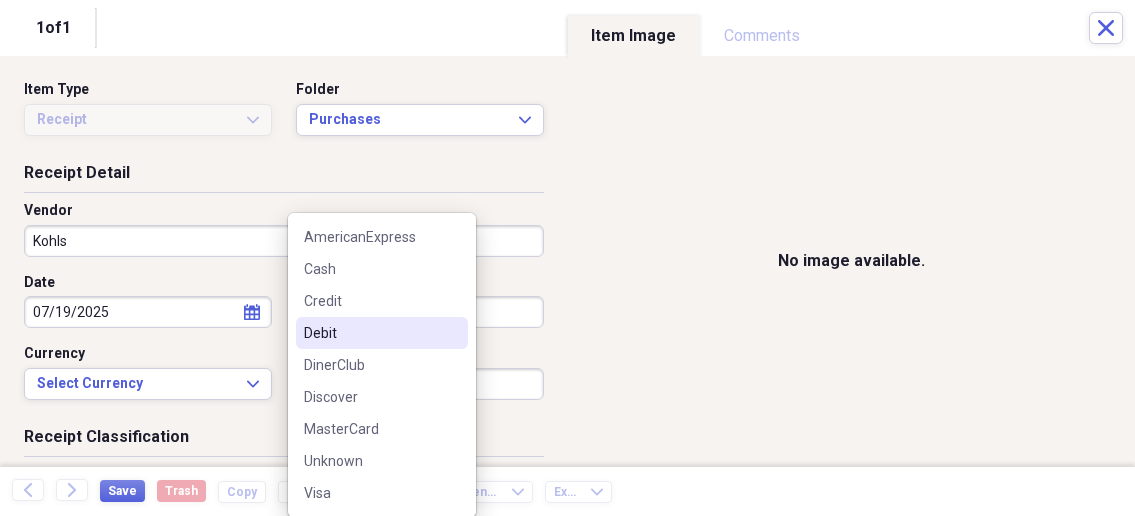 click on "Debit" at bounding box center [370, 333] 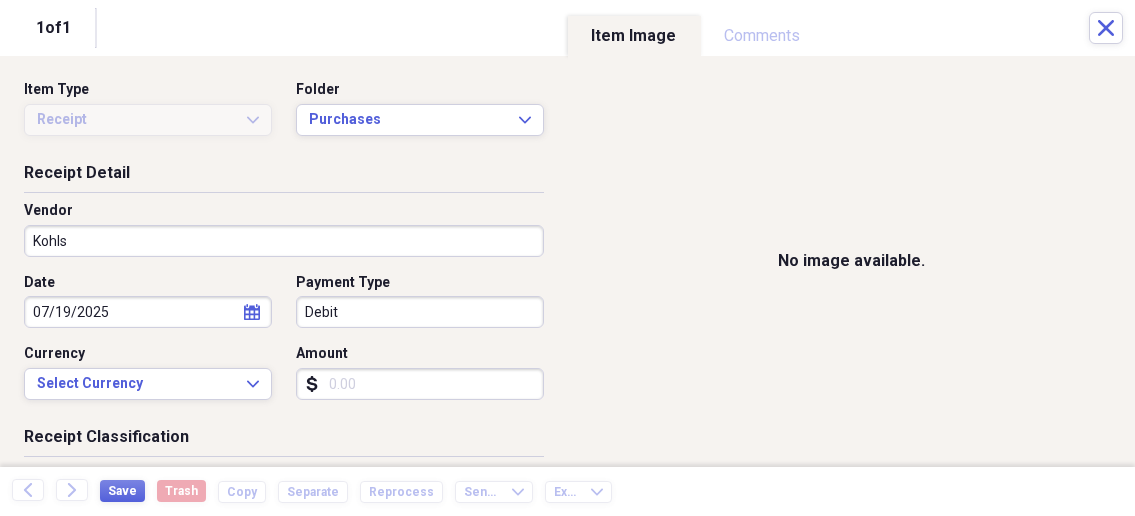 click on "Amount" at bounding box center [420, 384] 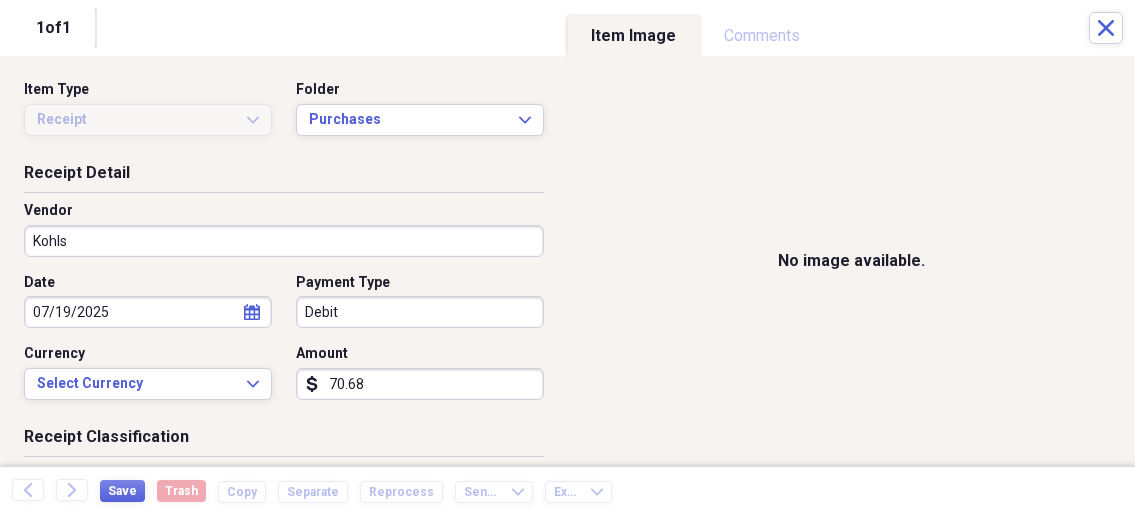 scroll, scrollTop: 214, scrollLeft: 0, axis: vertical 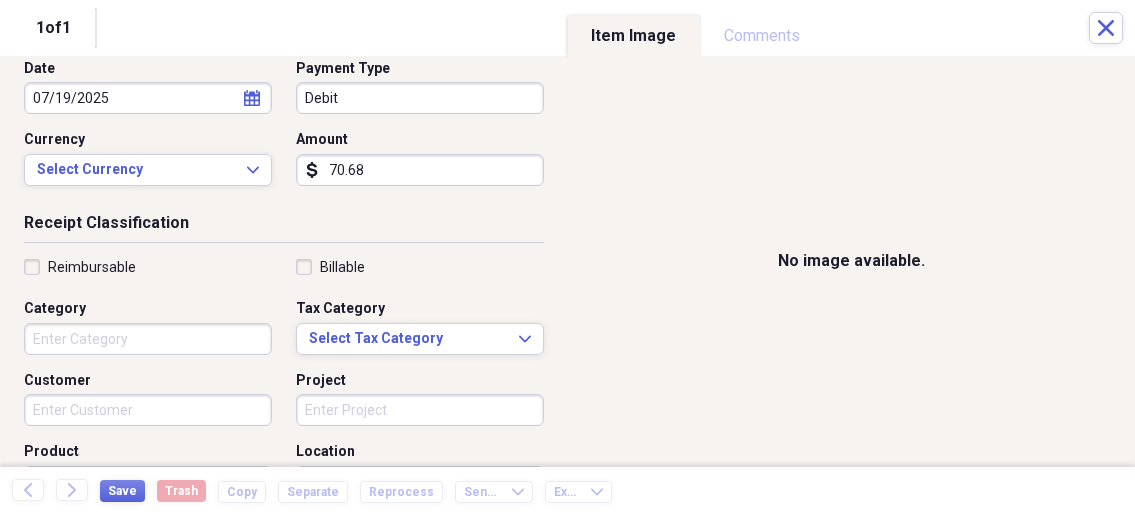 type on "70.68" 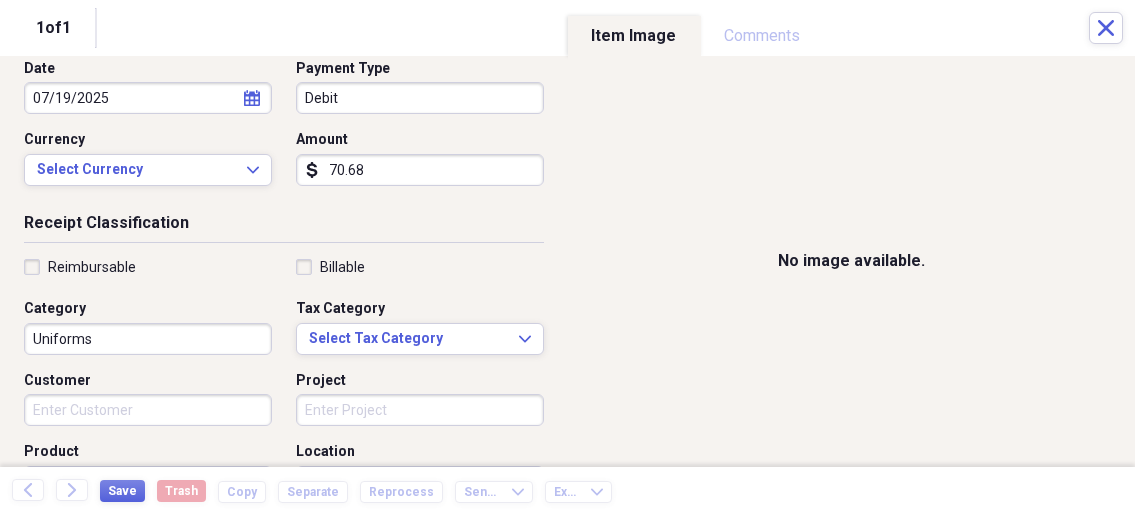 type on "Uniforms" 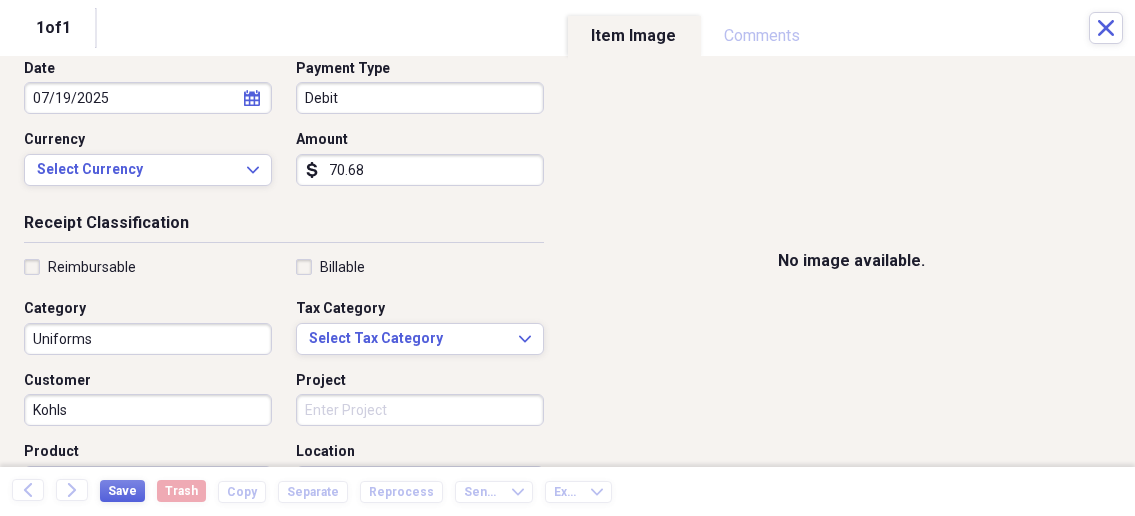 scroll, scrollTop: 321, scrollLeft: 0, axis: vertical 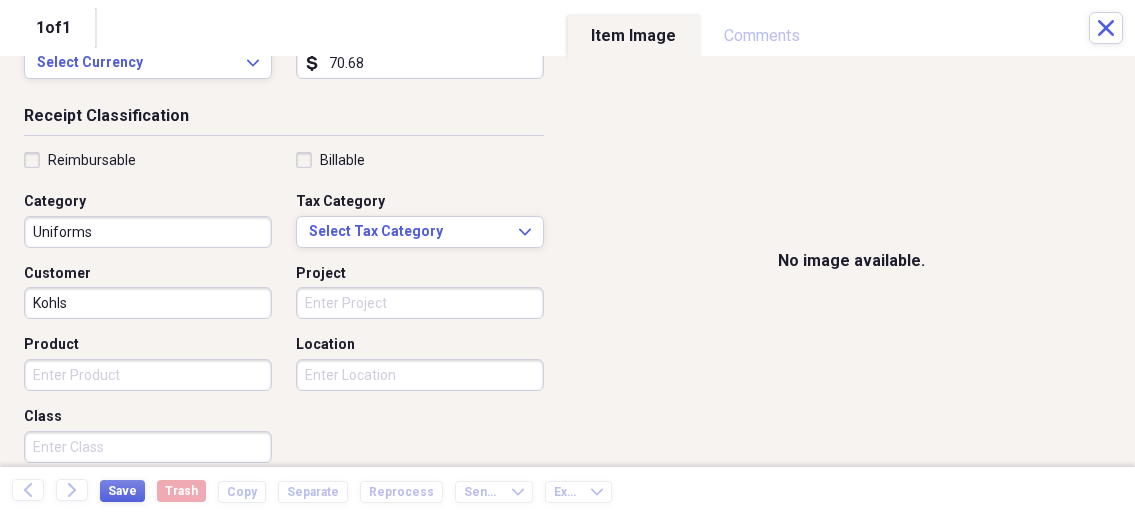 type on "Kohls" 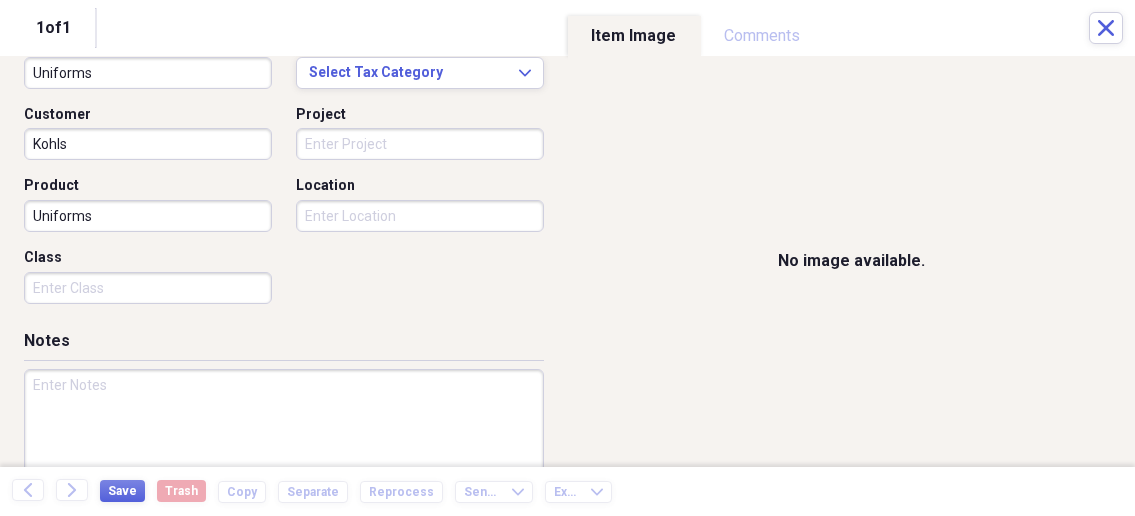scroll, scrollTop: 535, scrollLeft: 0, axis: vertical 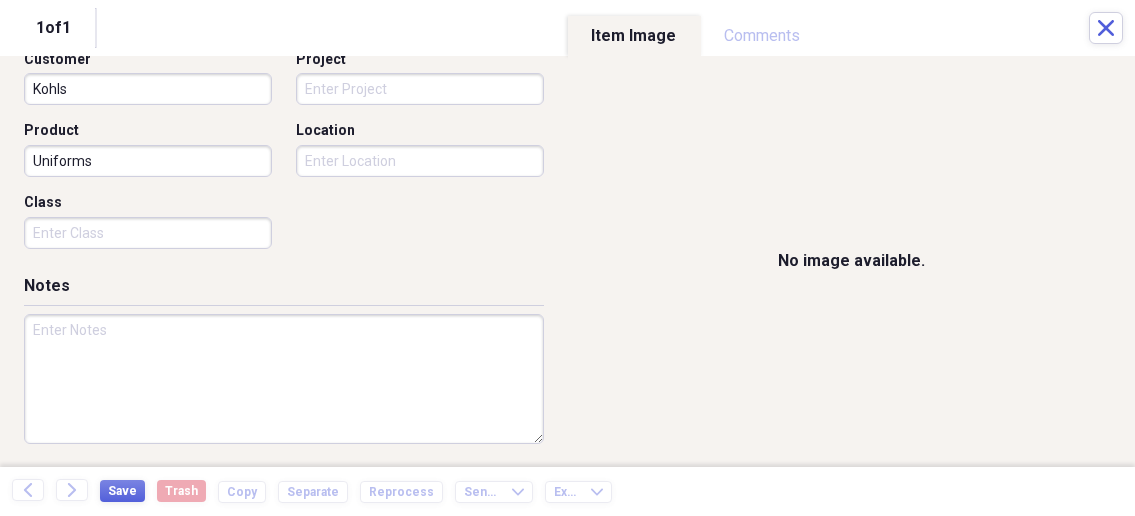 type on "Uniforms" 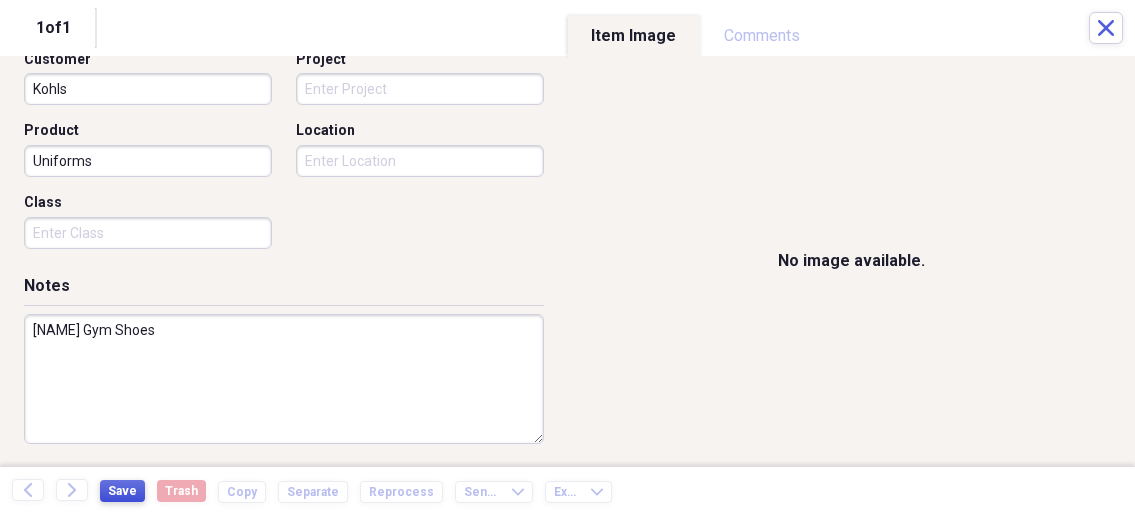 type on "[NAME] Gym Shoes" 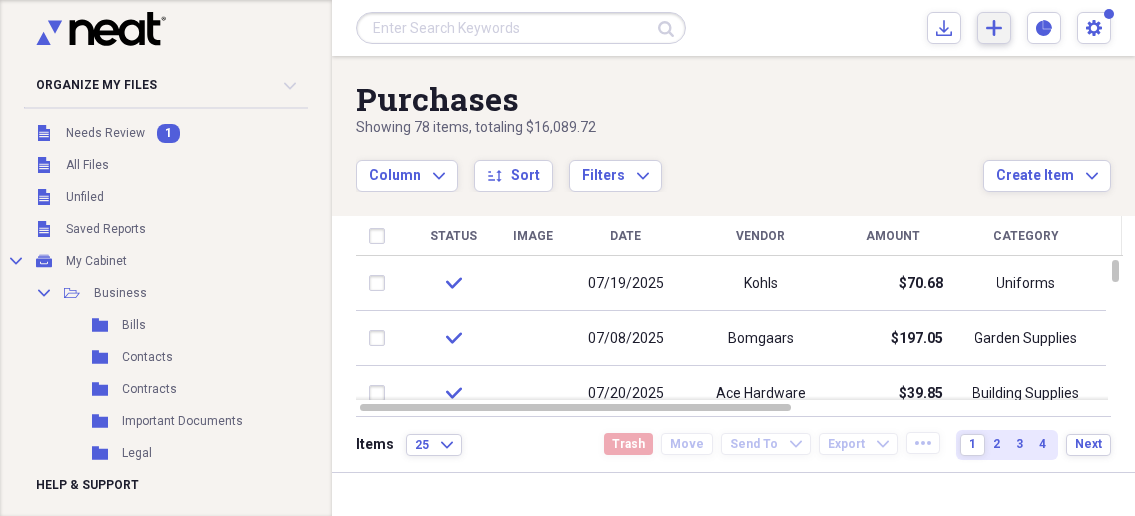 click 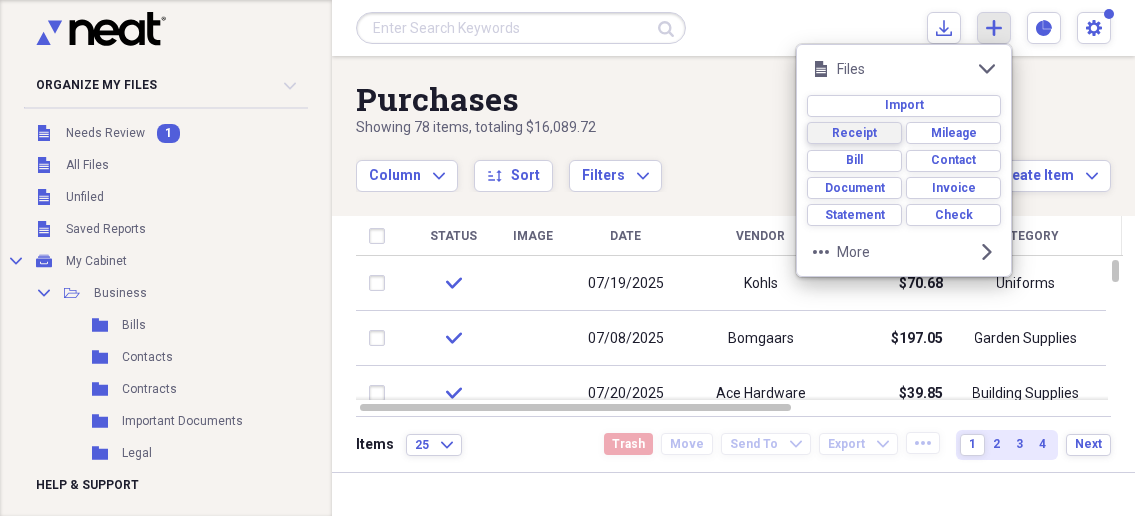 click on "Receipt" at bounding box center (854, 133) 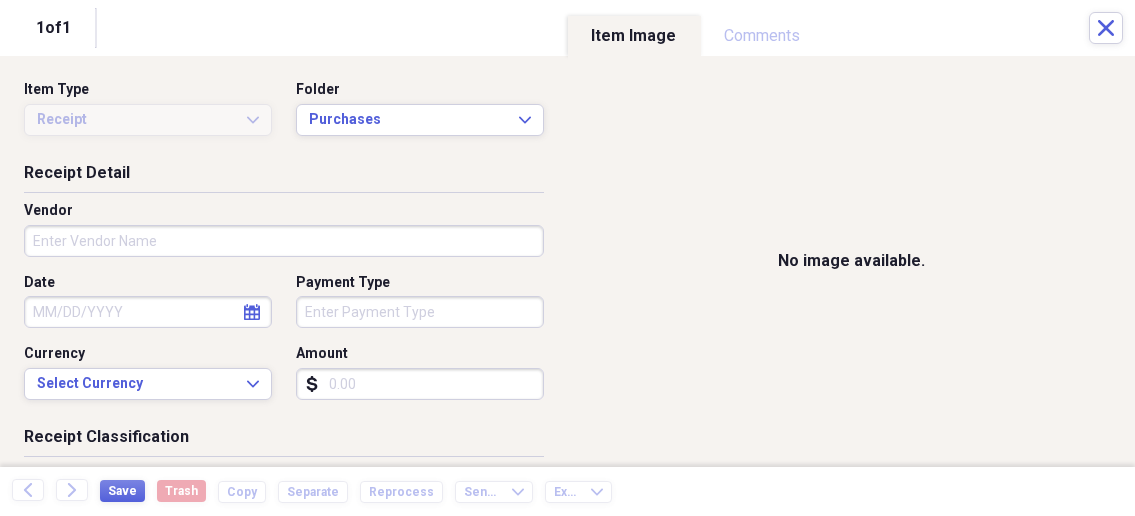 click on "Organize My Files 1 Collapse Unfiled Needs Review 1 Unfiled All Files Unfiled Unfiled Unfiled Saved Reports Collapse My Cabinet My Cabinet Add Folder Collapse Open Folder Business Add Folder Folder Bills Add Folder Folder Contacts Add Folder Folder Contracts Add Folder Folder Important Documents Add Folder Folder Legal Add Folder Folder Office Add Folder Folder Purchases Add Folder Expand Folder Taxes Add Folder Expand Folder Personal Add Folder Trash Trash Help & Support Submit Import Import Add Create Expand Reports Reports Settings [NAME] Expand Purchases Showing 78 items , totaling $16,089.72 Column Expand sort Sort Filters  Expand Create Item Expand Status Image Date Vendor Amount Category Product Source Billable Reimbursable check 07/19/2025 Kohls $70.68 Uniforms Uniforms check 07/08/2025 Bomgaars $197.05 Garden Supplies Canning Supplies check 07/20/2025 Ace Hardware $39.85 Building Supplies check 07/23/2025 Menards Ottumwa Iowa $323.75 Building Supplies Water Supplies check 04/20/2025 Tractor Supply" at bounding box center [567, 258] 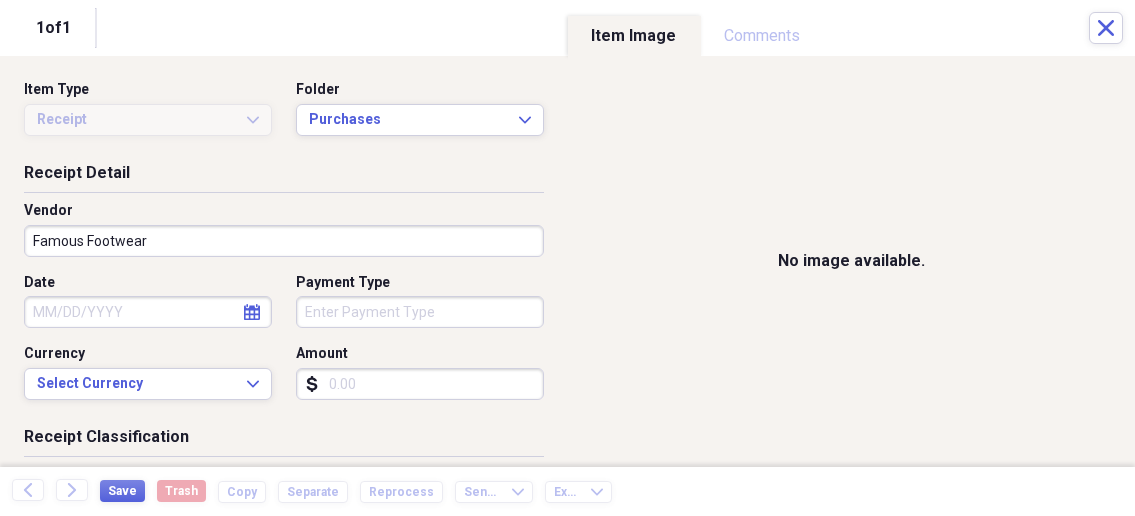 type on "Famous Footwear" 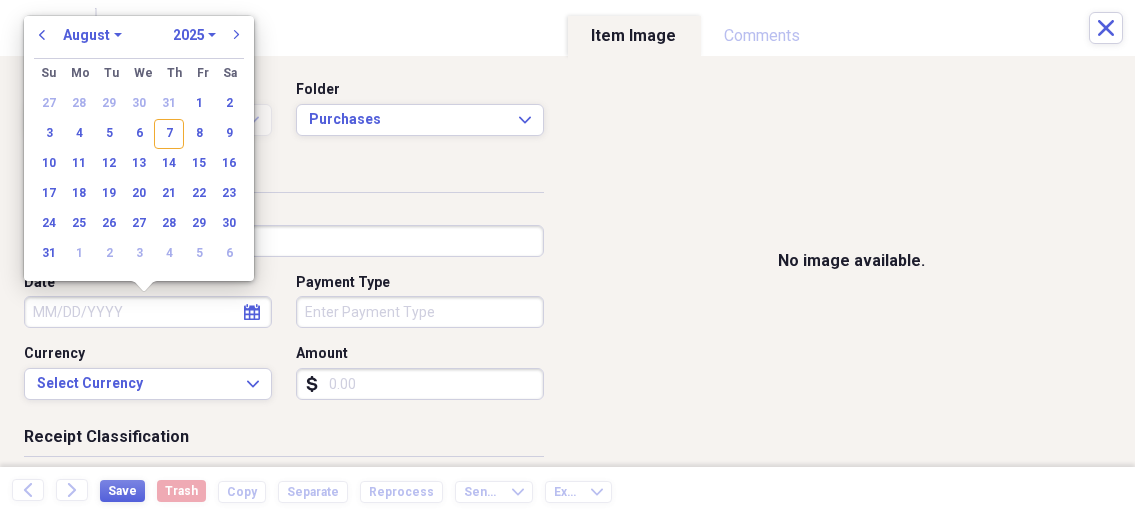 click on "Date" at bounding box center [148, 312] 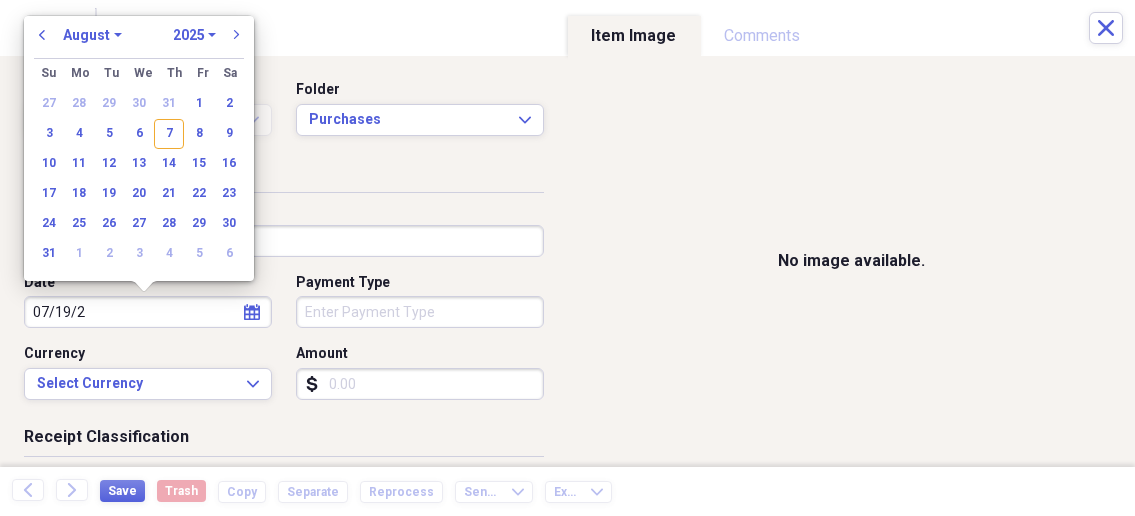 type on "07/19/20" 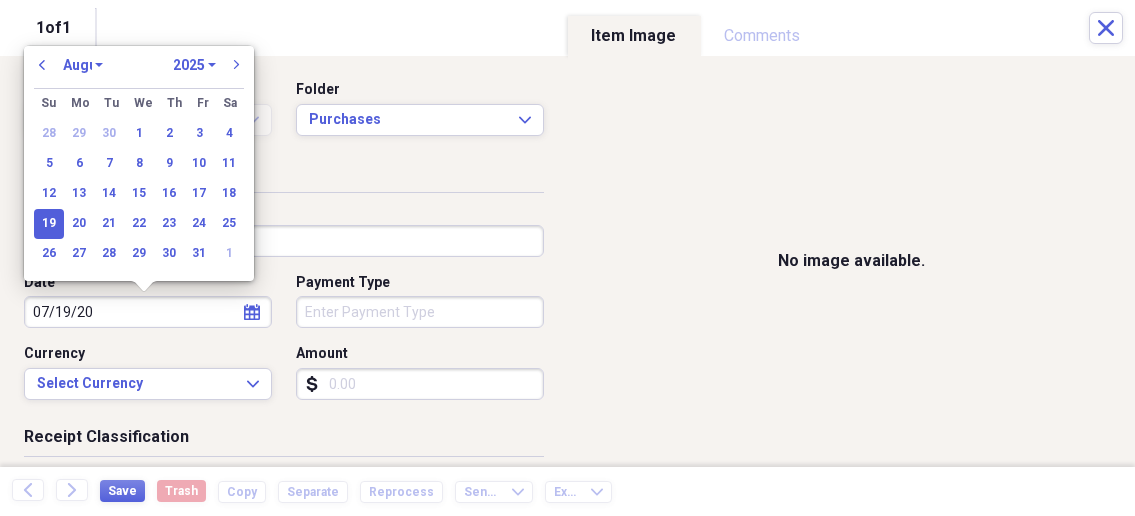 select on "6" 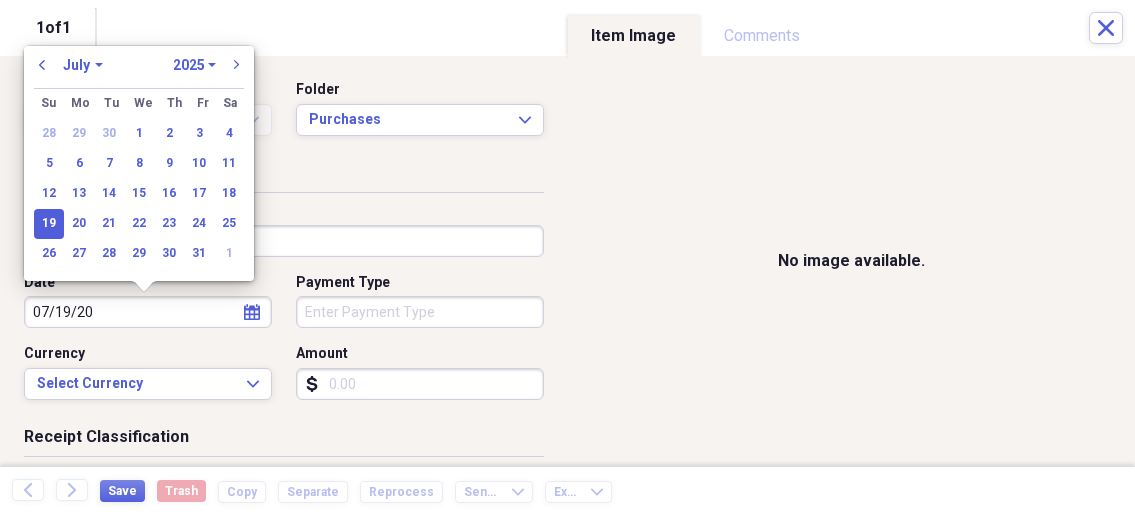 select on "2020" 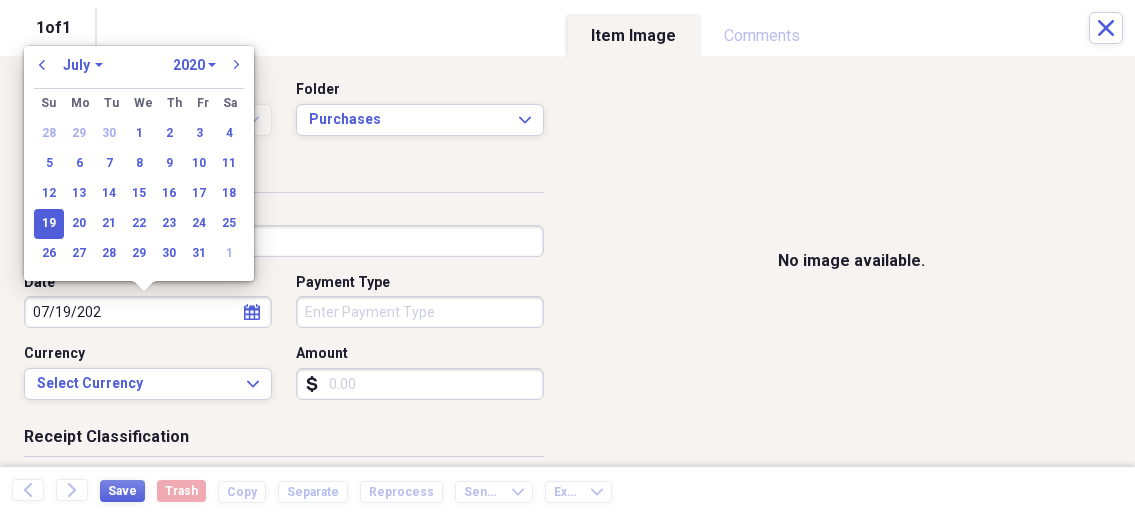 type on "07/19/2025" 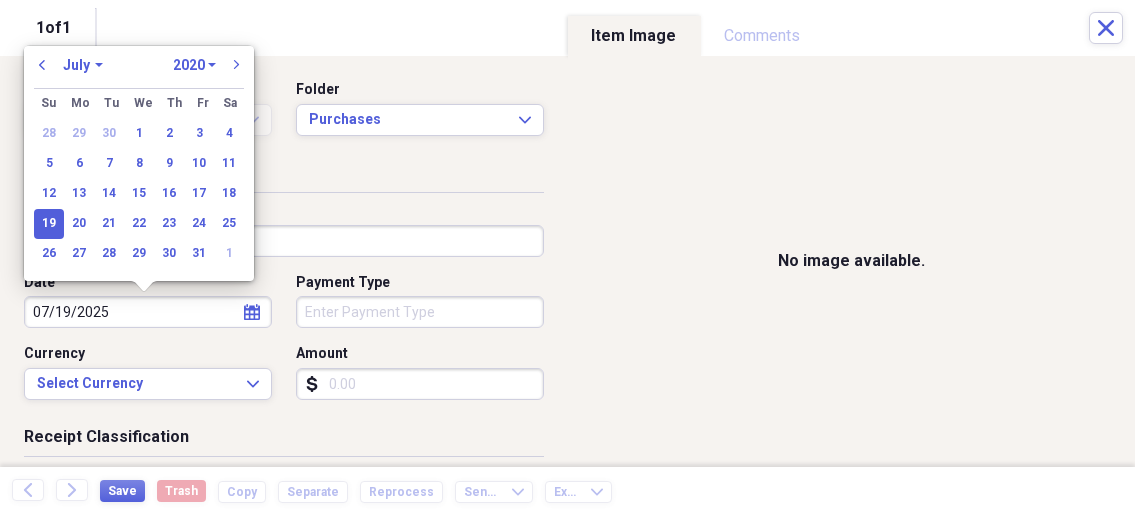 select on "2025" 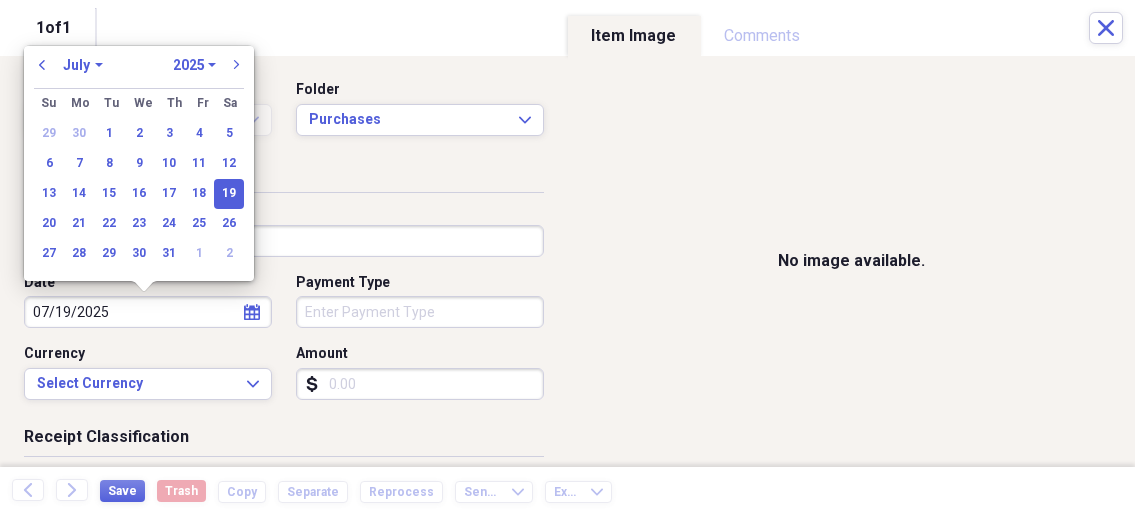 type on "07/19/2025" 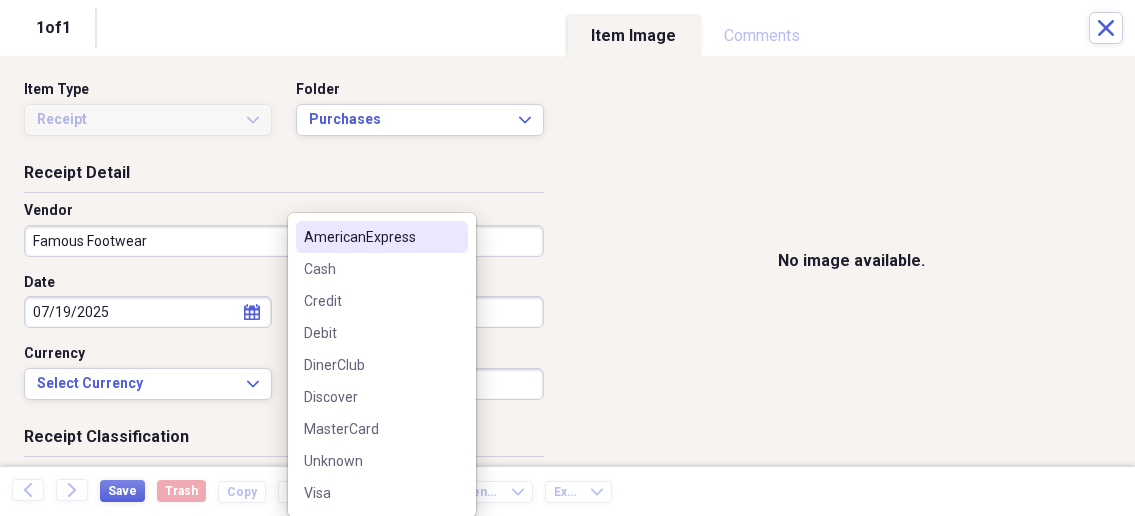 click on "Organize My Files 1 Collapse Unfiled Needs Review 1 Unfiled All Files Unfiled Unfiled Unfiled Saved Reports Collapse My Cabinet My Cabinet Add Folder Collapse Open Folder Business Add Folder Folder Bills Add Folder Folder Contacts Add Folder Folder Contracts Add Folder Folder Important Documents Add Folder Folder Legal Add Folder Folder Office Add Folder Folder Purchases Add Folder Expand Folder Taxes Add Folder Expand Folder Personal Add Folder Trash Trash Help & Support Submit Import Import Add Create Expand Reports Reports Settings [NAME] Expand Purchases Showing 78 items , totaling $16,089.72 Column Expand sort Sort Filters  Expand Create Item Expand Status Image Date Vendor Amount Category Product Source Billable Reimbursable check 07/19/2025 Kohls $70.68 Uniforms Uniforms check 07/08/2025 Bomgaars $197.05 Garden Supplies Canning Supplies check 07/20/2025 Ace Hardware $39.85 Building Supplies check 07/23/2025 Menards Ottumwa Iowa $323.75 Building Supplies Water Supplies check 04/20/2025 Tractor Supply" at bounding box center (567, 258) 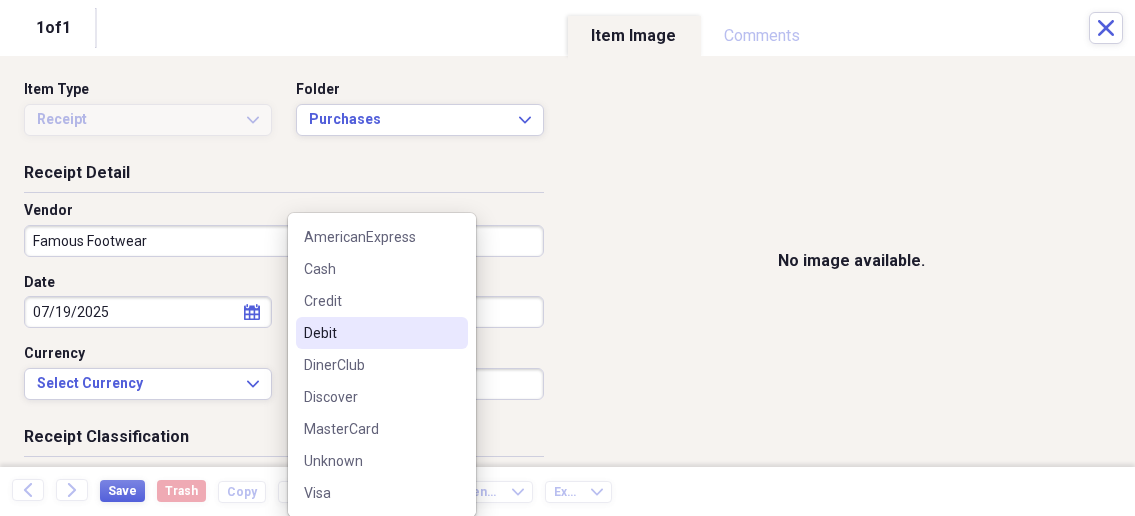 click on "Debit" at bounding box center (370, 333) 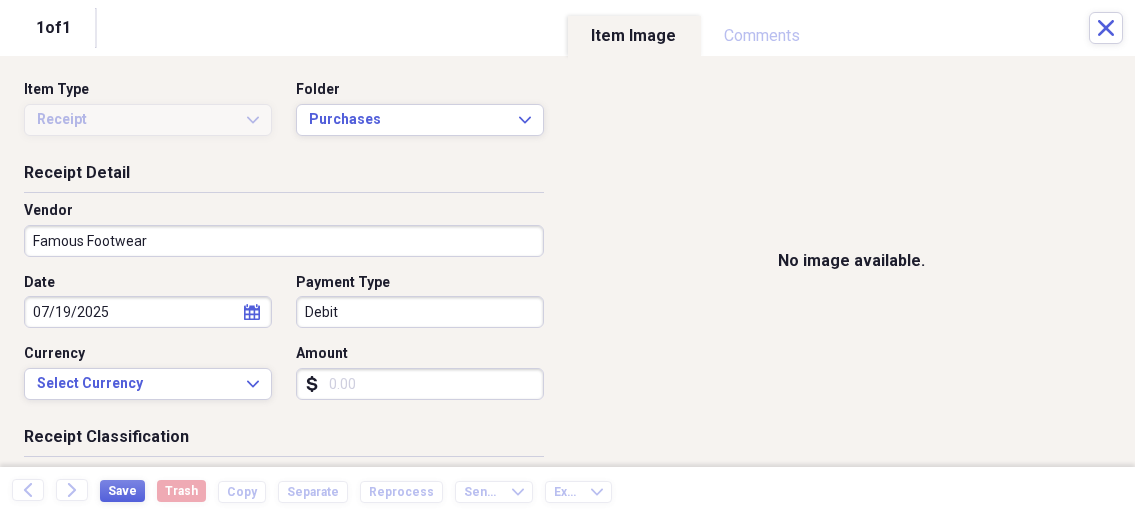 click on "Amount" at bounding box center (420, 384) 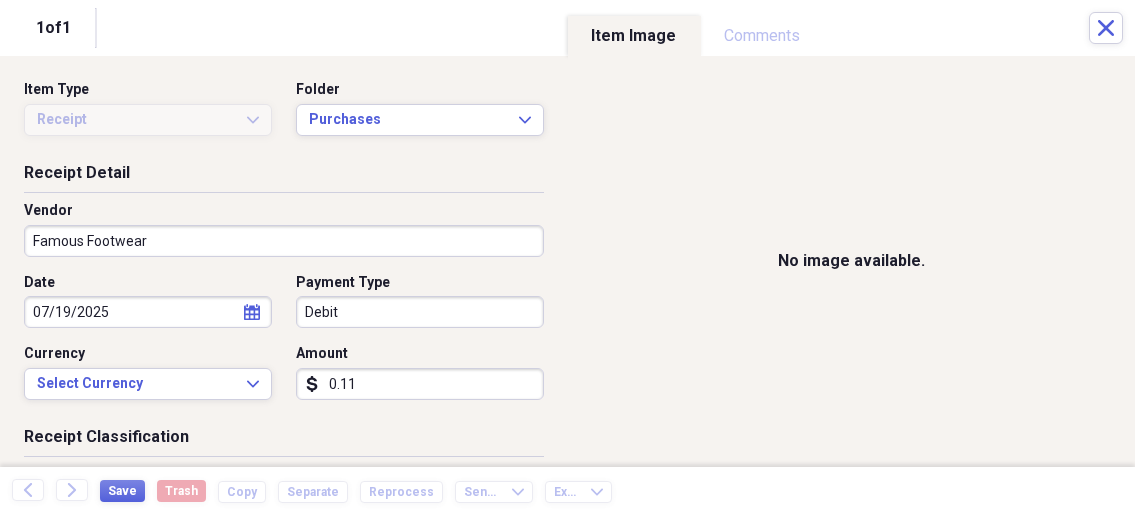 type on "0.01" 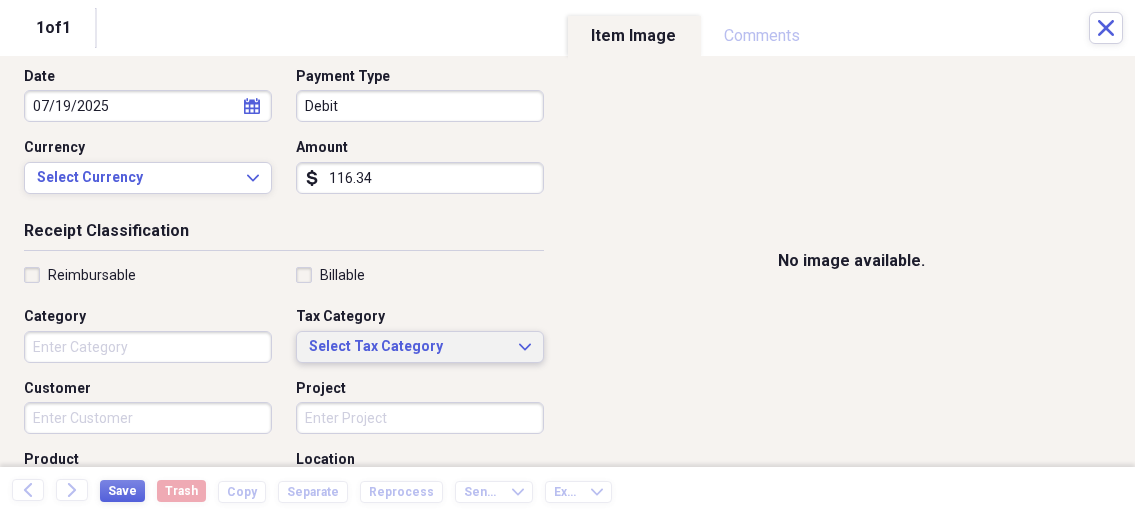 scroll, scrollTop: 214, scrollLeft: 0, axis: vertical 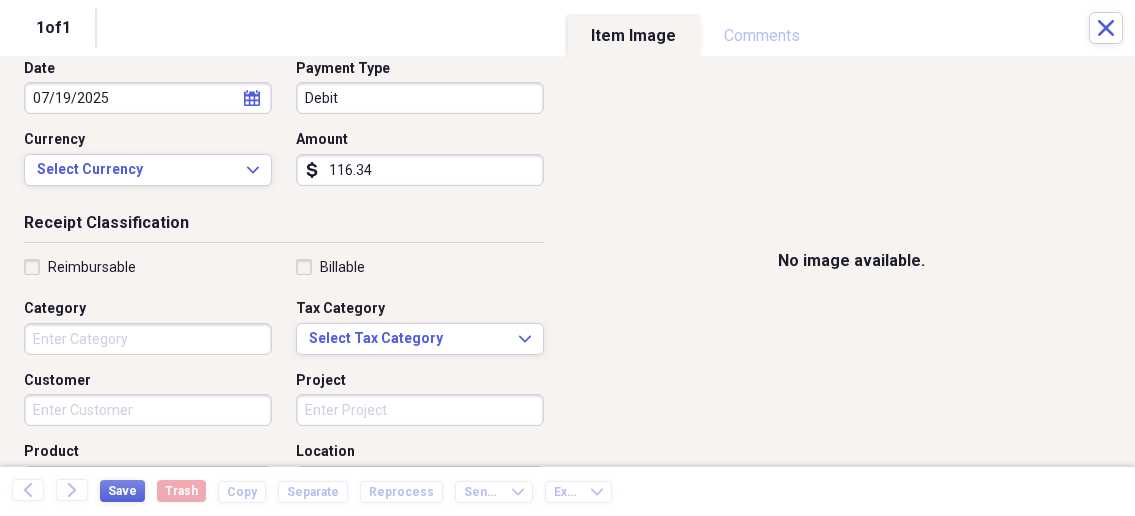 type on "116.34" 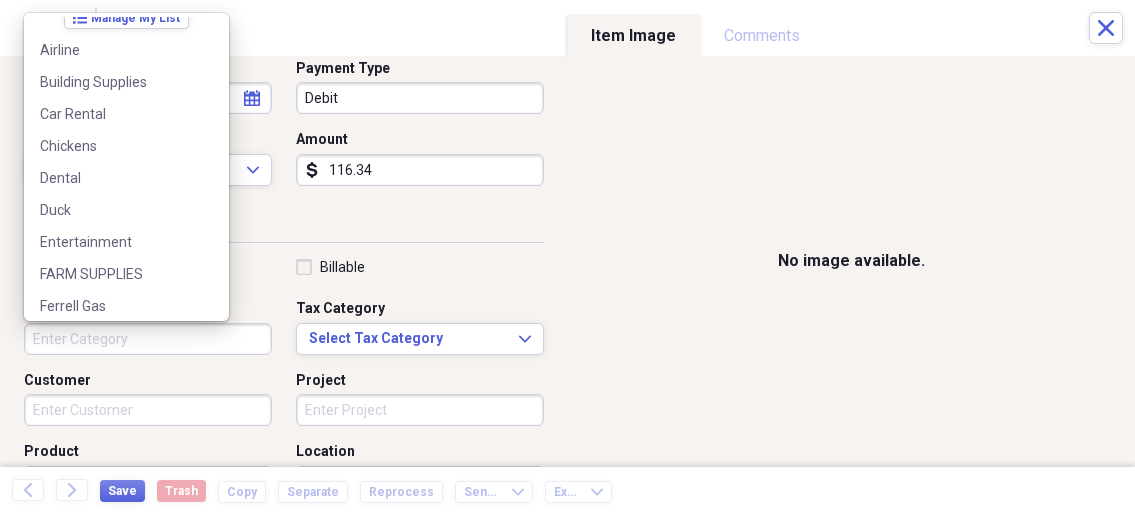 scroll, scrollTop: 0, scrollLeft: 0, axis: both 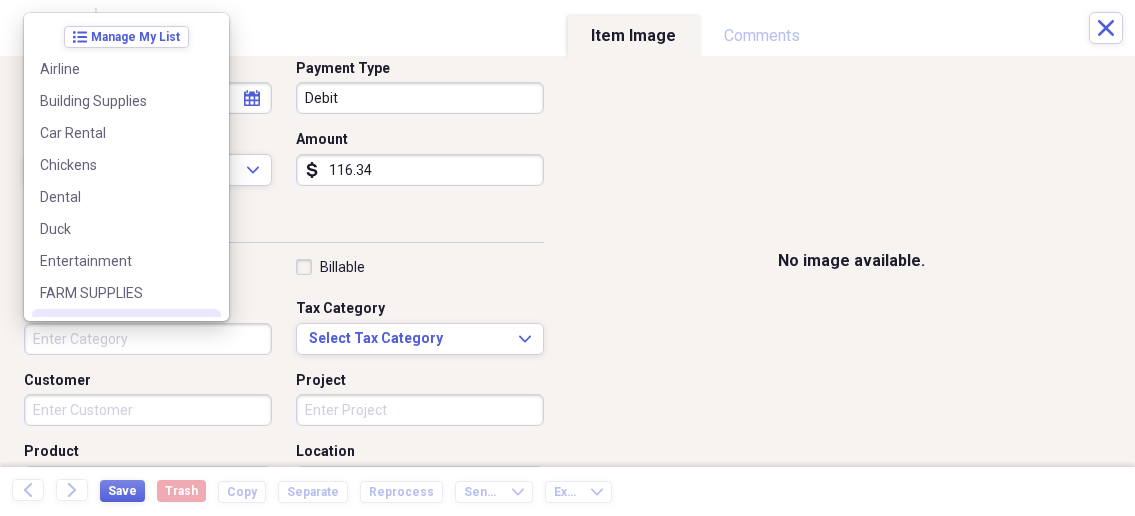 click on "Category" at bounding box center (148, 339) 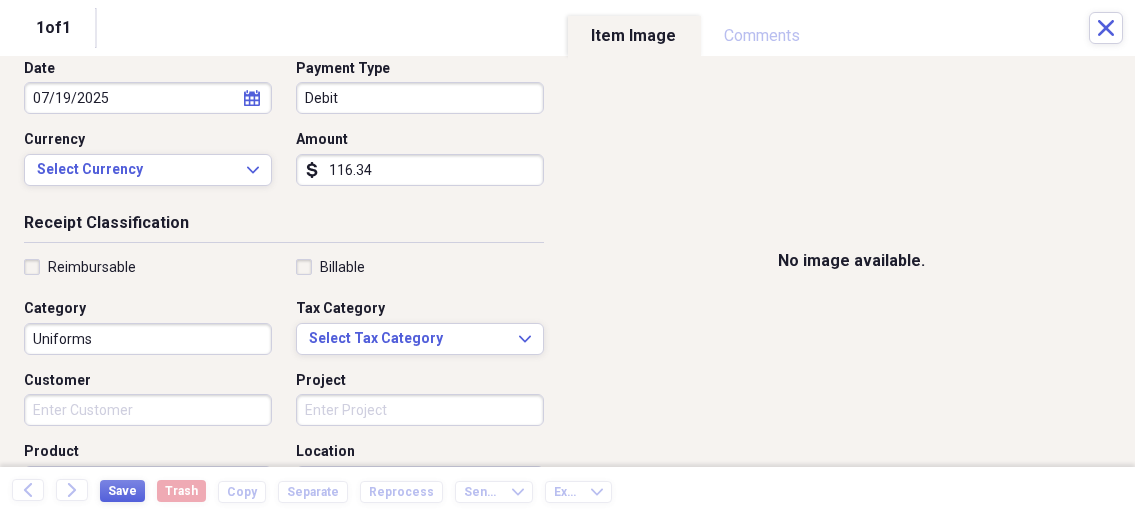 type on "Uniforms" 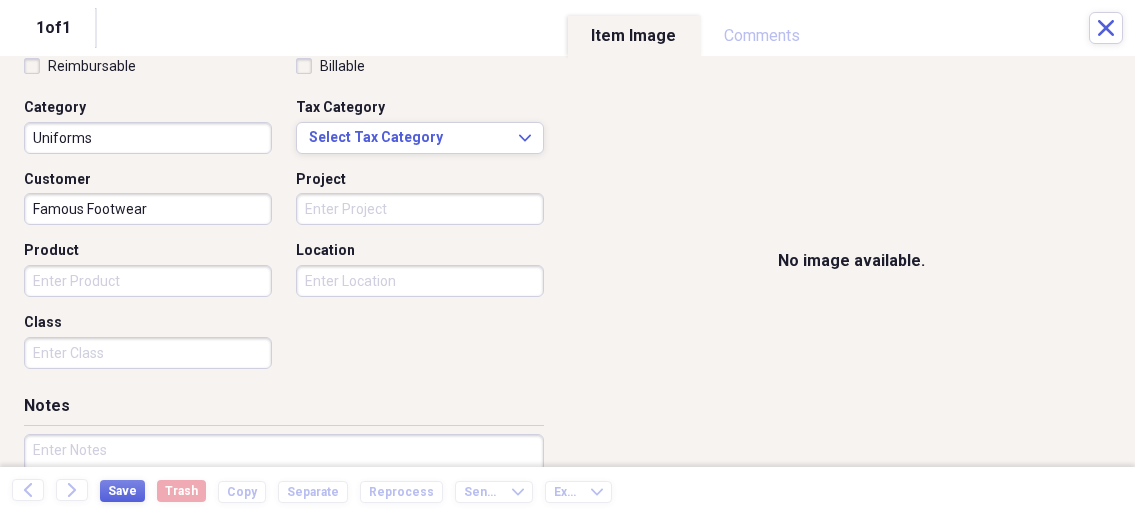 scroll, scrollTop: 428, scrollLeft: 0, axis: vertical 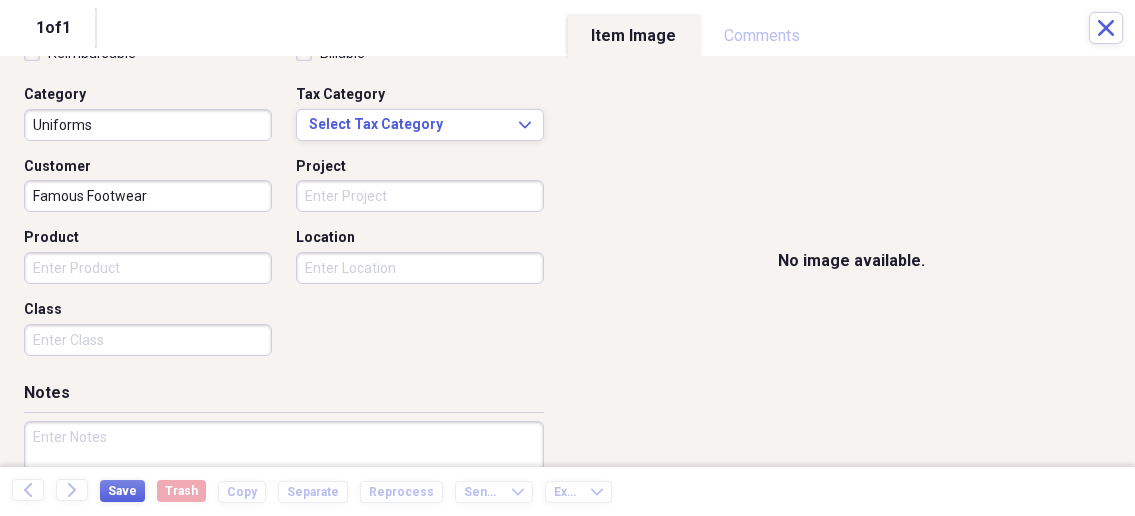 type on "Famous Footwear" 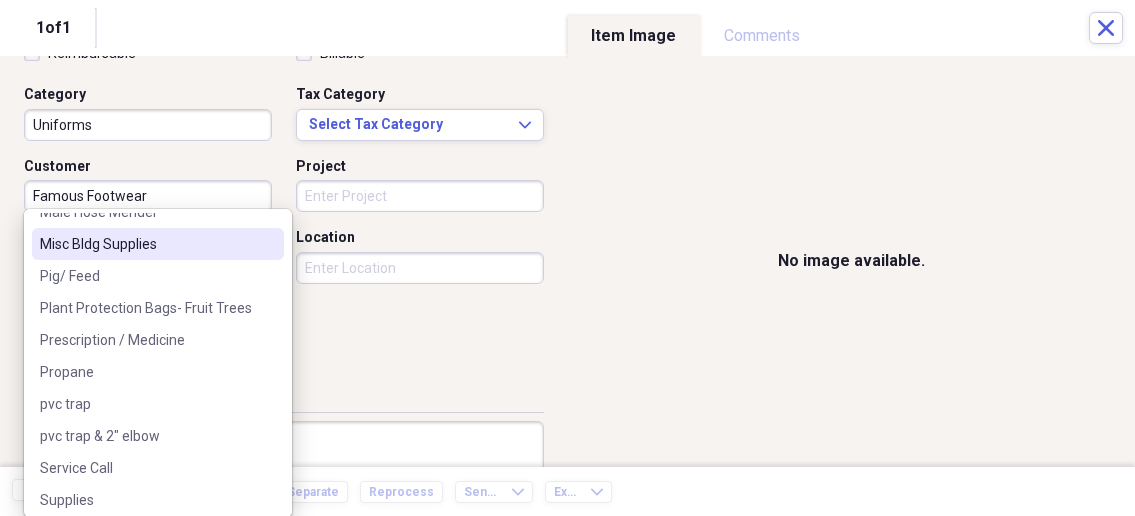 scroll, scrollTop: 763, scrollLeft: 0, axis: vertical 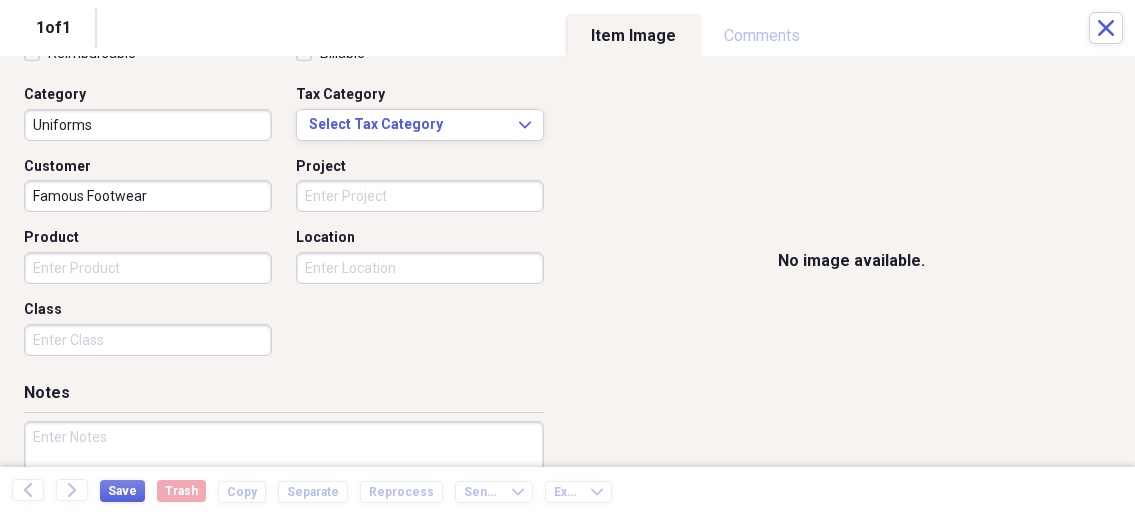 click on "Receipt Classification Reimbursable Billable Category Uniforms Tax Category Select Tax Category Expand Customer Famous Footwear Project Product Location Class" at bounding box center [284, 190] 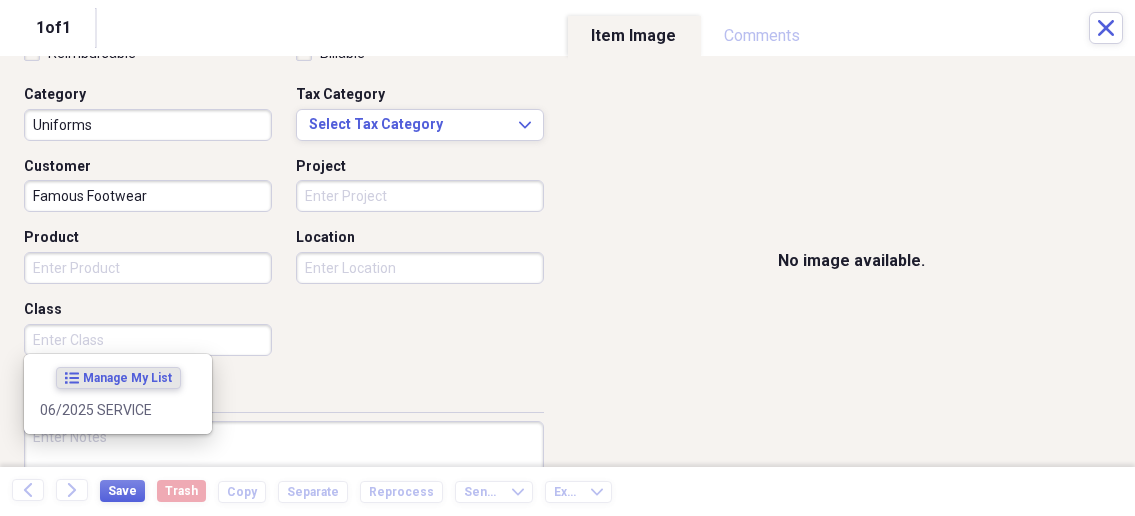 click on "Class" at bounding box center (148, 340) 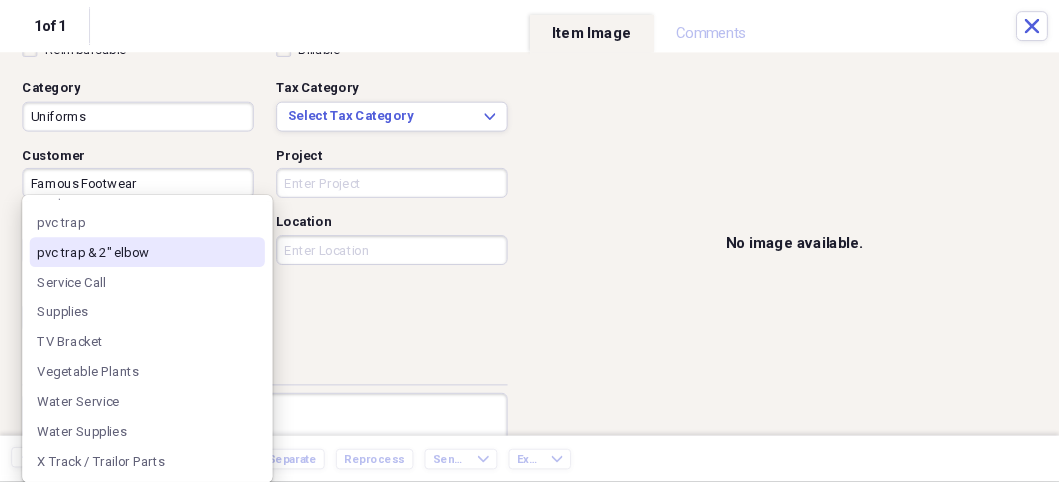 scroll, scrollTop: 0, scrollLeft: 0, axis: both 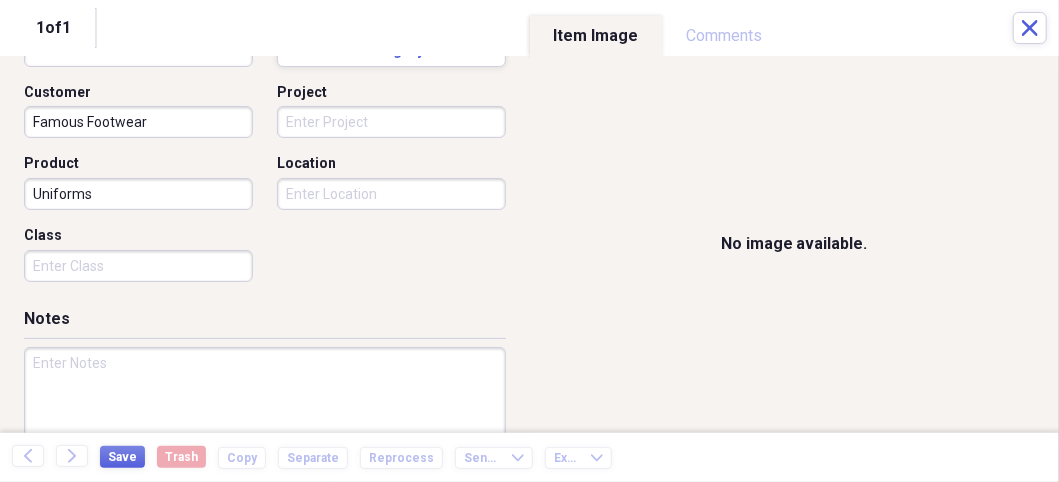 type on "Uniforms" 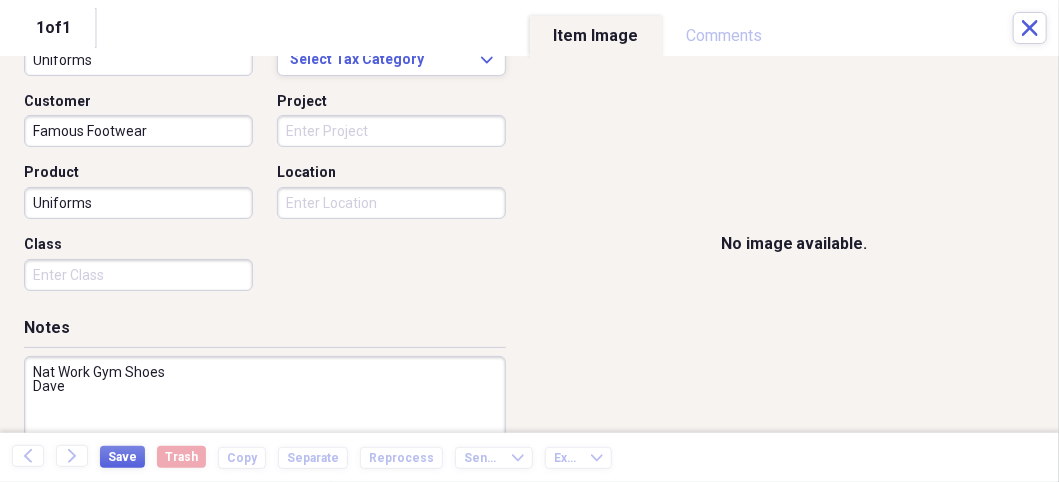 scroll, scrollTop: 490, scrollLeft: 0, axis: vertical 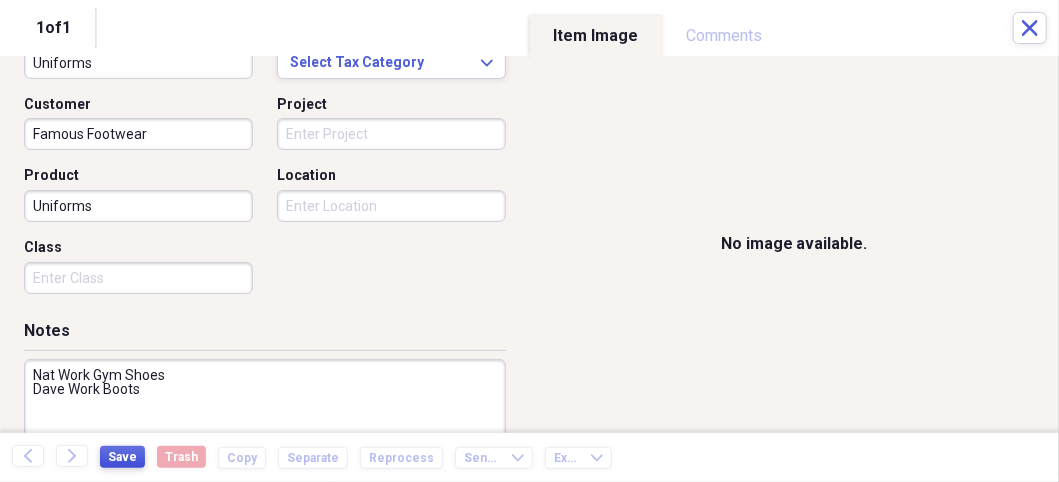 type on "Nat Work Gym Shoes
Dave Work Boots" 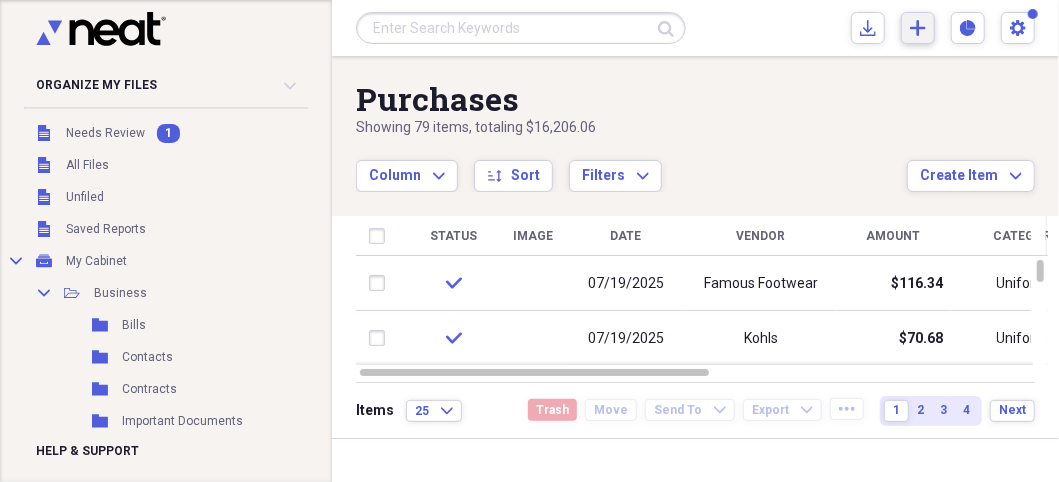 click on "Add" 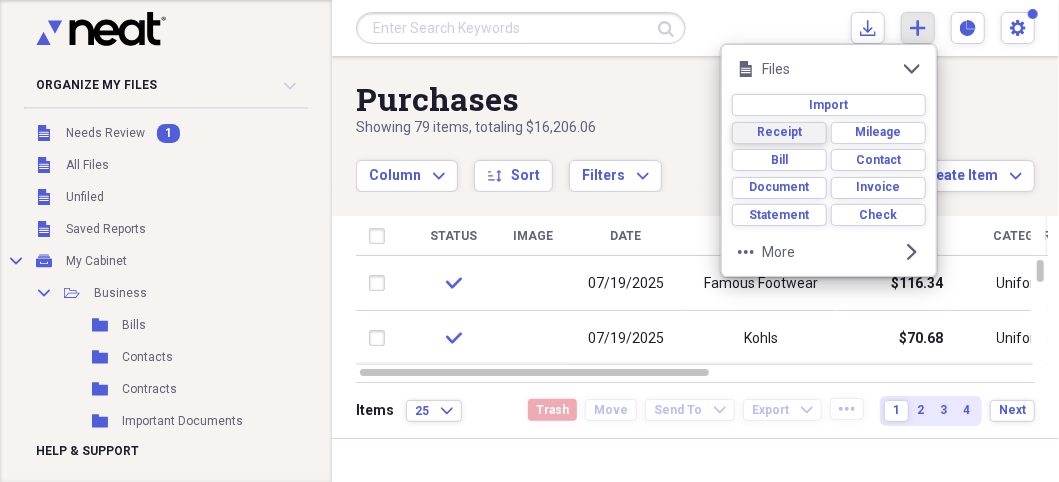click on "Receipt" at bounding box center (779, 132) 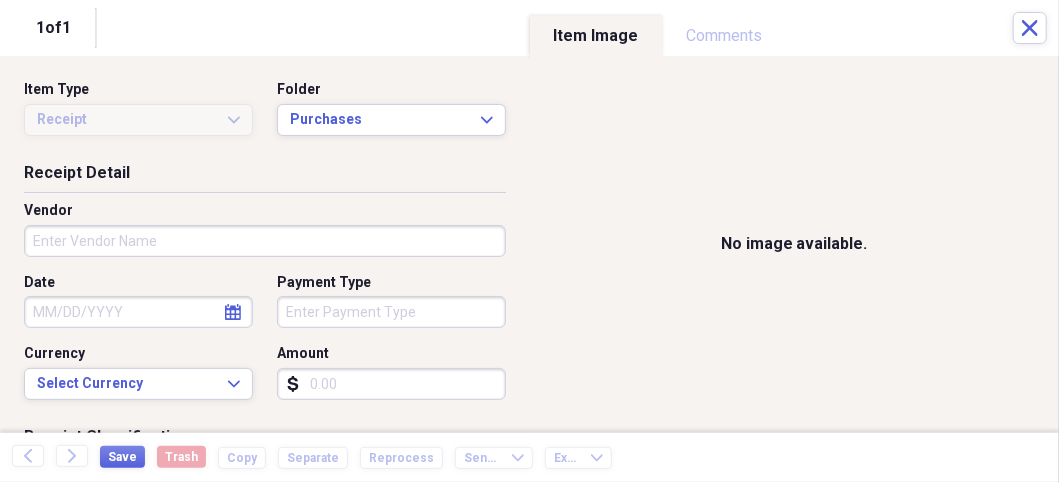 click on "Settings Nathalee Expand Purchases Showing 79 items , totaling $16,206.06 Column Expand sort Sort Filters  Expand Create Item Expand Status Image Date Vendor Amount Category Product Source Billable Reimbursable check 07/19/2025 Famous Footwear $116.34 Uniforms Uniforms check 07/19/2025 Kohls $70.68 Uniforms Uniforms check 07/08/2025 Bomgaars $197.05 Garden Supplies Canning Supplies check 07/20/2025 Ace Hardware $39.85 Building Supplies check 07/23/2025 Menards Ottumwa Iowa $323.75 Items" at bounding box center (529, 241) 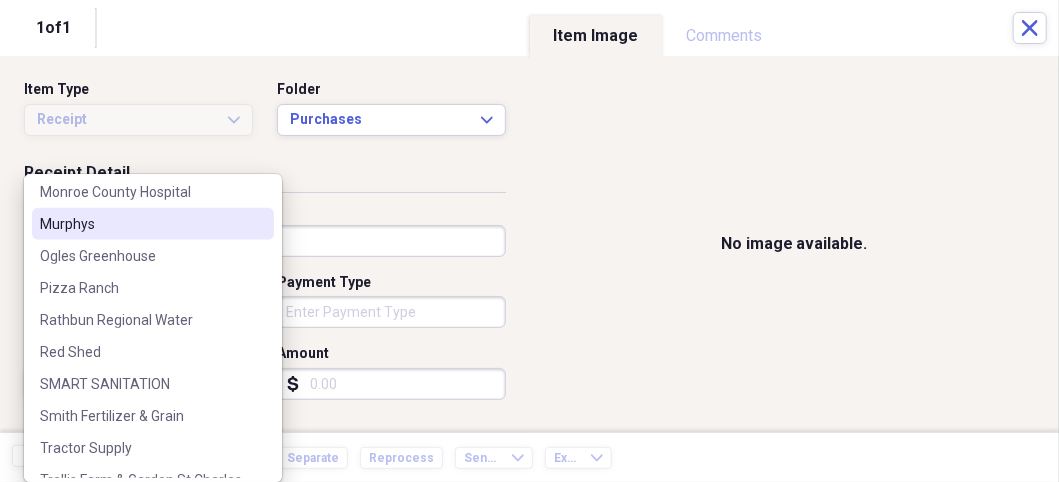 scroll, scrollTop: 828, scrollLeft: 0, axis: vertical 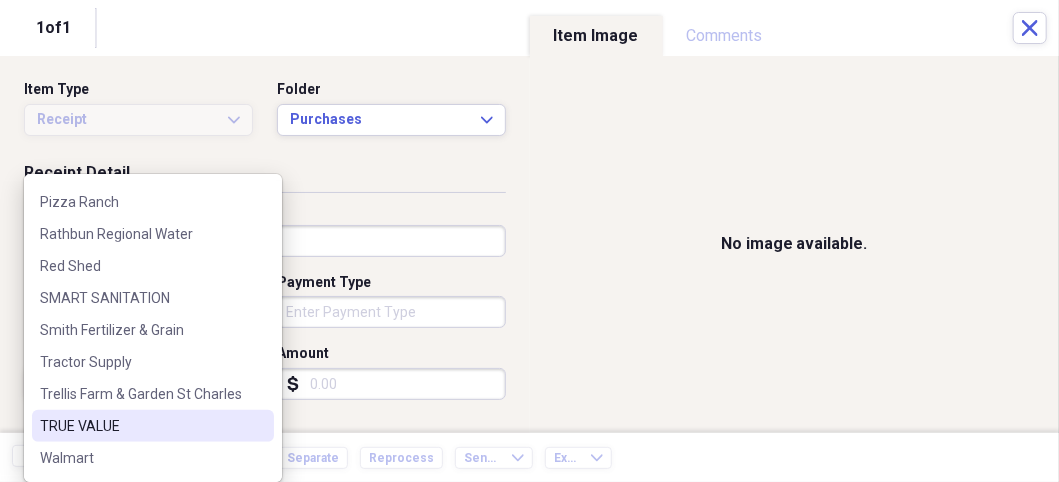 click on "TRUE VALUE" at bounding box center [141, 426] 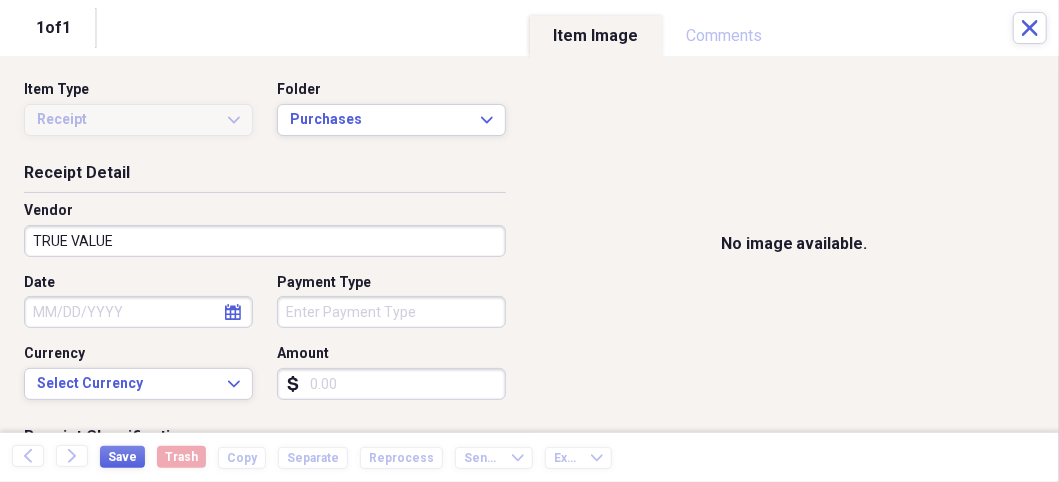 click on "Date" at bounding box center [138, 312] 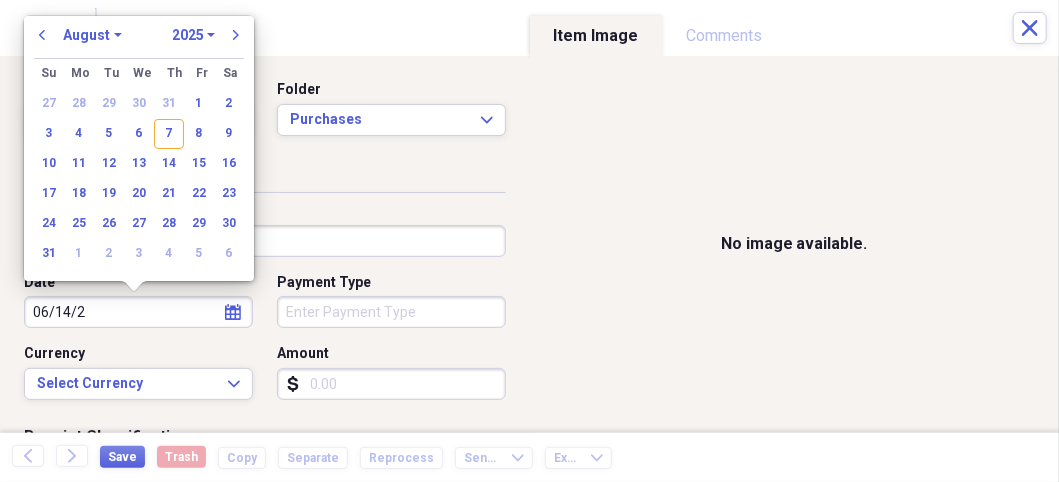 type on "06/14/20" 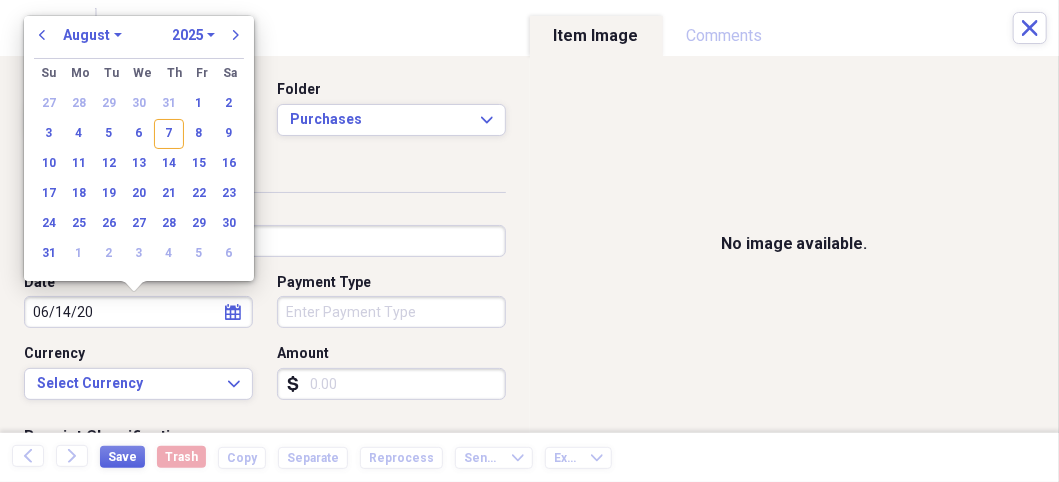 select on "5" 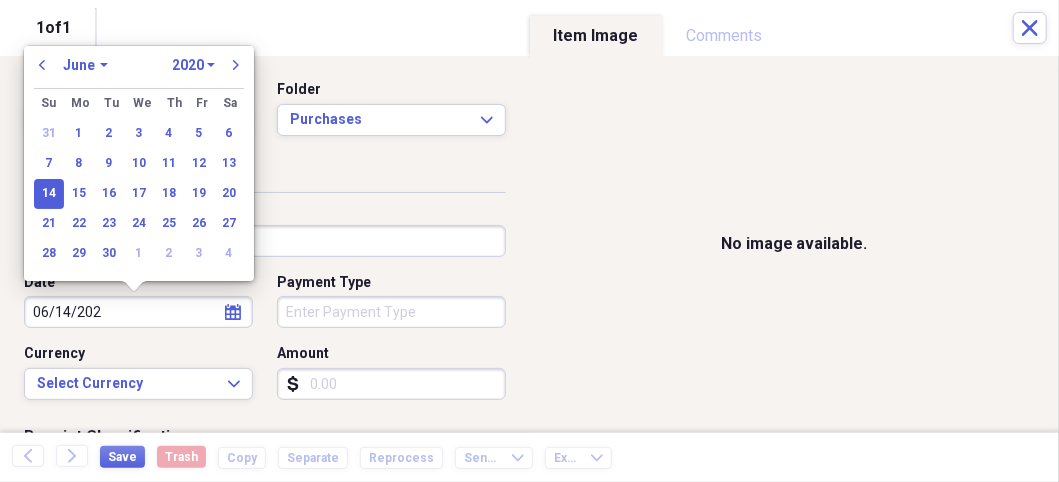 type on "06/14/2025" 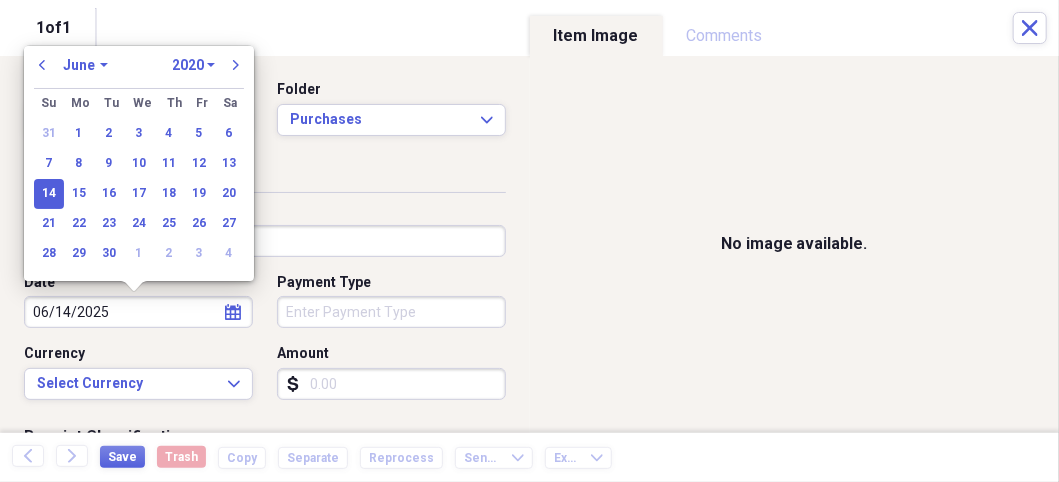 select on "2025" 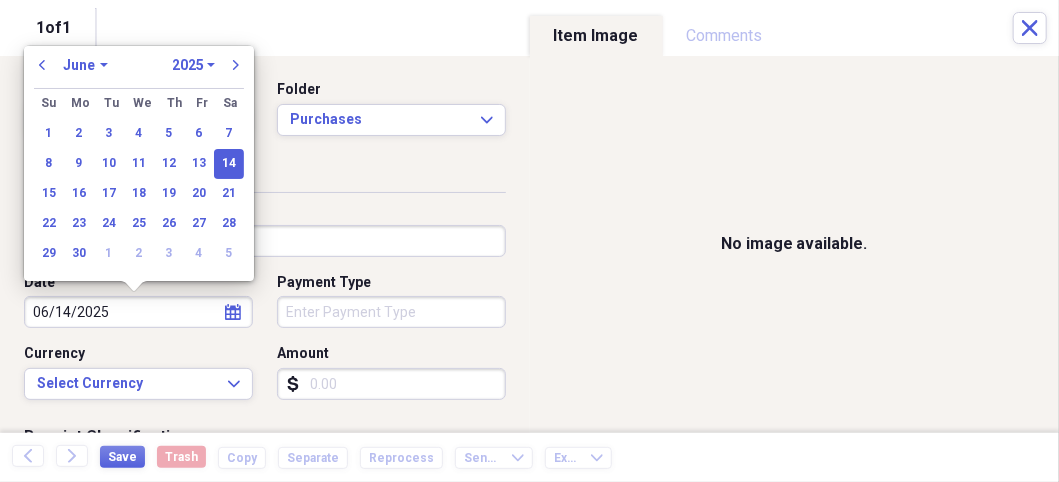 type on "06/14/2025" 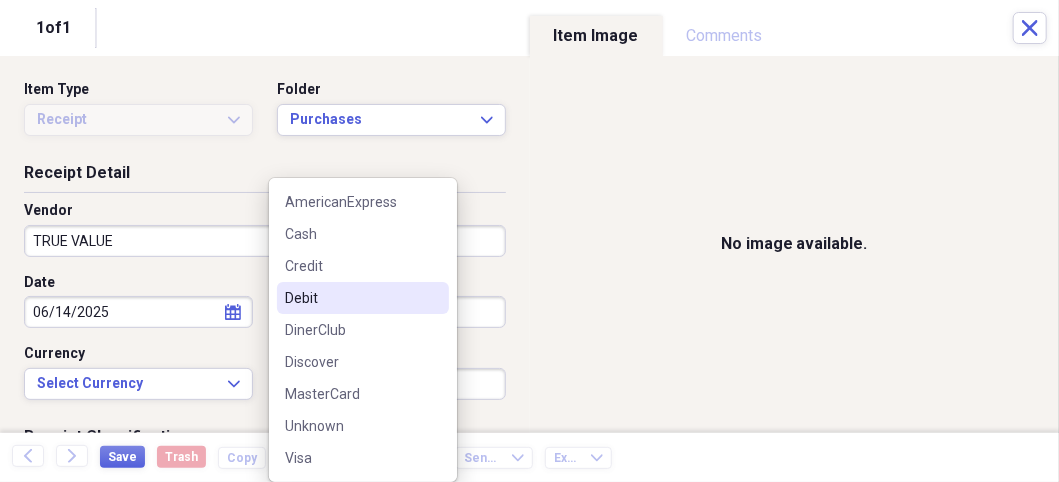 click on "Debit" at bounding box center [351, 298] 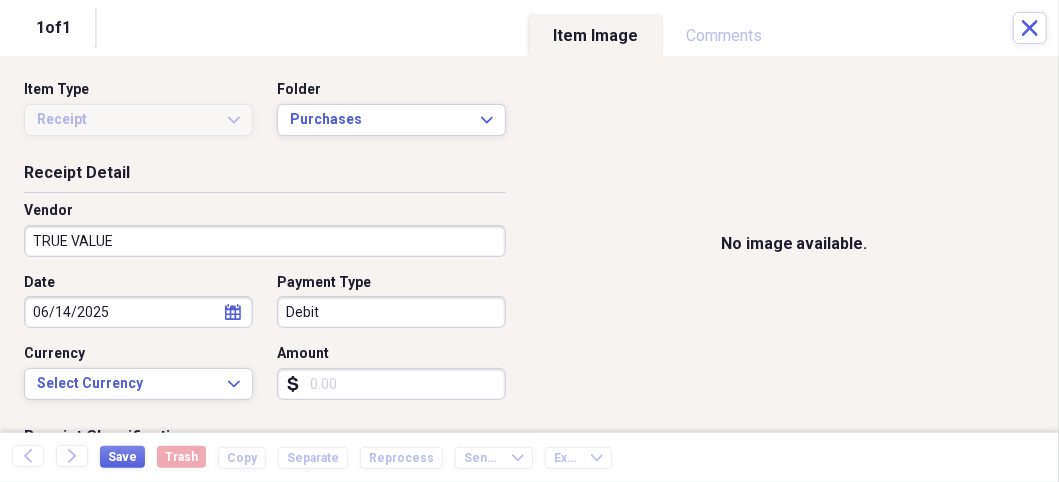 click on "Amount" at bounding box center [391, 384] 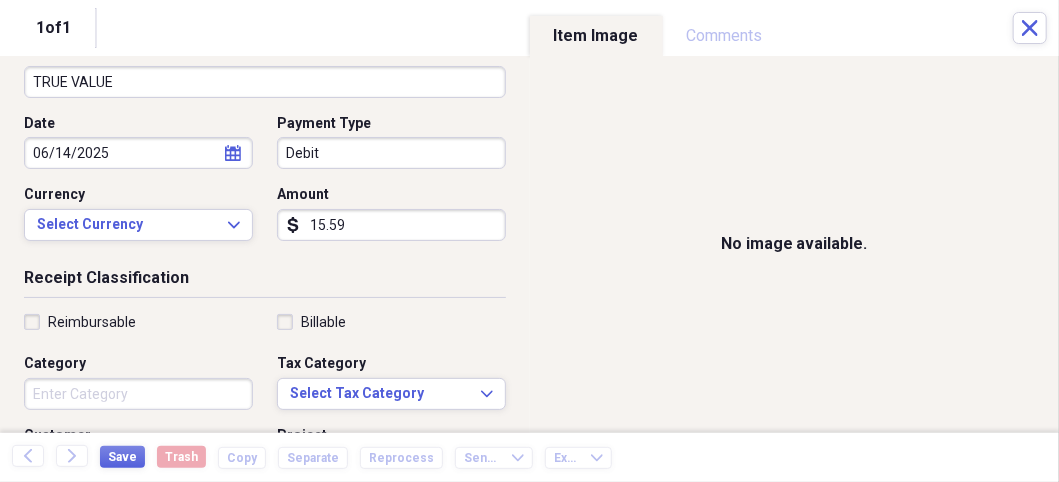 scroll, scrollTop: 200, scrollLeft: 0, axis: vertical 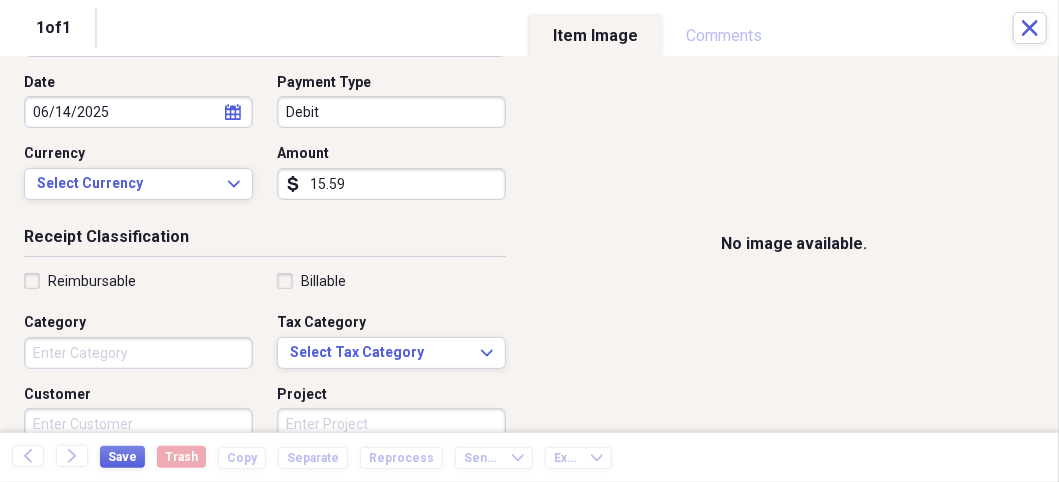 type on "15.59" 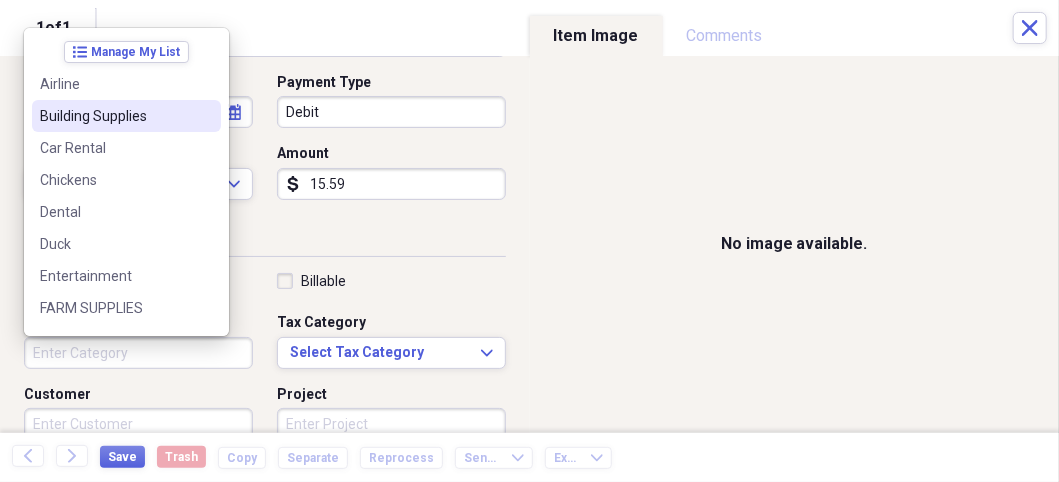 click on "Building Supplies" at bounding box center (114, 116) 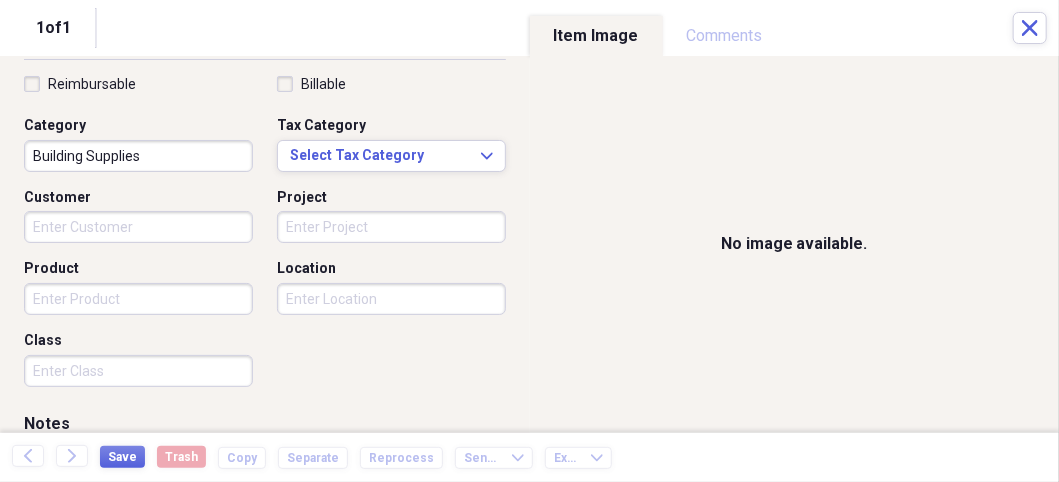 scroll, scrollTop: 400, scrollLeft: 0, axis: vertical 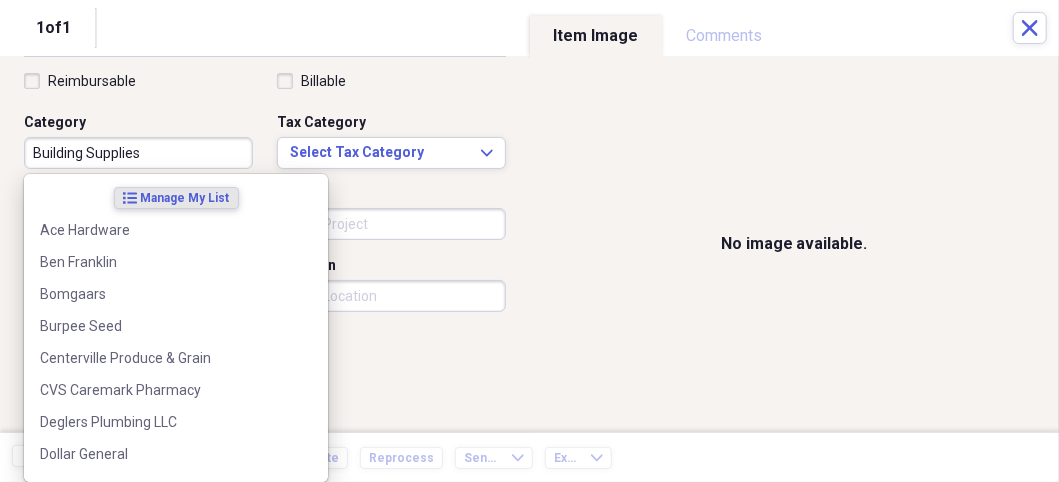 click on "Settings Nathalee Expand Purchases Showing 79 items , totaling $16,206.06 Column Expand sort Sort Filters  Expand Create Item Expand Status Image Date Vendor Amount Category Product Source Billable Reimbursable check 07/19/2025 Famous Footwear $116.34 Uniforms Uniforms check 07/19/2025 Kohls $70.68 Uniforms Uniforms check 07/08/2025 Bomgaars $197.05 Garden Supplies Canning Supplies check 07/20/2025 Ace Hardware $39.85 Building Supplies check 07/23/2025 Menards Ottumwa Iowa $323.75 Items" at bounding box center [529, 241] 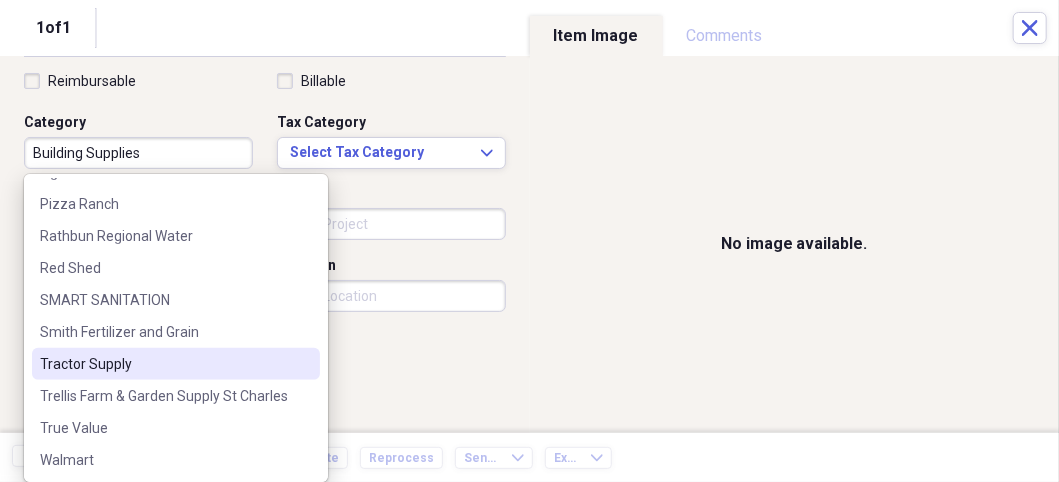 scroll, scrollTop: 860, scrollLeft: 0, axis: vertical 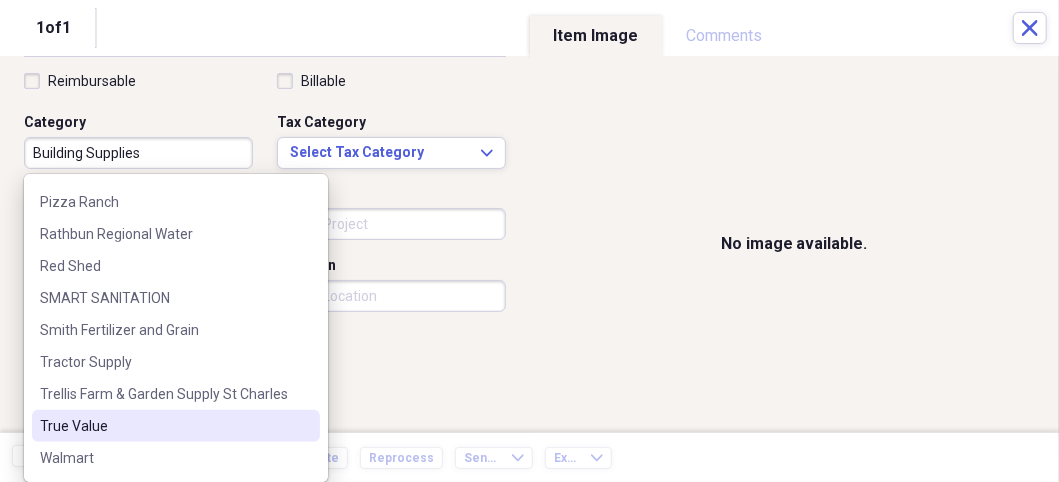 click on "True Value" at bounding box center (164, 426) 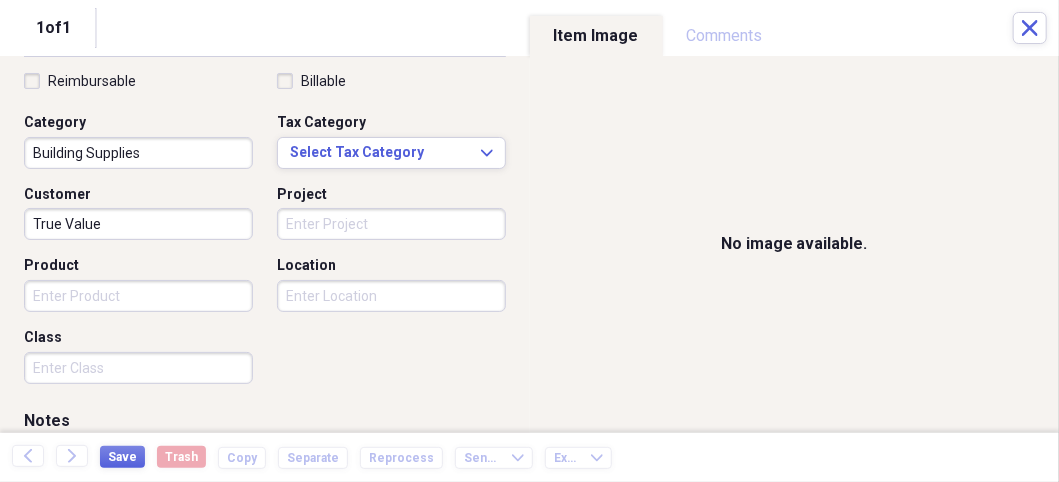click on "Settings Nathalee Expand Purchases Showing 79 items , totaling $16,206.06 Column Expand sort Sort Filters  Expand Create Item Expand Status Image Date Vendor Amount Category Product Source Billable Reimbursable check 07/19/2025 Famous Footwear $116.34 Uniforms Uniforms check 07/19/2025 Kohls $70.68 Uniforms Uniforms check 07/08/2025 Bomgaars $197.05 Garden Supplies Canning Supplies check 07/20/2025 Ace Hardware $39.85 Building Supplies check 07/23/2025 Menards Ottumwa Iowa $323.75 Items" at bounding box center (529, 241) 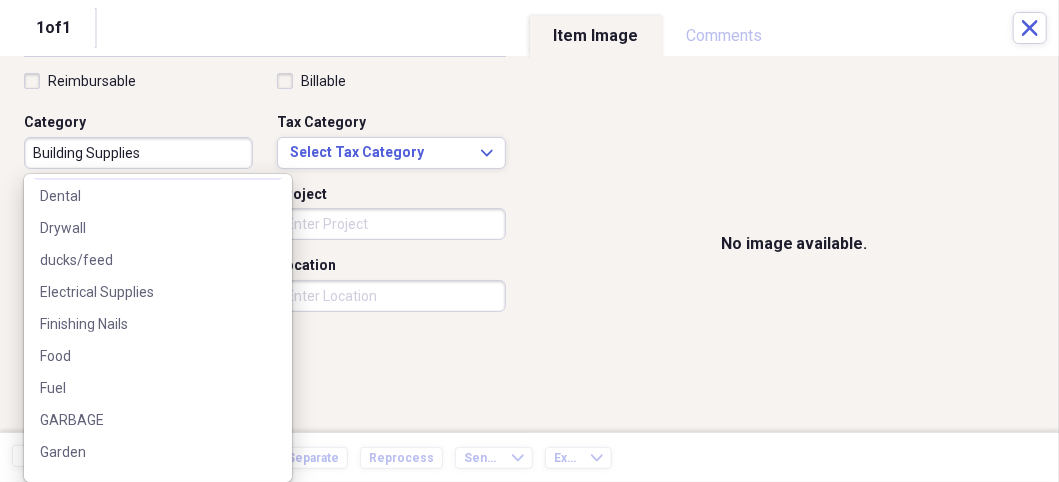 scroll, scrollTop: 300, scrollLeft: 0, axis: vertical 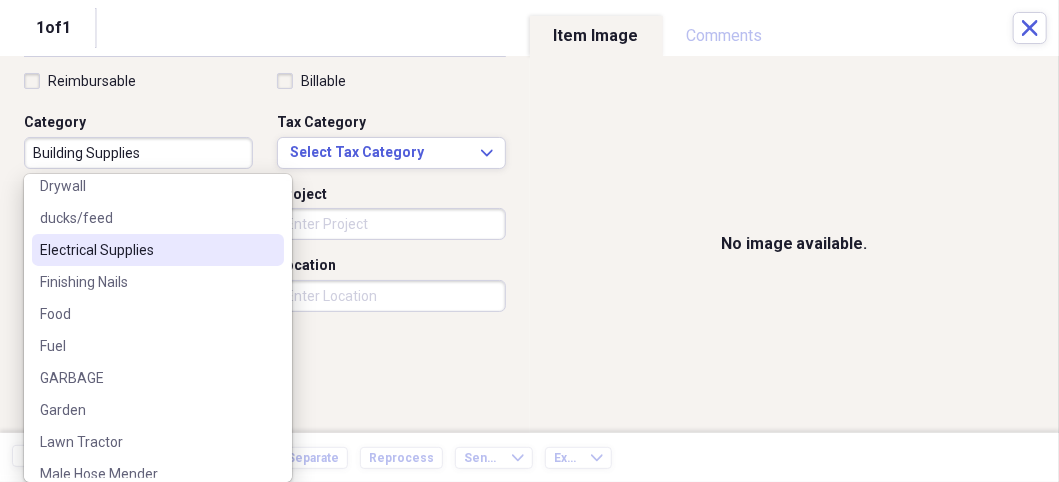 click on "Electrical Supplies" at bounding box center [146, 250] 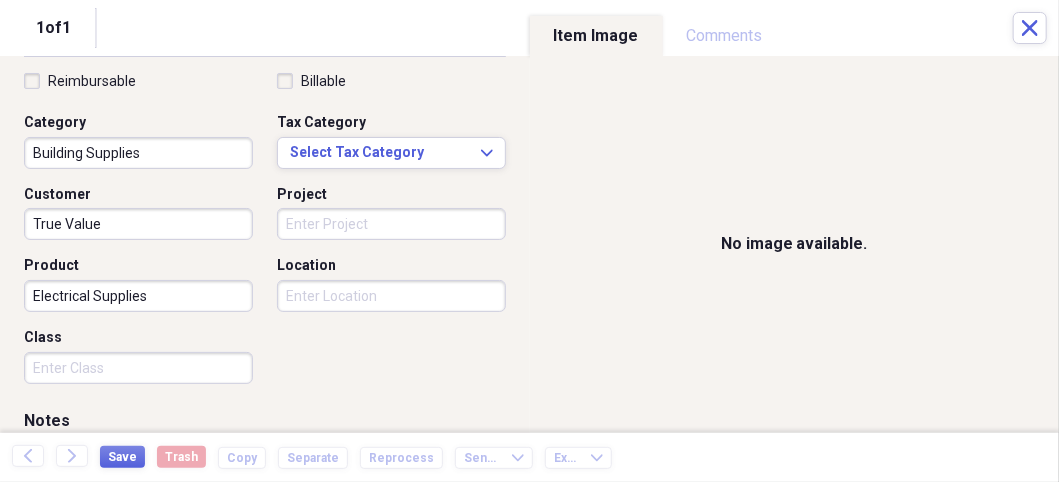 scroll, scrollTop: 500, scrollLeft: 0, axis: vertical 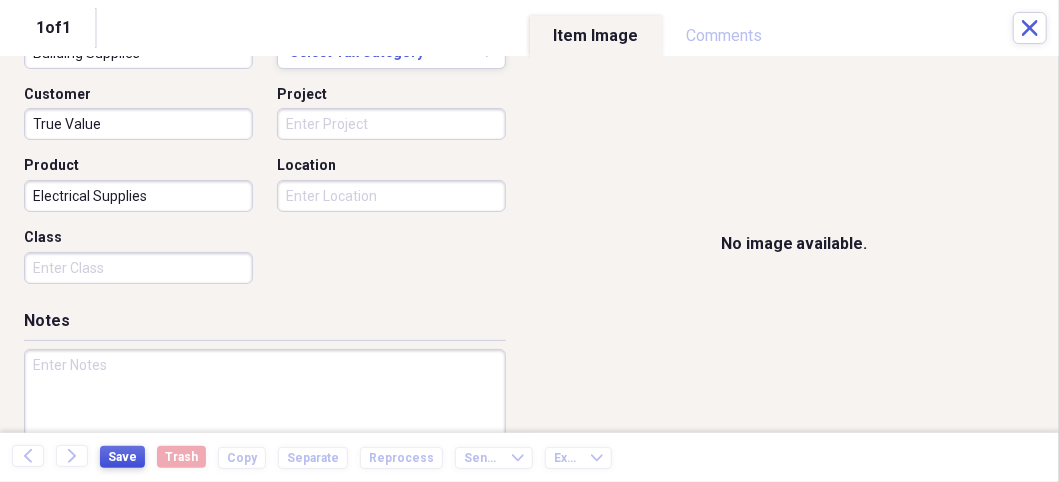 click on "Save" at bounding box center [122, 457] 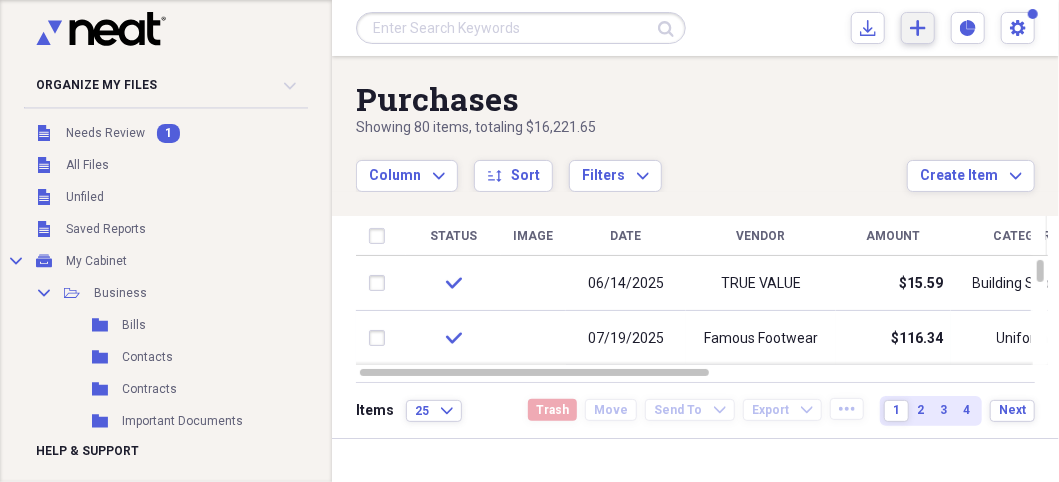 click on "Add" 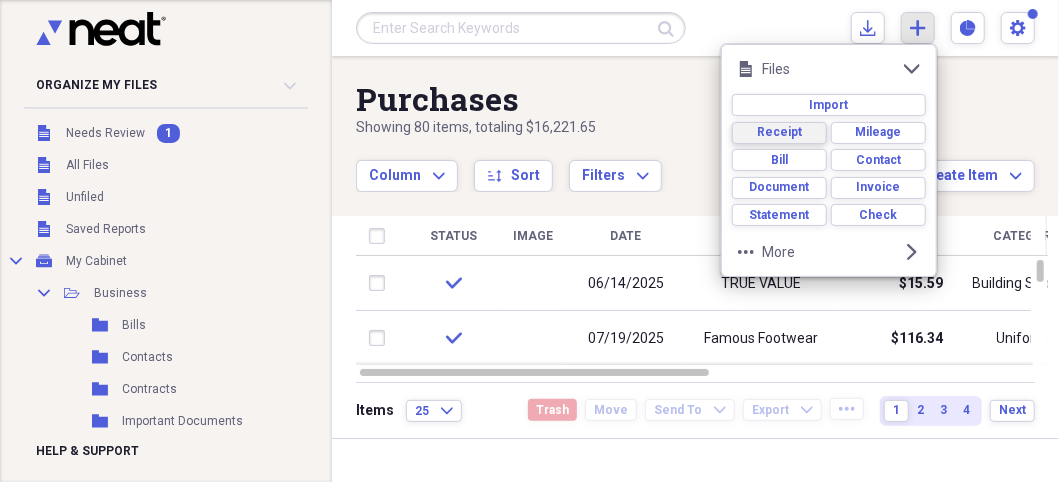click on "Receipt" at bounding box center [779, 132] 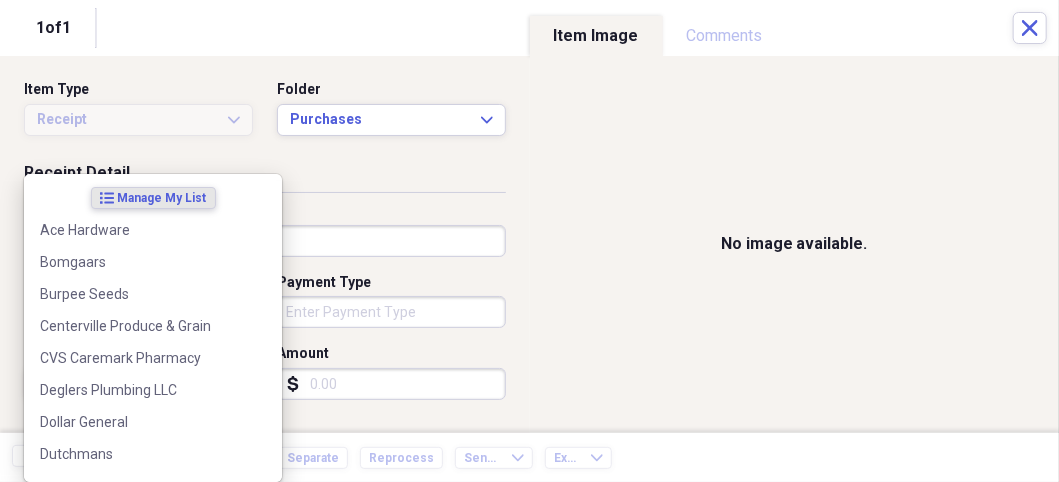 click on "Settings Nathalee Expand Purchases Showing 80 items , totaling $16,221.65 Column Expand sort Sort Filters  Expand Create Item Expand Status Image Date Vendor Amount Category Product Source Billable Reimbursable check 06/14/2025 TRUE VALUE $15.59 Building Supplies Electrical Supplies check 07/19/2025 Famous Footwear $116.34 Uniforms Uniforms check 07/19/2025 Kohls $70.68 Uniforms Uniforms check 07/08/2025 Bomgaars $197.05 Garden Supplies Canning Supplies check 07/20/2025 Ace Hardware 25 1" at bounding box center [529, 241] 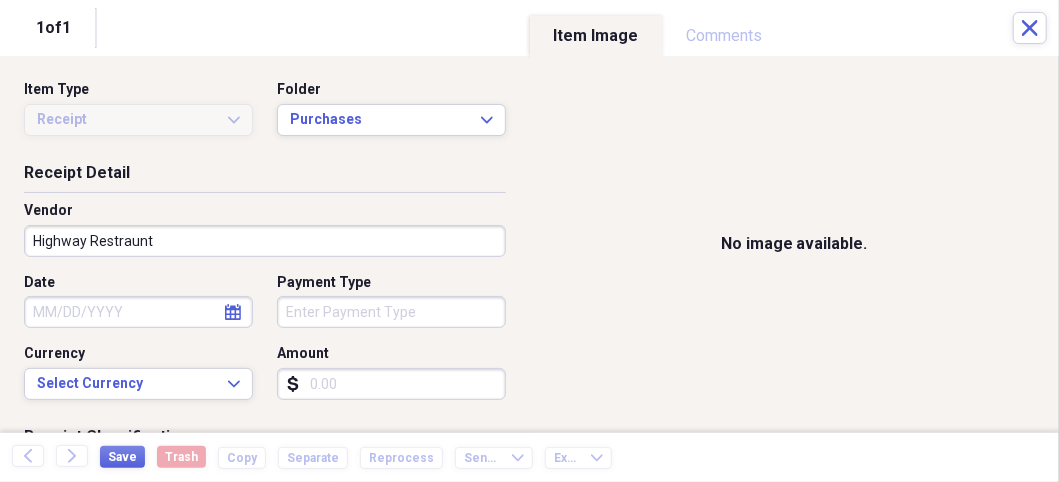 drag, startPoint x: 114, startPoint y: 244, endPoint x: 430, endPoint y: 35, distance: 378.86276 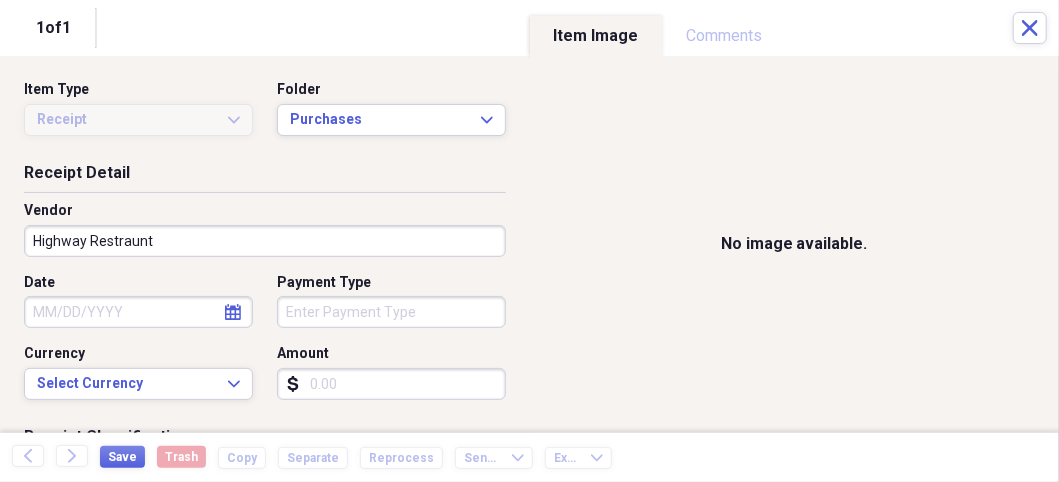 click on "Settings Nathalee Expand Purchases Showing 80 items , totaling $16,221.65 Column Expand sort Sort Filters  Expand Create Item Expand Status Image Date Vendor Amount Category Product Source Billable Reimbursable check 06/14/2025 TRUE VALUE $15.59 Building Supplies Electrical Supplies check 07/19/2025 Famous Footwear $116.34 Uniforms Uniforms check 07/19/2025 Kohls $70.68 Uniforms Uniforms check 07/08/2025 Bomgaars $197.05 Garden Supplies Canning Supplies check 07/20/2025 Ace Hardware 25 1" at bounding box center (529, 241) 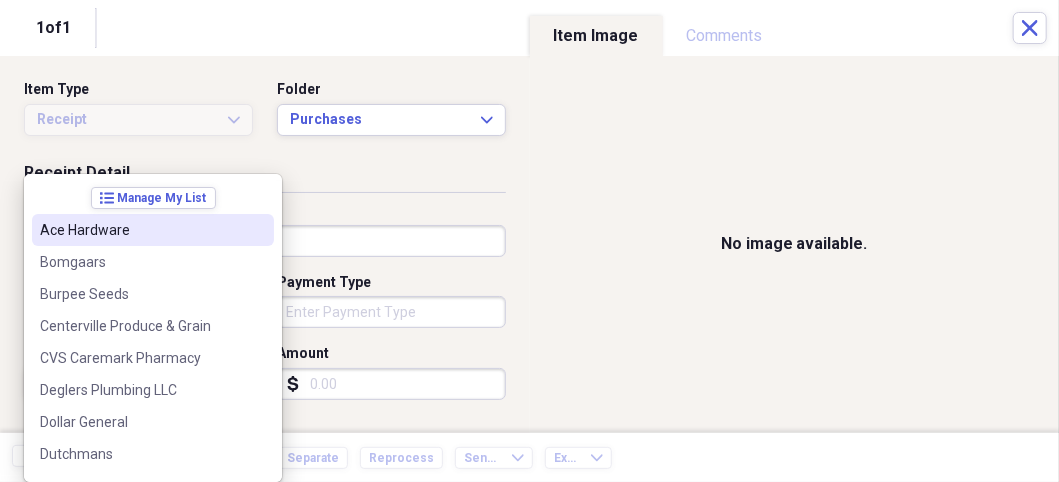 click on "Receipt Detail" at bounding box center [265, 177] 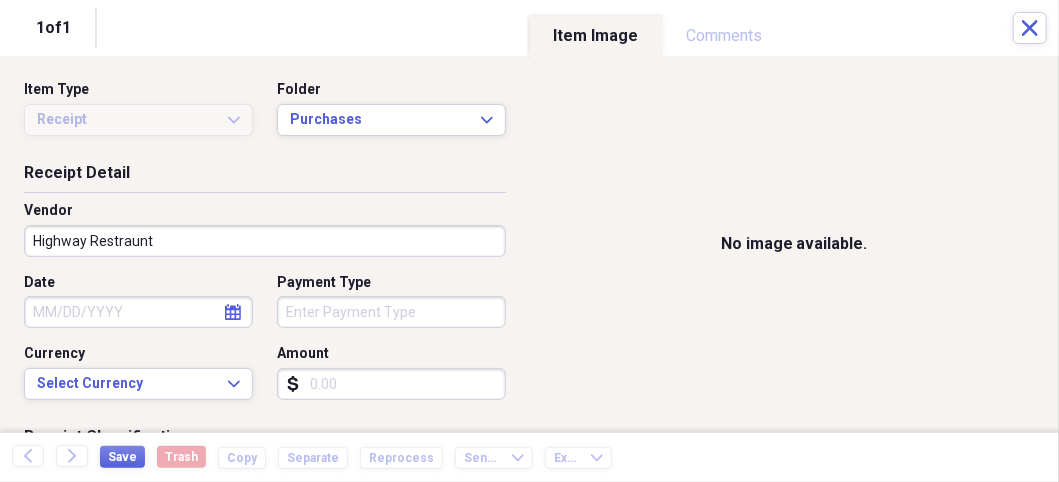 click on "Settings Nathalee Expand Purchases Showing 80 items , totaling $16,221.65 Column Expand sort Sort Filters  Expand Create Item Expand Status Image Date Vendor Amount Category Product Source Billable Reimbursable check 06/14/2025 TRUE VALUE $15.59 Building Supplies Electrical Supplies check 07/19/2025 Famous Footwear $116.34 Uniforms Uniforms check 07/19/2025 Kohls $70.68 Uniforms Uniforms check 07/08/2025 Bomgaars $197.05 Garden Supplies Canning Supplies check 07/20/2025 Ace Hardware 25 1" at bounding box center [529, 241] 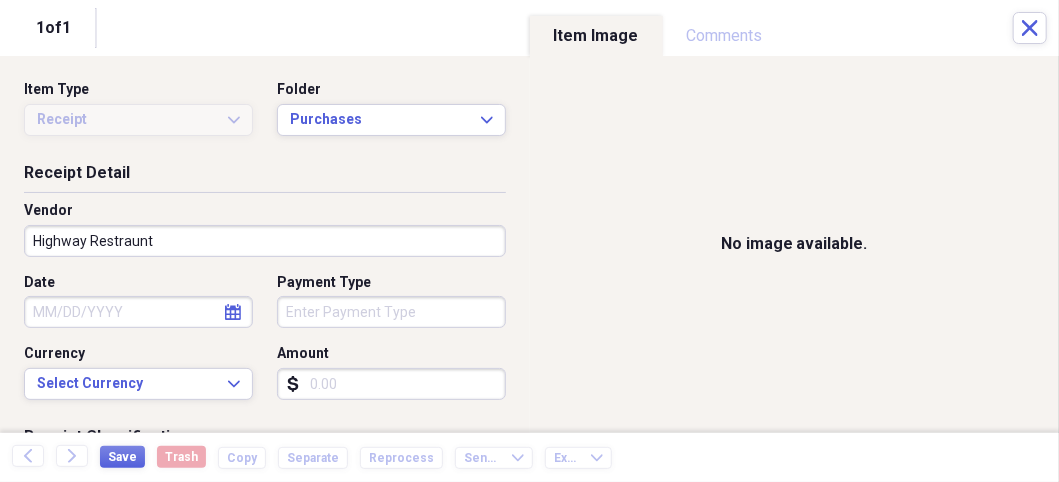 click on "Receipt Detail" at bounding box center (265, 177) 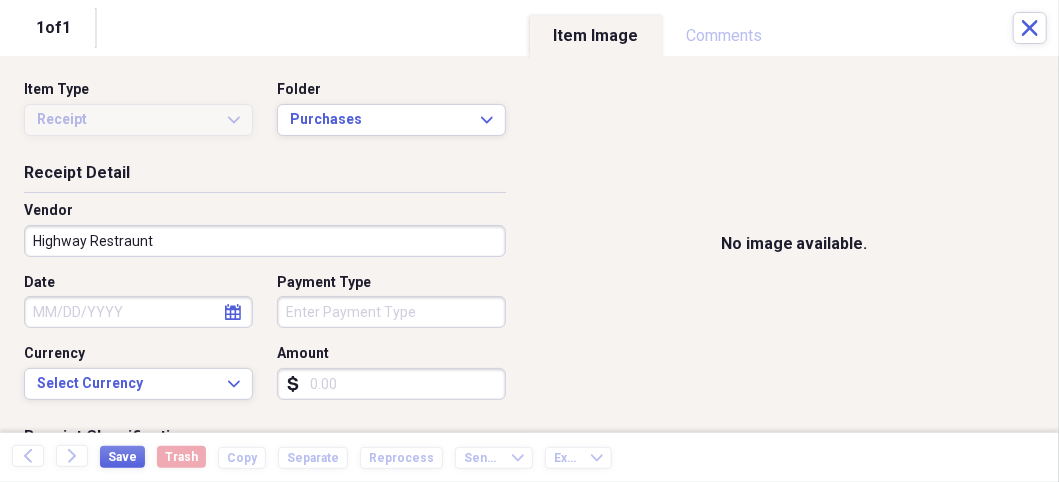 click on "Settings Nathalee Expand Purchases Showing 80 items , totaling $16,221.65 Column Expand sort Sort Filters  Expand Create Item Expand Status Image Date Vendor Amount Category Product Source Billable Reimbursable check 06/14/2025 TRUE VALUE $15.59 Building Supplies Electrical Supplies check 07/19/2025 Famous Footwear $116.34 Uniforms Uniforms check 07/19/2025 Kohls $70.68 Uniforms Uniforms check 07/08/2025 Bomgaars $197.05 Garden Supplies Canning Supplies check 07/20/2025 Ace Hardware 25 1" at bounding box center [529, 241] 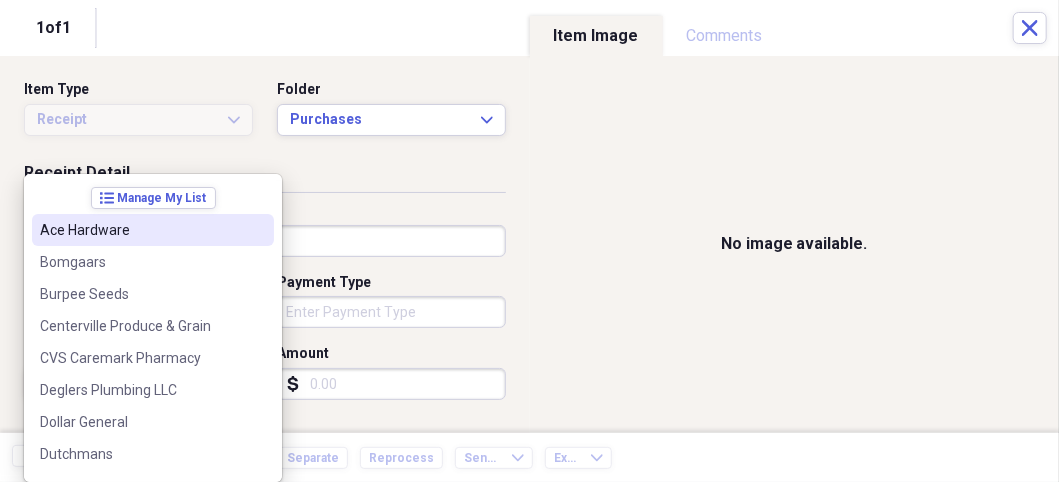 click on "Highway Restraunt" at bounding box center (265, 241) 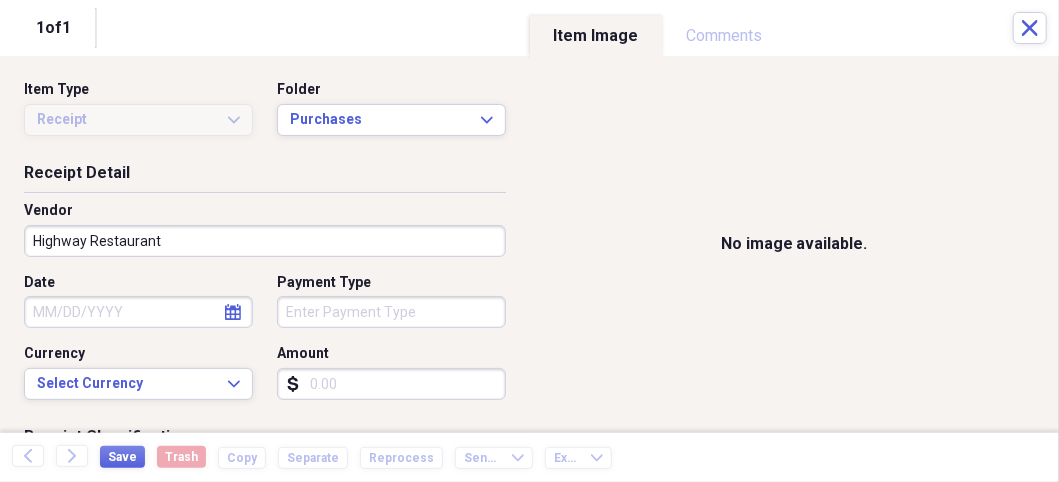 type on "Highway Restaurant" 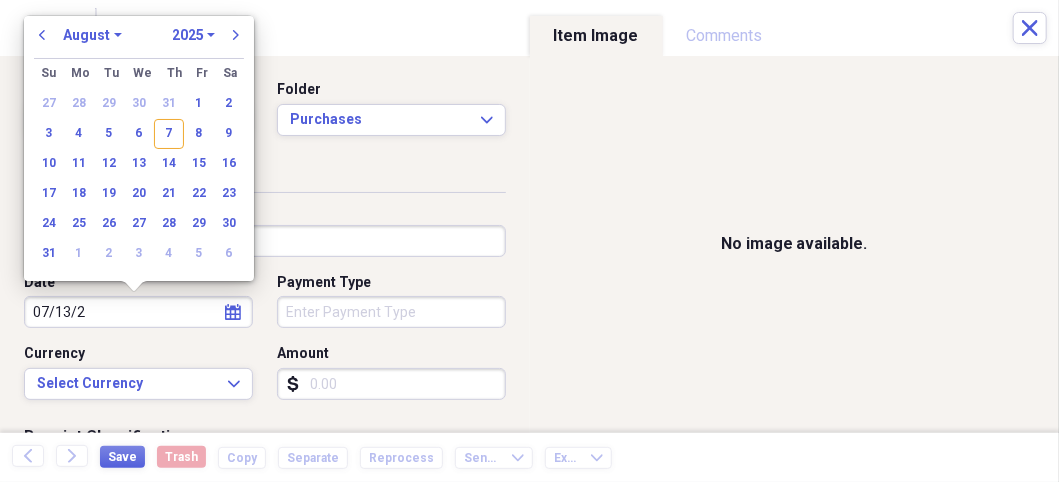 type on "07/13/20" 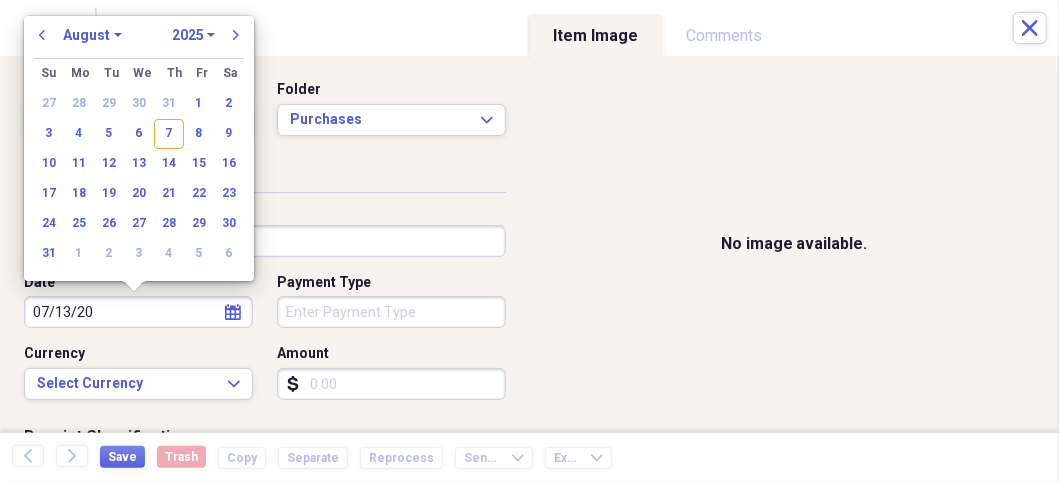 select on "6" 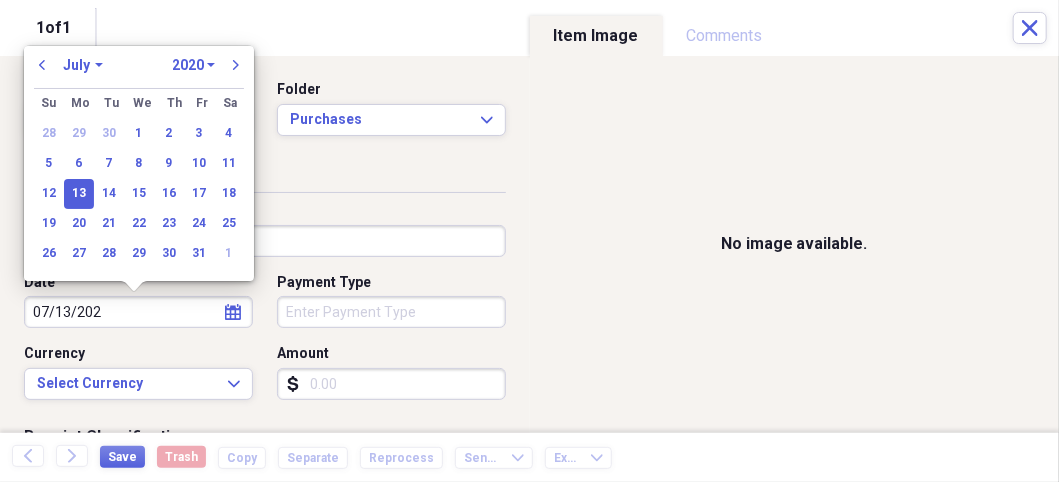 type on "07/13/2025" 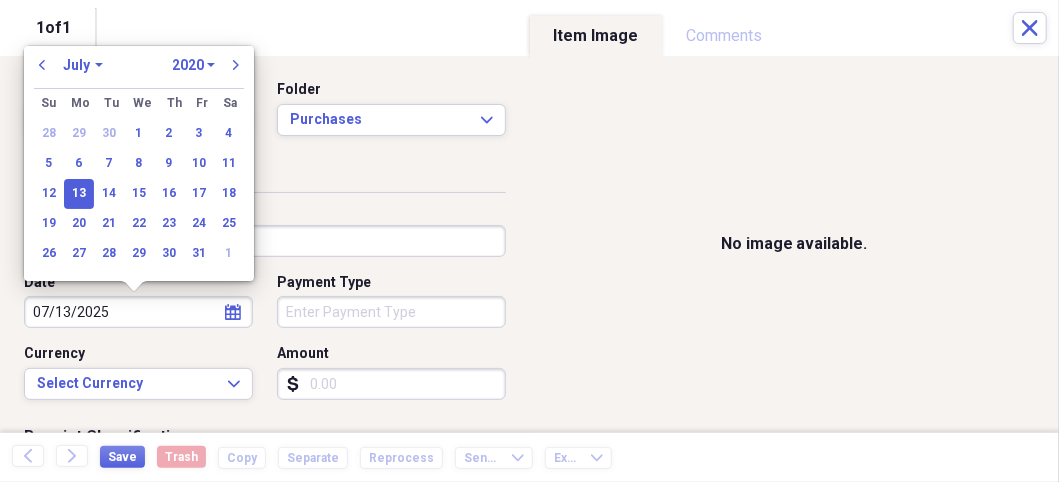 select on "2025" 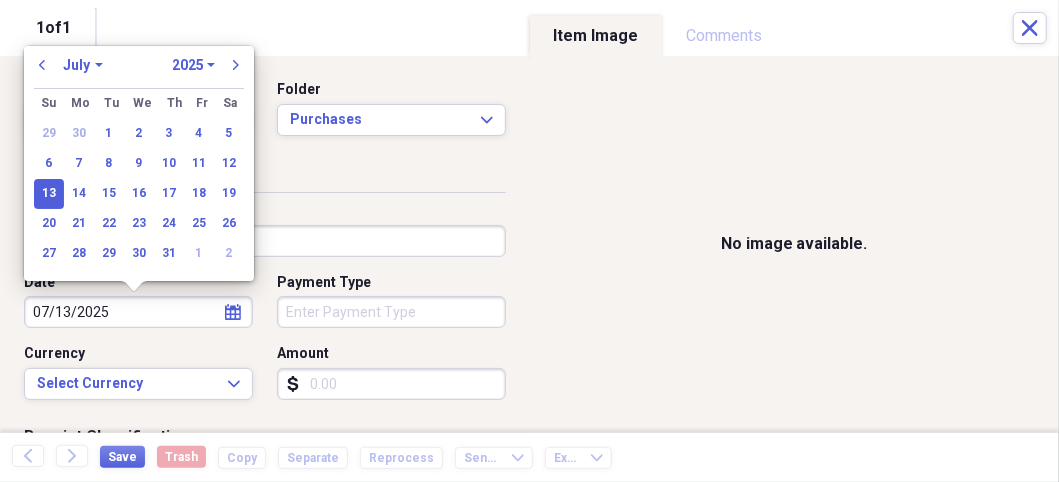type on "07/13/2025" 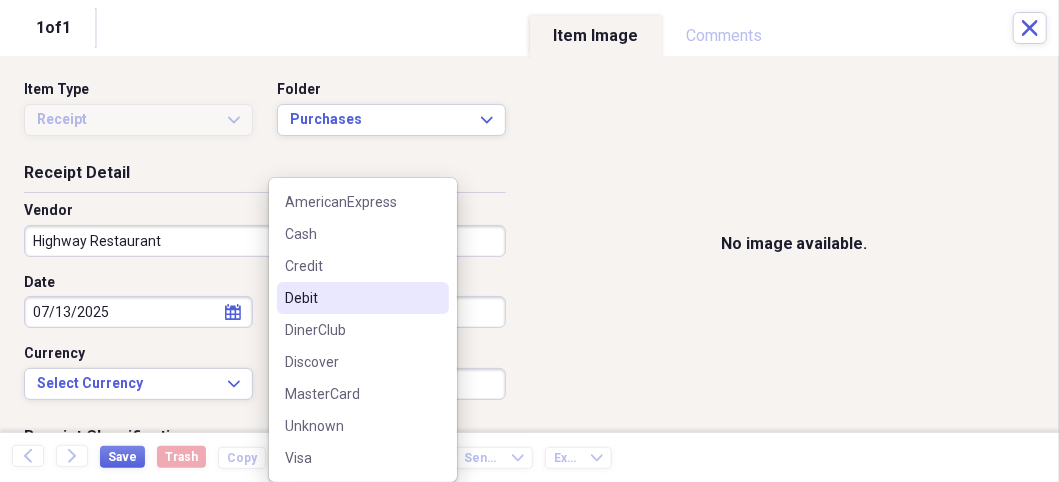 click on "Debit" at bounding box center [351, 298] 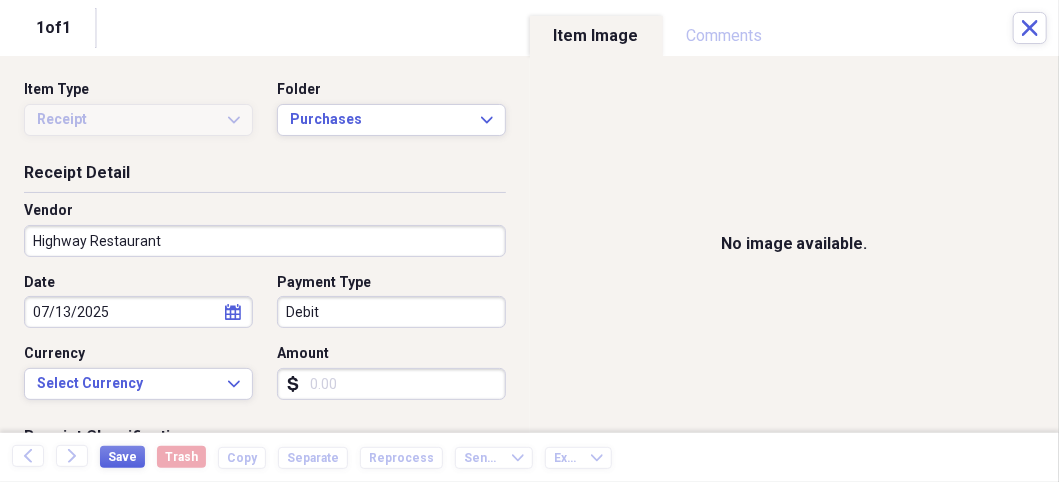click on "Amount" at bounding box center (391, 384) 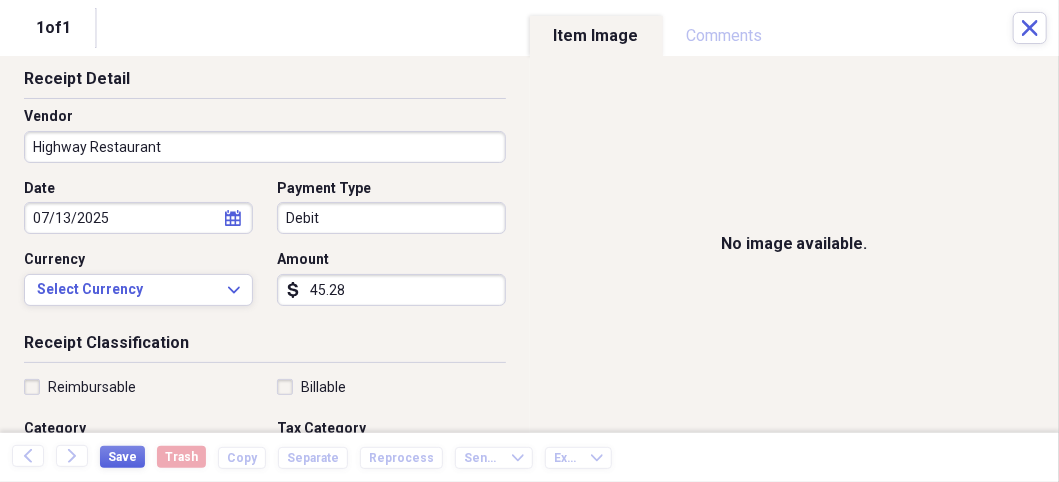 scroll, scrollTop: 200, scrollLeft: 0, axis: vertical 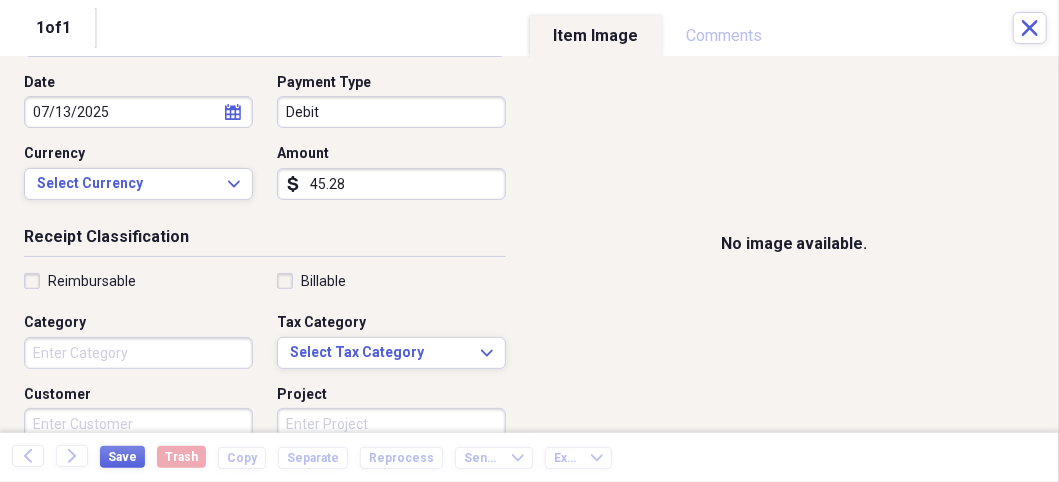 type on "45.28" 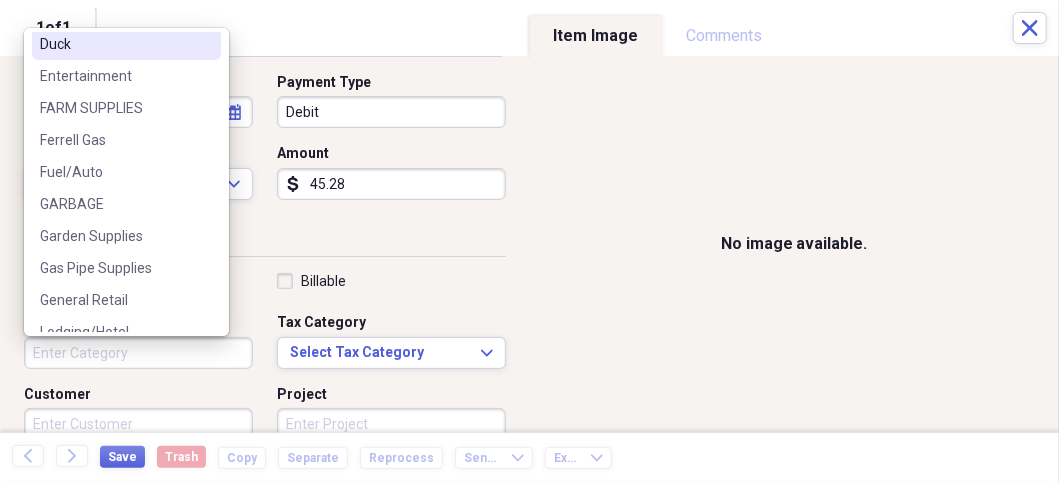 scroll, scrollTop: 300, scrollLeft: 0, axis: vertical 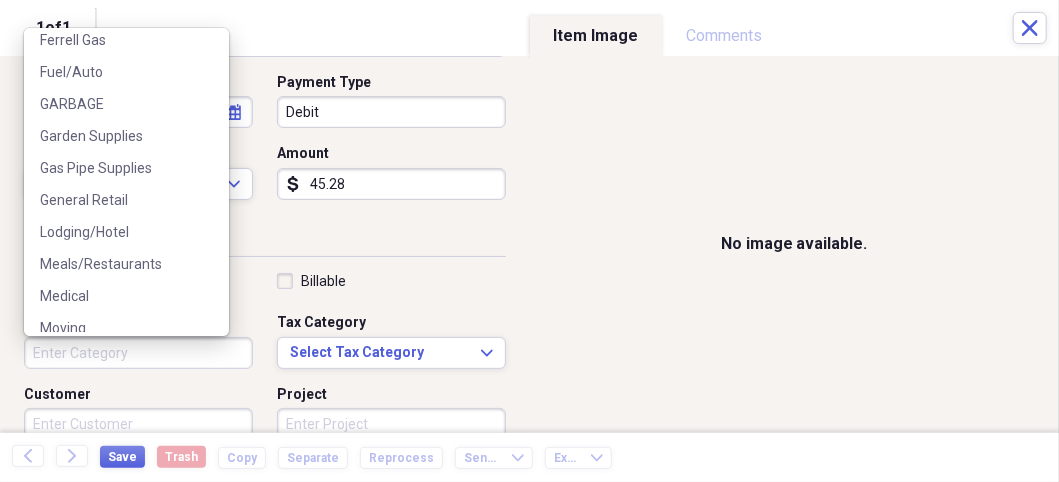 click on "Meals/Restaurants" at bounding box center [114, 264] 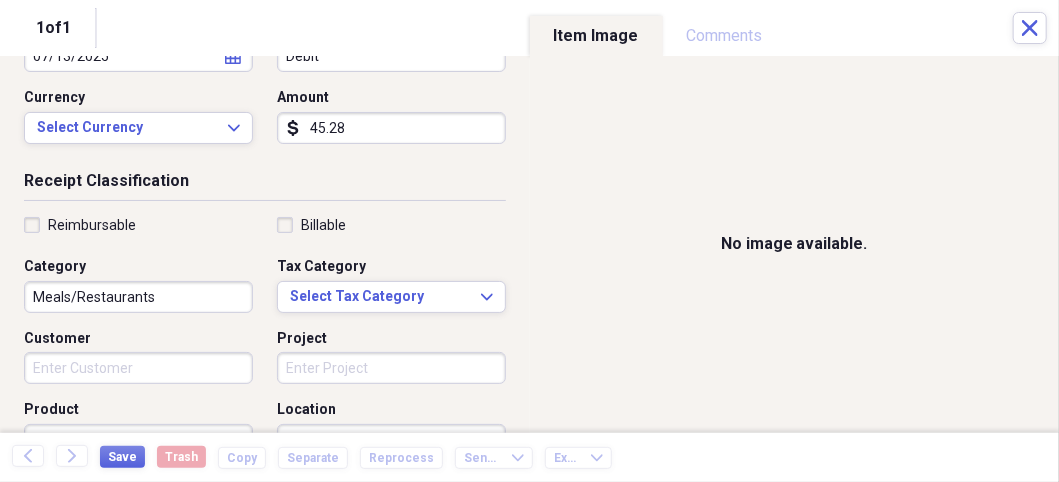 scroll, scrollTop: 400, scrollLeft: 0, axis: vertical 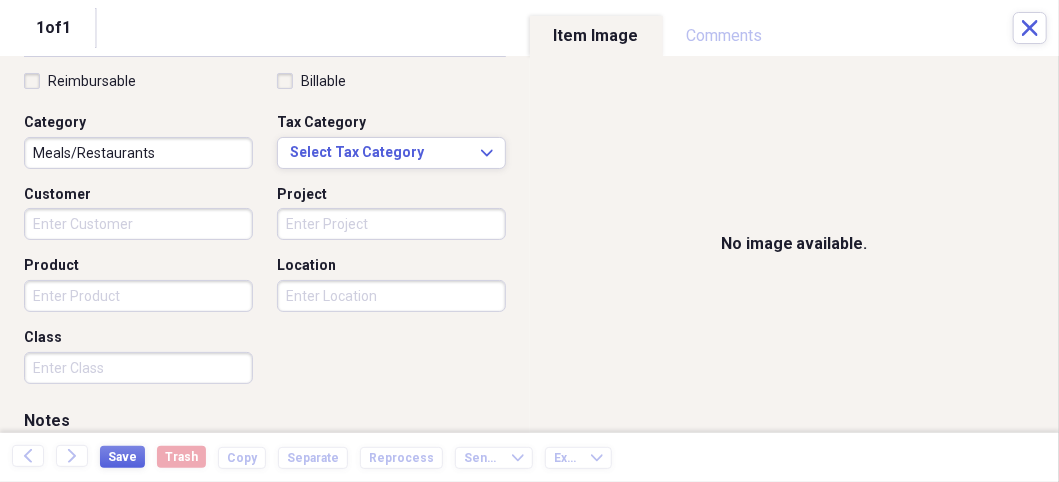 click on "Settings Nathalee Expand Purchases Showing 80 items , totaling $16,221.65 Column Expand sort Sort Filters  Expand Create Item Expand Status Image Date Vendor Amount Category Product Source Billable Reimbursable check 06/14/2025 TRUE VALUE $15.59 Building Supplies Electrical Supplies check 07/19/2025 Famous Footwear $116.34 Uniforms Uniforms check 07/19/2025 Kohls $70.68 Uniforms Uniforms check 07/08/2025 Bomgaars $197.05 Garden Supplies Canning Supplies check 07/20/2025 Ace Hardware 25 1" at bounding box center [529, 241] 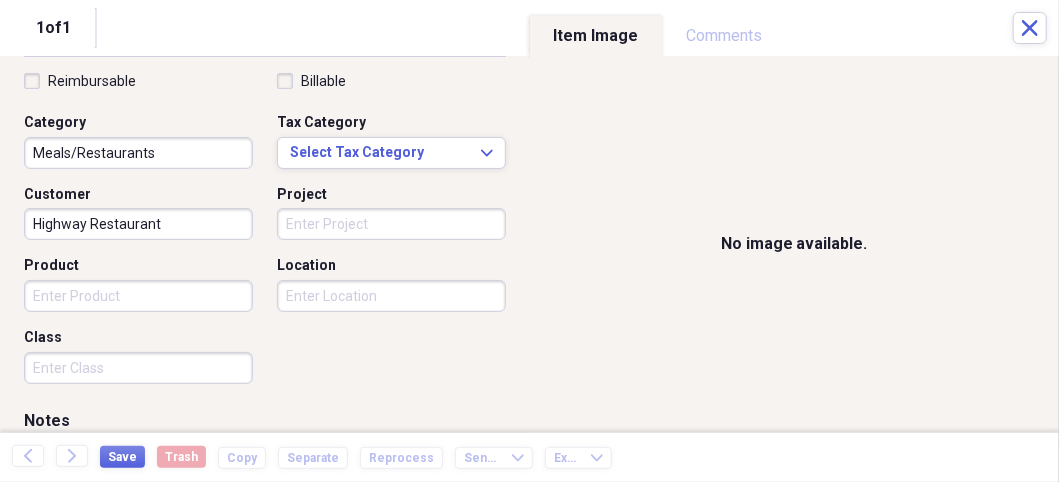 type on "Highway Restaurant" 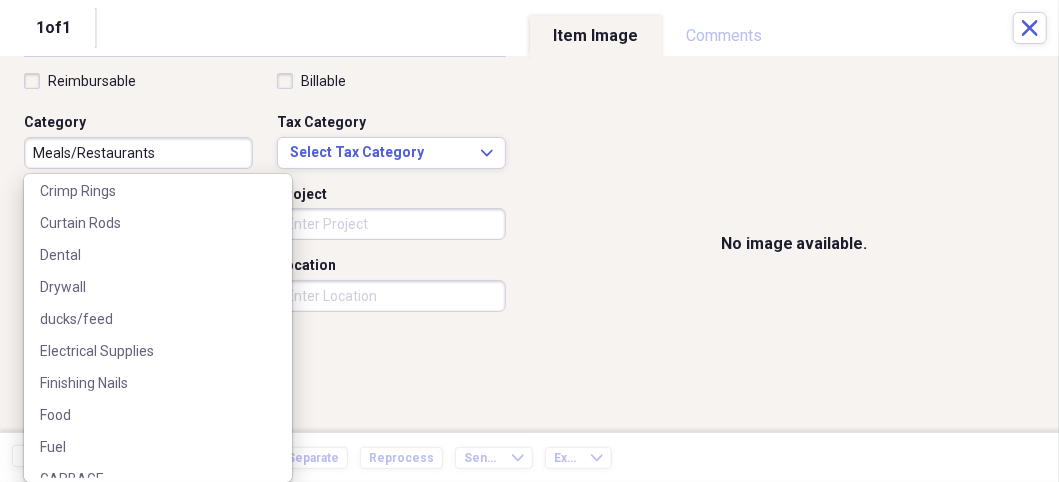 scroll, scrollTop: 200, scrollLeft: 0, axis: vertical 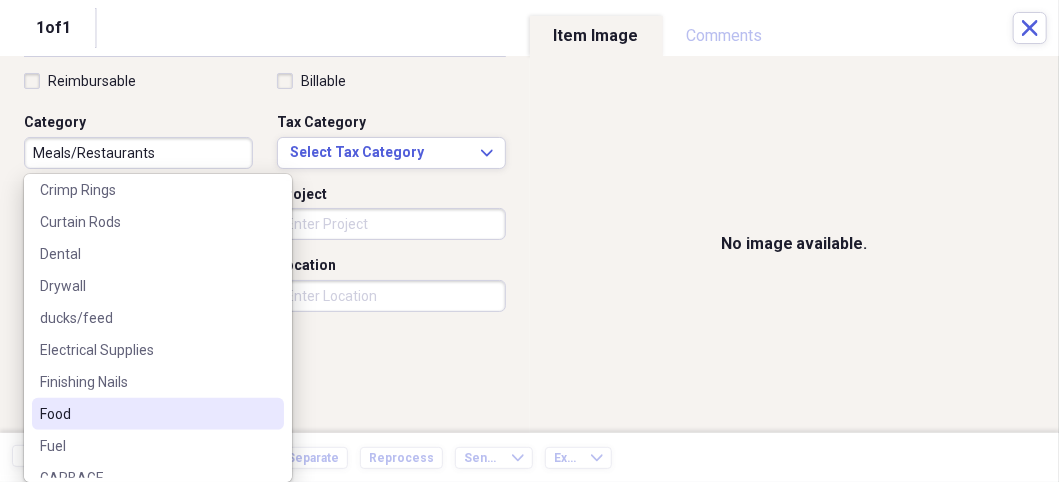 click on "Food" at bounding box center (146, 414) 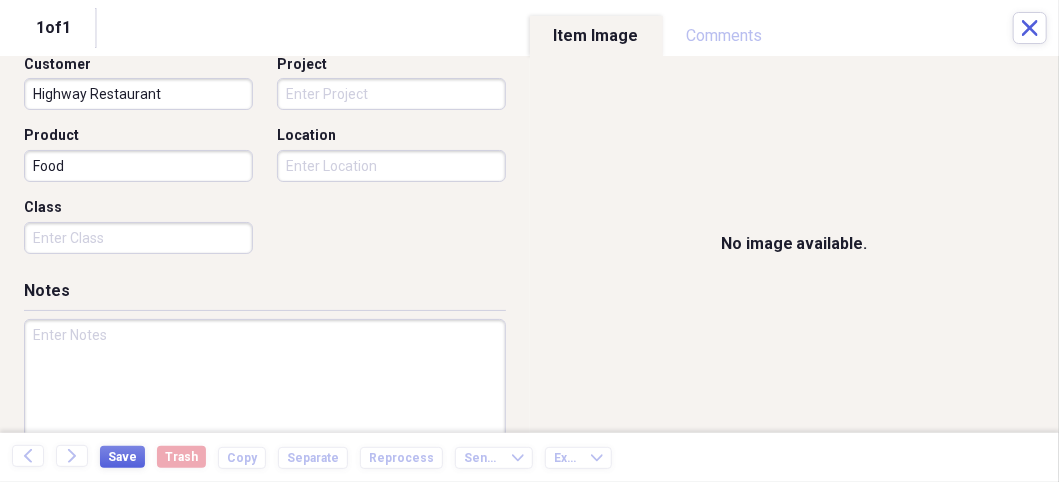 scroll, scrollTop: 570, scrollLeft: 0, axis: vertical 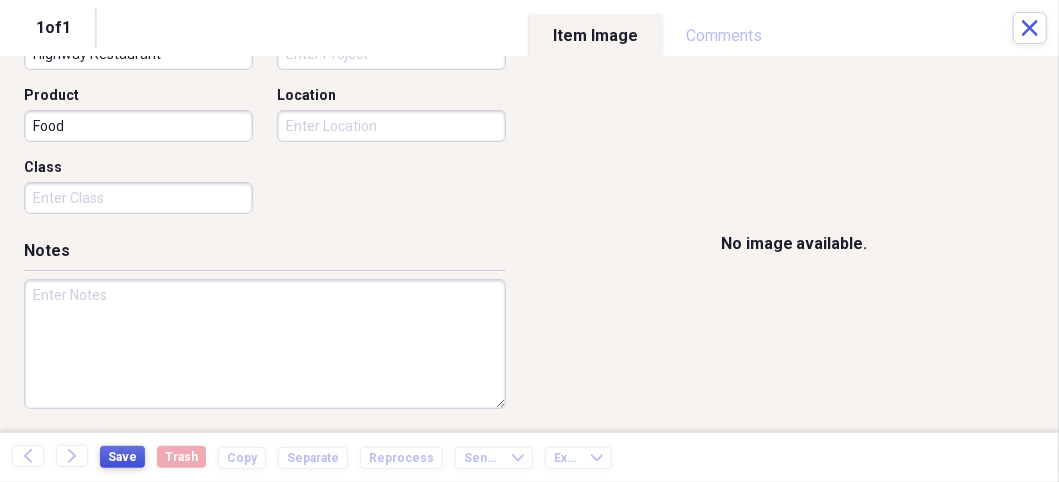 click on "Save" at bounding box center [122, 457] 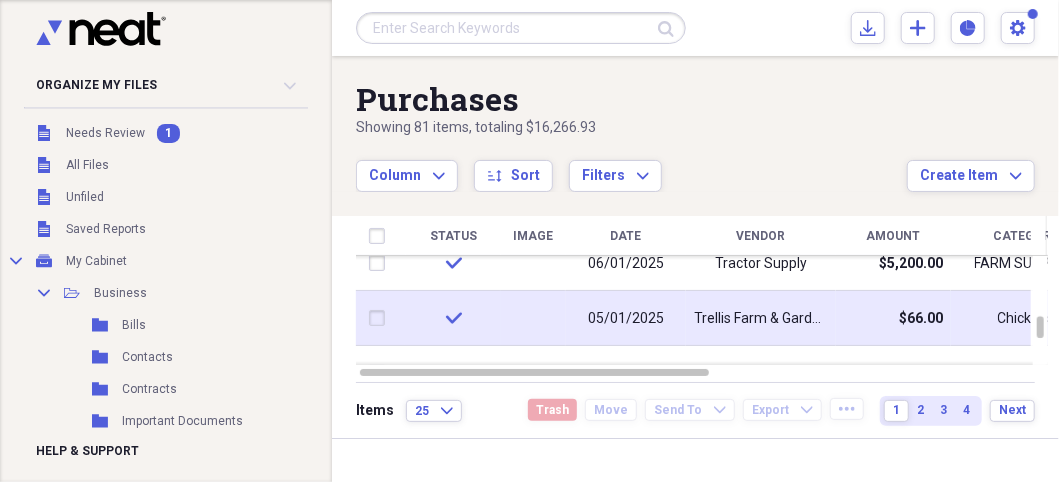 click on "Trellis Farm & Garden St Charles" at bounding box center [761, 319] 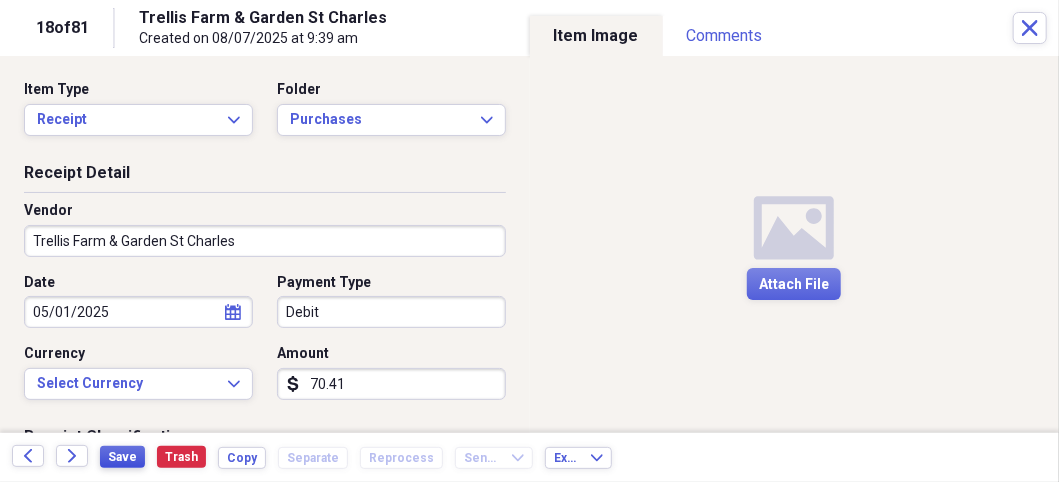 type on "70.41" 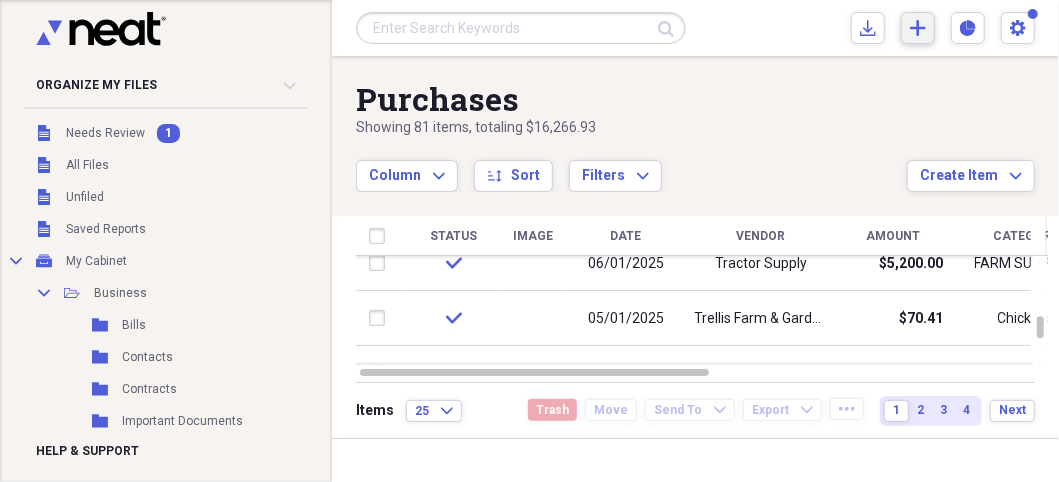 click on "Add Create Expand" at bounding box center [918, 28] 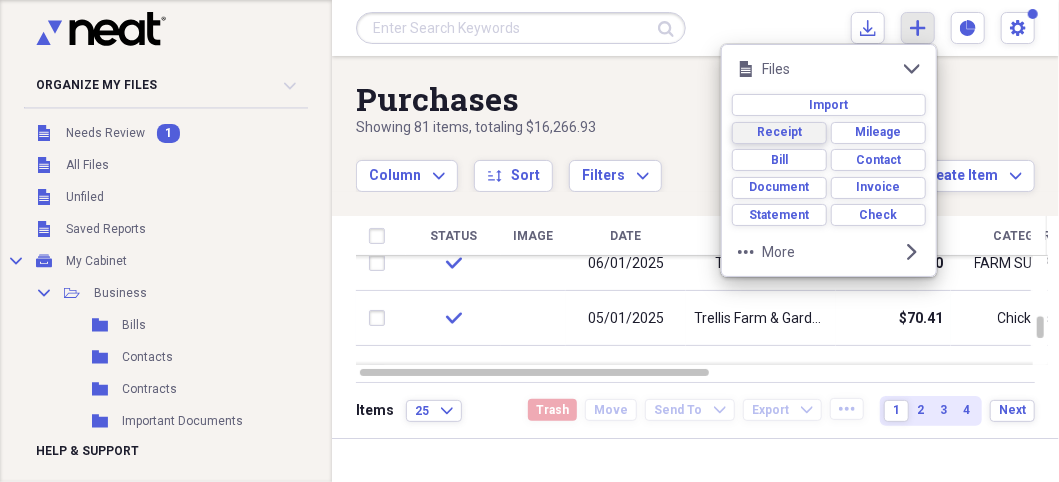 click on "Receipt" at bounding box center (779, 132) 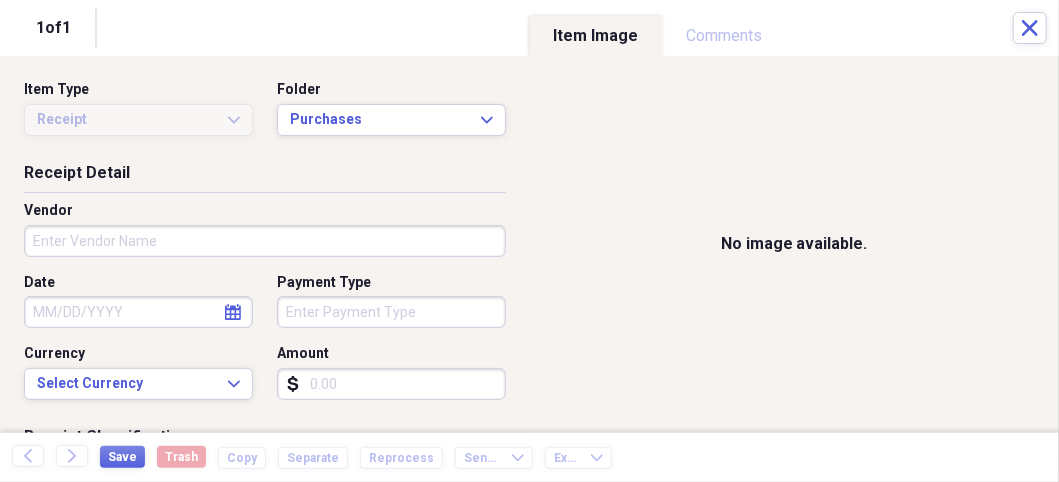 click on "Settings Nathalee Expand Purchases Showing 81 items , totaling $16,266.93 Column Expand sort Sort Filters  Expand Create Item Expand Status Image Date Vendor Amount Category Product Source Billable Reimbursable check 02/07/2025 First Impressions Dental $279.00 Dental Dental check 05/07/2025 Ferrell Gas $578.51 Ferrell Gas Propane check 05/25/2025 Tractor Supply $54.28 Chickens Chicken Supplies check 06/01/2025 Tractor Supply $5,200.00 FARM SUPPLIES Lawn Tractor check 05/01/2025 $70.41 25" at bounding box center [529, 241] 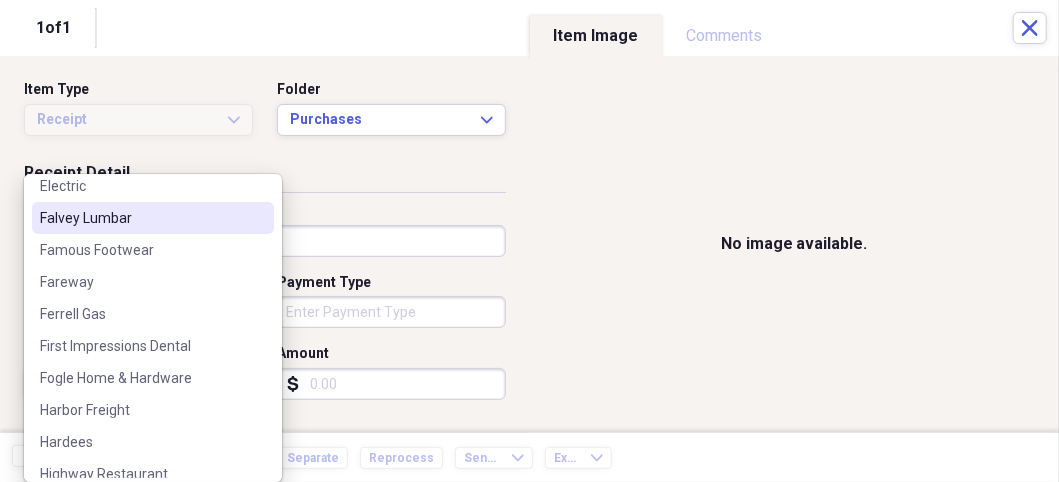 scroll, scrollTop: 400, scrollLeft: 0, axis: vertical 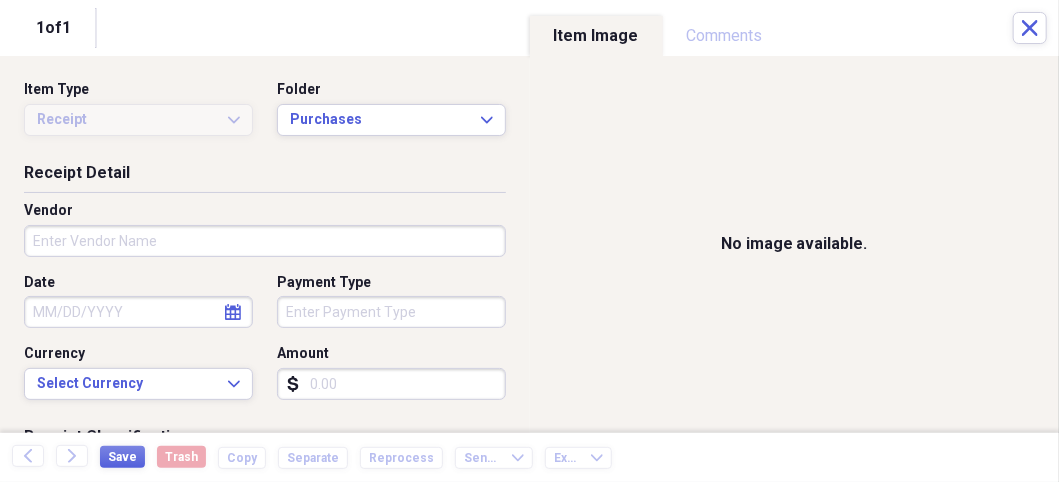 click on "Receipt Detail" at bounding box center [265, 177] 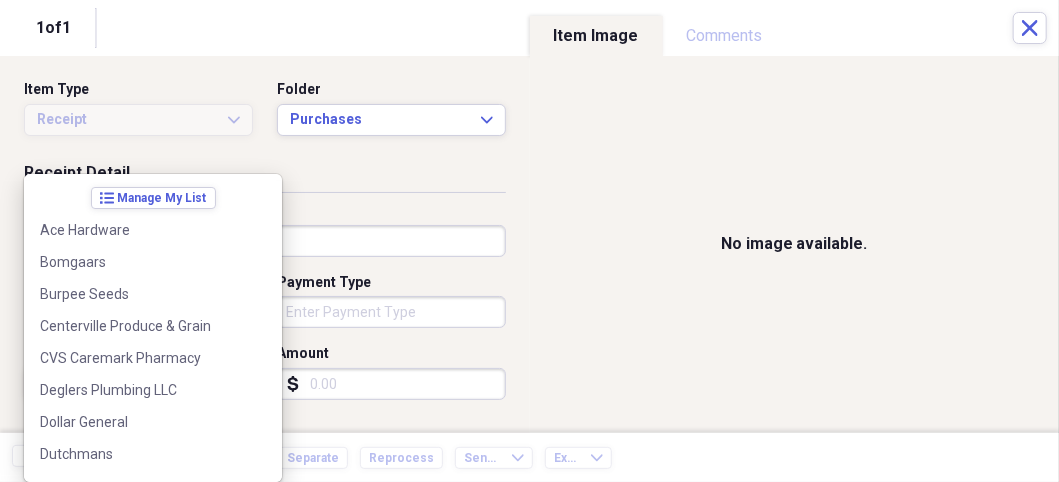 click on "Settings Nathalee Expand Purchases Showing 81 items , totaling $16,266.93 Column Expand sort Sort Filters  Expand Create Item Expand Status Image Date Vendor Amount Category Product Source Billable Reimbursable check 02/07/2025 First Impressions Dental $279.00 Dental Dental check 05/07/2025 Ferrell Gas $578.51 Ferrell Gas Propane check 05/25/2025 Tractor Supply $54.28 Chickens Chicken Supplies check 06/01/2025 Tractor Supply $5,200.00 FARM SUPPLIES Lawn Tractor check 05/01/2025 $70.41 25" at bounding box center [529, 241] 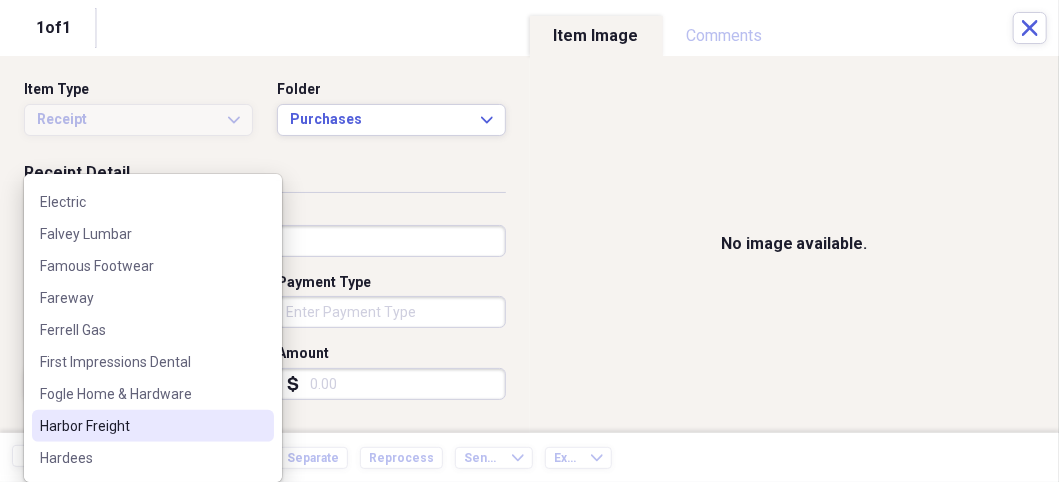 click at bounding box center (258, 234) 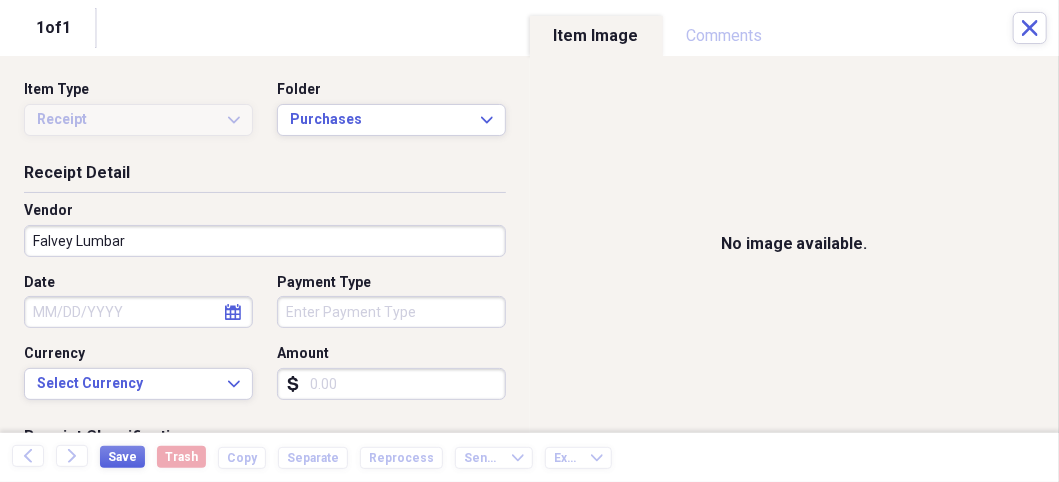 drag, startPoint x: 260, startPoint y: 240, endPoint x: 418, endPoint y: 192, distance: 165.13025 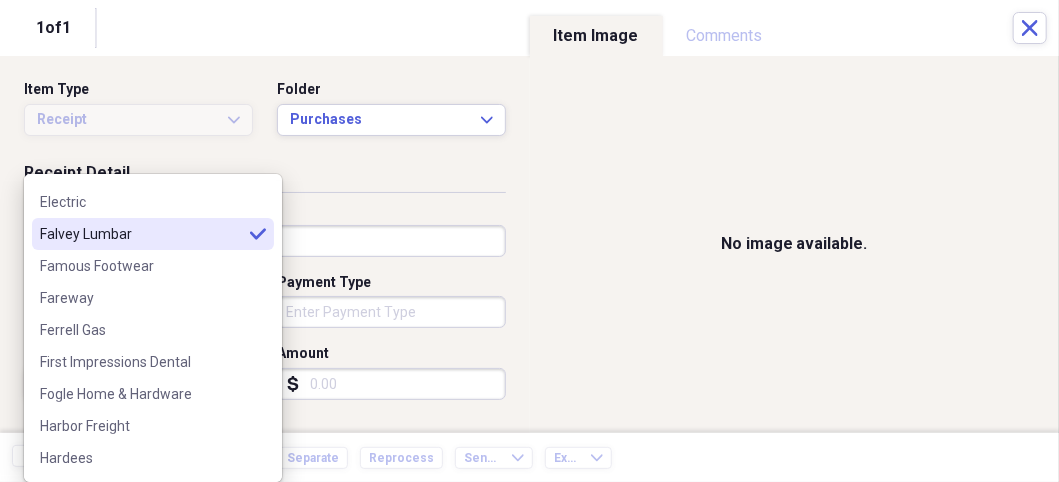click on "Receipt Detail" at bounding box center (265, 177) 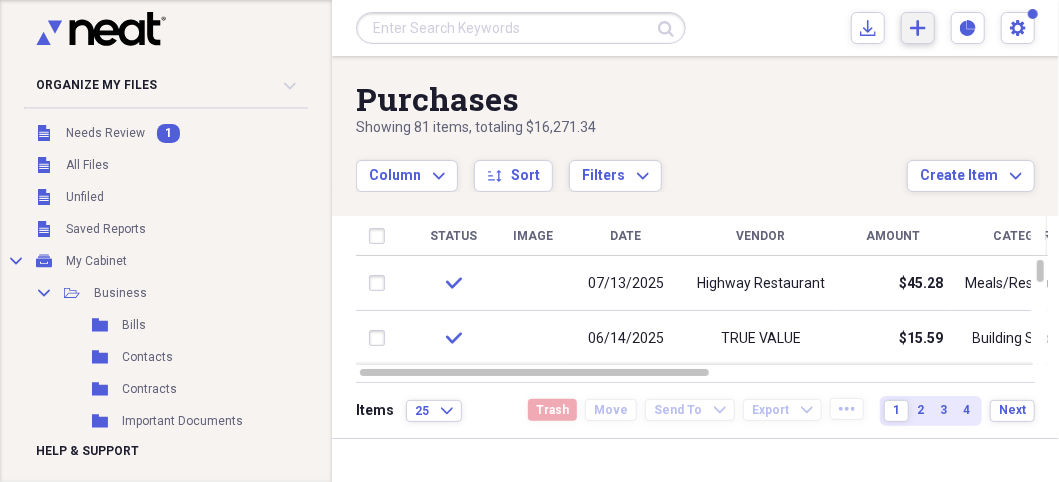 click on "Add Create Expand" at bounding box center [918, 28] 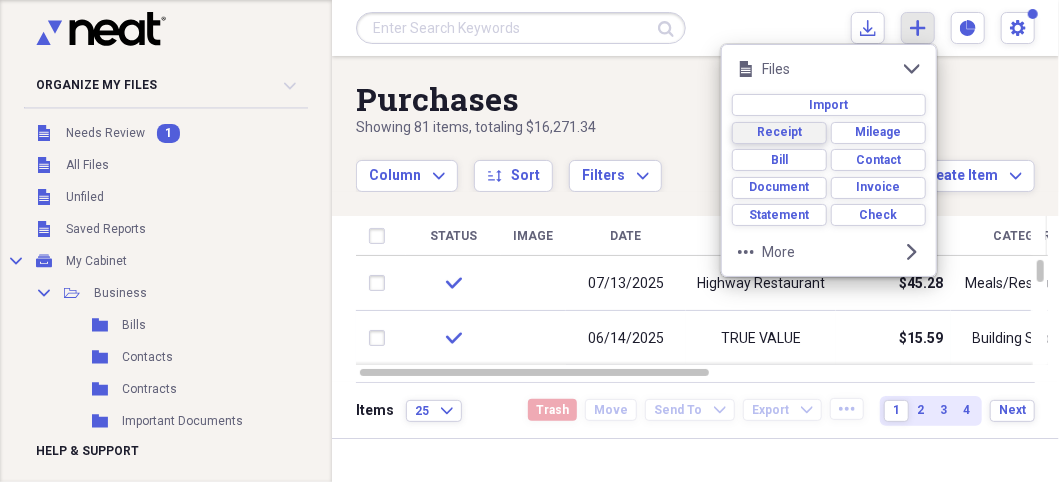 click on "Receipt" at bounding box center [779, 132] 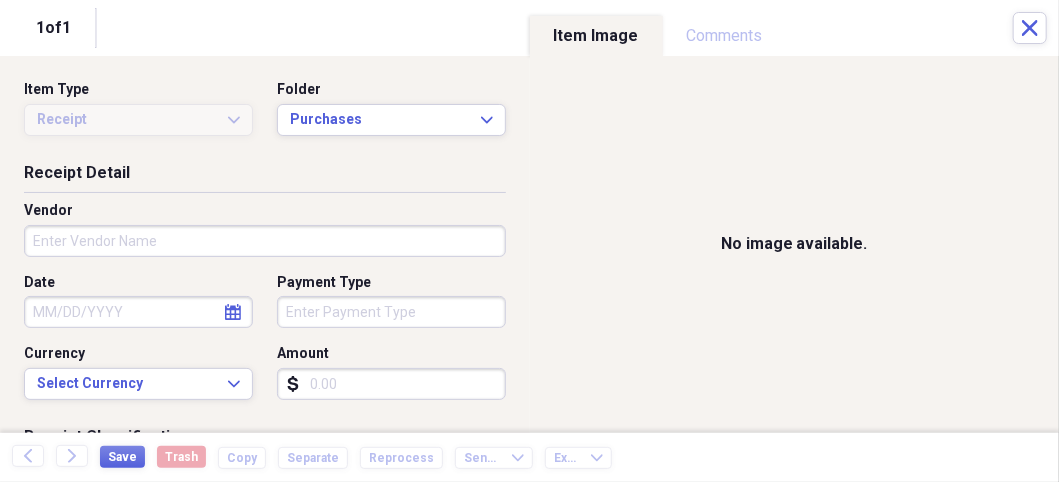 click on "Settings Nathalee Expand Purchases Showing 81 items , totaling $16,271.34 Column Expand sort Sort Filters  Expand Create Item Expand Status Image Date Vendor Amount Category Product Source Billable Reimbursable check 07/13/2025 Highway Restaurant $45.28 Meals/Restaurants Food check 06/14/2025 TRUE VALUE $15.59 Building Supplies Electrical Supplies check 07/19/2025 Famous Footwear $116.34 Uniforms Uniforms check 07/19/2025 Kohls $70.68 Uniforms Uniforms check 07/08/2025 Bomgaars $197.05 1" at bounding box center (529, 241) 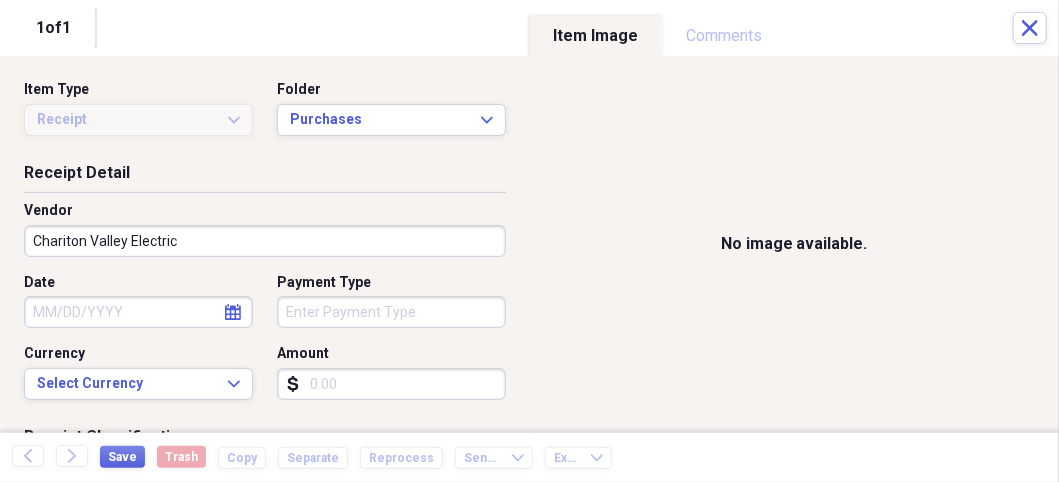 drag, startPoint x: 193, startPoint y: 232, endPoint x: 32, endPoint y: 224, distance: 161.19864 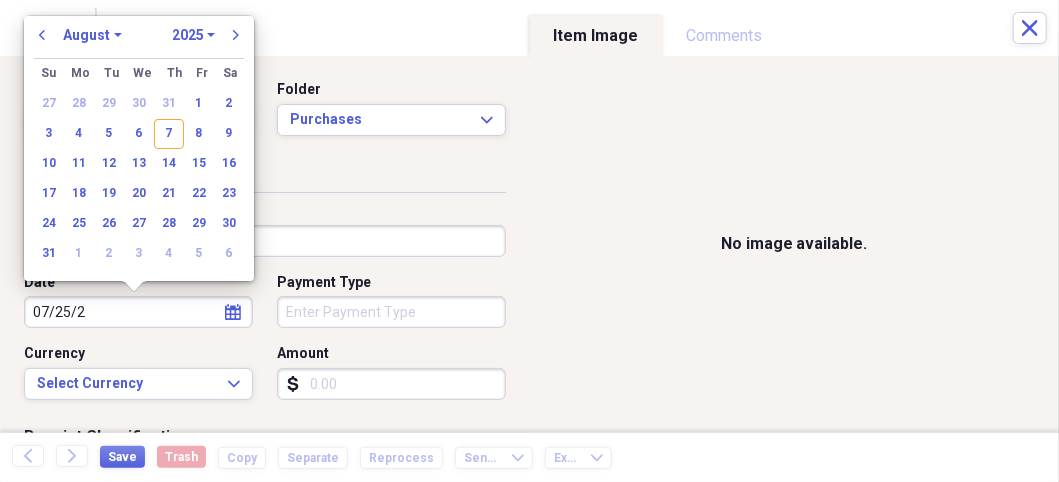 type on "07/25/20" 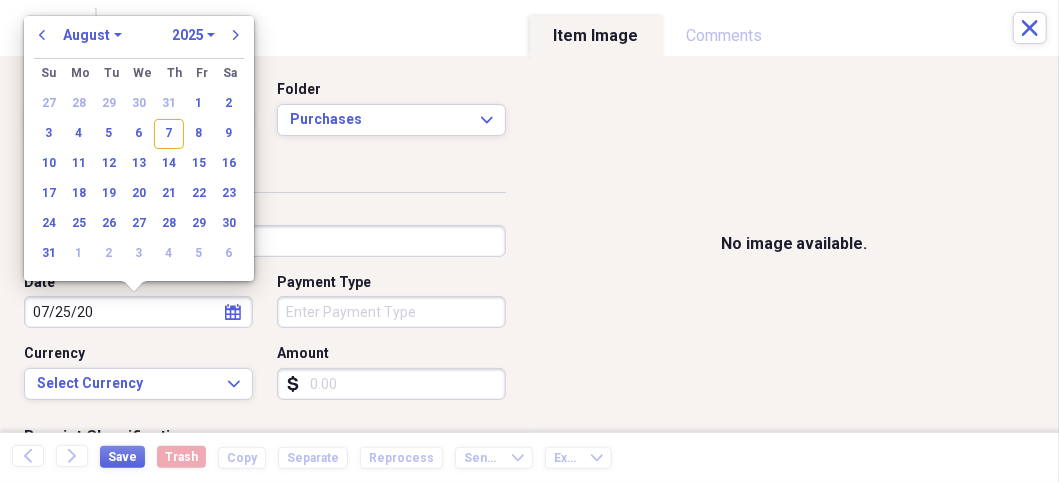 select on "6" 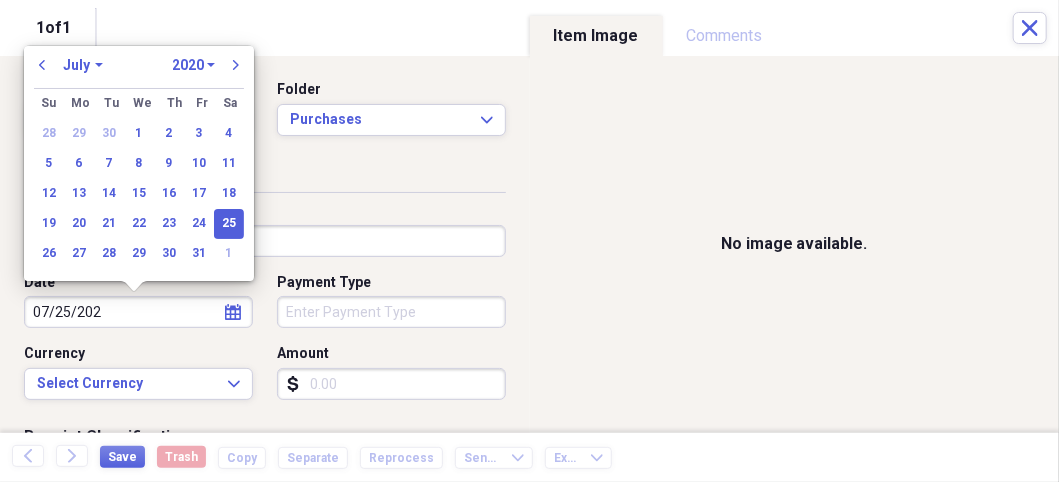 type on "07/25/2025" 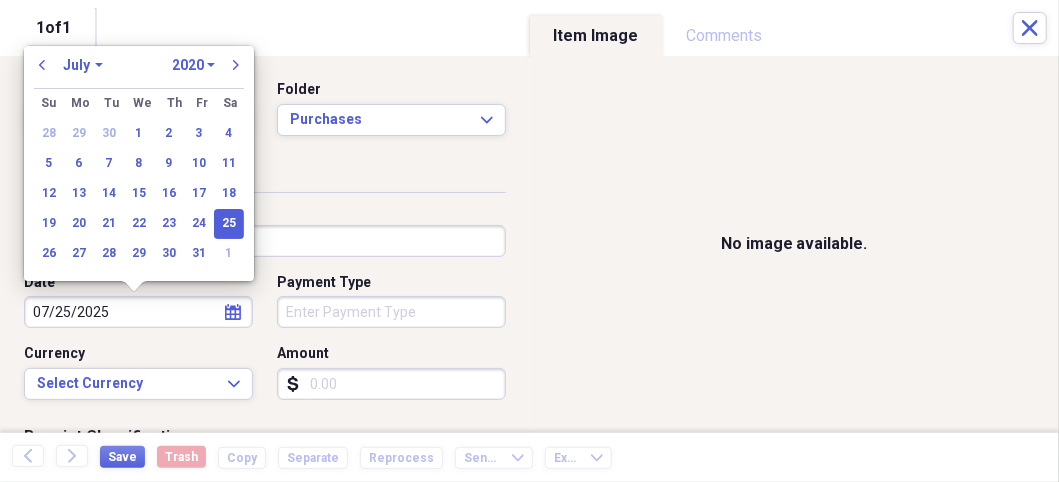 select on "2025" 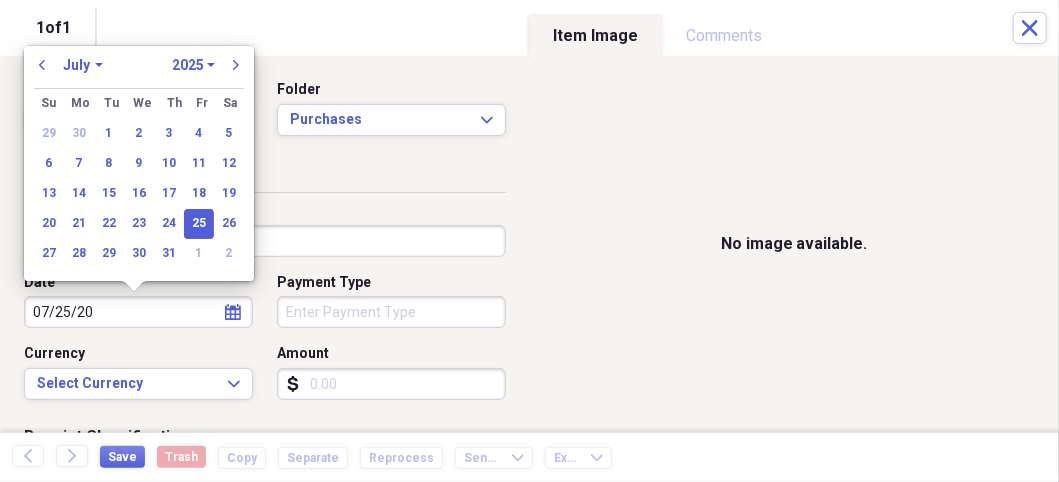 type on "07/25/2" 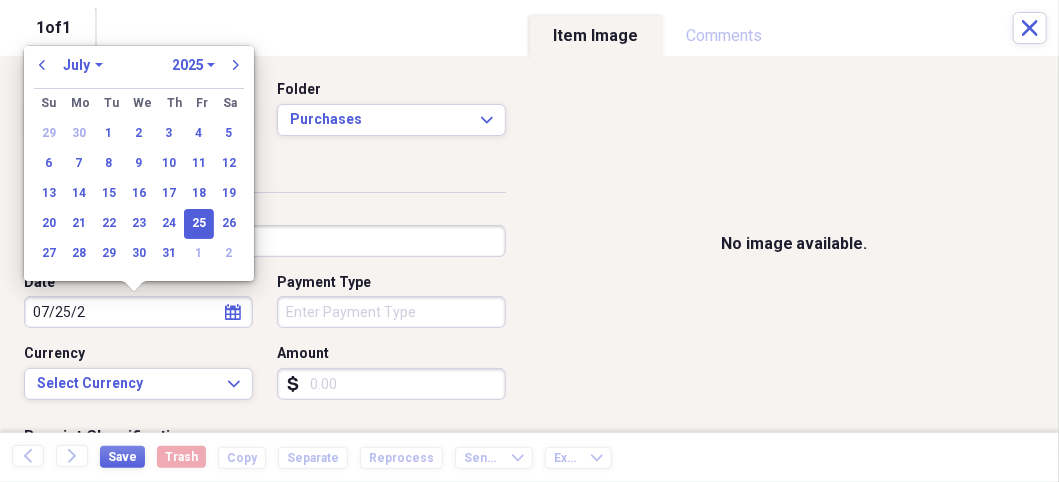 select on "2020" 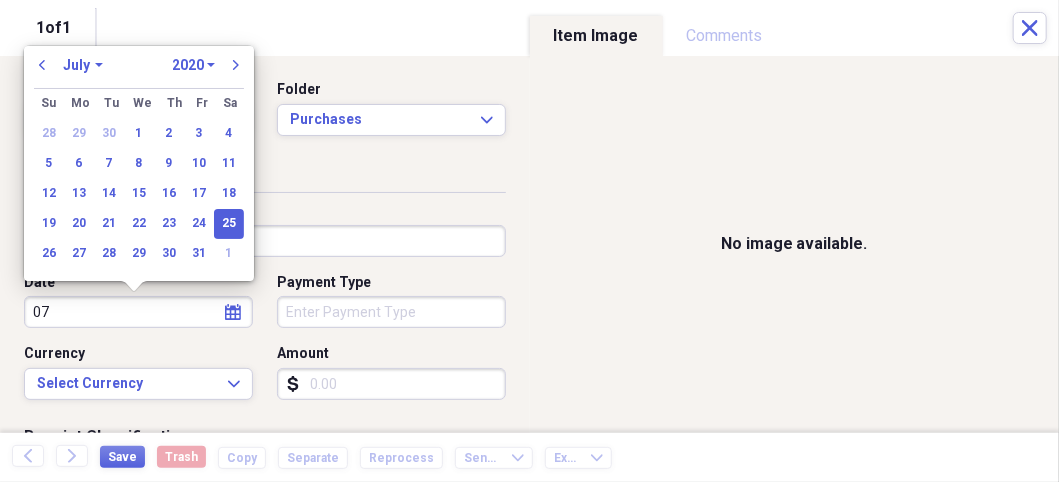 type on "0" 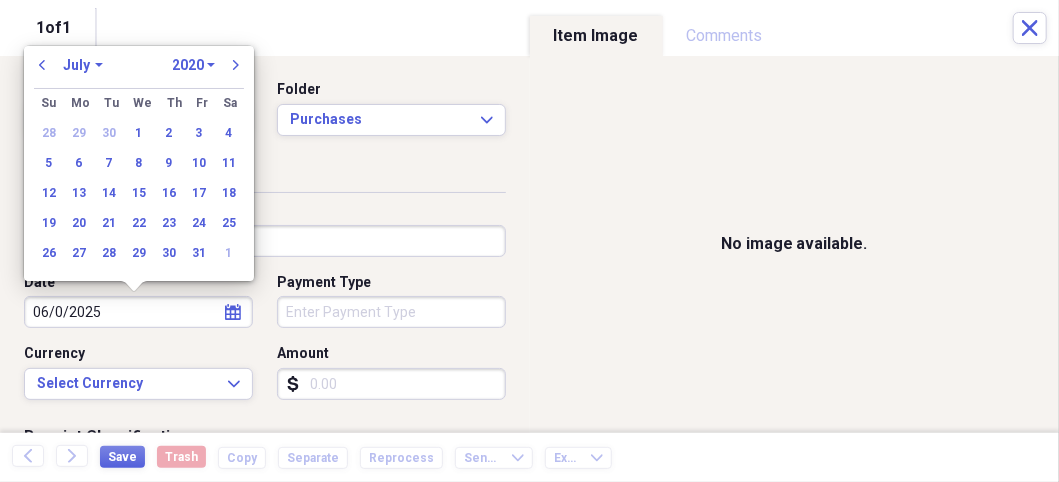 type on "06/0/2025" 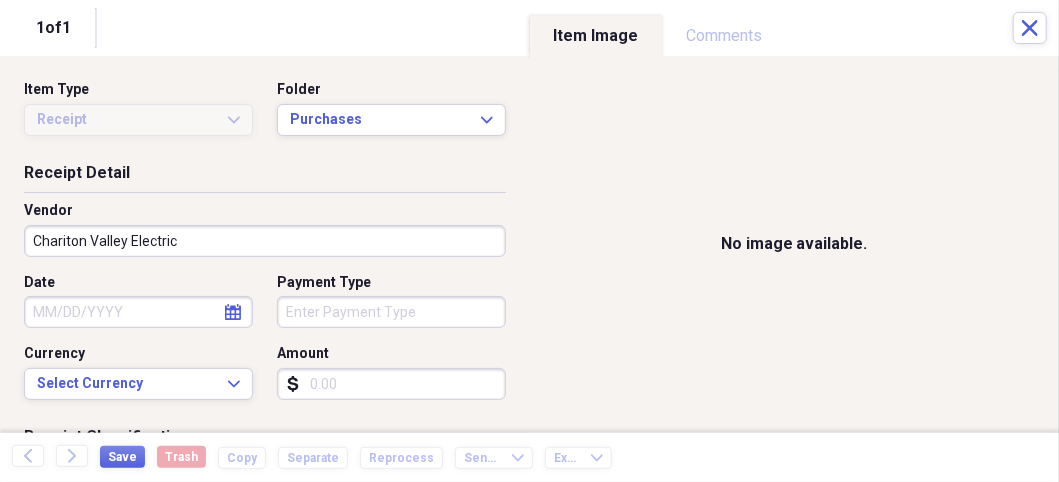 click on "Settings Nathalee Expand Purchases Showing 81 items , totaling $16,271.34 Column Expand sort Sort Filters  Expand Create Item Expand Status Image Date Vendor Amount Category Product Source Billable Reimbursable check 07/13/2025 Highway Restaurant $45.28 Meals/Restaurants Food check 06/14/2025 TRUE VALUE $15.59 Building Supplies Electrical Supplies check 07/19/2025 Famous Footwear $116.34 Uniforms Uniforms check 07/19/2025 Kohls $70.68 Uniforms Uniforms check 07/08/2025 Bomgaars $197.05 1" at bounding box center [529, 241] 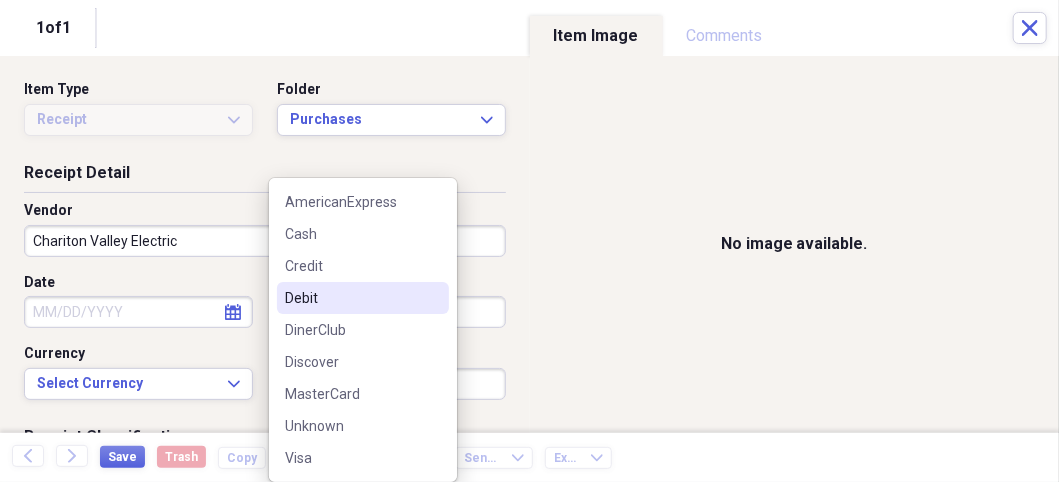 click on "Debit" at bounding box center [363, 298] 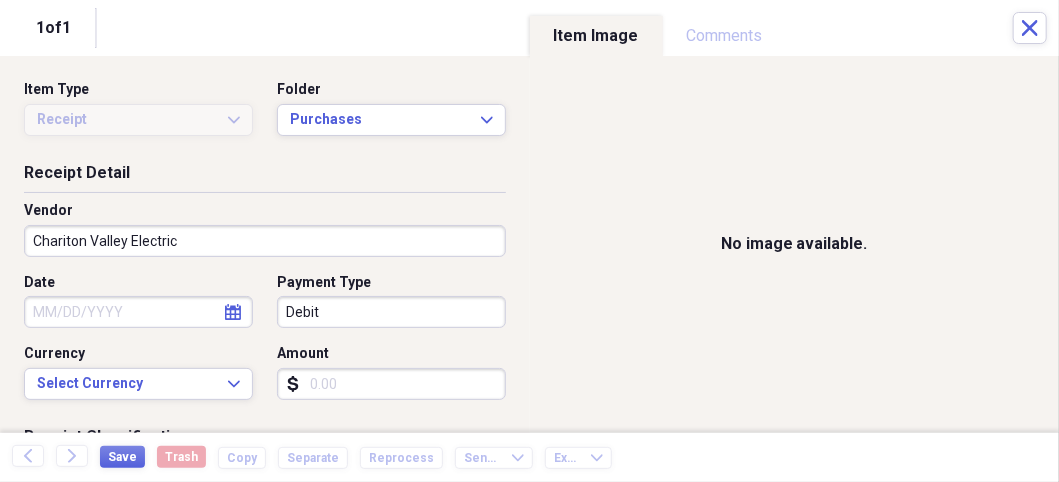 click on "Amount" at bounding box center [391, 384] 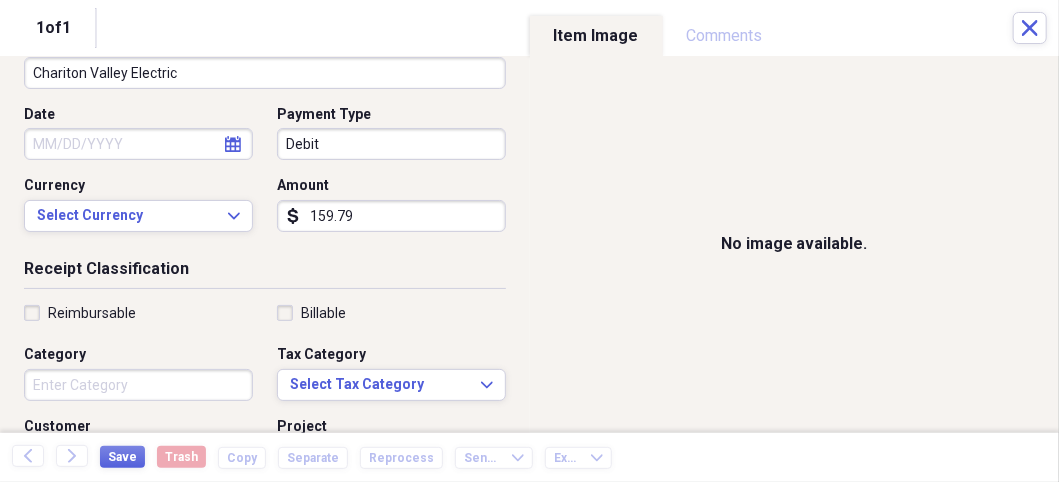 scroll, scrollTop: 200, scrollLeft: 0, axis: vertical 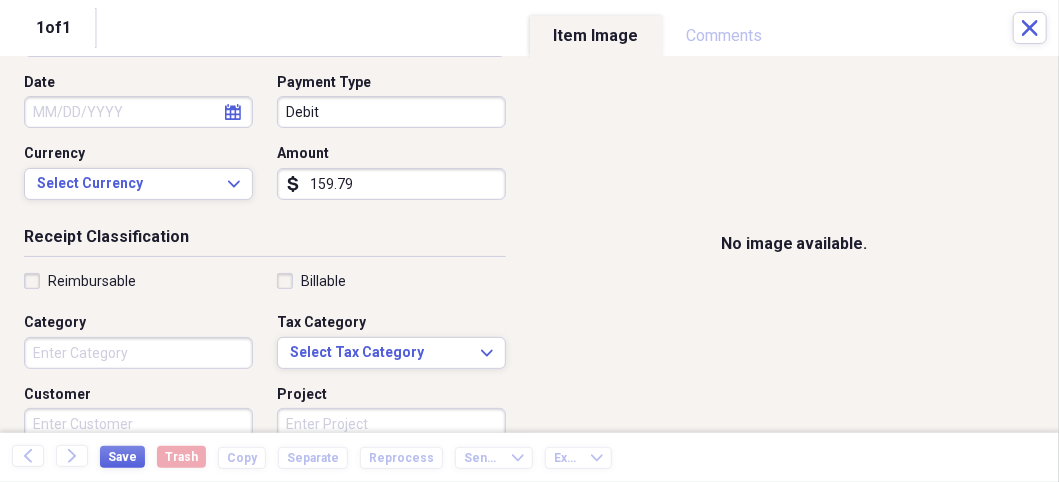 type on "159.79" 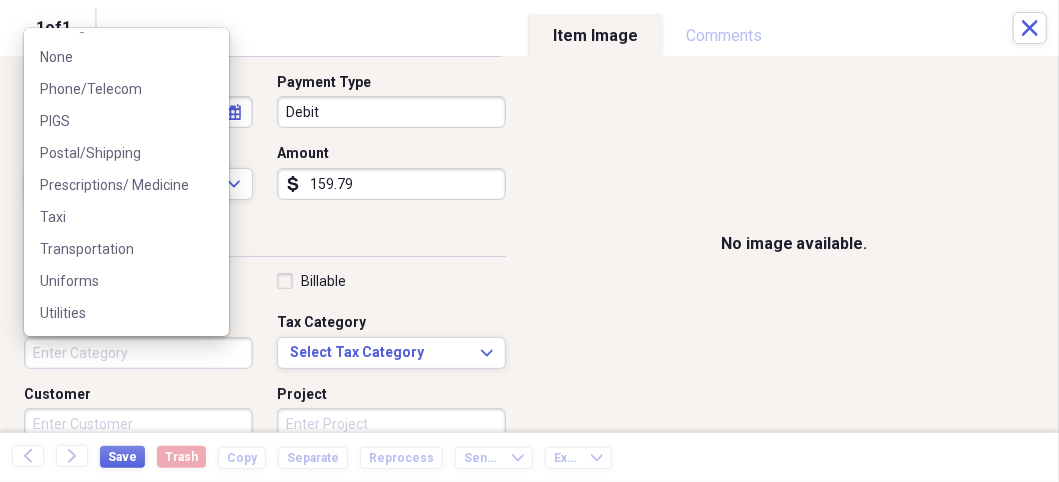 scroll, scrollTop: 604, scrollLeft: 0, axis: vertical 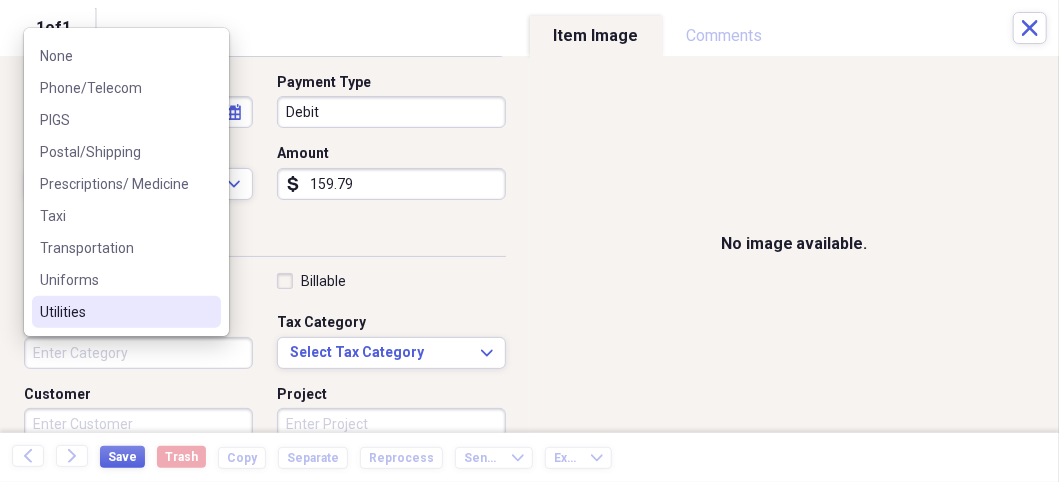 click on "Utilities" at bounding box center [126, 312] 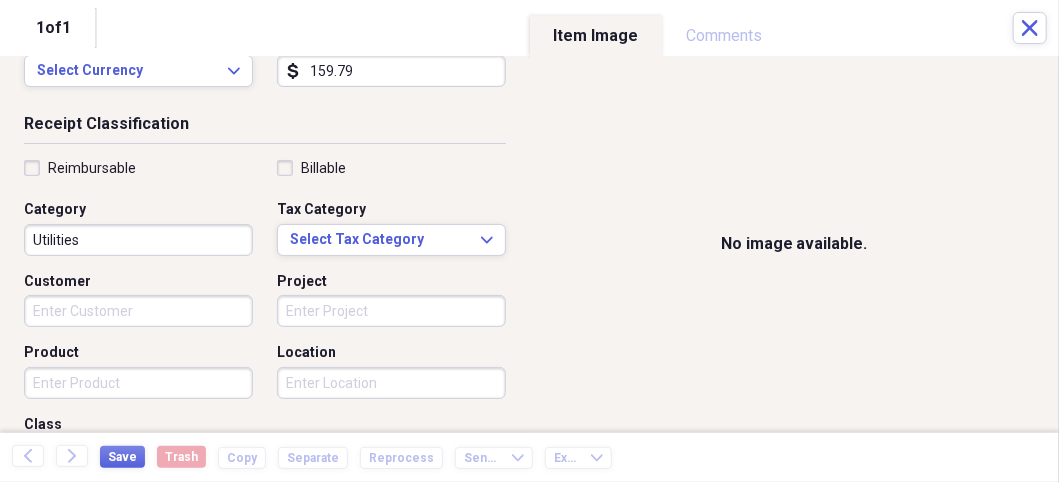 scroll, scrollTop: 400, scrollLeft: 0, axis: vertical 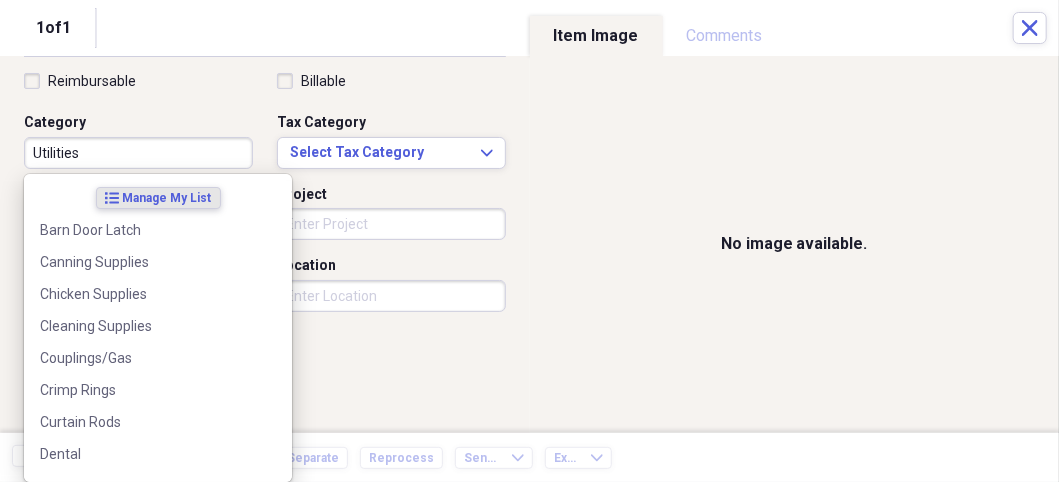 click on "Settings Nathalee Expand Purchases Showing 81 items , totaling $16,271.34 Column Expand sort Sort Filters  Expand Create Item Expand Status Image Date Vendor Amount Category Product Source Billable Reimbursable check 07/13/2025 Highway Restaurant $45.28 Meals/Restaurants Food check 06/14/2025 TRUE VALUE $15.59 Building Supplies Electrical Supplies check 07/19/2025 Famous Footwear $116.34 Uniforms Uniforms check 07/19/2025 Kohls $70.68 Uniforms Uniforms check 07/08/2025 Bomgaars $197.05 1" at bounding box center (529, 241) 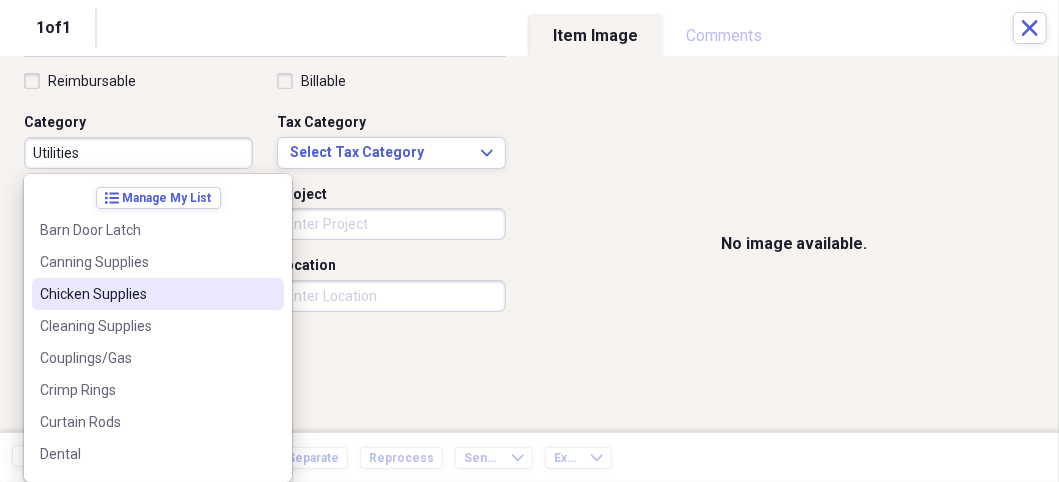 click on "Reimbursable Billable Category Utilities Tax Category Select Tax Category Expand Customer Project Product Location Class" at bounding box center [265, 232] 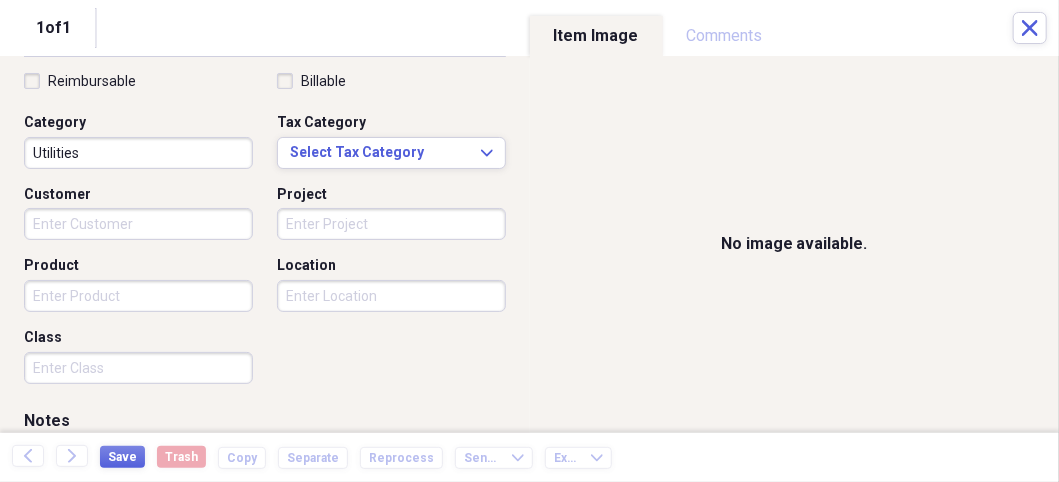 click on "Settings Nathalee Expand Purchases Showing 81 items , totaling $16,271.34 Column Expand sort Sort Filters  Expand Create Item Expand Status Image Date Vendor Amount Category Product Source Billable Reimbursable check 07/13/2025 Highway Restaurant $45.28 Meals/Restaurants Food check 06/14/2025 TRUE VALUE $15.59 Building Supplies Electrical Supplies check 07/19/2025 Famous Footwear $116.34 Uniforms Uniforms check 07/19/2025 Kohls $70.68 Uniforms Uniforms check 07/08/2025 Bomgaars $197.05 1" at bounding box center (529, 241) 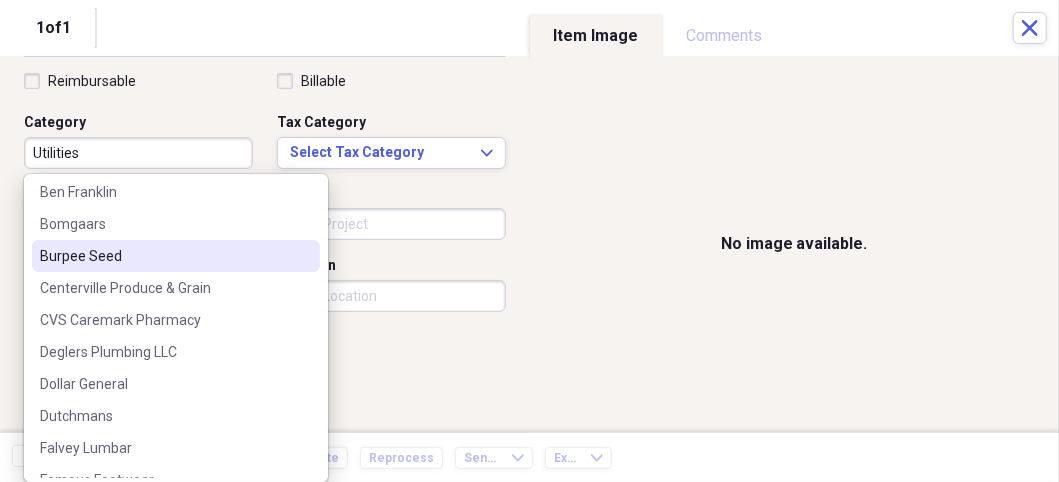 scroll, scrollTop: 300, scrollLeft: 0, axis: vertical 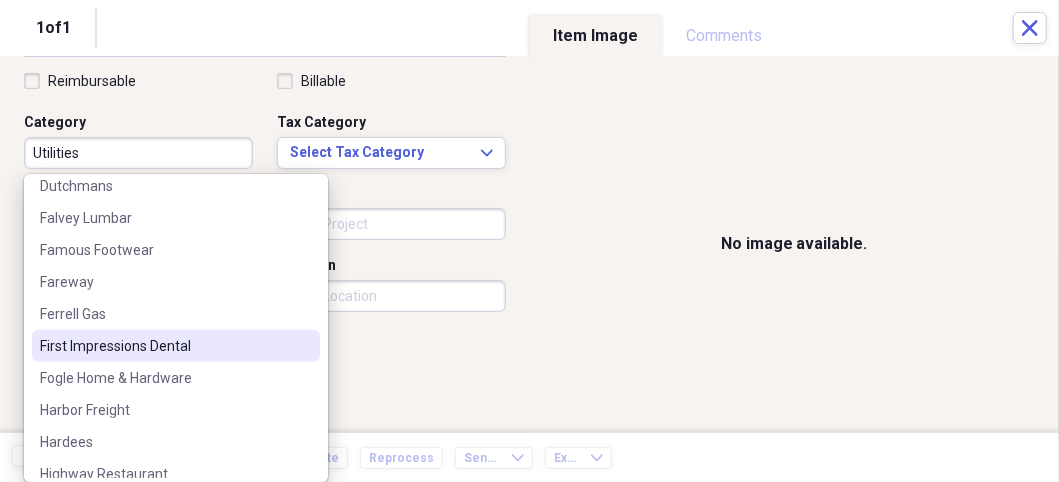 paste on "Chariton Valley Electric" 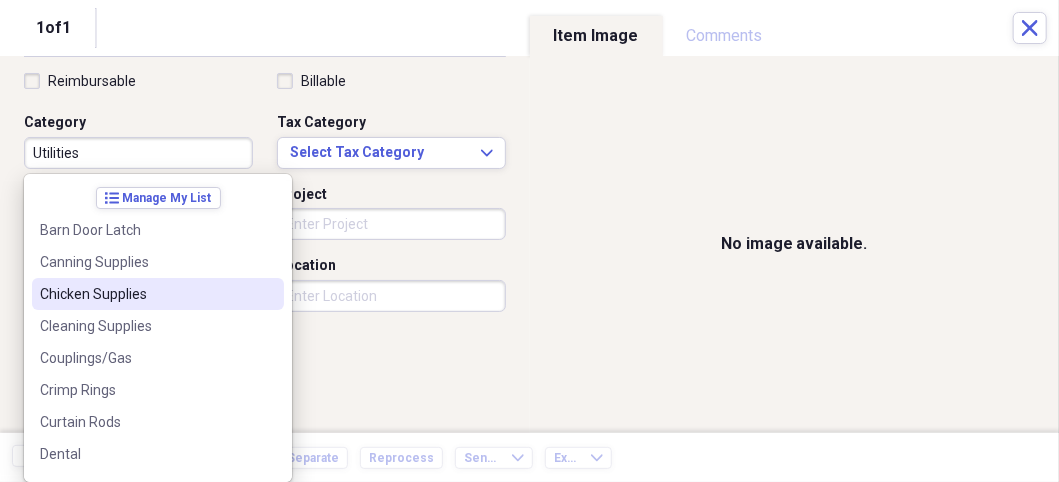 click on "Settings Nathalee Expand Purchases Showing 81 items , totaling $16,271.34 Column Expand sort Sort Filters  Expand Create Item Expand Status Image Date Vendor Amount Category Product Source Billable Reimbursable check 07/13/2025 Highway Restaurant $45.28 Meals/Restaurants Food check 06/14/2025 TRUE VALUE $15.59 Building Supplies Electrical Supplies check 07/19/2025 Famous Footwear $116.34 Uniforms Uniforms check 07/19/2025 Kohls $70.68 Uniforms Uniforms check 07/08/2025 Bomgaars $197.05 1" at bounding box center (529, 241) 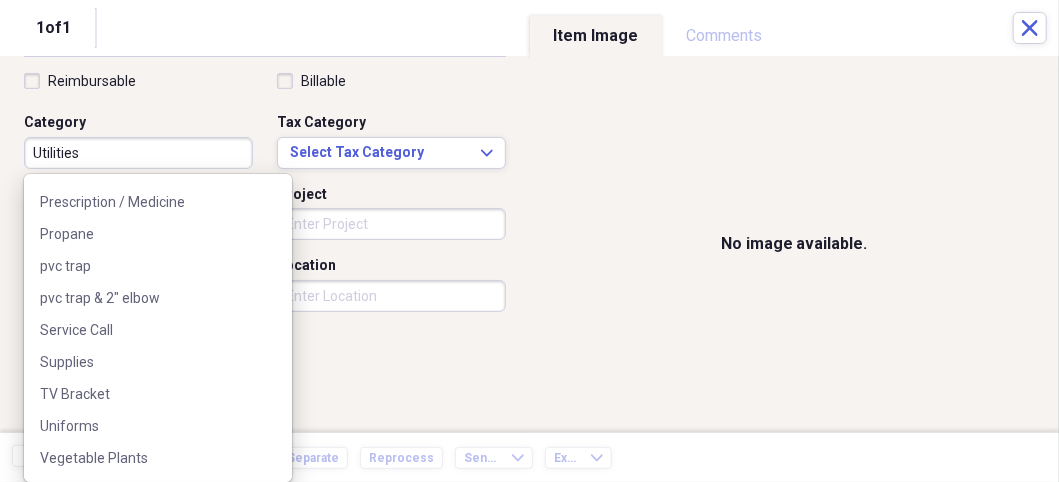 scroll, scrollTop: 796, scrollLeft: 0, axis: vertical 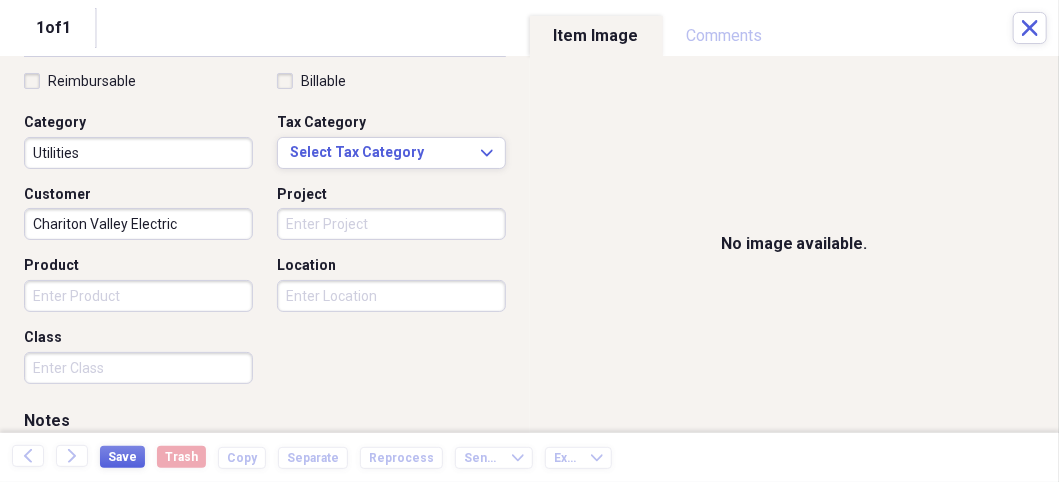 click on "Reimbursable Billable Category Utilities Tax Category Select Tax Category Expand Customer Chariton Valley Electric Project Product Location Class" at bounding box center (265, 232) 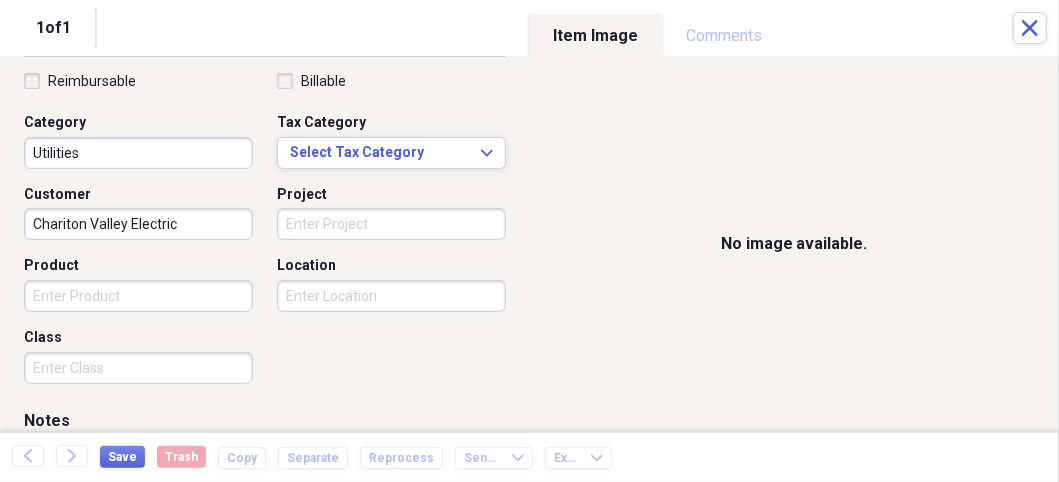 click on "Settings Nathalee Expand Purchases Showing 81 items , totaling $16,271.34 Column Expand sort Sort Filters  Expand Create Item Expand Status Image Date Vendor Amount Category Product Source Billable Reimbursable check 07/13/2025 Highway Restaurant $45.28 Meals/Restaurants Food check 06/14/2025 TRUE VALUE $15.59 Building Supplies Electrical Supplies check 07/19/2025 Famous Footwear $116.34 Uniforms Uniforms check 07/19/2025 Kohls $70.68 Uniforms Uniforms check 07/08/2025 Bomgaars $197.05 1" at bounding box center [529, 241] 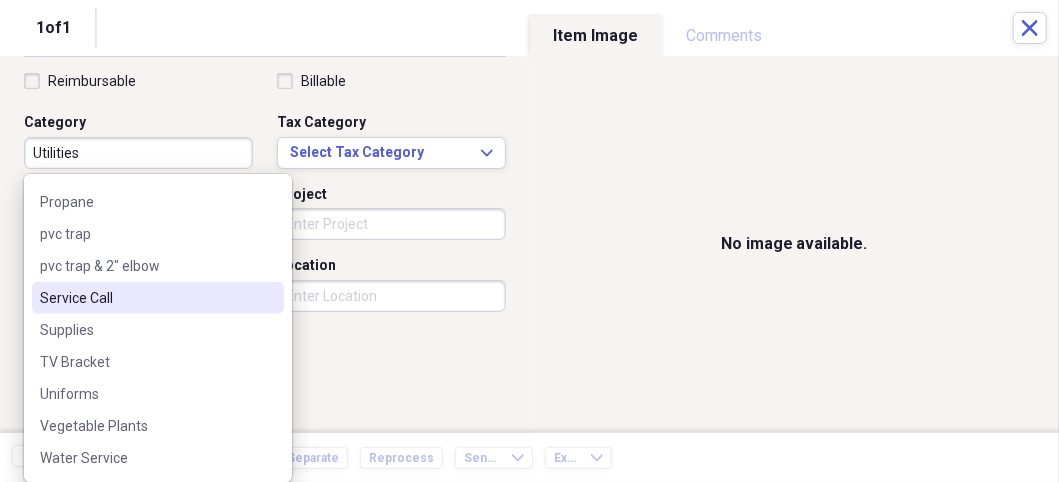 scroll, scrollTop: 0, scrollLeft: 0, axis: both 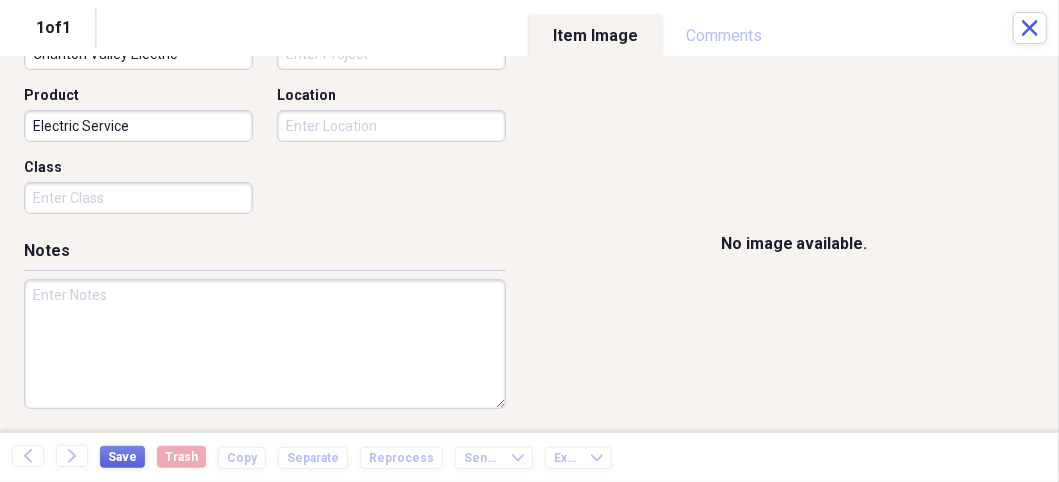 click at bounding box center [265, 344] 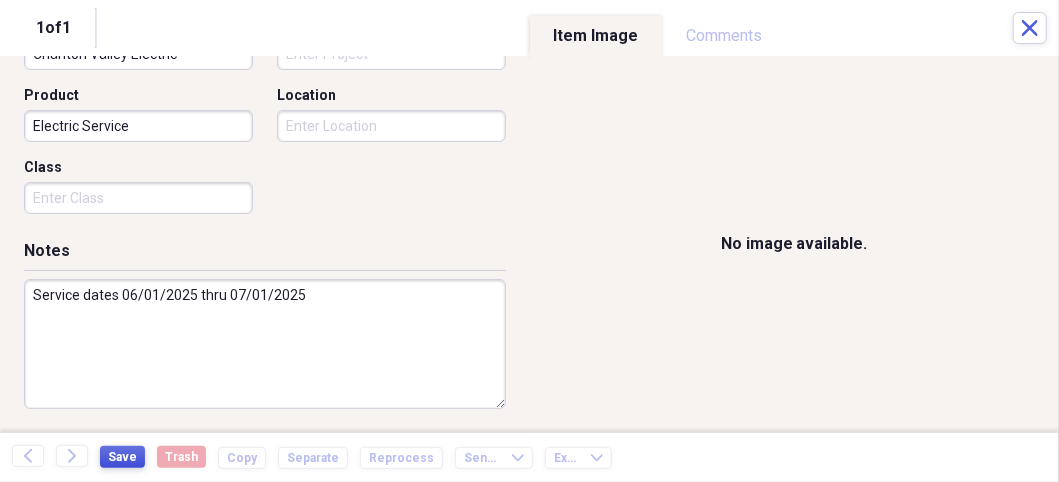click on "Save" at bounding box center [122, 457] 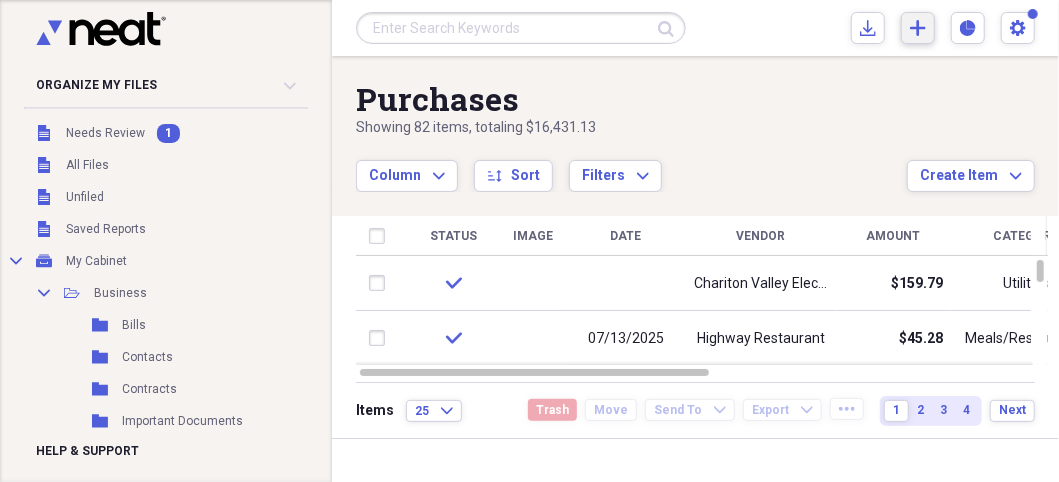 click on "Add Create Expand" at bounding box center (918, 28) 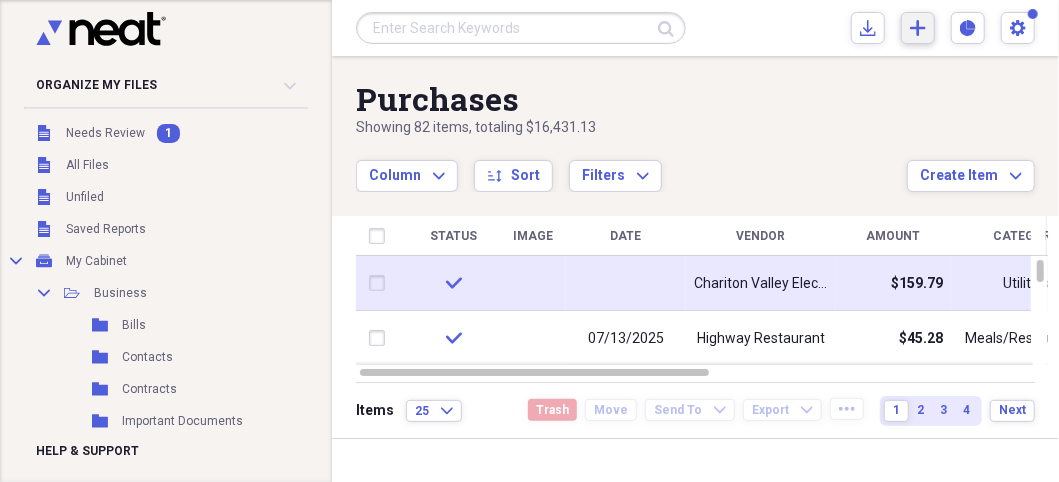 click at bounding box center (626, 283) 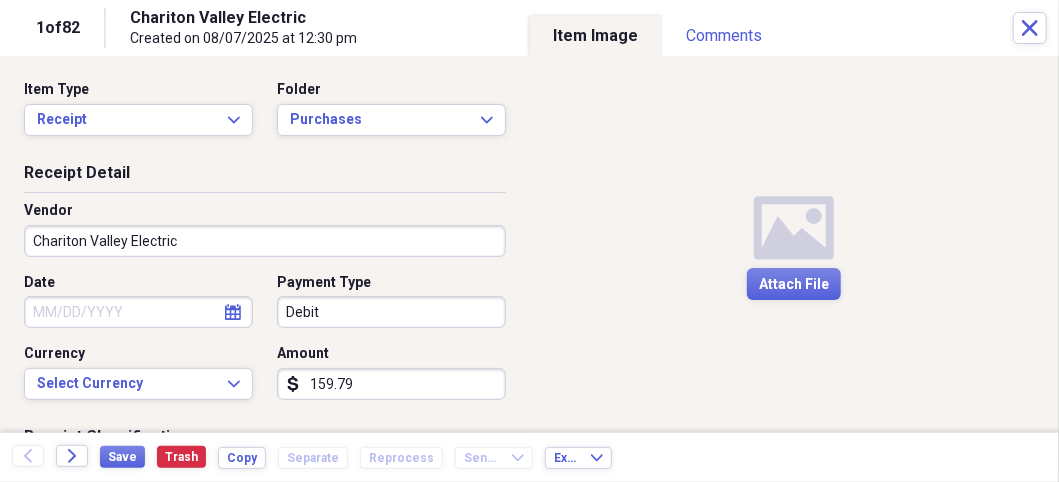 click on "Date" at bounding box center (138, 312) 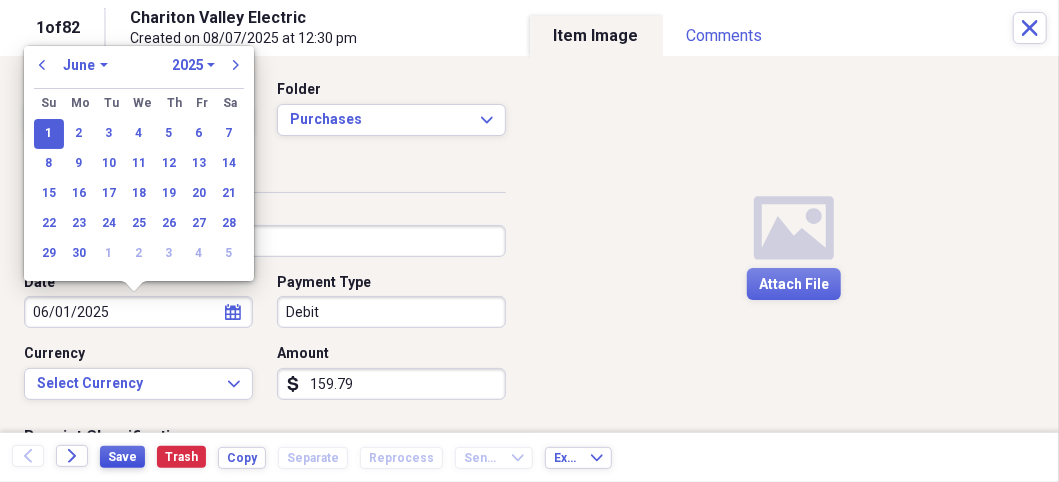 click on "Save" at bounding box center (122, 457) 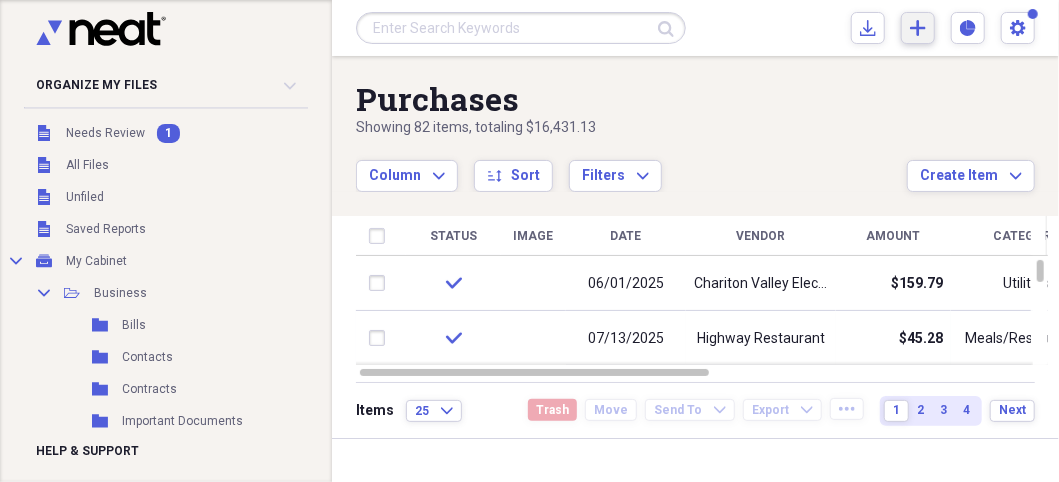click on "Add Create Expand" at bounding box center (918, 28) 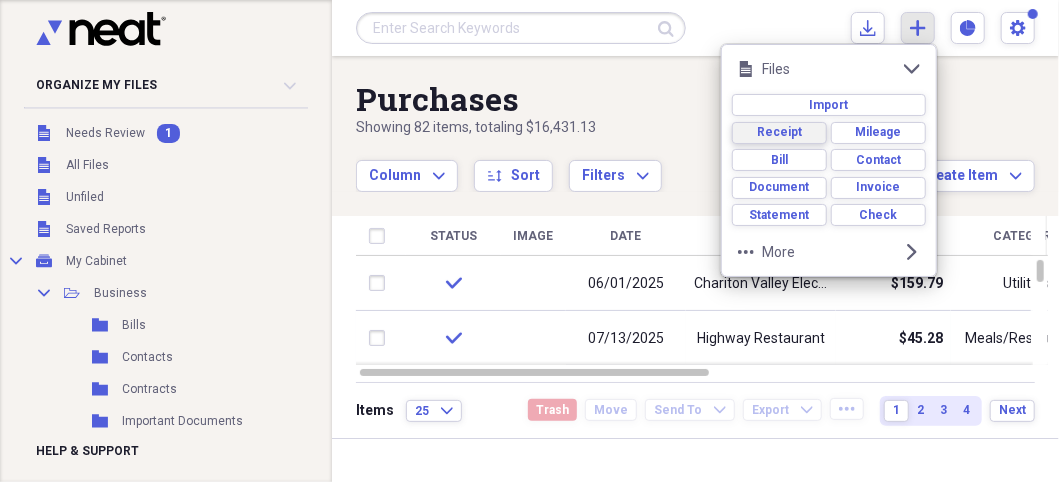 click on "Receipt" at bounding box center [779, 133] 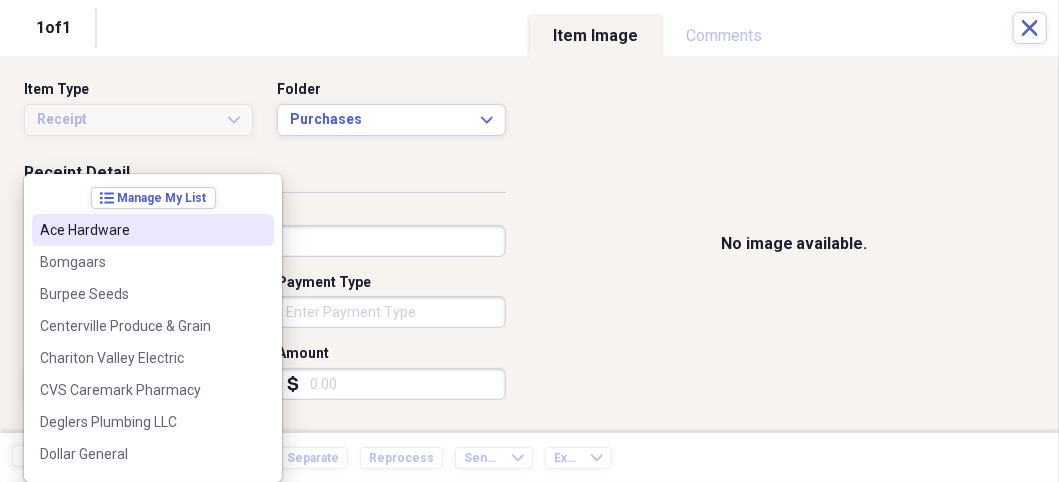 click on "Organize My Files 1 Collapse Unfiled Needs Review 1 Unfiled All Files Unfiled Unfiled Unfiled Saved Reports Collapse My Cabinet My Cabinet Add Folder Collapse Open Folder Business Add Folder Folder Bills Add Folder Folder Contacts Add Folder Folder Contracts Add Folder Folder Important Documents Add Folder Folder Legal Add Folder Folder Office Add Folder Folder Purchases Add Folder Expand Folder Taxes Add Folder Expand Folder Personal Add Folder Trash Trash Help & Support Submit Import Import Add Create Expand Reports Reports Settings [NAME] Expand Purchases Showing 82 items , totaling $16,431.13 Column Expand sort Sort Filters  Expand Create Item Expand Status Image Date Vendor Amount Category Product Source Billable Reimbursable check 06/01/2025 Chariton Valley Electric $159.79 Utilities Electric Service check 07/13/2025 Highway Restaurant $45.28 Meals/Restaurants Food check 06/14/2025 TRUE VALUE $15.59 Building Supplies Electrical Supplies check 07/19/2025 Famous Footwear $116.34 Uniforms Uniforms check" at bounding box center (529, 241) 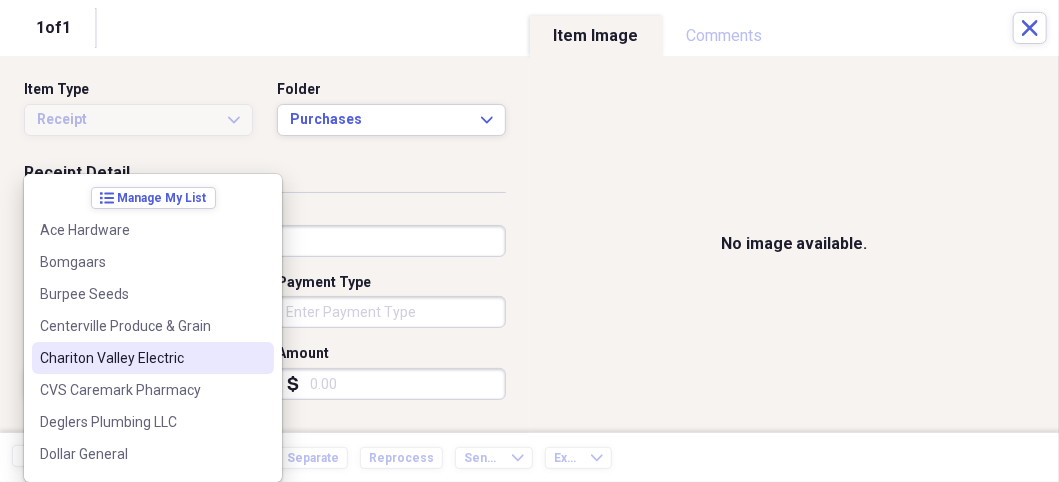 click on "Chariton Valley Electric" at bounding box center [153, 358] 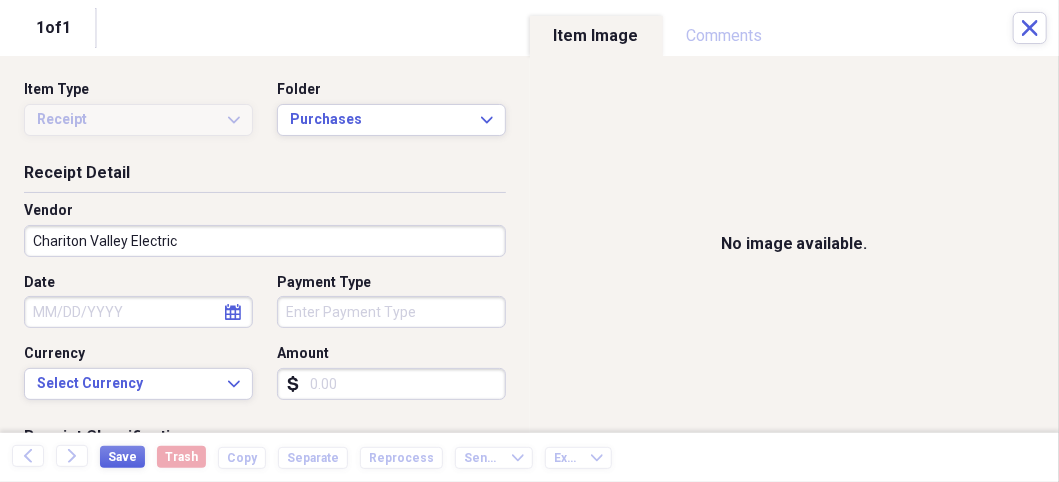 click on "Date" at bounding box center [138, 312] 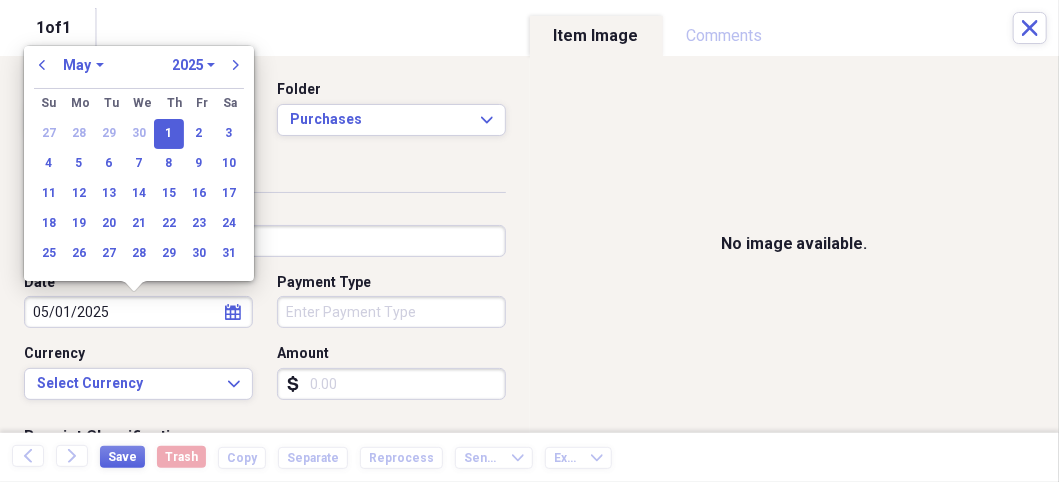 click on "Organize My Files 1 Collapse Unfiled Needs Review 1 Unfiled All Files Unfiled Unfiled Unfiled Saved Reports Collapse My Cabinet My Cabinet Add Folder Collapse Open Folder Business Add Folder Folder Bills Add Folder Folder Contacts Add Folder Folder Contracts Add Folder Folder Important Documents Add Folder Folder Legal Add Folder Folder Office Add Folder Folder Purchases Add Folder Expand Folder Taxes Add Folder Expand Folder Personal Add Folder Trash Trash Help & Support Submit Import Import Add Create Expand Reports Reports Settings [NAME] Expand Purchases Showing 82 items , totaling $16,431.13 Column Expand sort Sort Filters  Expand Create Item Expand Status Image Date Vendor Amount Category Product Source Billable Reimbursable check 06/01/2025 Chariton Valley Electric $159.79 Utilities Electric Service check 07/13/2025 Highway Restaurant $45.28 Meals/Restaurants Food check 06/14/2025 TRUE VALUE $15.59 Building Supplies Electrical Supplies check 07/19/2025 Famous Footwear $116.34 Uniforms Uniforms check" at bounding box center (529, 241) 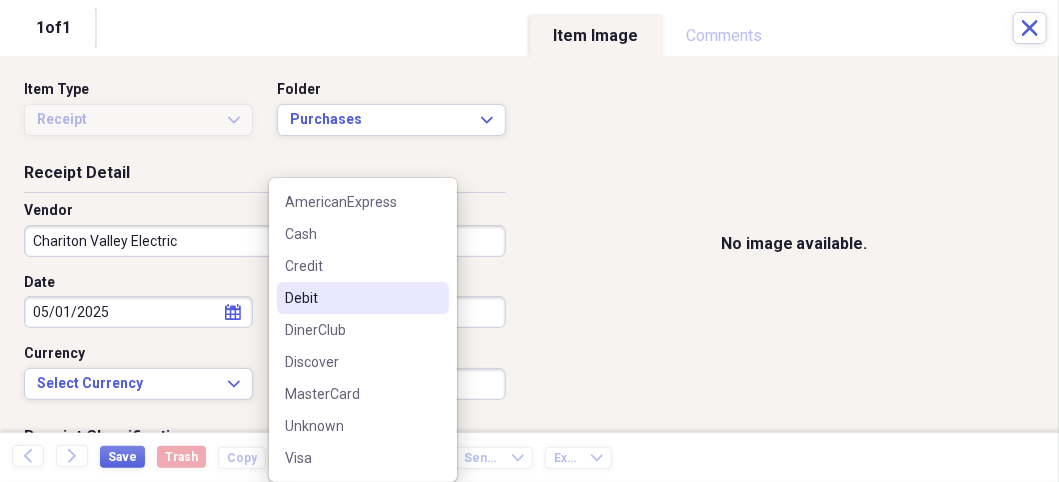 click on "Debit" at bounding box center [351, 298] 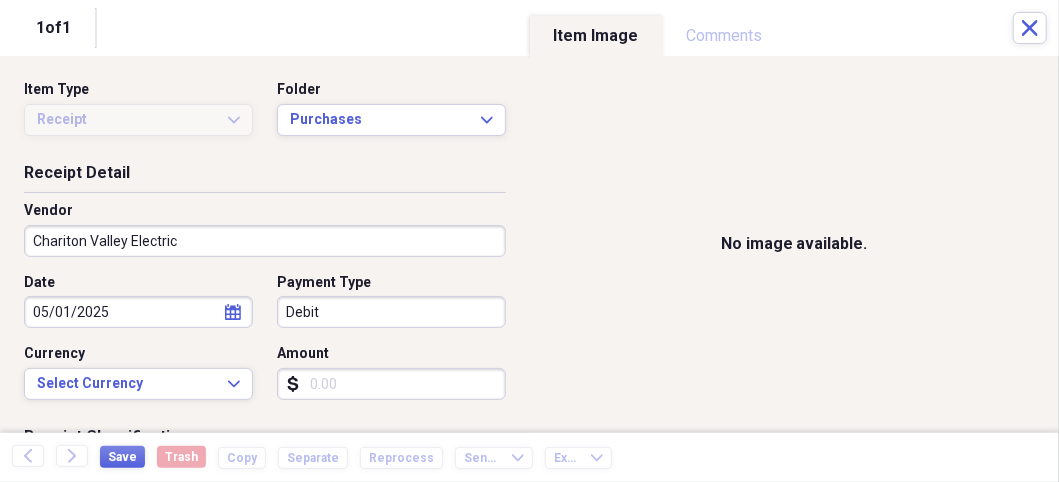 click on "Amount" at bounding box center (391, 384) 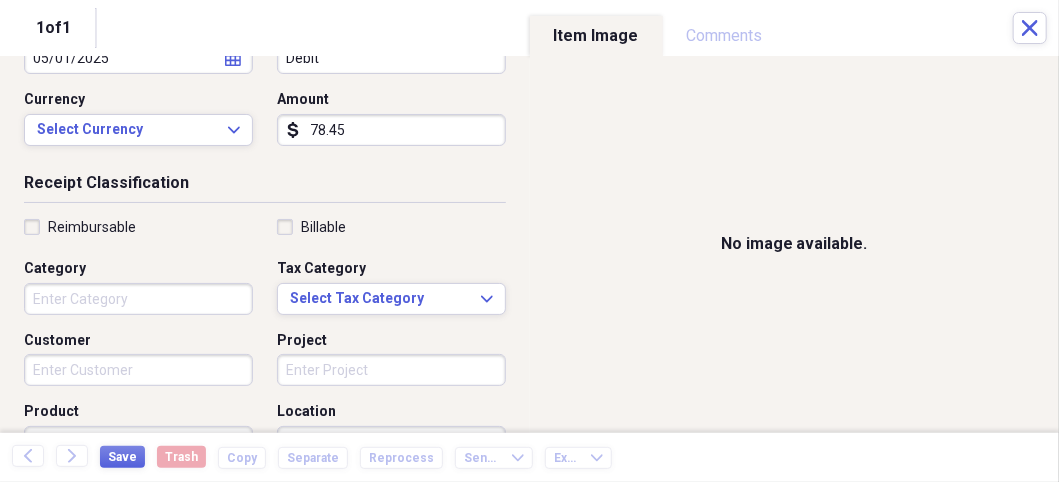 scroll, scrollTop: 300, scrollLeft: 0, axis: vertical 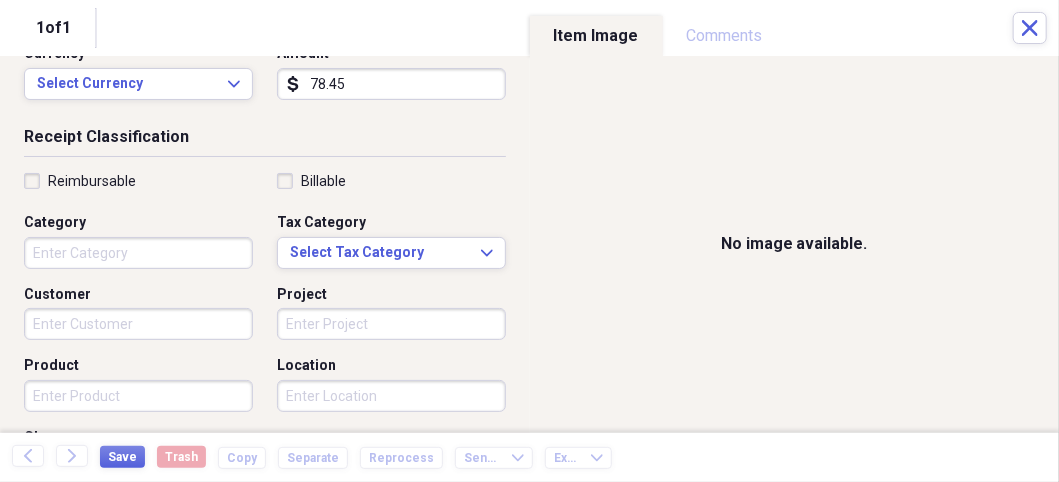 click on "Organize My Files 1 Collapse Unfiled Needs Review 1 Unfiled All Files Unfiled Unfiled Unfiled Saved Reports Collapse My Cabinet My Cabinet Add Folder Collapse Open Folder Business Add Folder Folder Bills Add Folder Folder Contacts Add Folder Folder Contracts Add Folder Folder Important Documents Add Folder Folder Legal Add Folder Folder Office Add Folder Folder Purchases Add Folder Expand Folder Taxes Add Folder Expand Folder Personal Add Folder Trash Trash Help & Support Submit Import Import Add Create Expand Reports Reports Settings [NAME] Expand Purchases Showing 82 items , totaling $16,431.13 Column Expand sort Sort Filters  Expand Create Item Expand Status Image Date Vendor Amount Category Product Source Billable Reimbursable check 06/01/2025 Chariton Valley Electric $159.79 Utilities Electric Service check 07/13/2025 Highway Restaurant $45.28 Meals/Restaurants Food check 06/14/2025 TRUE VALUE $15.59 Building Supplies Electrical Supplies check 07/19/2025 Famous Footwear $116.34 Uniforms Uniforms check" at bounding box center [529, 241] 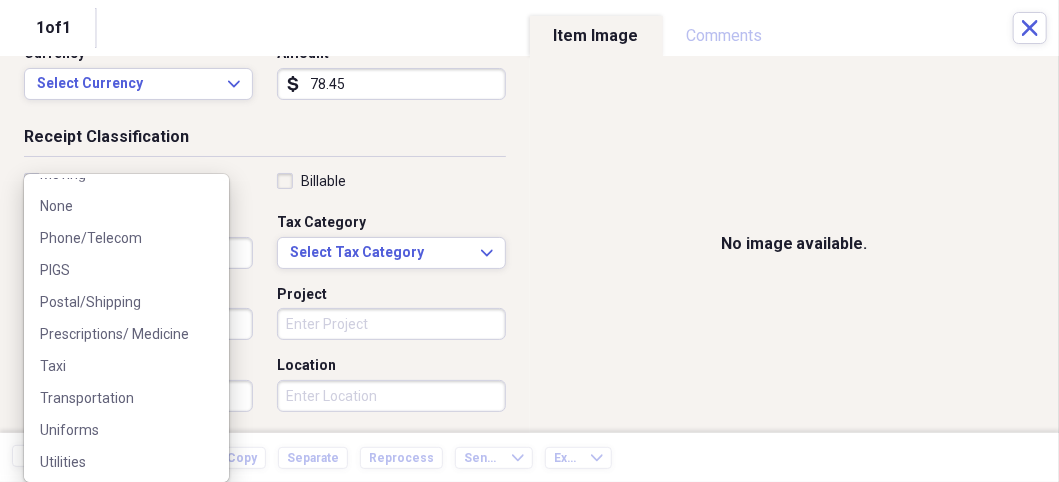 scroll, scrollTop: 604, scrollLeft: 0, axis: vertical 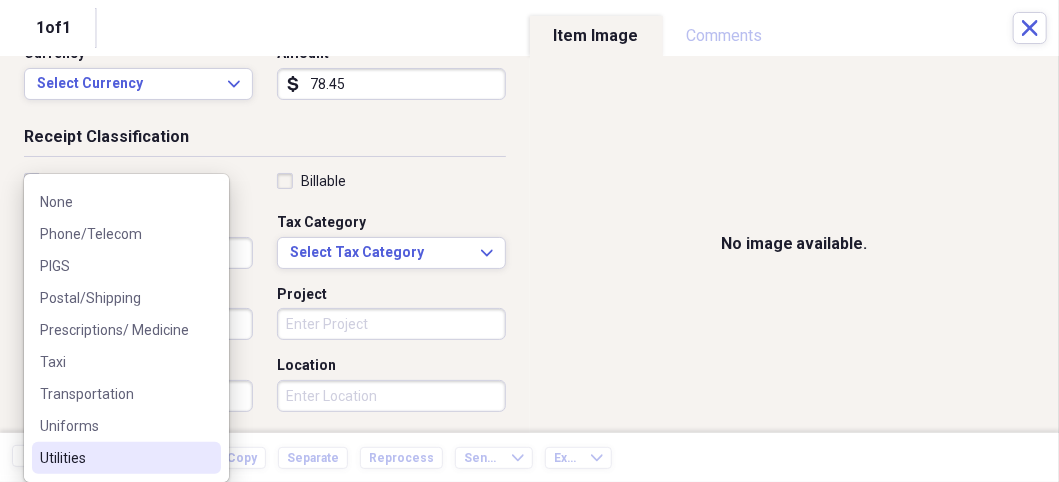 click on "Utilities" at bounding box center [114, 458] 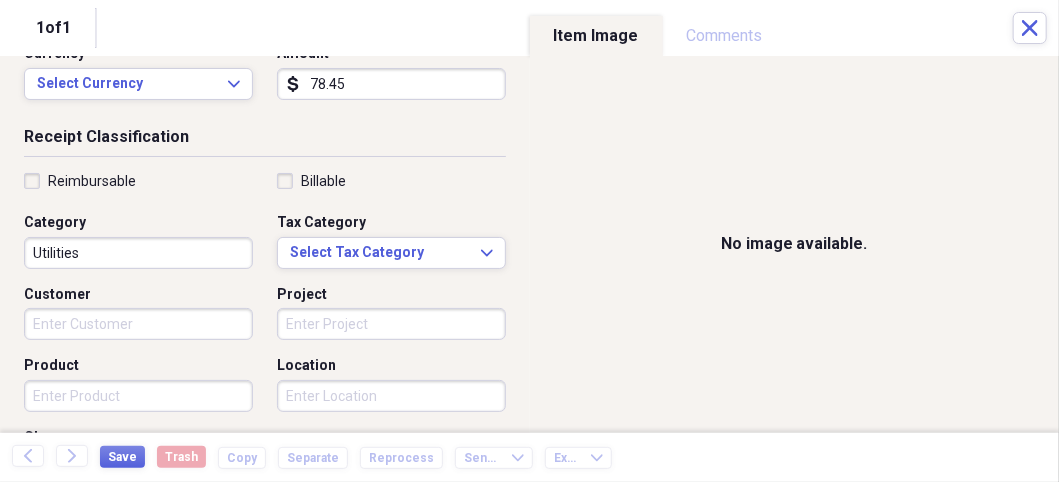 click on "Organize My Files 1 Collapse Unfiled Needs Review 1 Unfiled All Files Unfiled Unfiled Unfiled Saved Reports Collapse My Cabinet My Cabinet Add Folder Collapse Open Folder Business Add Folder Folder Bills Add Folder Folder Contacts Add Folder Folder Contracts Add Folder Folder Important Documents Add Folder Folder Legal Add Folder Folder Office Add Folder Folder Purchases Add Folder Expand Folder Taxes Add Folder Expand Folder Personal Add Folder Trash Trash Help & Support Submit Import Import Add Create Expand Reports Reports Settings [NAME] Expand Purchases Showing 82 items , totaling $16,431.13 Column Expand sort Sort Filters  Expand Create Item Expand Status Image Date Vendor Amount Category Product Source Billable Reimbursable check 06/01/2025 Chariton Valley Electric $159.79 Utilities Electric Service check 07/13/2025 Highway Restaurant $45.28 Meals/Restaurants Food check 06/14/2025 TRUE VALUE $15.59 Building Supplies Electrical Supplies check 07/19/2025 Famous Footwear $116.34 Uniforms Uniforms check" at bounding box center (529, 241) 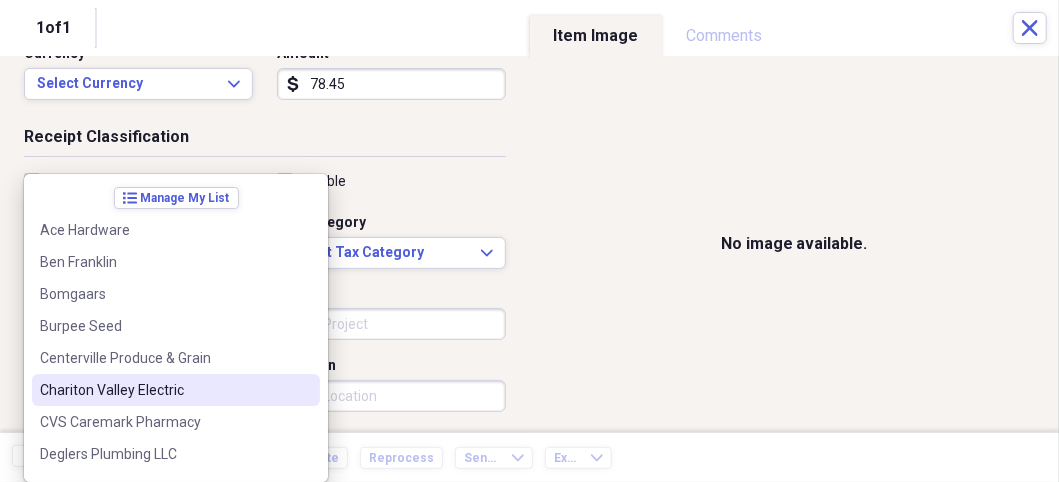 click on "Chariton Valley Electric" at bounding box center (164, 390) 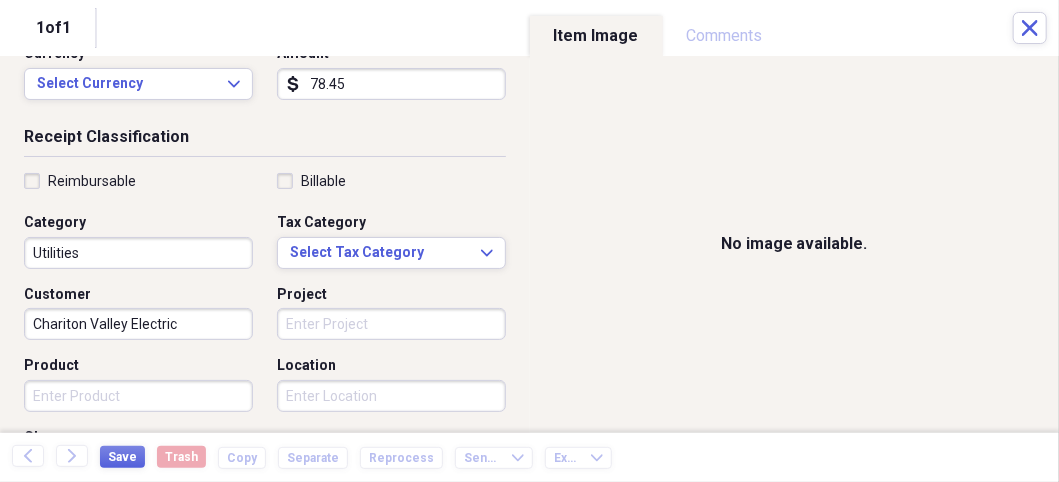 click on "Product" at bounding box center [138, 396] 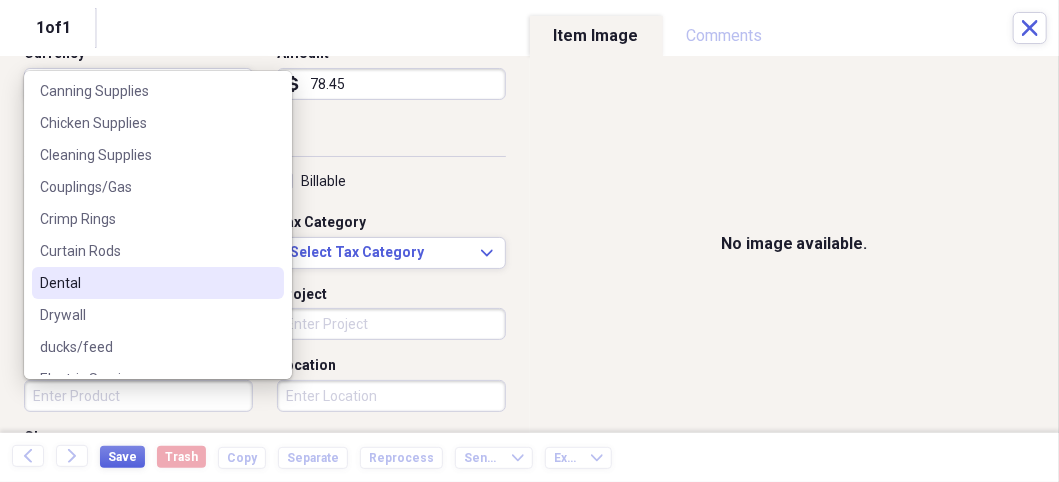 scroll, scrollTop: 100, scrollLeft: 0, axis: vertical 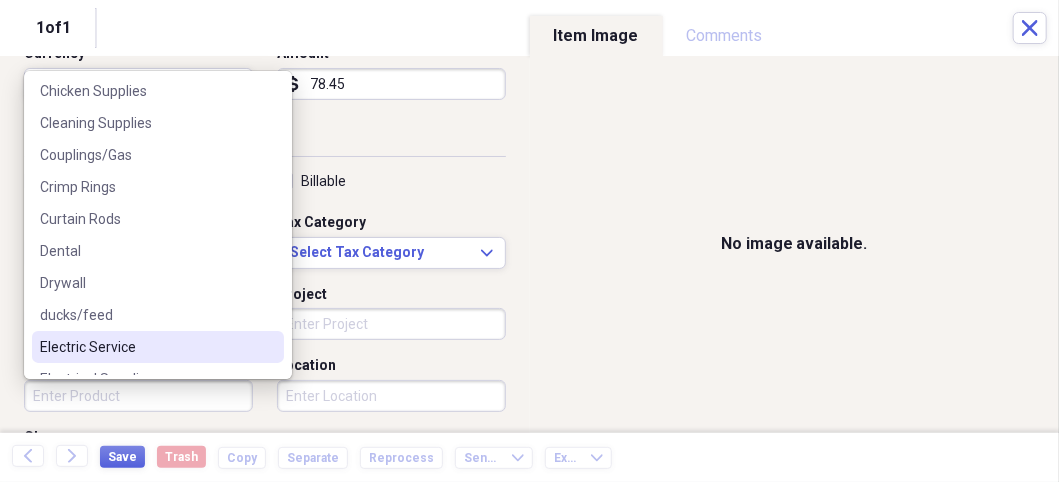 click on "Electric Service" at bounding box center (146, 347) 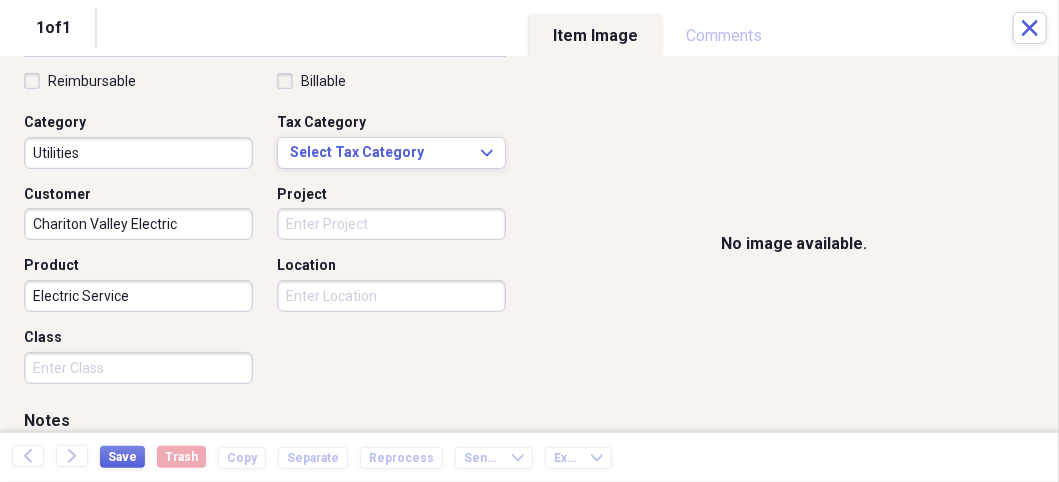 scroll, scrollTop: 570, scrollLeft: 0, axis: vertical 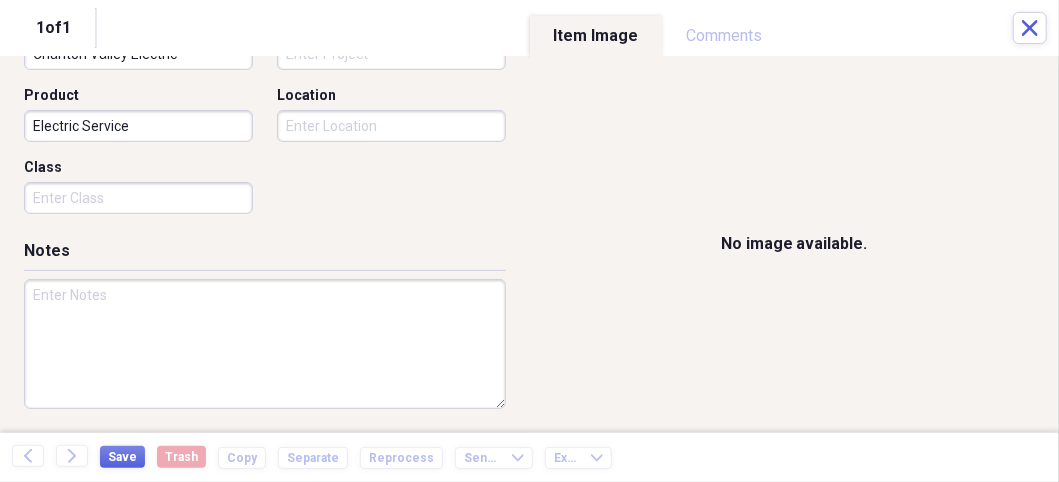 click at bounding box center (265, 344) 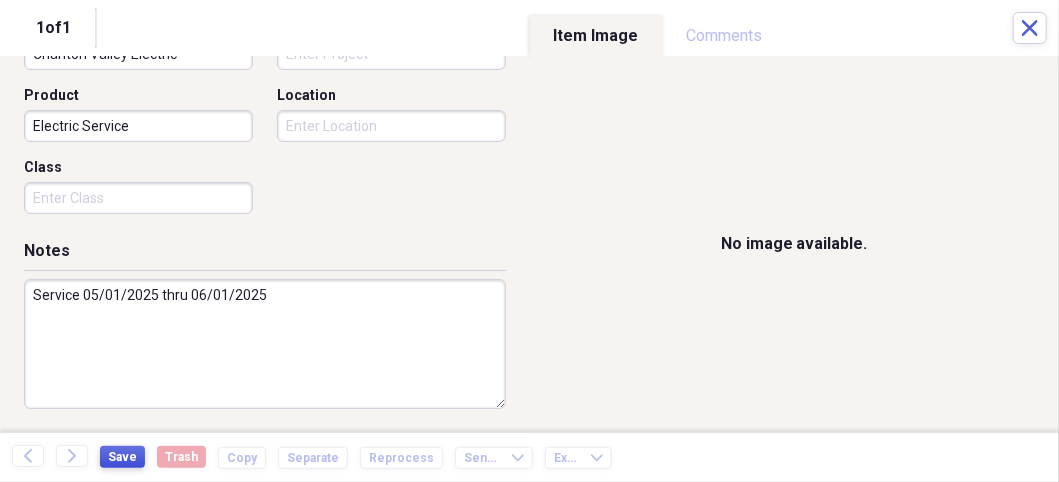 click on "Save" at bounding box center (122, 457) 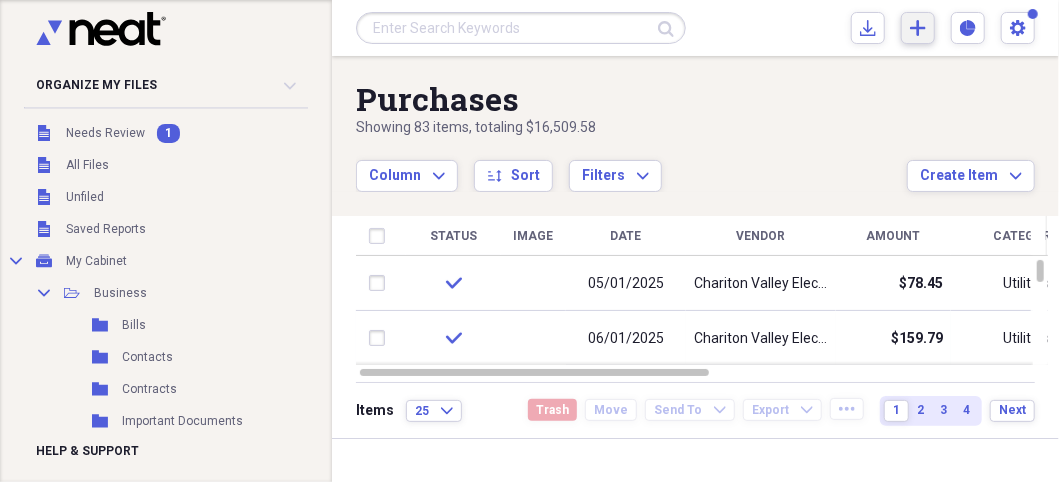 click on "Add" 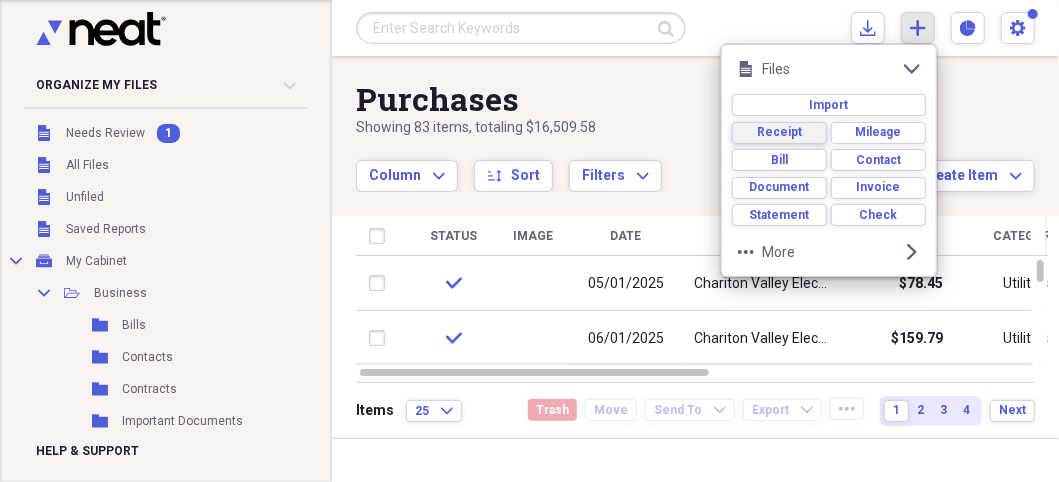 click on "Receipt" at bounding box center (779, 133) 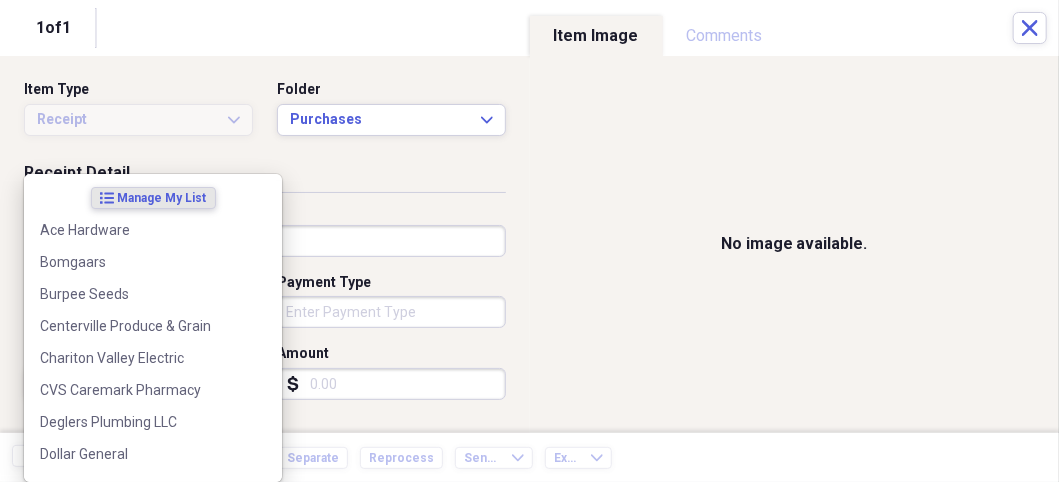 click on "Settings Nathalee Expand Purchases Showing 83 items , totaling $16,509.58 Column Expand sort Sort Filters  Expand Create Item Expand Status Image Date Vendor Amount Category Product Source Billable Reimbursable check 05/01/2025 Chariton Valley Electric $78.45 Utilities Electric Service check 06/01/2025 Chariton Valley Electric $159.79 Utilities Electric Service check 07/13/2025 Highway Restaurant $45.28 Meals/Restaurants Food check 06/14/2025 TRUE VALUE $15.59 Building Supplies check 25" at bounding box center (529, 241) 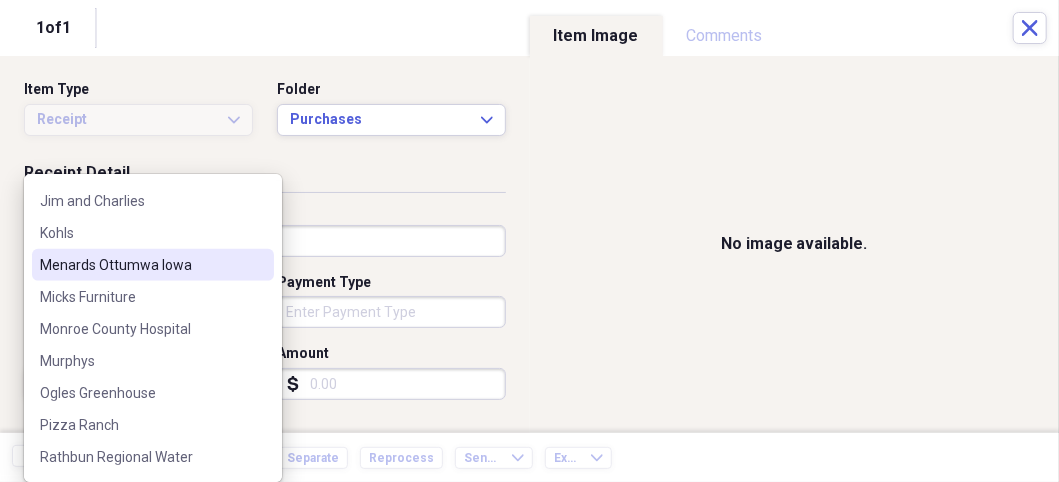 scroll, scrollTop: 700, scrollLeft: 0, axis: vertical 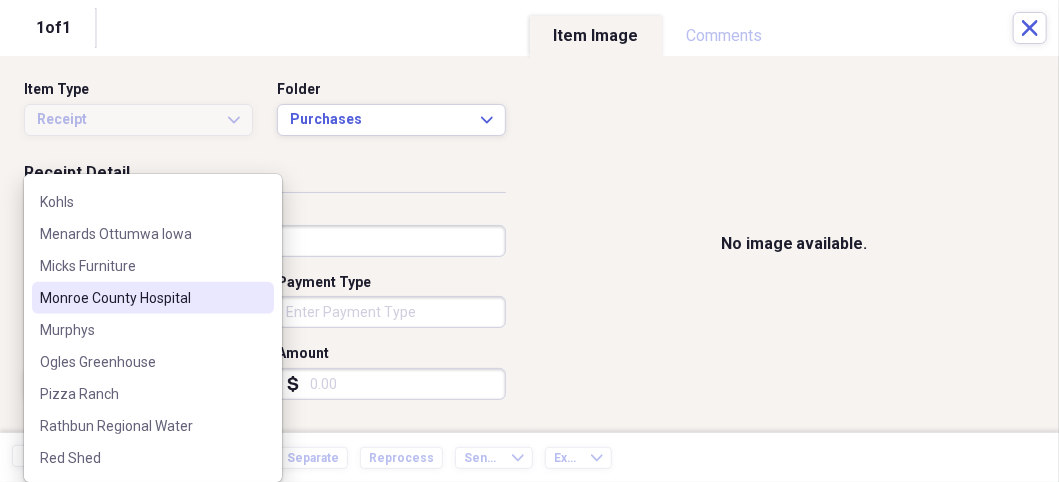 click on "Monroe County Hospital" at bounding box center (153, 298) 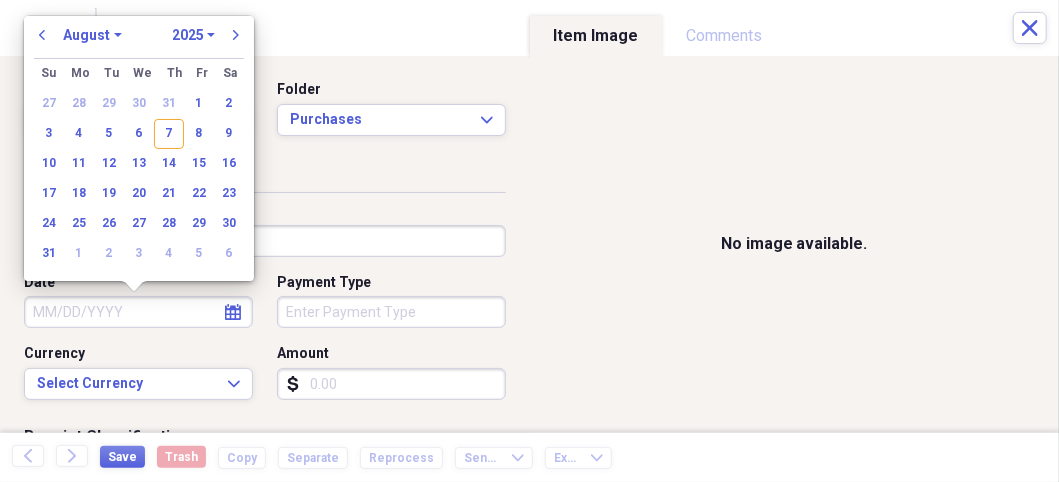 click on "Date" at bounding box center [138, 312] 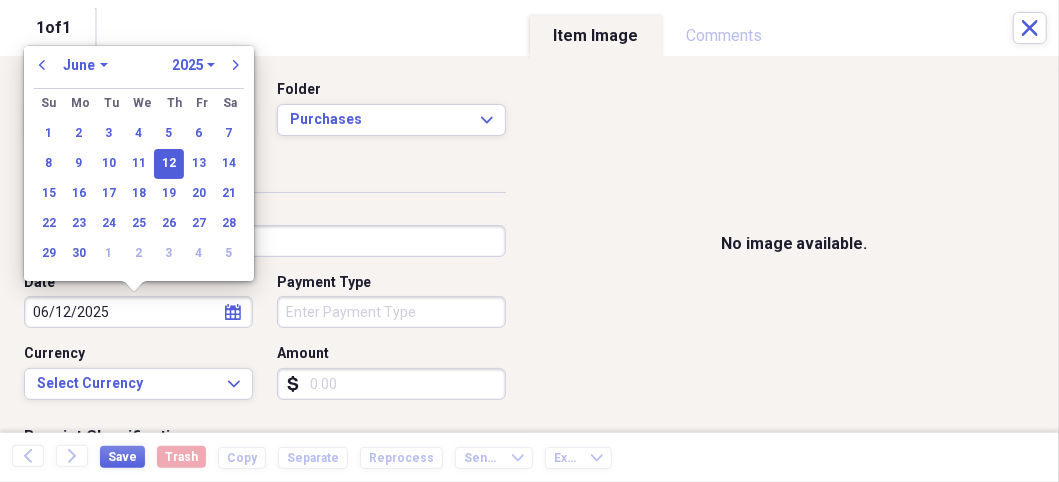 click on "Settings Nathalee Expand Purchases Showing 83 items , totaling $16,509.58 Column Expand sort Sort Filters  Expand Create Item Expand Status Image Date Vendor Amount Category Product Source Billable Reimbursable check 05/01/2025 Chariton Valley Electric $78.45 Utilities Electric Service check 06/01/2025 Chariton Valley Electric $159.79 Utilities Electric Service check 07/13/2025 Highway Restaurant $45.28 Meals/Restaurants Food check 06/14/2025 TRUE VALUE $15.59 Building Supplies check 25" at bounding box center (529, 241) 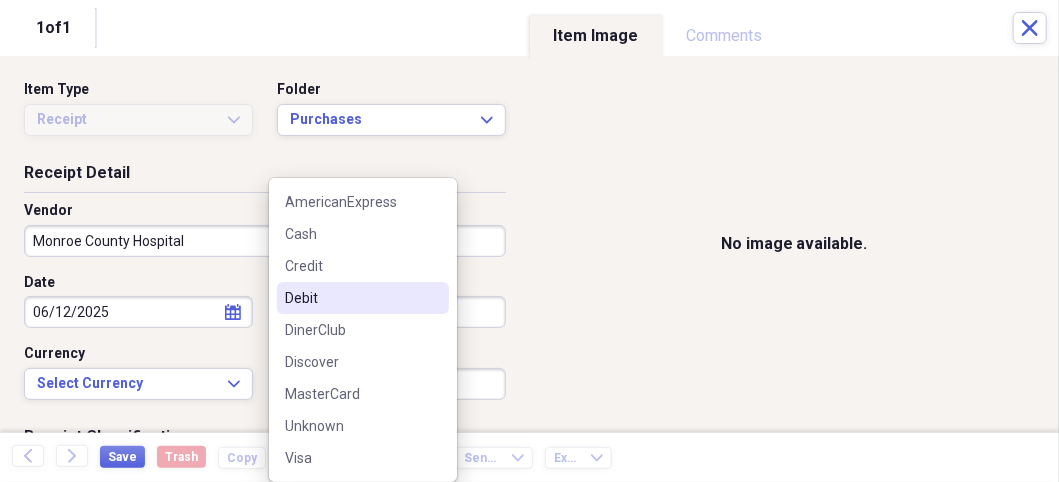 click on "Debit" at bounding box center (351, 298) 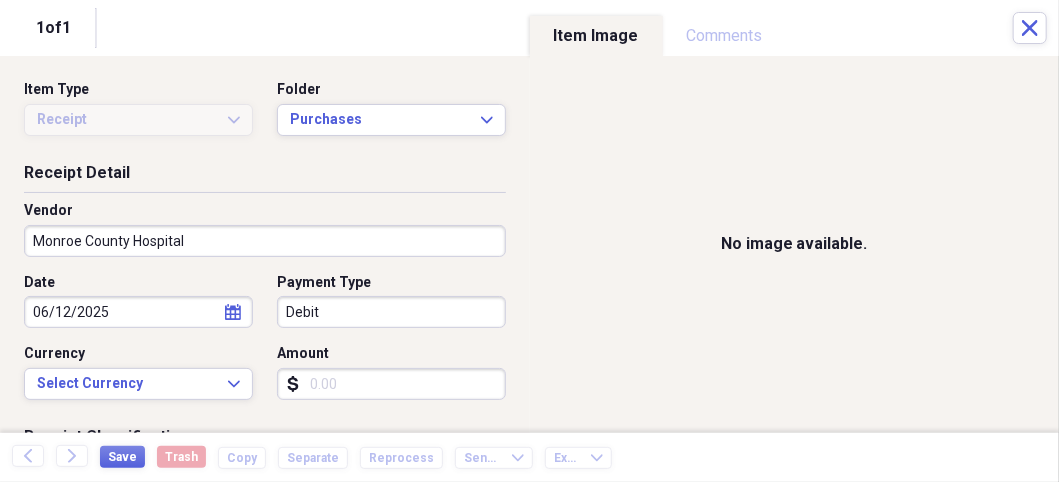 click on "Amount" at bounding box center (391, 384) 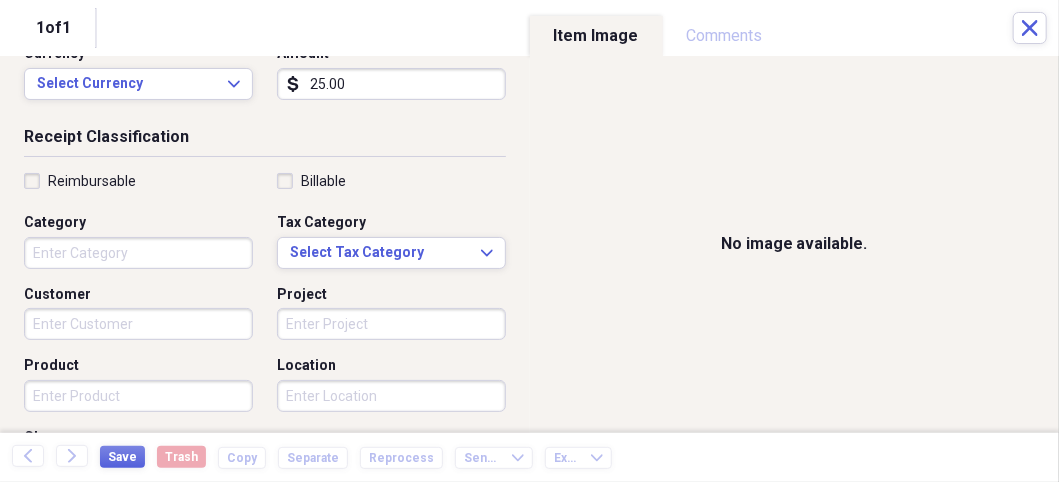 scroll, scrollTop: 400, scrollLeft: 0, axis: vertical 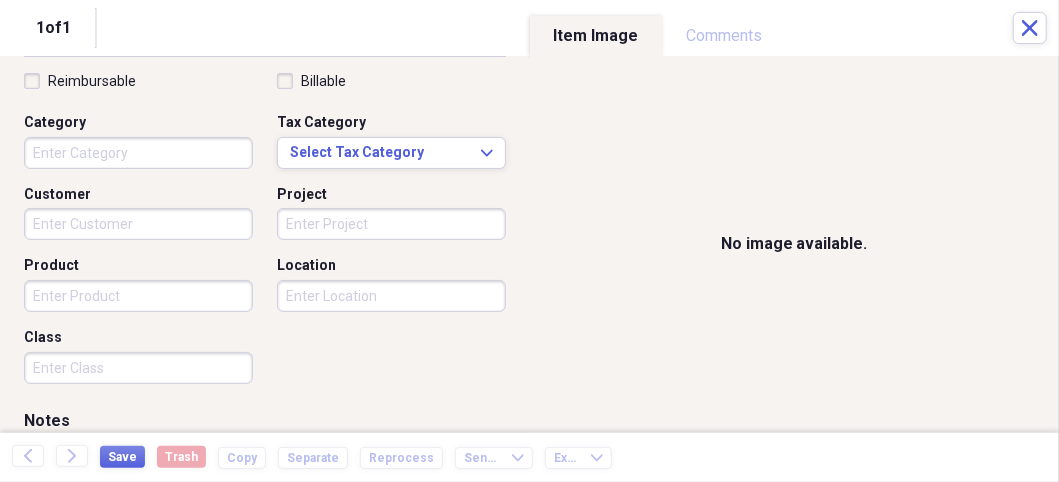 click on "Category" at bounding box center (138, 153) 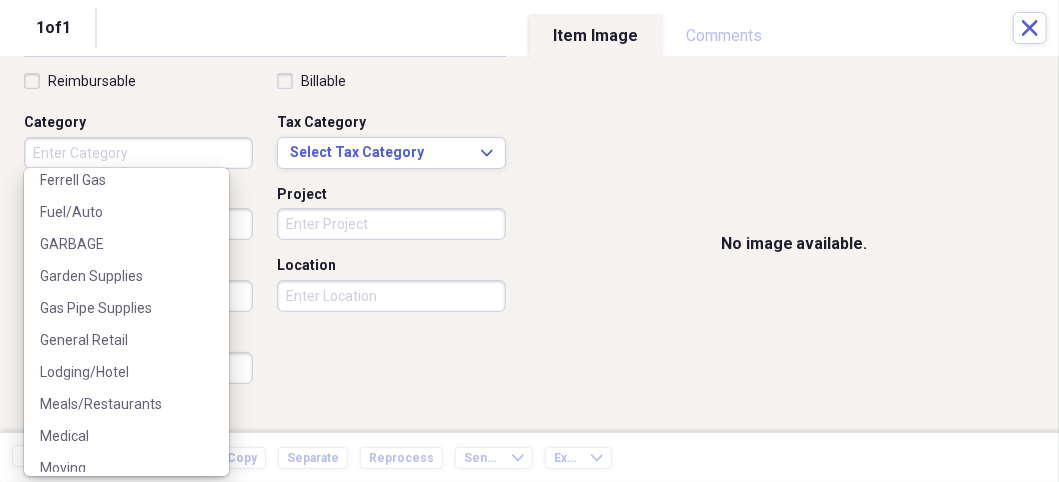 scroll, scrollTop: 400, scrollLeft: 0, axis: vertical 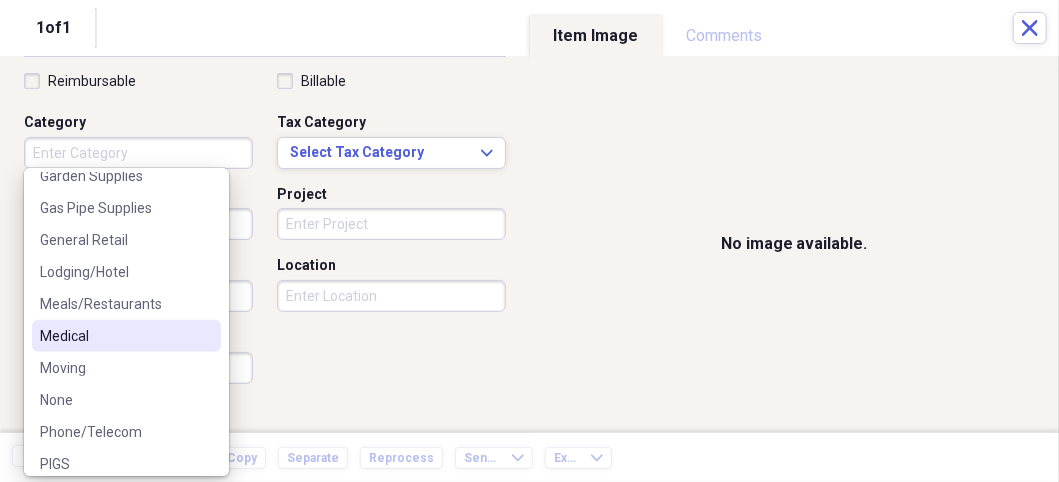 click on "Medical" at bounding box center (114, 336) 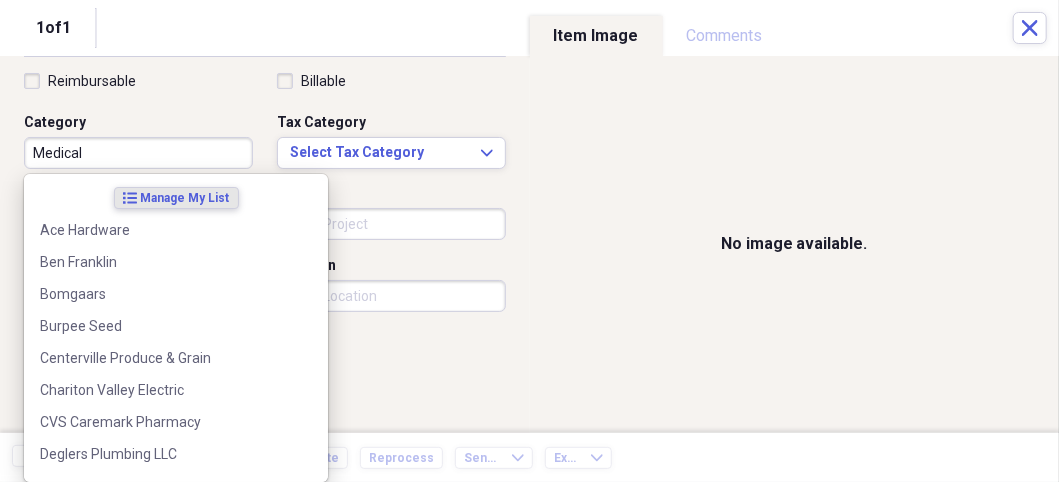 click on "Settings Nathalee Expand Purchases Showing 83 items , totaling $16,509.58 Column Expand sort Sort Filters  Expand Create Item Expand Status Image Date Vendor Amount Category Product Source Billable Reimbursable check 05/01/2025 Chariton Valley Electric $78.45 Utilities Electric Service check 06/01/2025 Chariton Valley Electric $159.79 Utilities Electric Service check 07/13/2025 Highway Restaurant $45.28 Meals/Restaurants Food check 06/14/2025 TRUE VALUE $15.59 Building Supplies check 25" at bounding box center [529, 241] 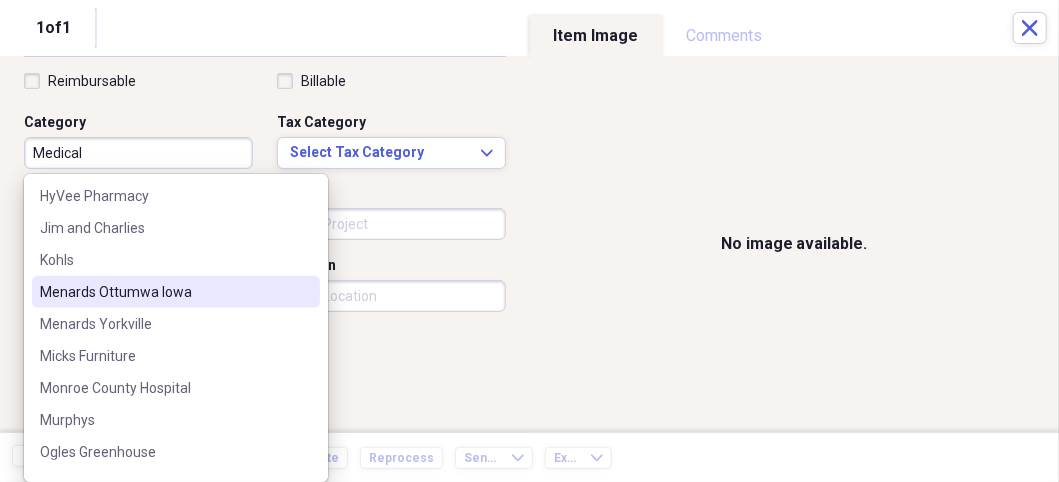 scroll, scrollTop: 700, scrollLeft: 0, axis: vertical 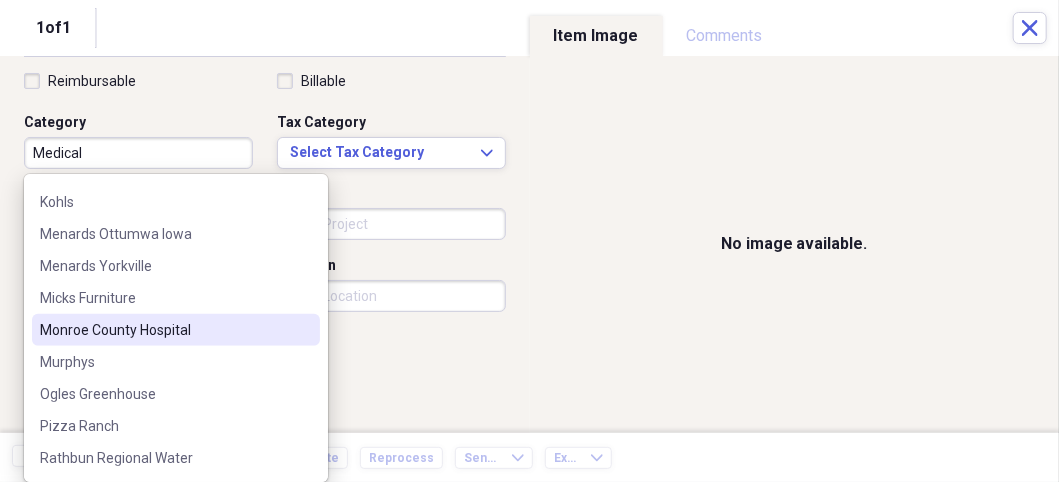 click on "Monroe County Hospital" at bounding box center (164, 330) 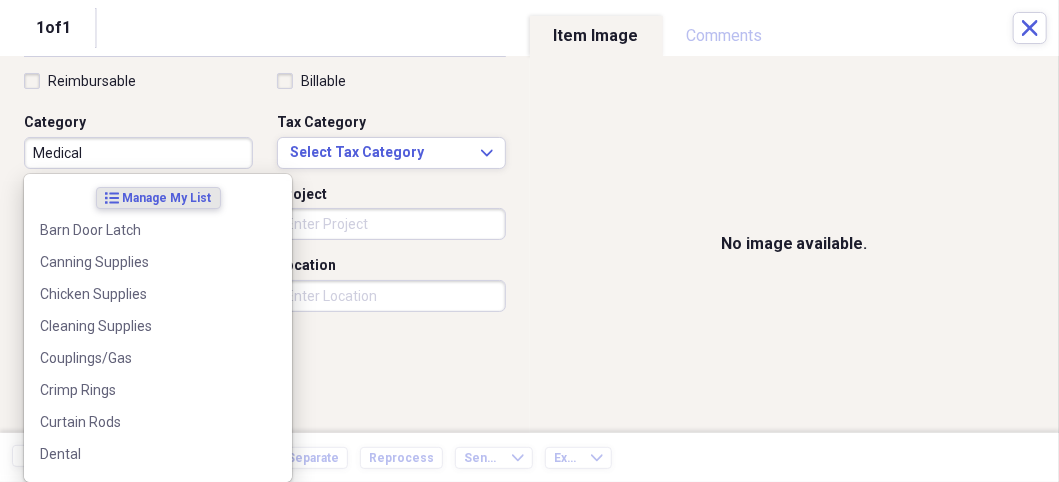 click on "Settings Nathalee Expand Purchases Showing 83 items , totaling $16,509.58 Column Expand sort Sort Filters  Expand Create Item Expand Status Image Date Vendor Amount Category Product Source Billable Reimbursable check 05/01/2025 Chariton Valley Electric $78.45 Utilities Electric Service check 06/01/2025 Chariton Valley Electric $159.79 Utilities Electric Service check 07/13/2025 Highway Restaurant $45.28 Meals/Restaurants Food check 06/14/2025 TRUE VALUE $15.59 Building Supplies check 25" at bounding box center [529, 241] 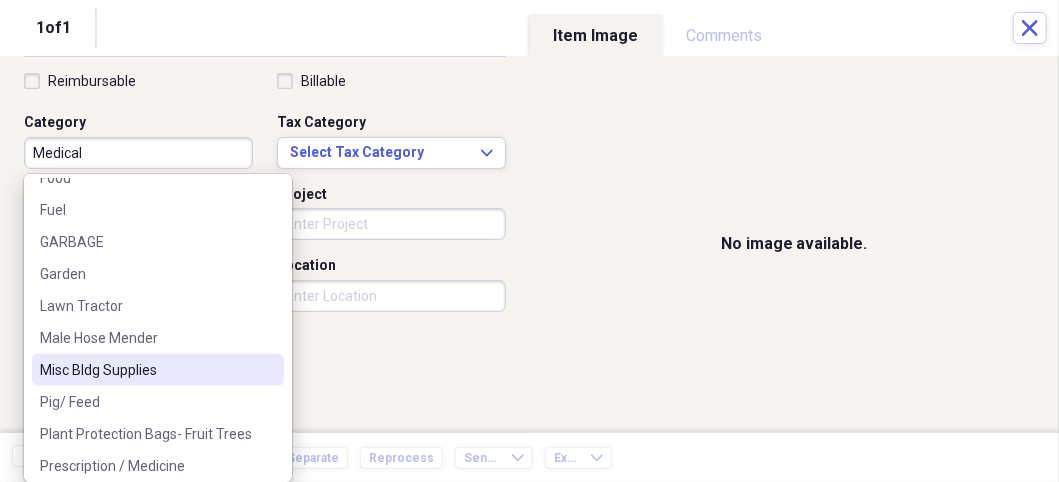 scroll, scrollTop: 500, scrollLeft: 0, axis: vertical 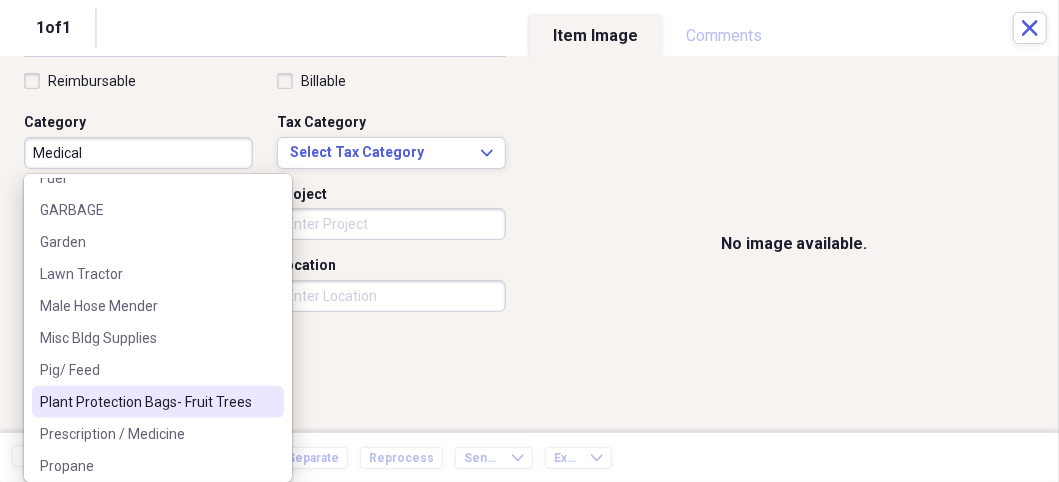 click on "Category Medical Tax Category Select Tax Category Expand Customer Monroe County Hospital Project Product Location Class" at bounding box center (265, 232) 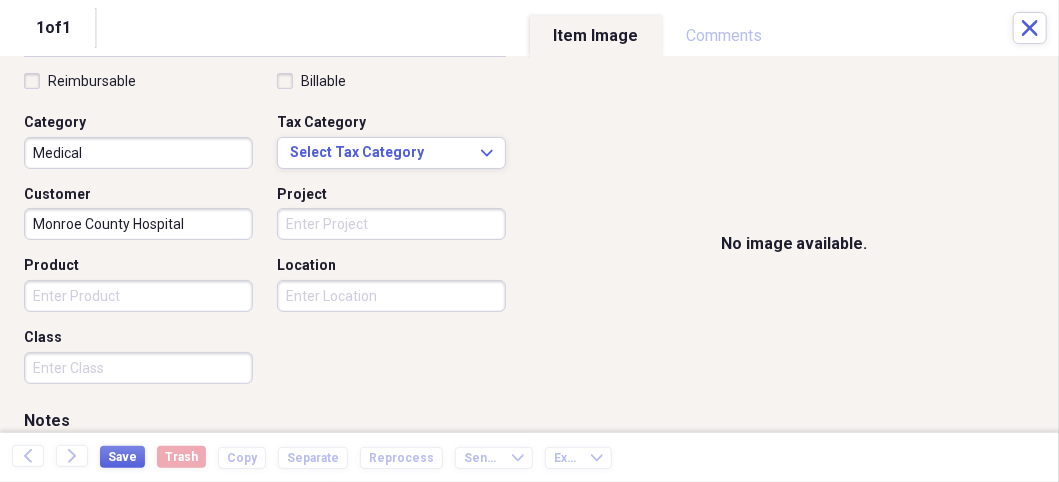 click on "Settings Nathalee Expand Purchases Showing 83 items , totaling $16,509.58 Column Expand sort Sort Filters  Expand Create Item Expand Status Image Date Vendor Amount Category Product Source Billable Reimbursable check 05/01/2025 Chariton Valley Electric $78.45 Utilities Electric Service check 06/01/2025 Chariton Valley Electric $159.79 Utilities Electric Service check 07/13/2025 Highway Restaurant $45.28 Meals/Restaurants Food check 06/14/2025 TRUE VALUE $15.59 Building Supplies check 25" at bounding box center [529, 241] 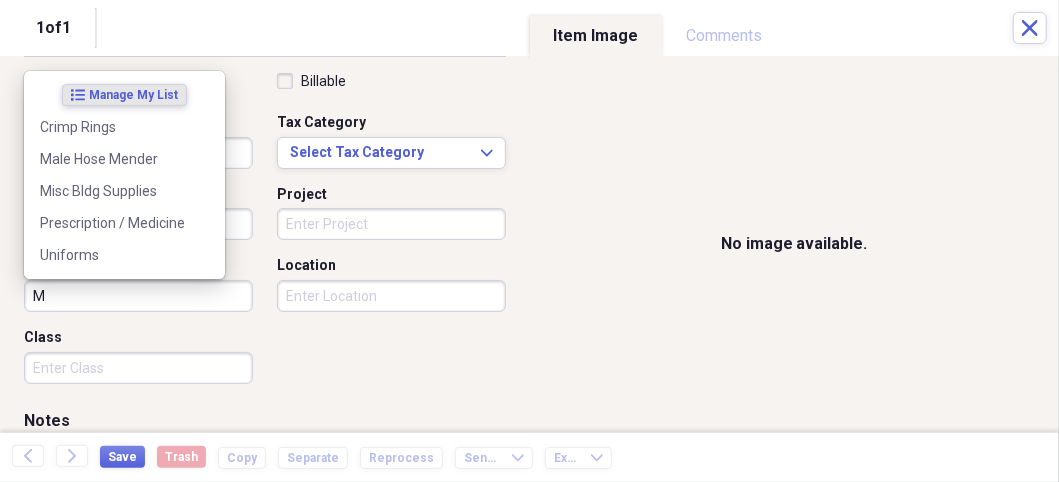 scroll, scrollTop: 0, scrollLeft: 0, axis: both 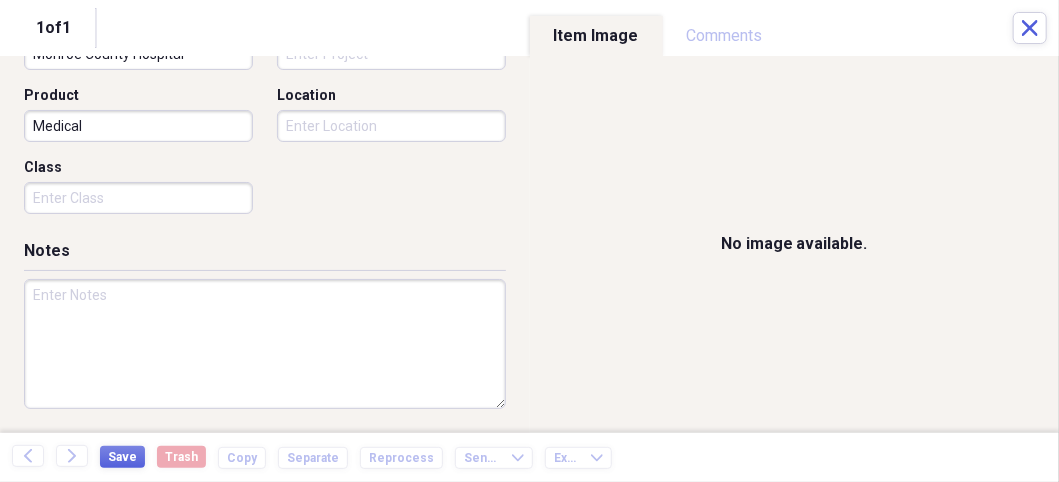 click at bounding box center (265, 344) 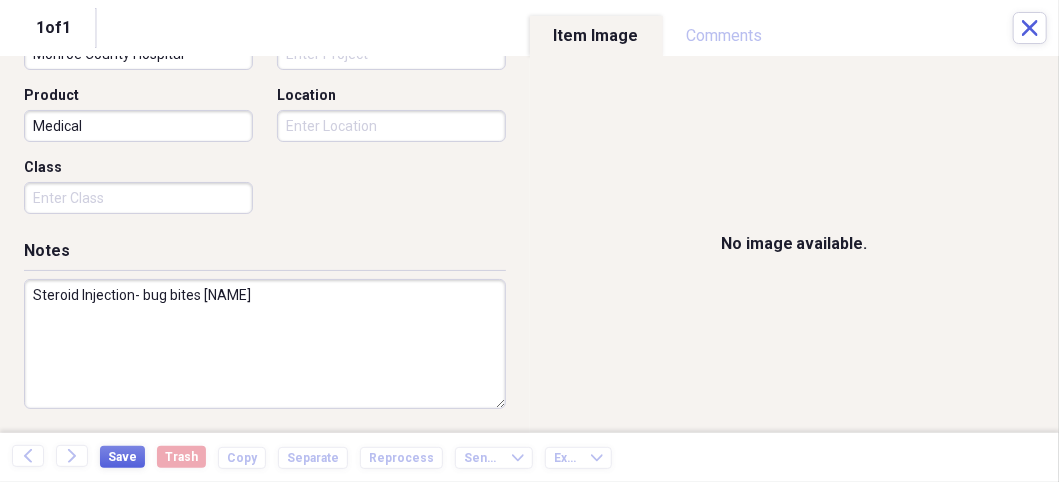 scroll, scrollTop: 370, scrollLeft: 0, axis: vertical 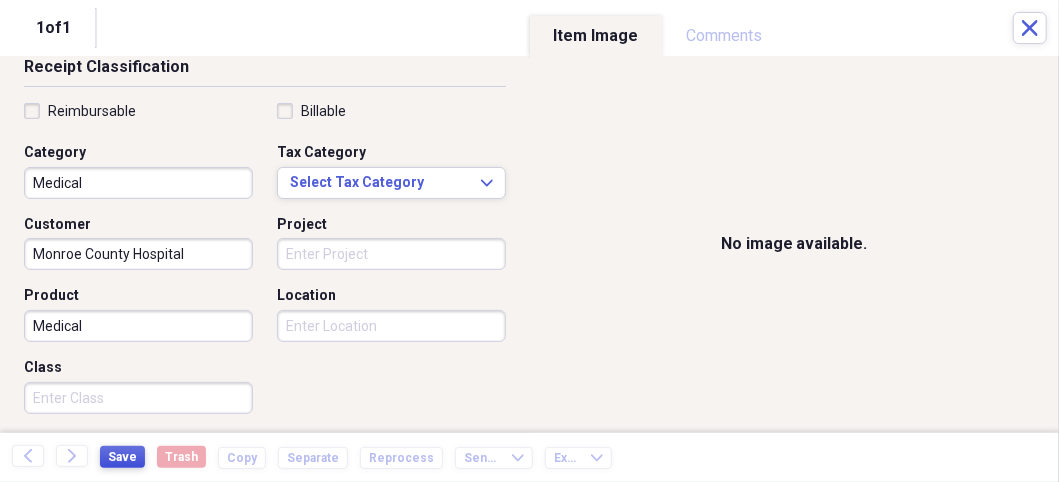 click on "Save" at bounding box center [122, 457] 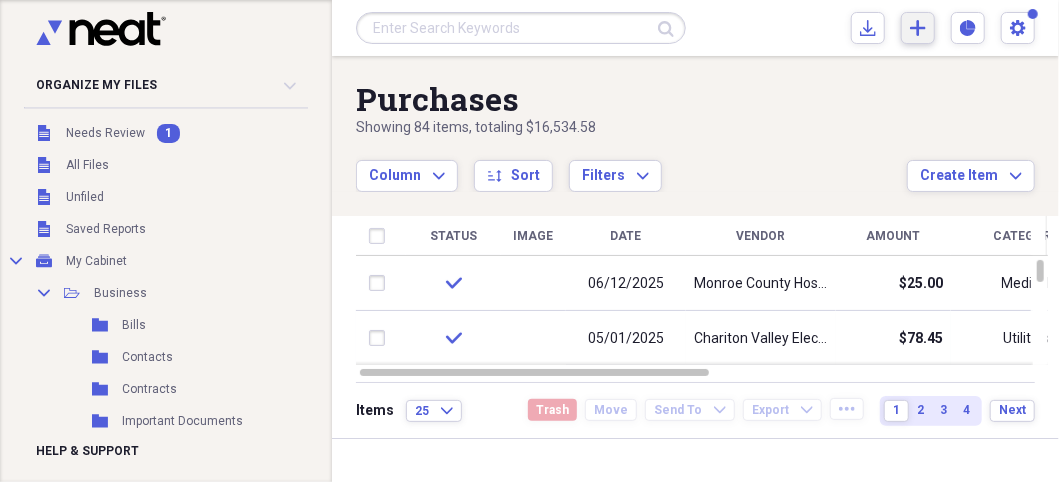 click on "Add" 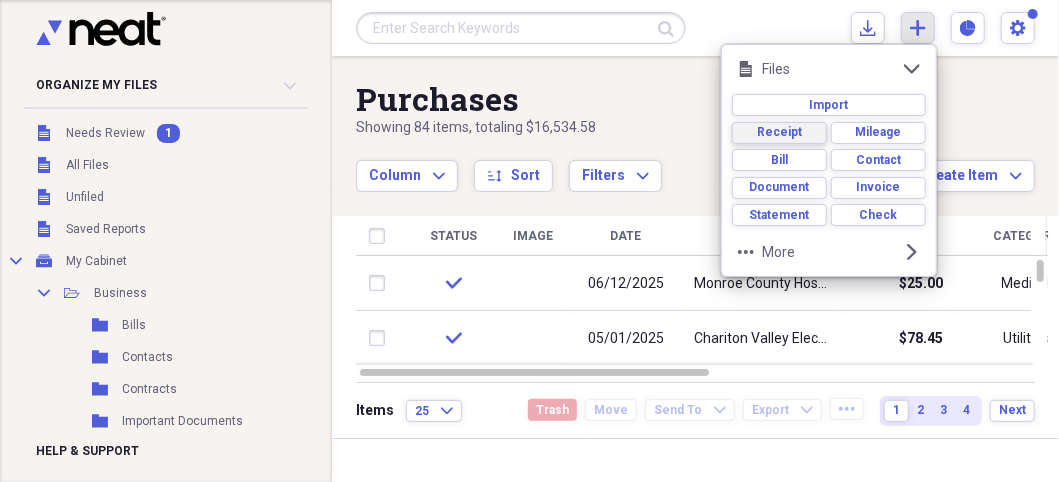 click on "Receipt" at bounding box center (779, 132) 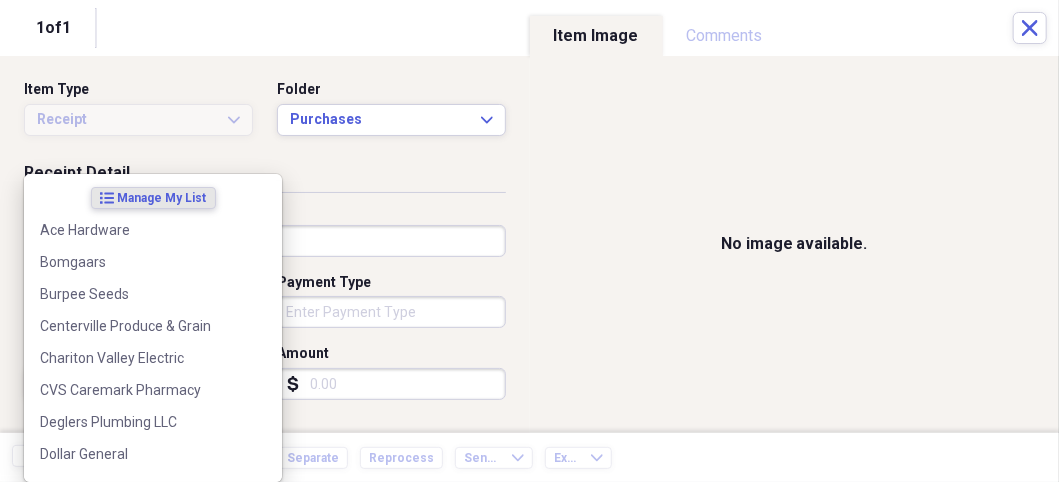 click on "Organize My Files 1 Collapse Unfiled Needs Review 1 Unfiled All Files Unfiled Unfiled Unfiled Saved Reports Collapse My Cabinet My Cabinet Add Folder Collapse Open Folder Business Add Folder Folder Bills Add Folder Folder Contacts Add Folder Folder Contracts Add Folder Folder Important Documents Add Folder Folder Legal Add Folder Folder Office Add Folder Folder Purchases Add Folder Expand Folder Taxes Add Folder Expand Folder Personal Add Folder Trash Trash Help & Support Submit Import Import Add Create Expand Reports Reports Settings [NAME] Expand Purchases Showing 84 items , totaling $16,534.58 Column Expand sort Sort Filters  Expand Create Item Expand Status Image Date Vendor Amount Category Product Source Billable Reimbursable check 06/12/2025 Monroe County Hospital $25.00 Medical Medical check 05/01/2025 Chariton Valley Electric $78.45 Utilities Electric Service check 06/01/2025 Chariton Valley Electric $159.79 Utilities Electric Service check 07/13/2025 Highway Restaurant $45.28 Meals/Restaurants Food" at bounding box center [529, 241] 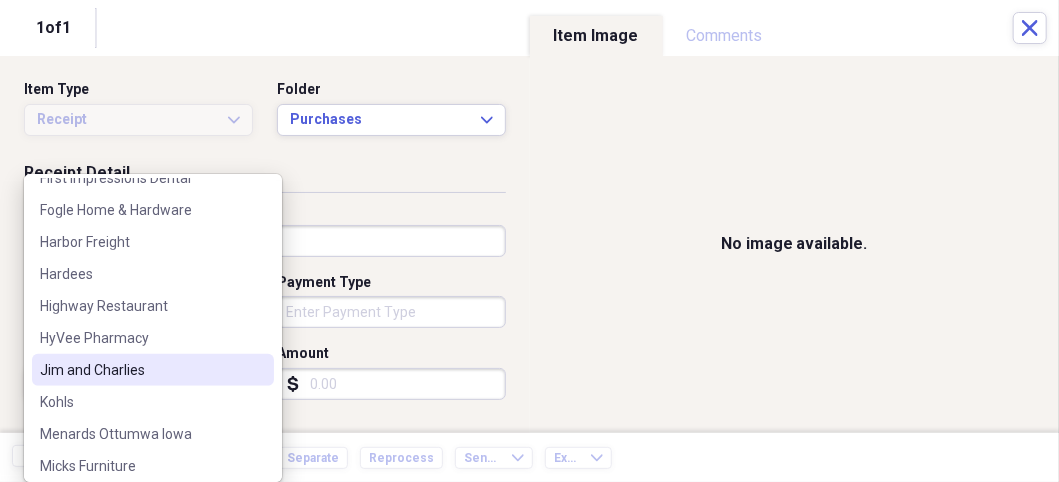 scroll, scrollTop: 600, scrollLeft: 0, axis: vertical 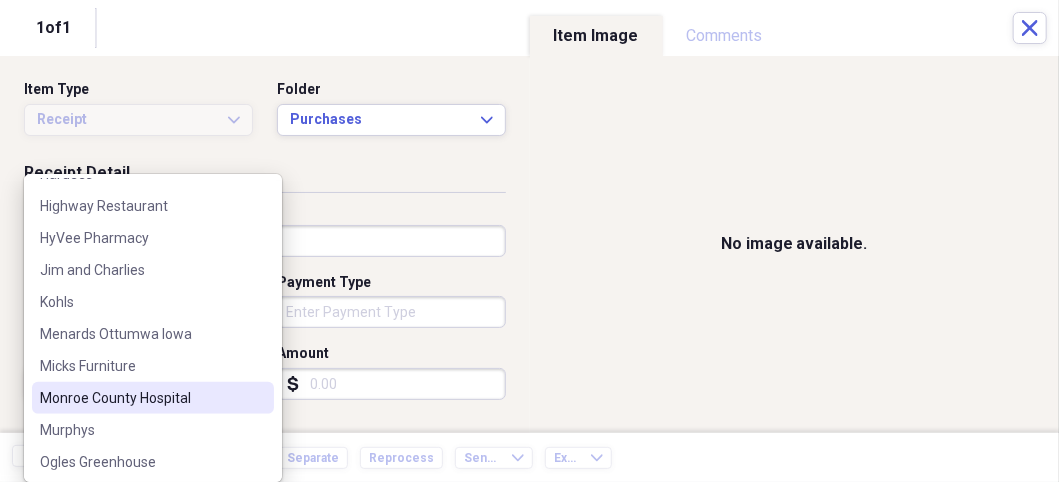 click on "Monroe County Hospital" at bounding box center [141, 398] 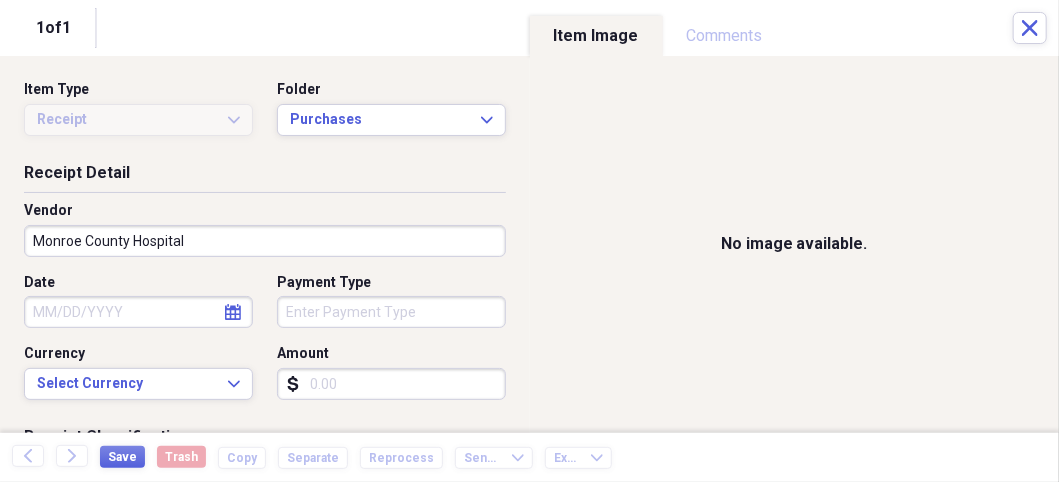 click on "Date" at bounding box center [138, 312] 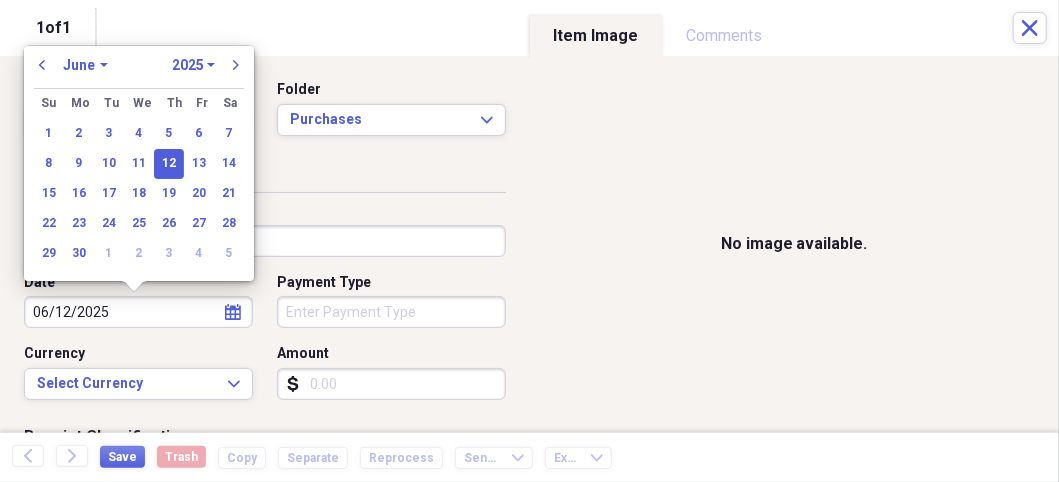 click on "Organize My Files 1 Collapse Unfiled Needs Review 1 Unfiled All Files Unfiled Unfiled Unfiled Saved Reports Collapse My Cabinet My Cabinet Add Folder Collapse Open Folder Business Add Folder Folder Bills Add Folder Folder Contacts Add Folder Folder Contracts Add Folder Folder Important Documents Add Folder Folder Legal Add Folder Folder Office Add Folder Folder Purchases Add Folder Expand Folder Taxes Add Folder Expand Folder Personal Add Folder Trash Trash Help & Support Submit Import Import Add Create Expand Reports Reports Settings [NAME] Expand Purchases Showing 84 items , totaling $16,534.58 Column Expand sort Sort Filters  Expand Create Item Expand Status Image Date Vendor Amount Category Product Source Billable Reimbursable check 06/12/2025 Monroe County Hospital $25.00 Medical Medical check 05/01/2025 Chariton Valley Electric $78.45 Utilities Electric Service check 06/01/2025 Chariton Valley Electric $159.79 Utilities Electric Service check 07/13/2025 Highway Restaurant $45.28 Meals/Restaurants Food" at bounding box center (529, 241) 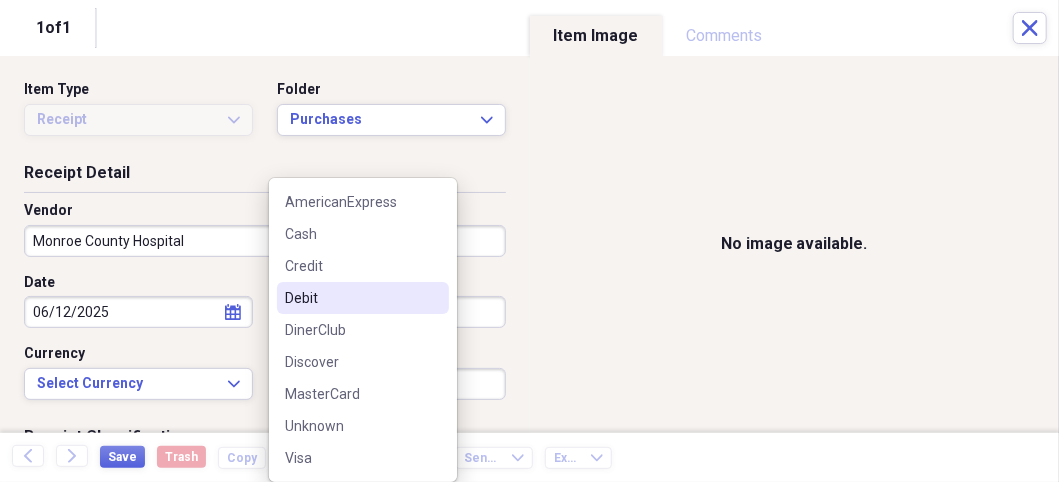 click on "Debit" at bounding box center [363, 298] 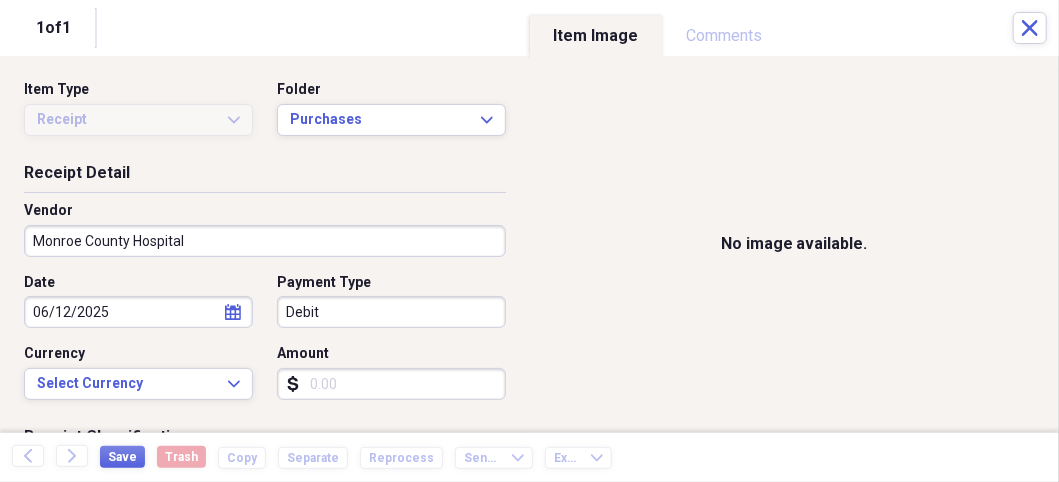 click on "Amount" at bounding box center (391, 384) 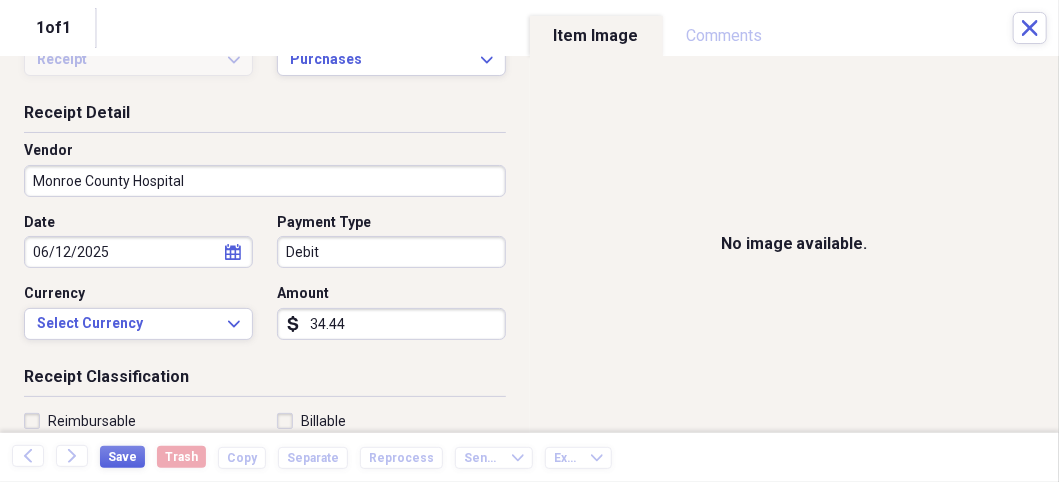 scroll, scrollTop: 200, scrollLeft: 0, axis: vertical 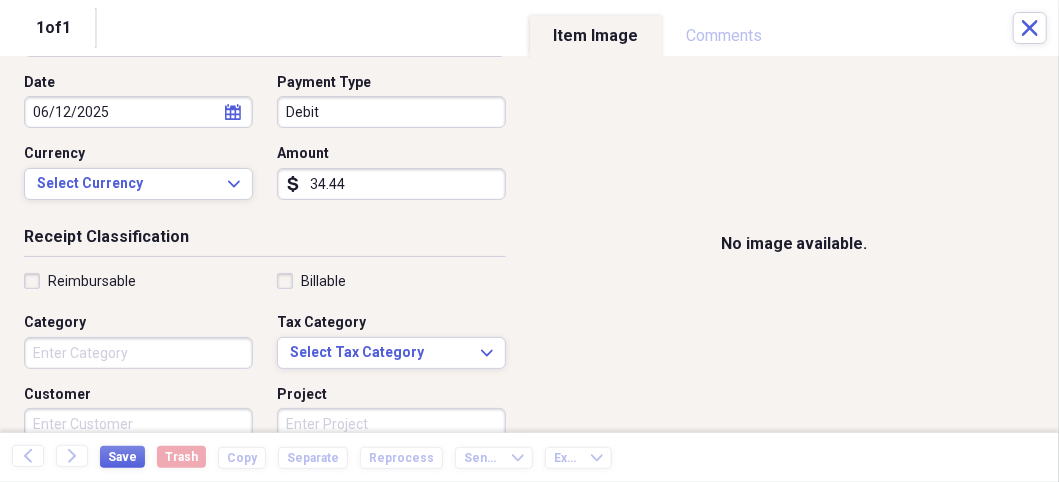 click on "Category" at bounding box center [138, 353] 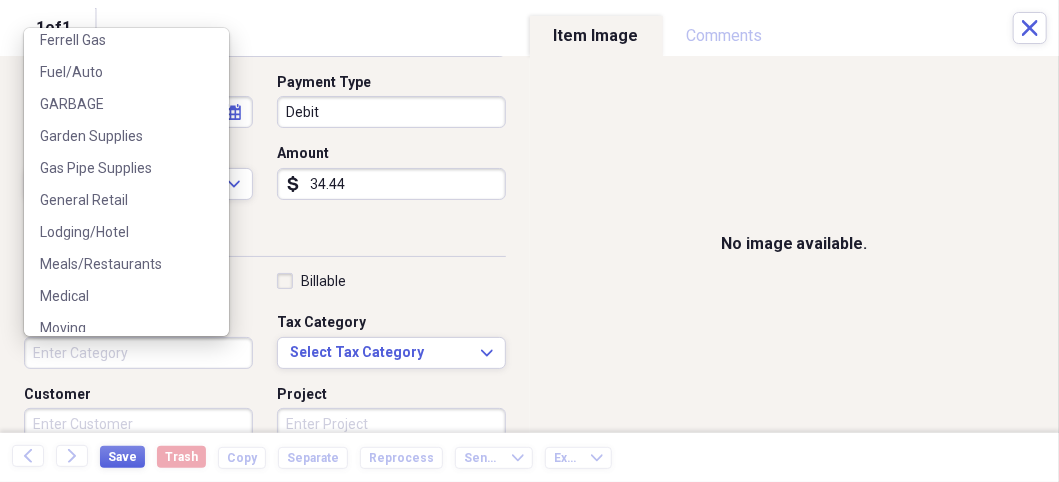 scroll, scrollTop: 400, scrollLeft: 0, axis: vertical 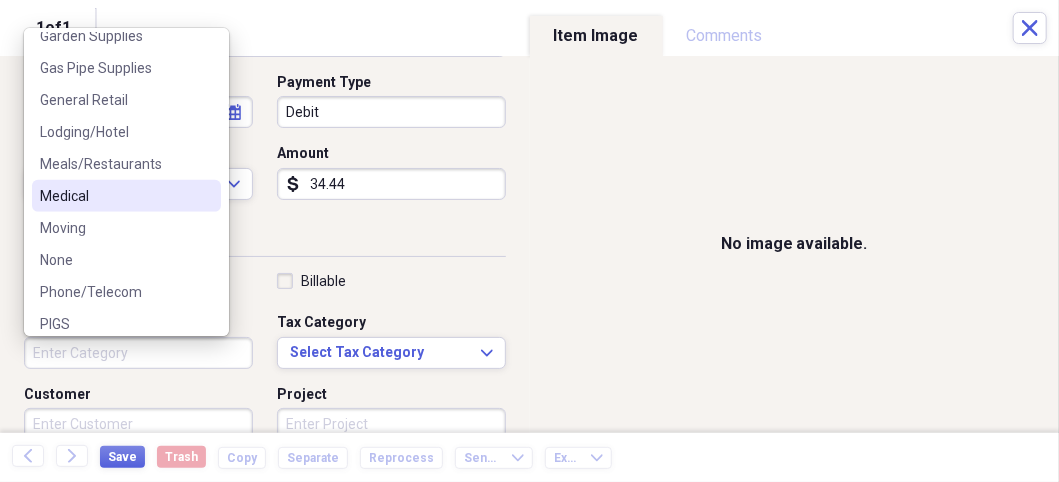 click on "Medical" at bounding box center [114, 196] 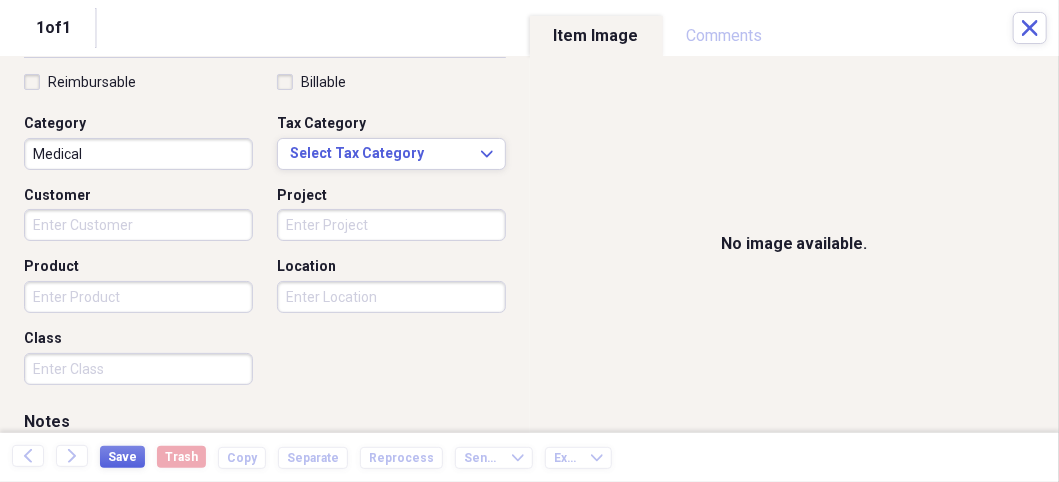scroll, scrollTop: 400, scrollLeft: 0, axis: vertical 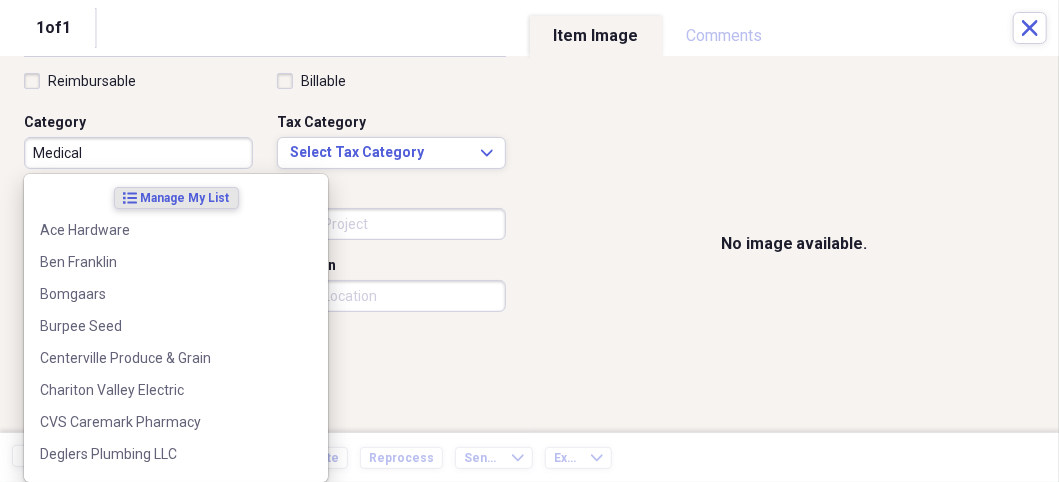 click on "Organize My Files 1 Collapse Unfiled Needs Review 1 Unfiled All Files Unfiled Unfiled Unfiled Saved Reports Collapse My Cabinet My Cabinet Add Folder Collapse Open Folder Business Add Folder Folder Bills Add Folder Folder Contacts Add Folder Folder Contracts Add Folder Folder Important Documents Add Folder Folder Legal Add Folder Folder Office Add Folder Folder Purchases Add Folder Expand Folder Taxes Add Folder Expand Folder Personal Add Folder Trash Trash Help & Support Submit Import Import Add Create Expand Reports Reports Settings [NAME] Expand Purchases Showing 84 items , totaling $16,534.58 Column Expand sort Sort Filters  Expand Create Item Expand Status Image Date Vendor Amount Category Product Source Billable Reimbursable check 06/12/2025 Monroe County Hospital $25.00 Medical Medical check 05/01/2025 Chariton Valley Electric $78.45 Utilities Electric Service check 06/01/2025 Chariton Valley Electric $159.79 Utilities Electric Service check 07/13/2025 Highway Restaurant $45.28 Meals/Restaurants Food" at bounding box center [529, 241] 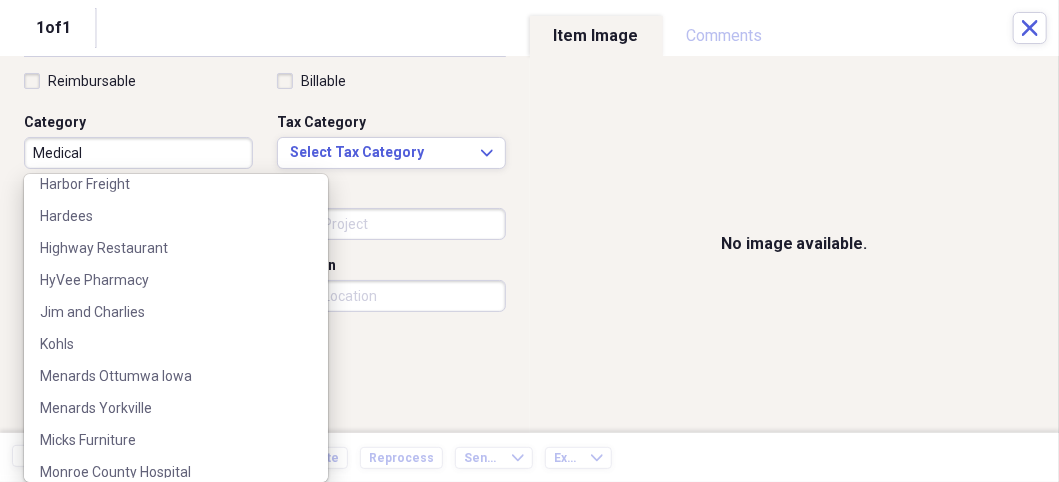 scroll, scrollTop: 600, scrollLeft: 0, axis: vertical 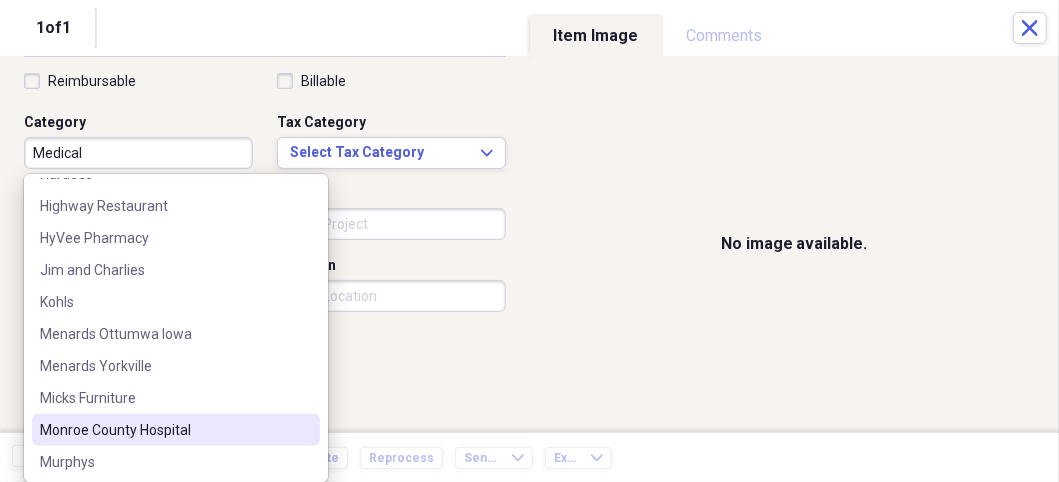 click on "Monroe County Hospital" at bounding box center (164, 430) 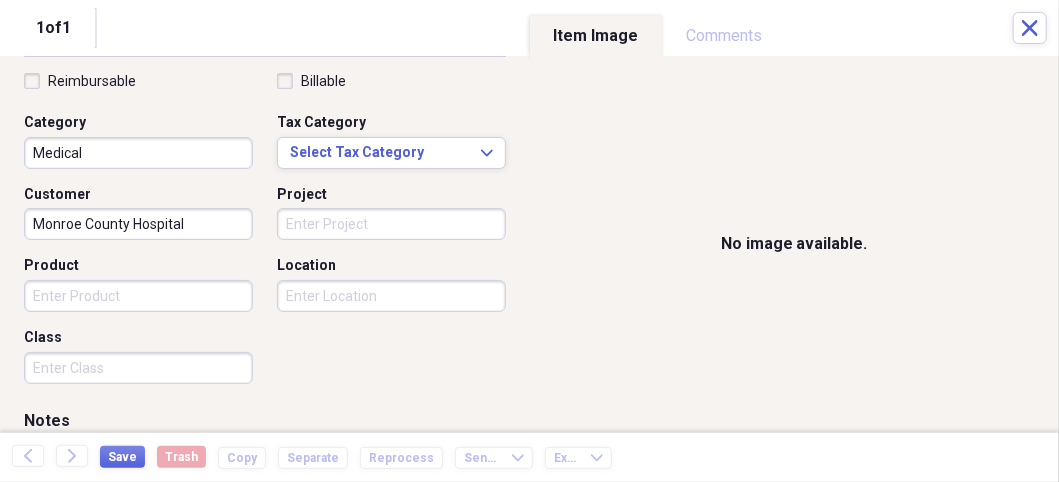 click on "Organize My Files 1 Collapse Unfiled Needs Review 1 Unfiled All Files Unfiled Unfiled Unfiled Saved Reports Collapse My Cabinet My Cabinet Add Folder Collapse Open Folder Business Add Folder Folder Bills Add Folder Folder Contacts Add Folder Folder Contracts Add Folder Folder Important Documents Add Folder Folder Legal Add Folder Folder Office Add Folder Folder Purchases Add Folder Expand Folder Taxes Add Folder Expand Folder Personal Add Folder Trash Trash Help & Support Submit Import Import Add Create Expand Reports Reports Settings [NAME] Expand Purchases Showing 84 items , totaling $16,534.58 Column Expand sort Sort Filters  Expand Create Item Expand Status Image Date Vendor Amount Category Product Source Billable Reimbursable check 06/12/2025 Monroe County Hospital $25.00 Medical Medical check 05/01/2025 Chariton Valley Electric $78.45 Utilities Electric Service check 06/01/2025 Chariton Valley Electric $159.79 Utilities Electric Service check 07/13/2025 Highway Restaurant $45.28 Meals/Restaurants Food" at bounding box center (529, 241) 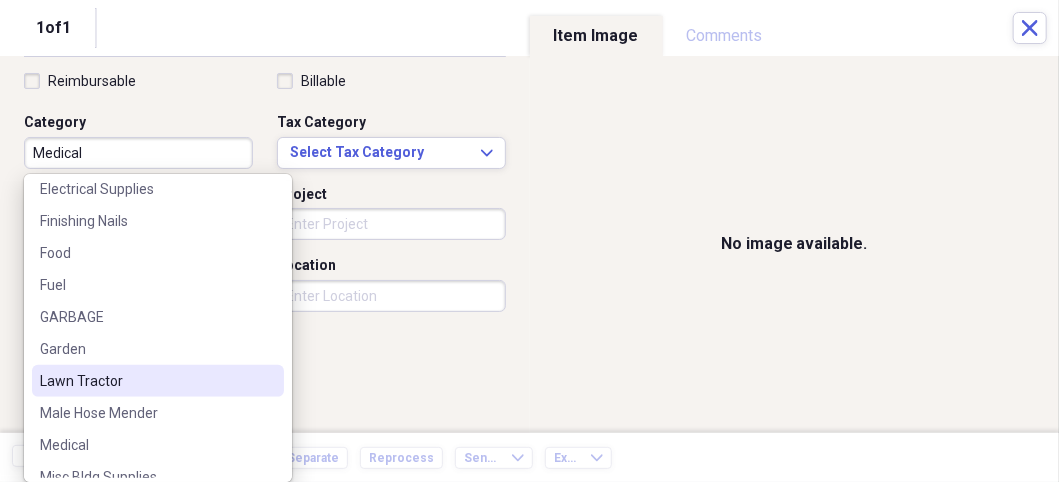 scroll, scrollTop: 500, scrollLeft: 0, axis: vertical 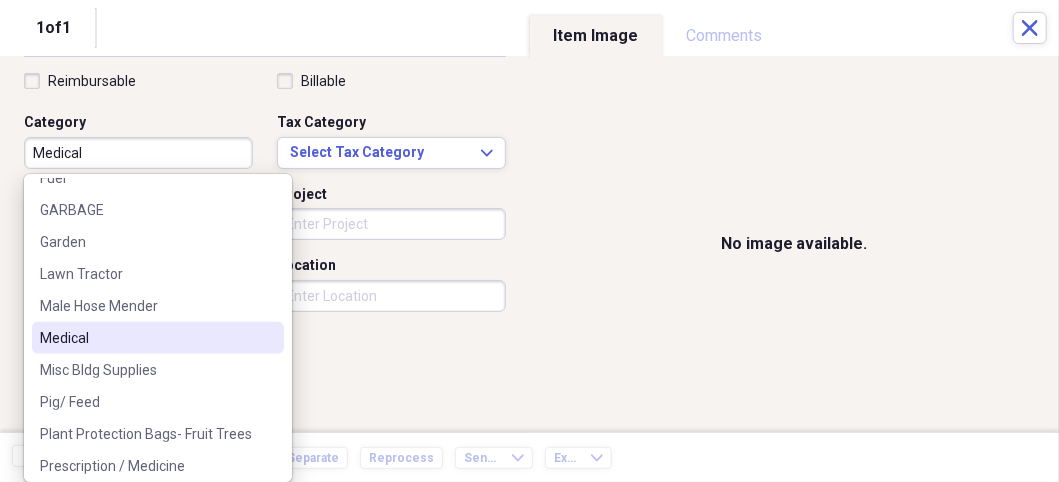 click on "Medical" at bounding box center [146, 338] 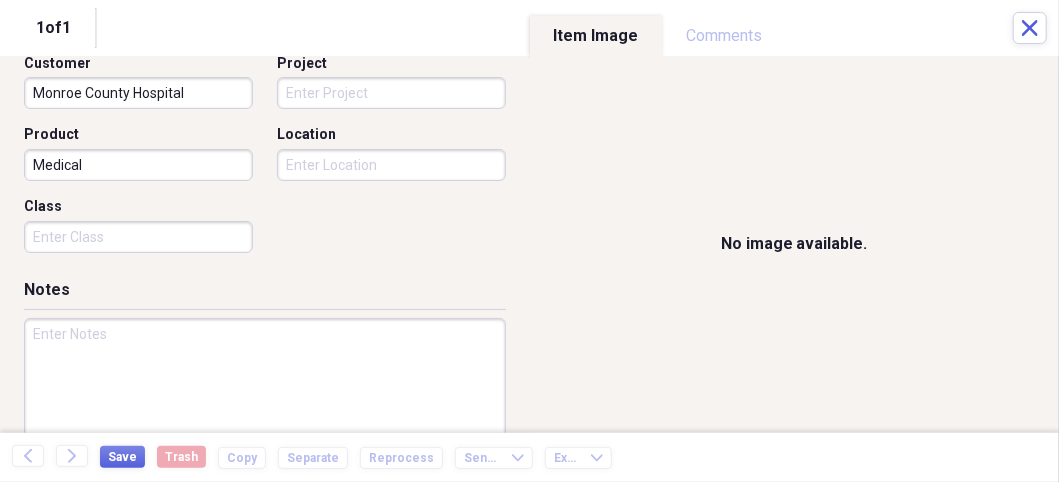 scroll, scrollTop: 570, scrollLeft: 0, axis: vertical 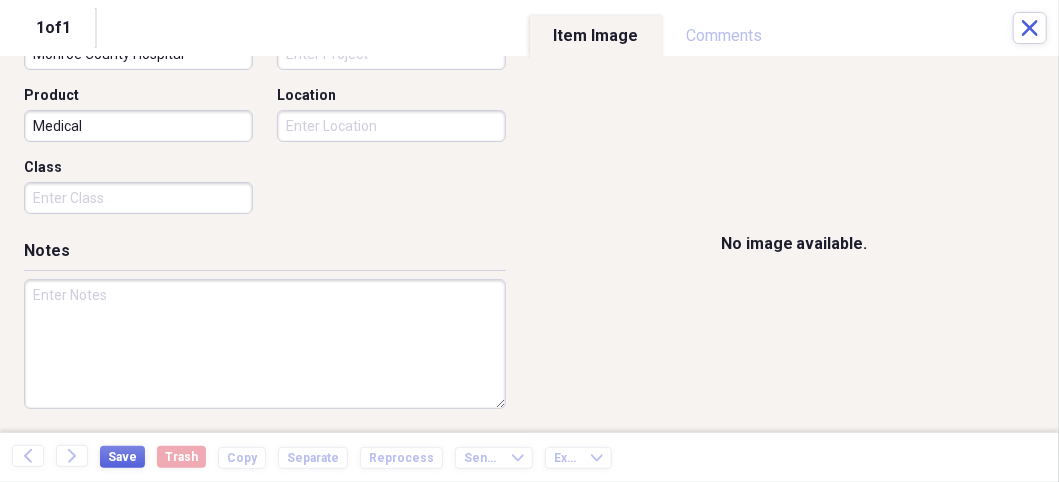 click at bounding box center [265, 344] 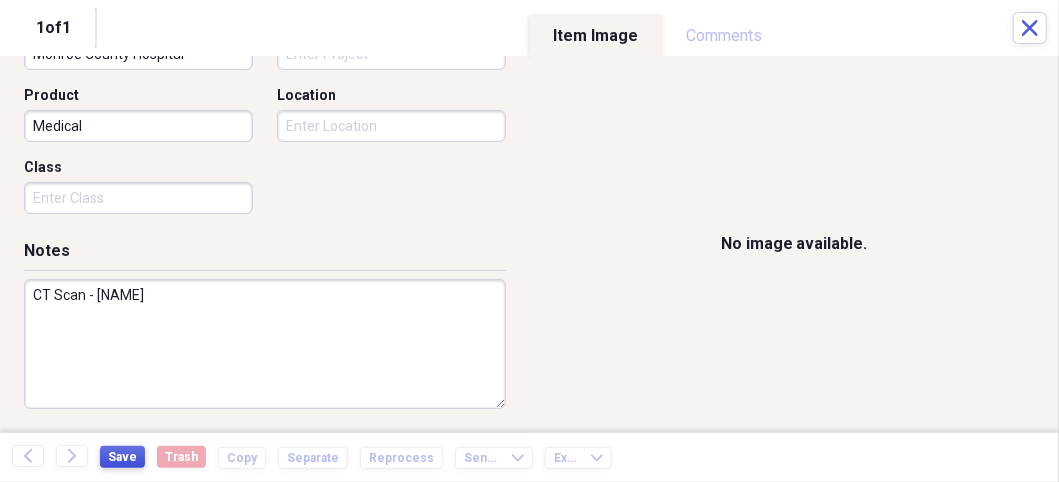 click on "Save" at bounding box center (122, 457) 